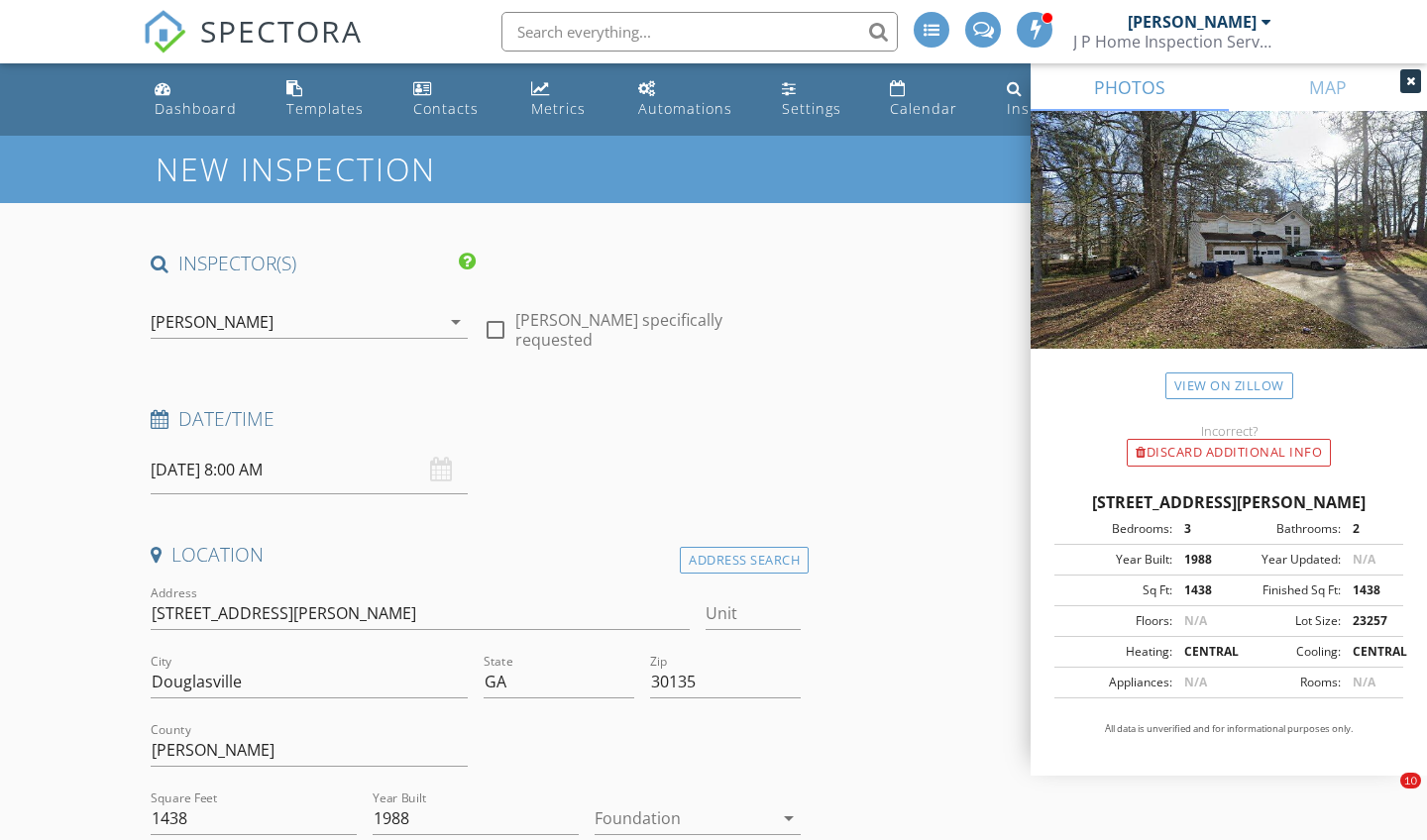 scroll, scrollTop: 1598, scrollLeft: 0, axis: vertical 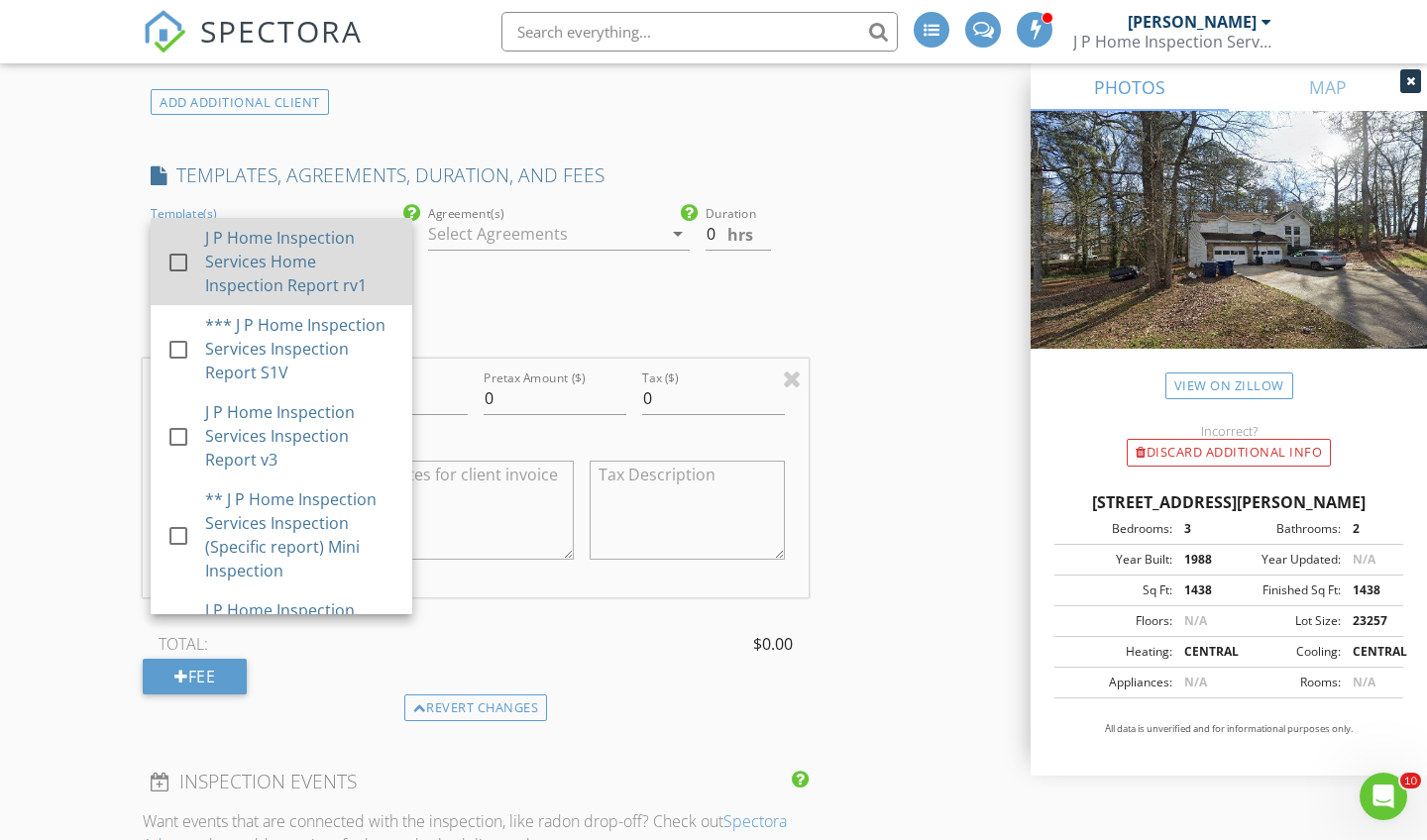 click on "J P Home Inspection Services Home Inspection Report rv1" at bounding box center (300, 262) 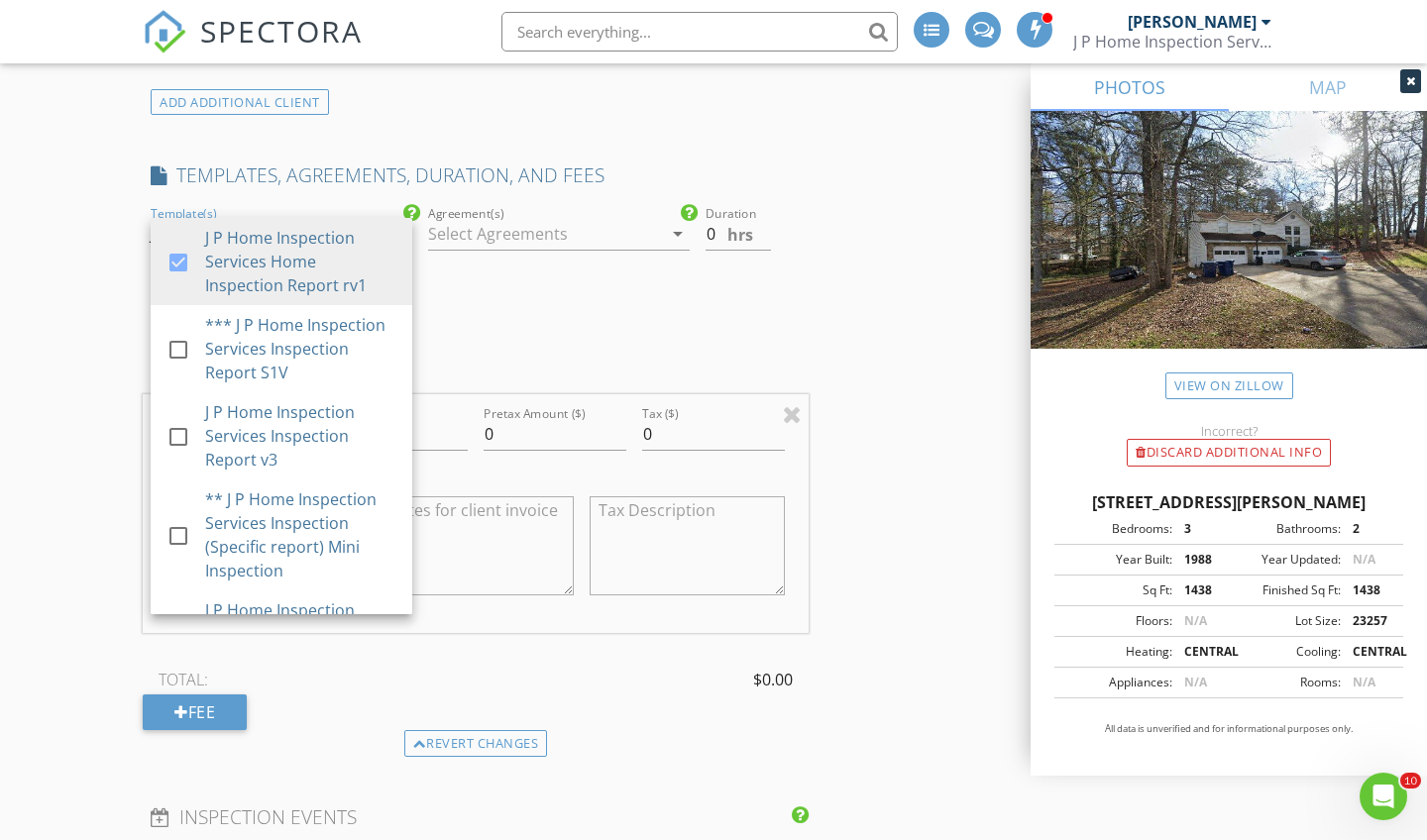 click on "TOTAL:   $0.00" at bounding box center [476, 680] 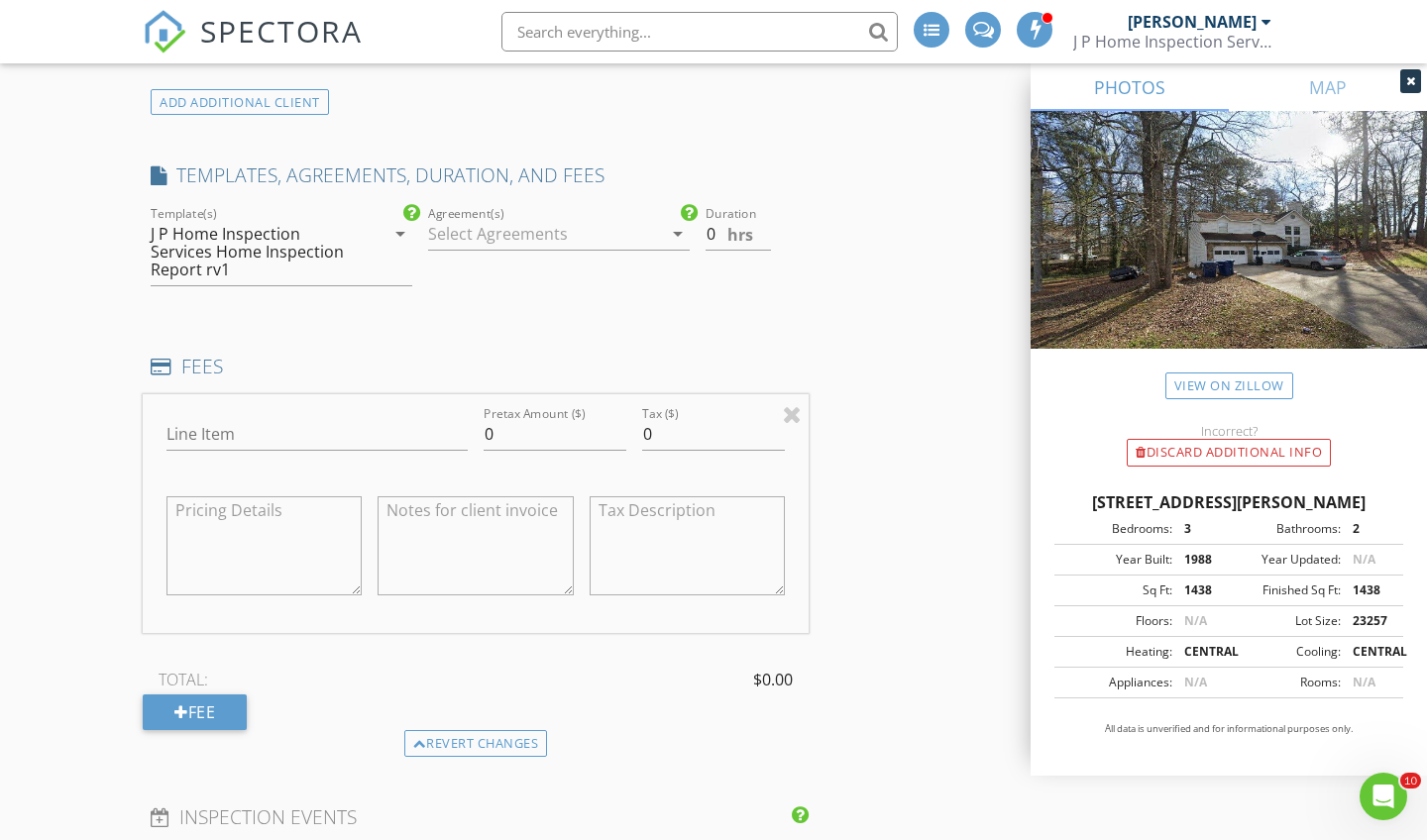 click at bounding box center [545, 234] 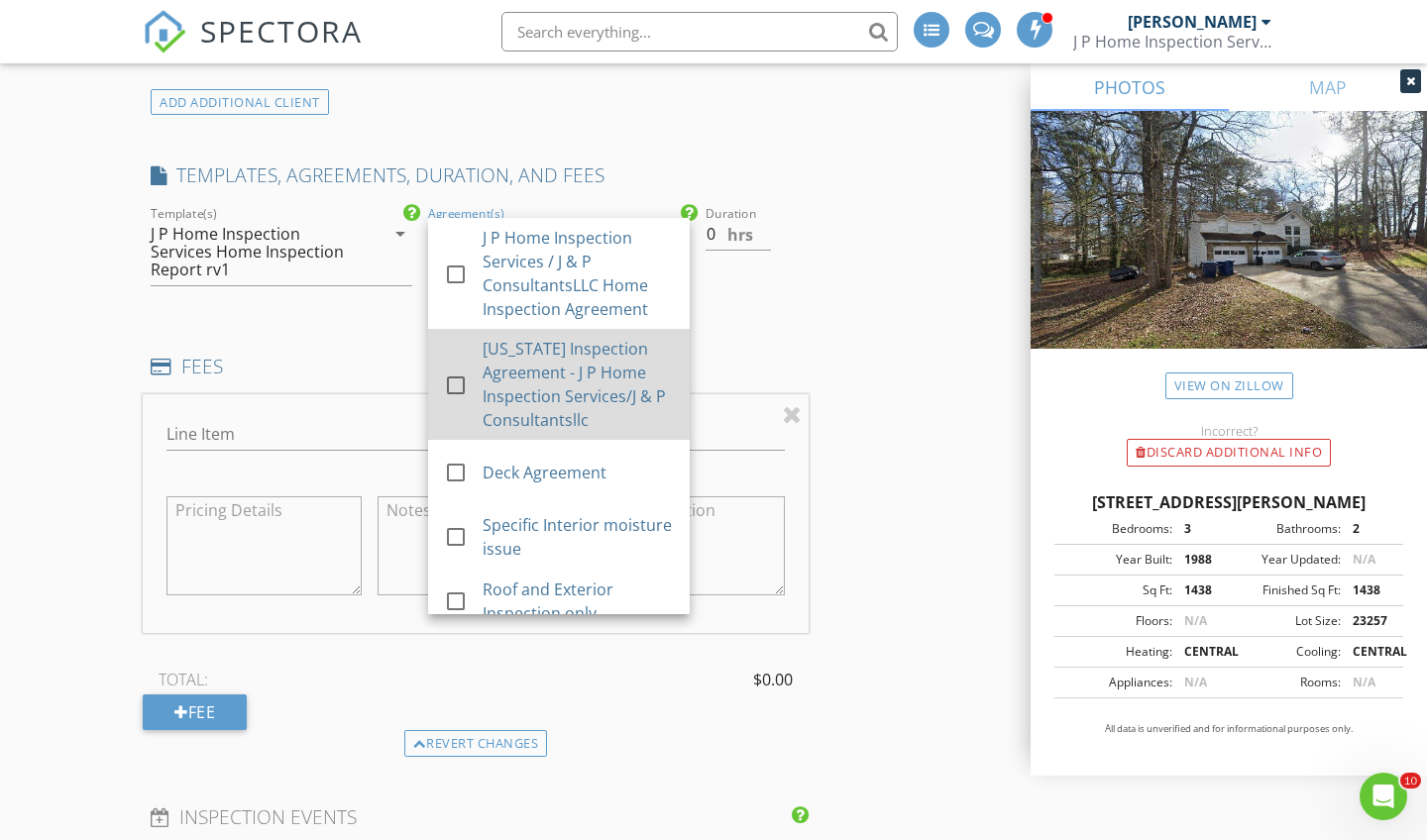 scroll, scrollTop: 3, scrollLeft: 0, axis: vertical 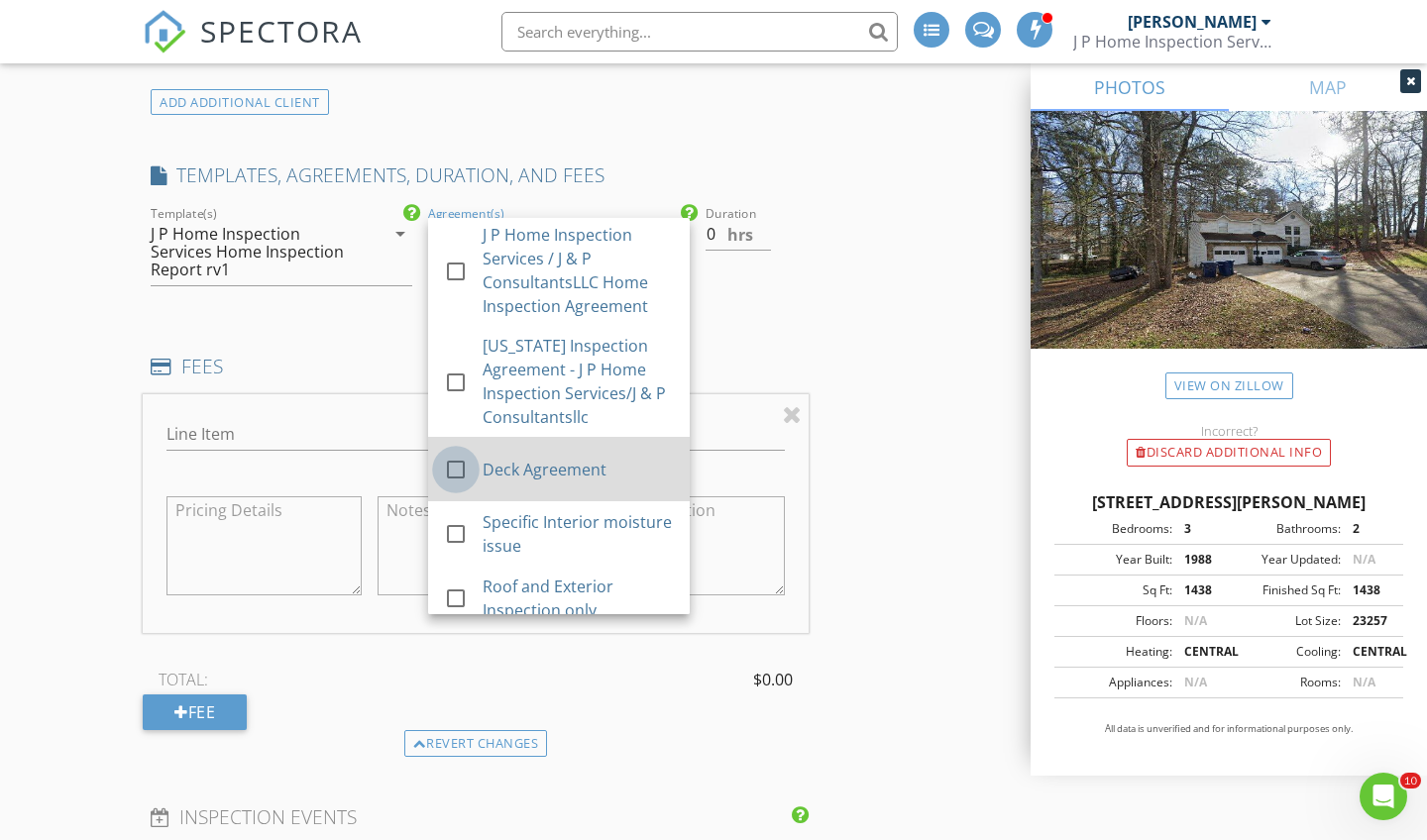click at bounding box center (456, 470) 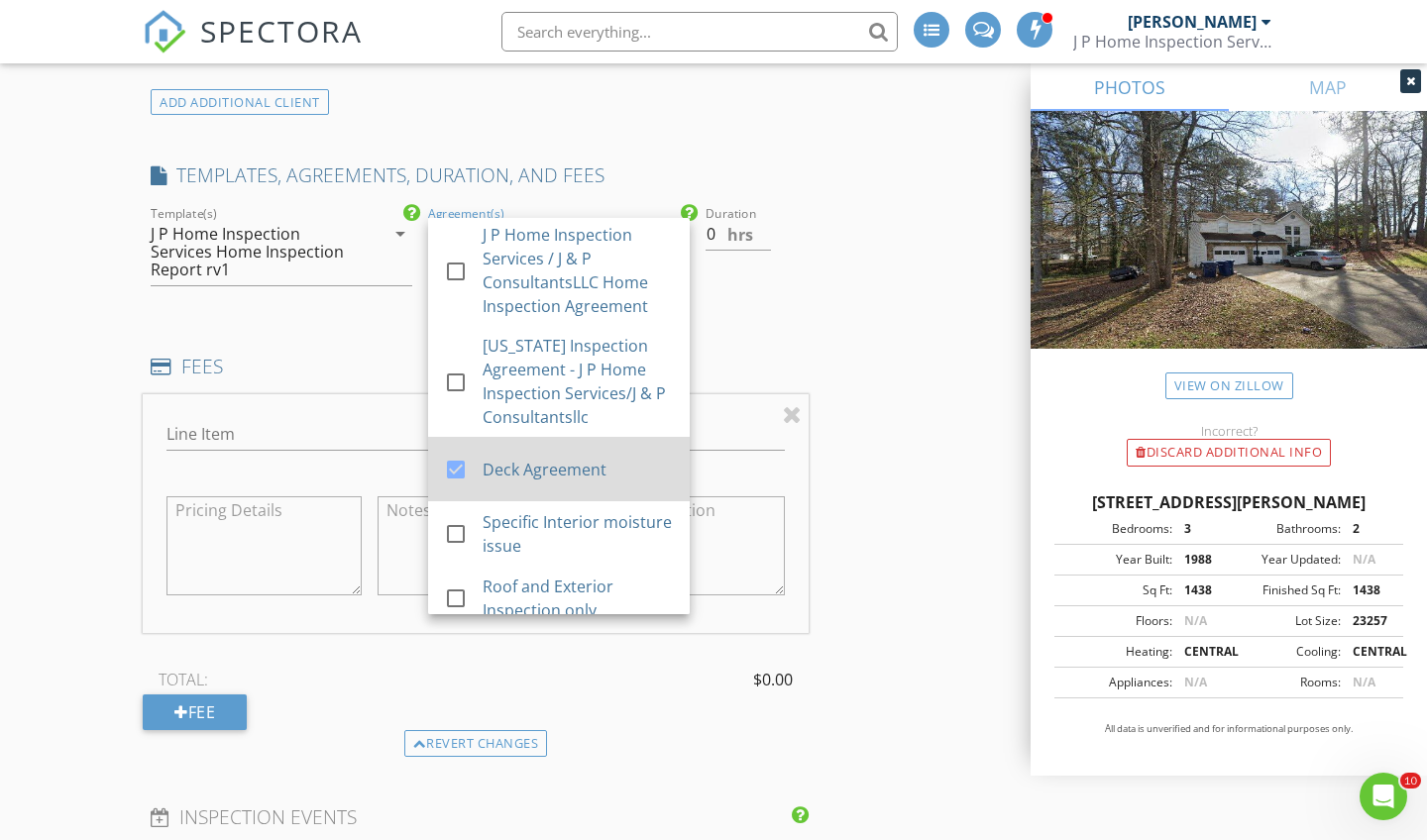 click on "Deck Agreement" at bounding box center [578, 470] 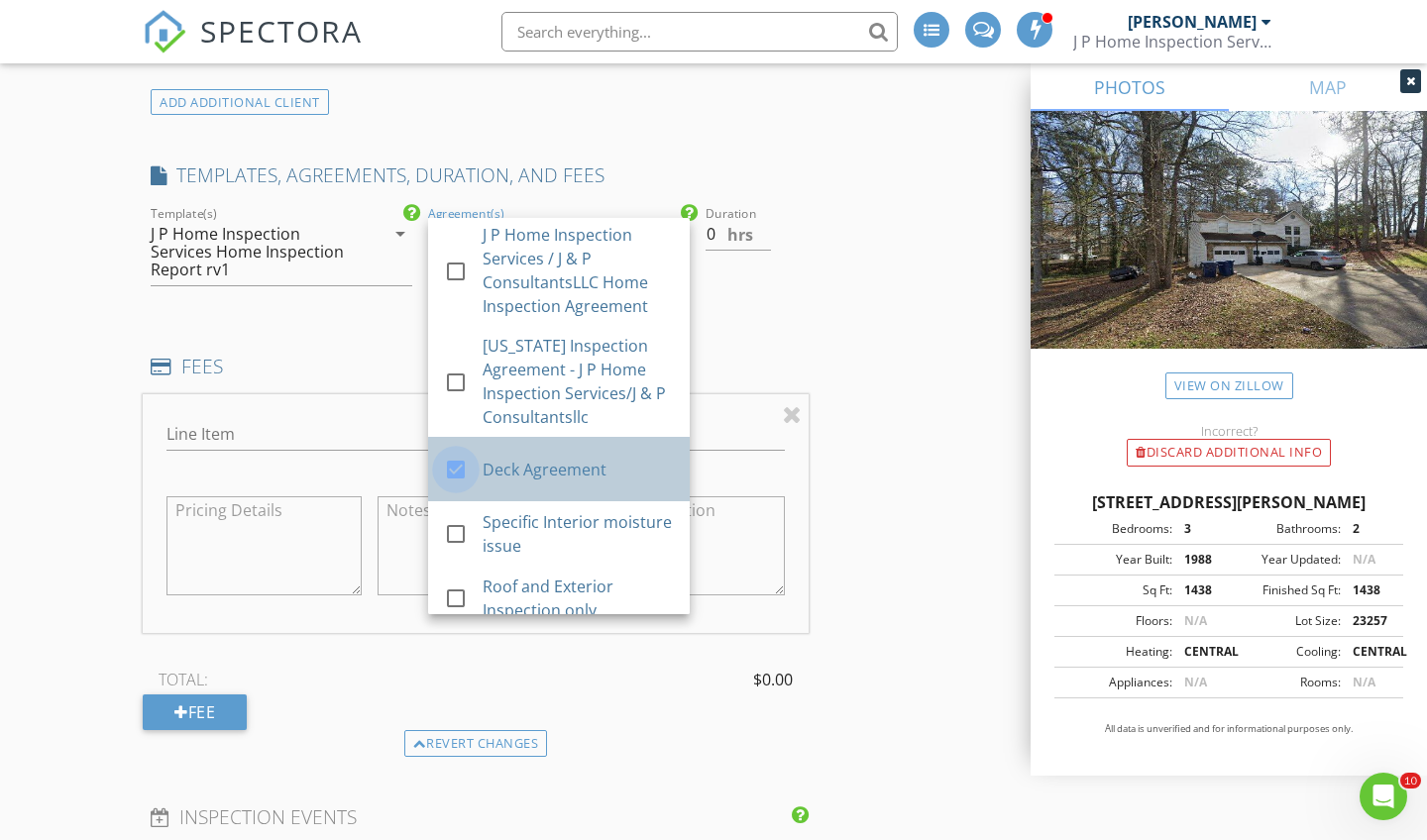click at bounding box center (456, 470) 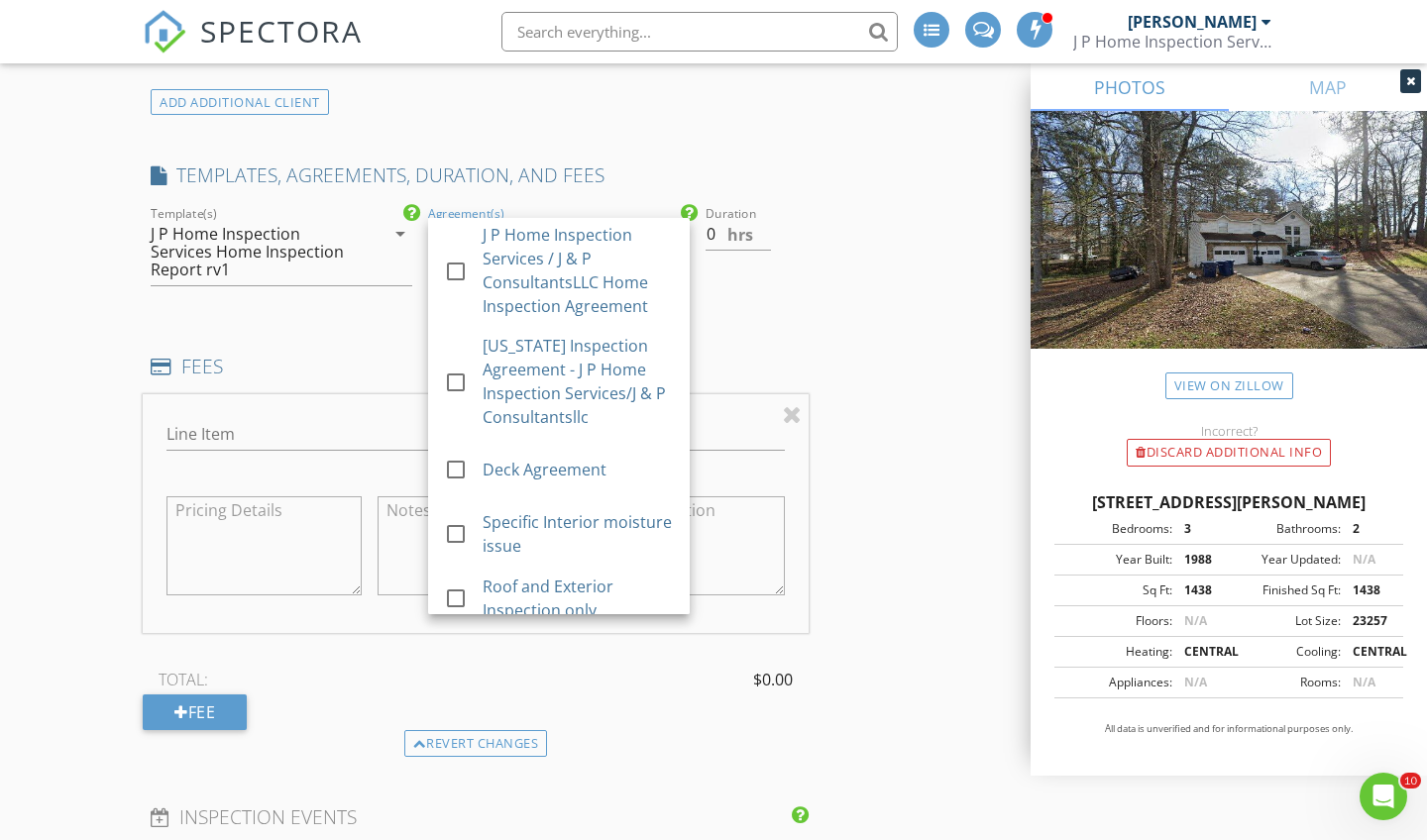 click on "INSPECTOR(S)
check_box   Jerry Bonner   PRIMARY   Jerry Bonner arrow_drop_down   check_box_outline_blank Jerry Bonner specifically requested
Date/Time
07/13/2025 8:00 AM
Location
Address Search       Address 4851 Kim Ct   Unit   City Douglasville   State GA   Zip 30135   County Douglas     Square Feet 1438   Year Built 1988   Foundation arrow_drop_down     Jerry Bonner     51.9 miles     (2 hours)
client
check_box Enable Client CC email for this inspection   Client Search     check_box_outline_blank Client is a Company/Organization     First Name Terrance   Last Name Ford   Email tford1023@gmail.com   CC Email   Phone 406-740-6741   Address   City   State   Zip       Notes   Private Notes
ADD ADDITIONAL client
SERVICES
check_box_outline_blank   Residential" at bounding box center (714, 599) 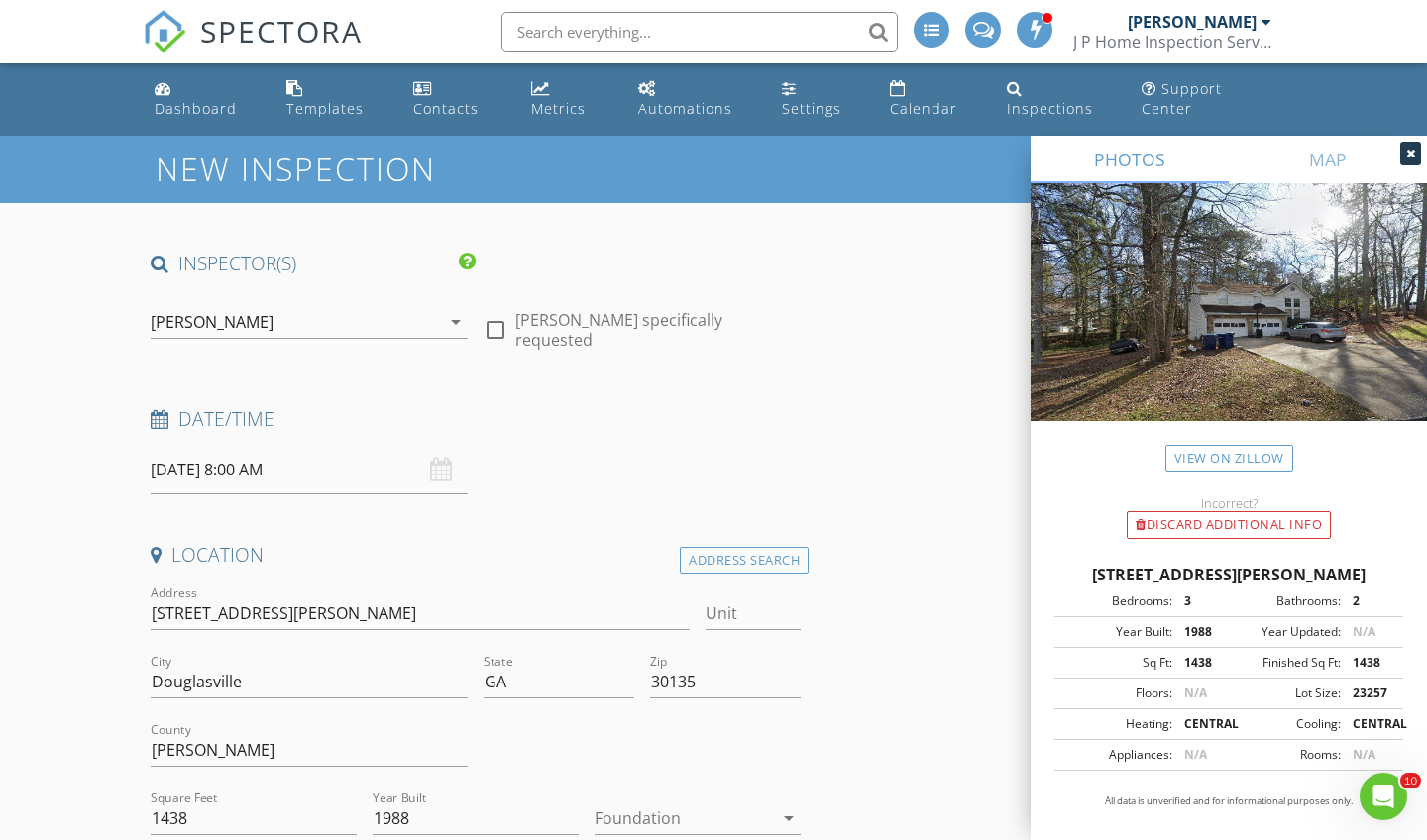 scroll, scrollTop: 0, scrollLeft: 0, axis: both 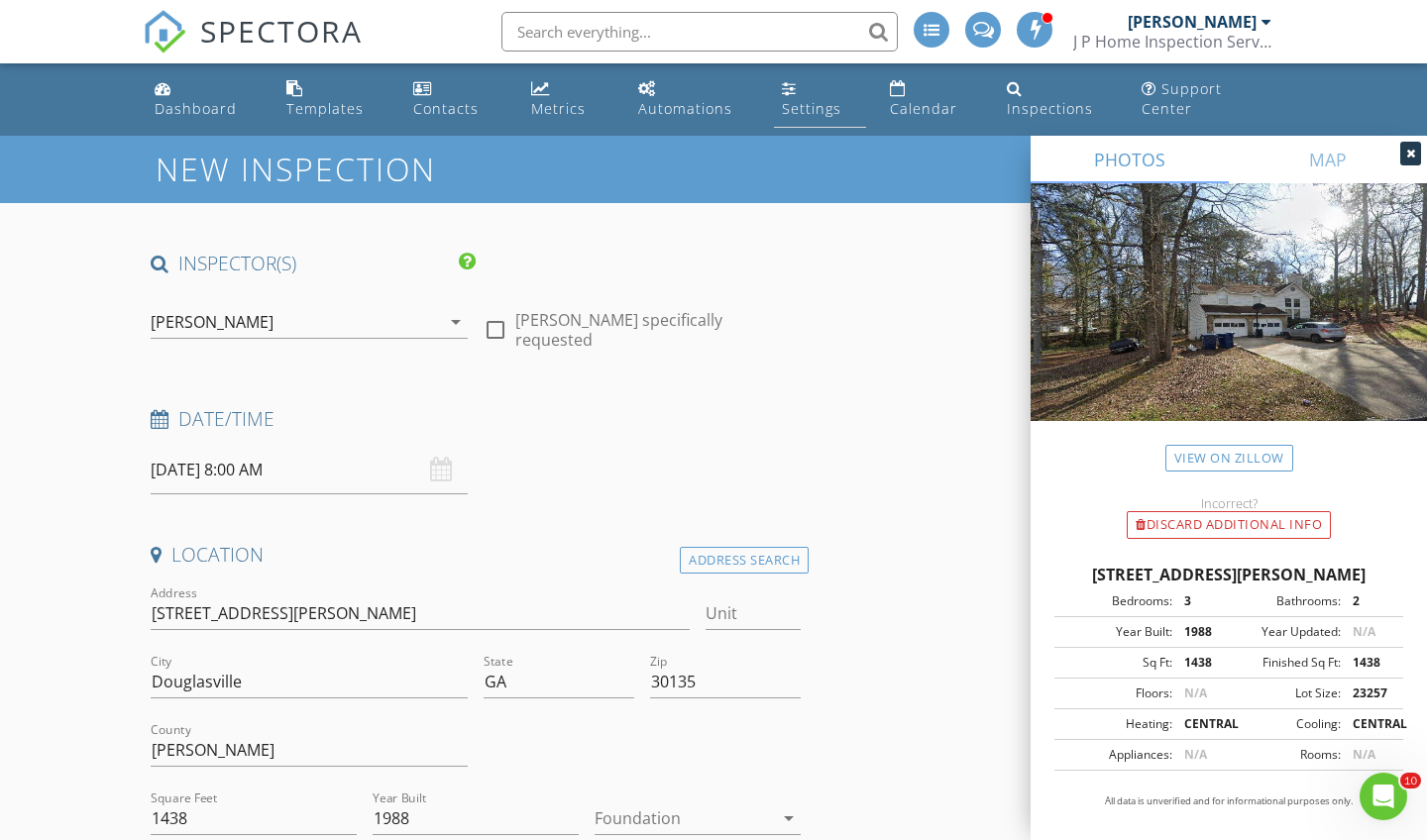 click on "Settings" at bounding box center [820, 99] 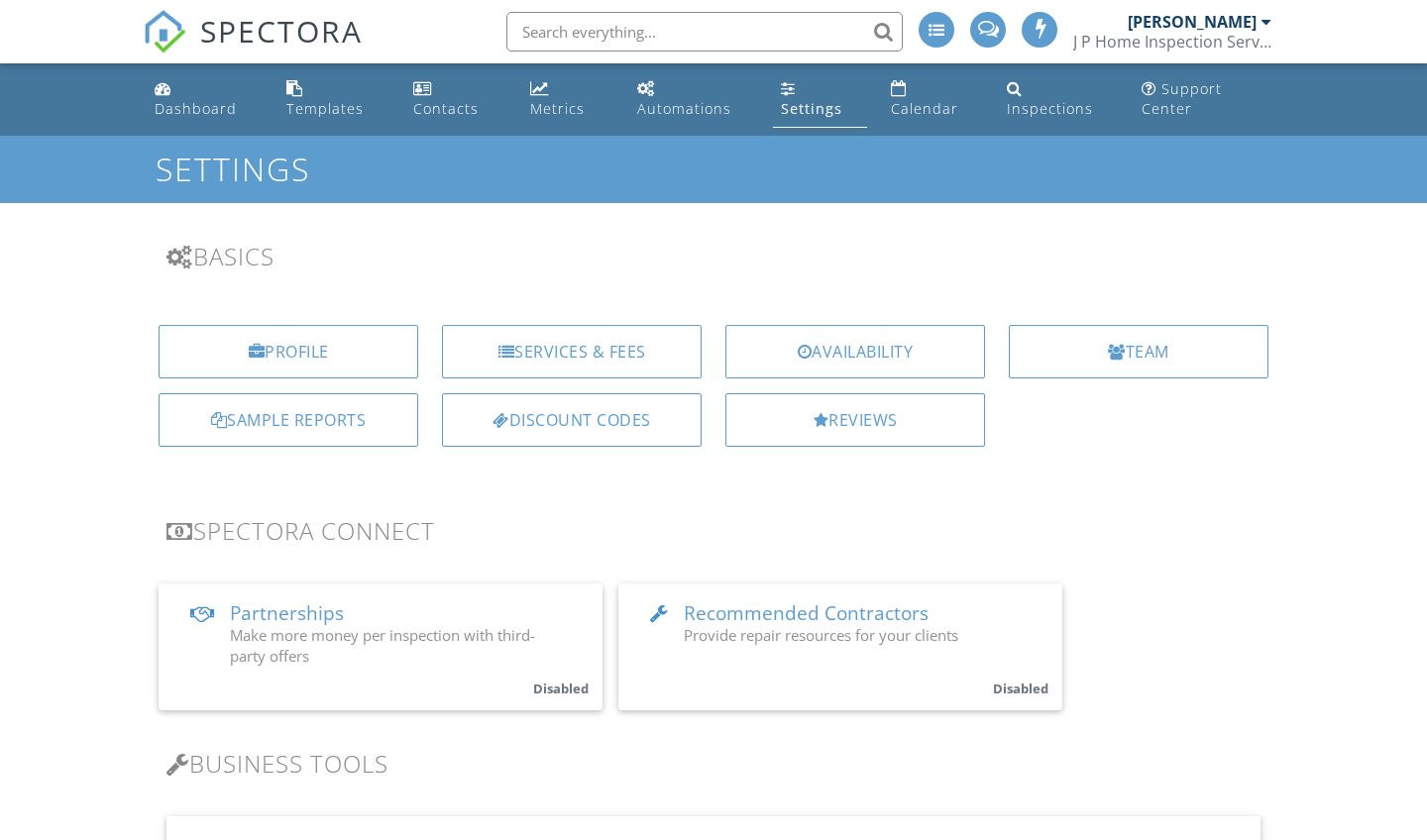 scroll, scrollTop: 0, scrollLeft: 0, axis: both 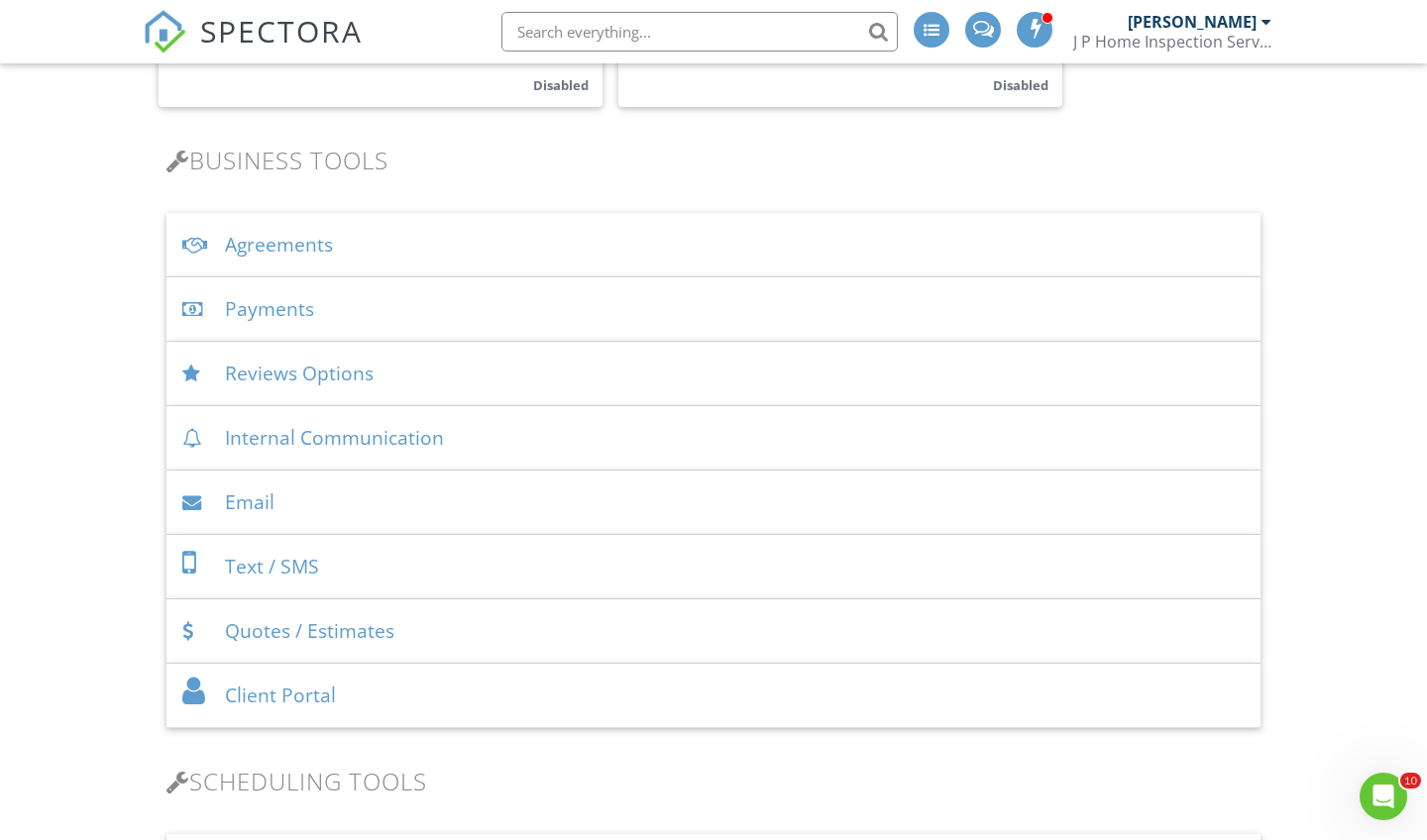 click on "Agreements" at bounding box center [714, 245] 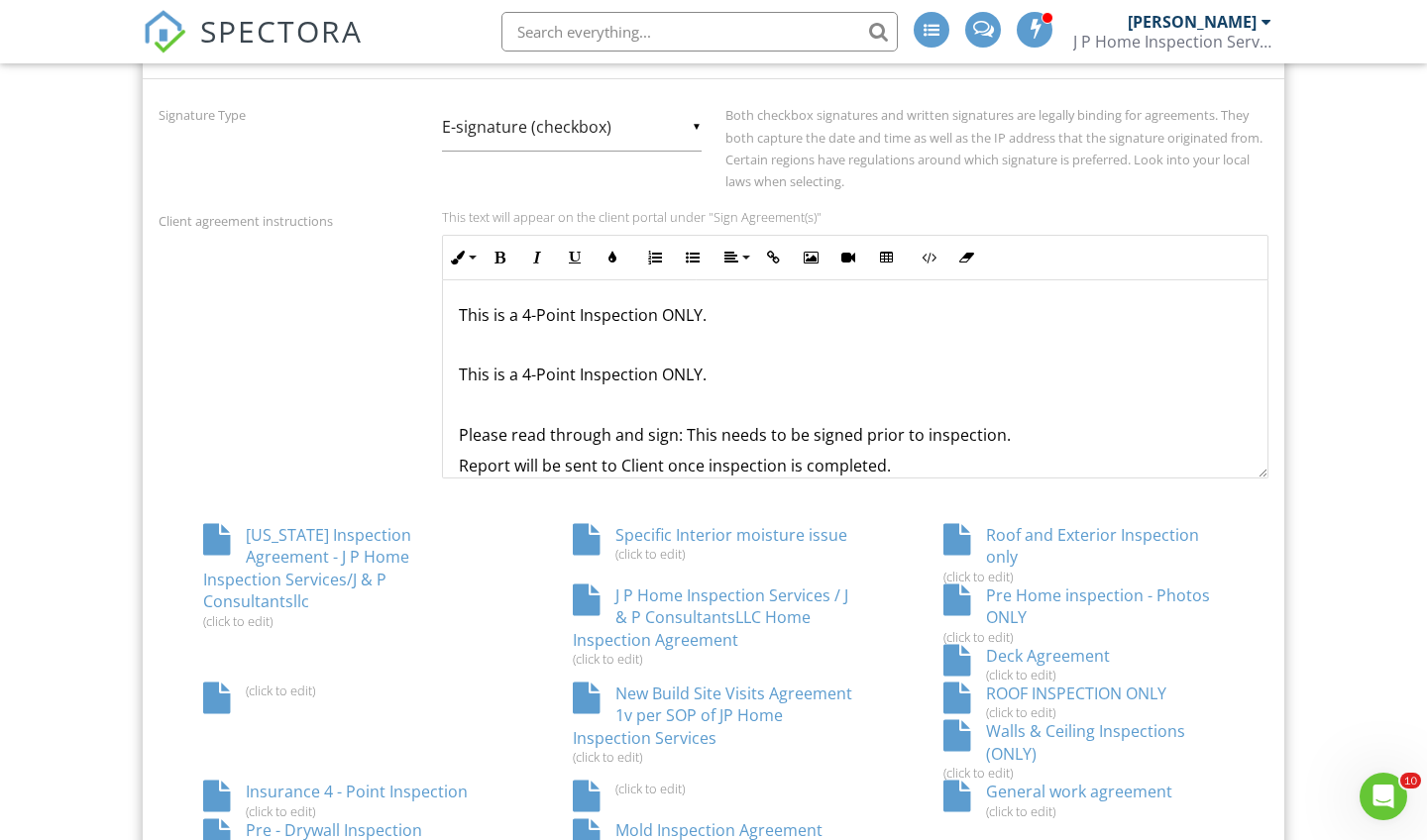scroll, scrollTop: 803, scrollLeft: 0, axis: vertical 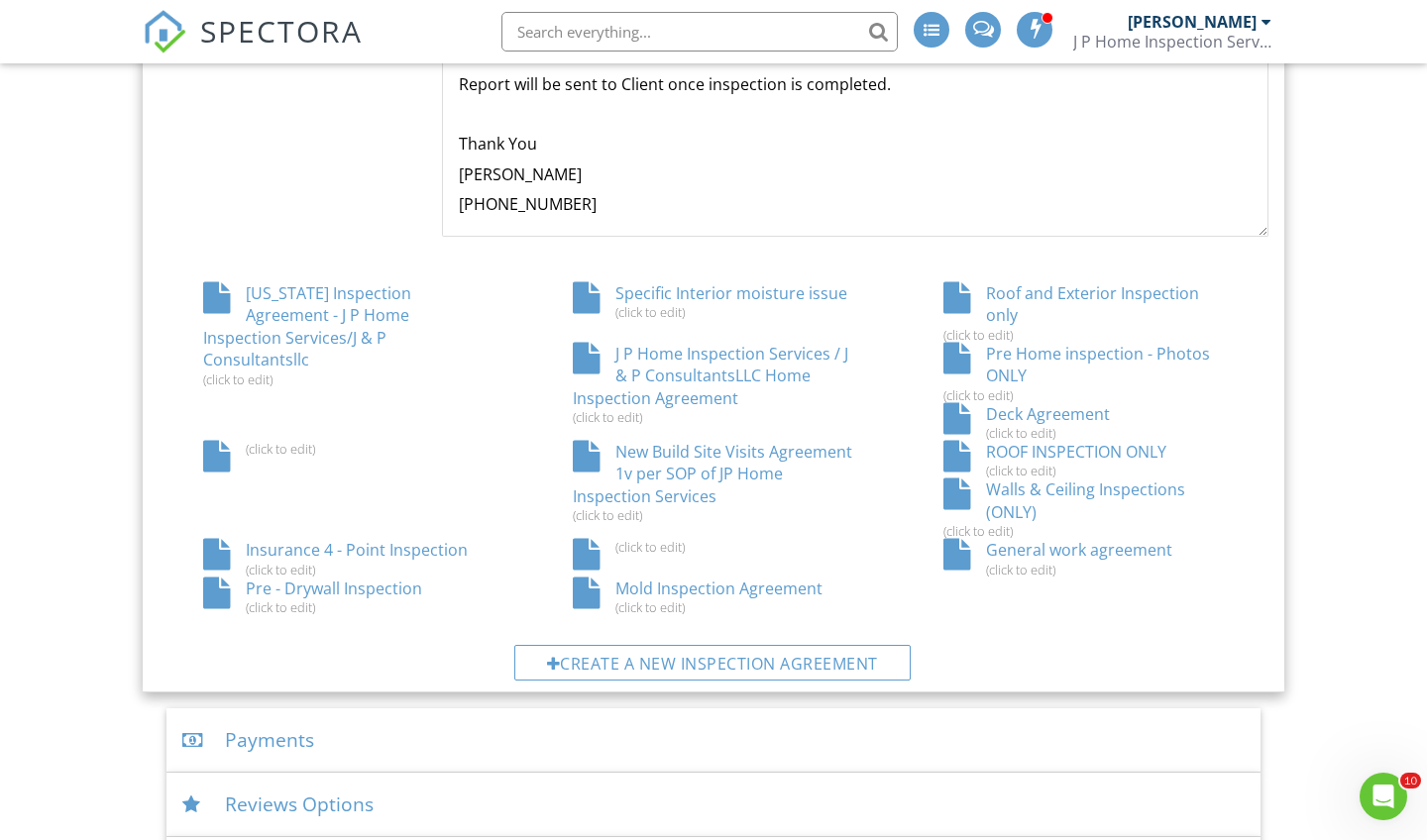 click on "Deck Agreement
(click to edit)" at bounding box center (1083, 422) 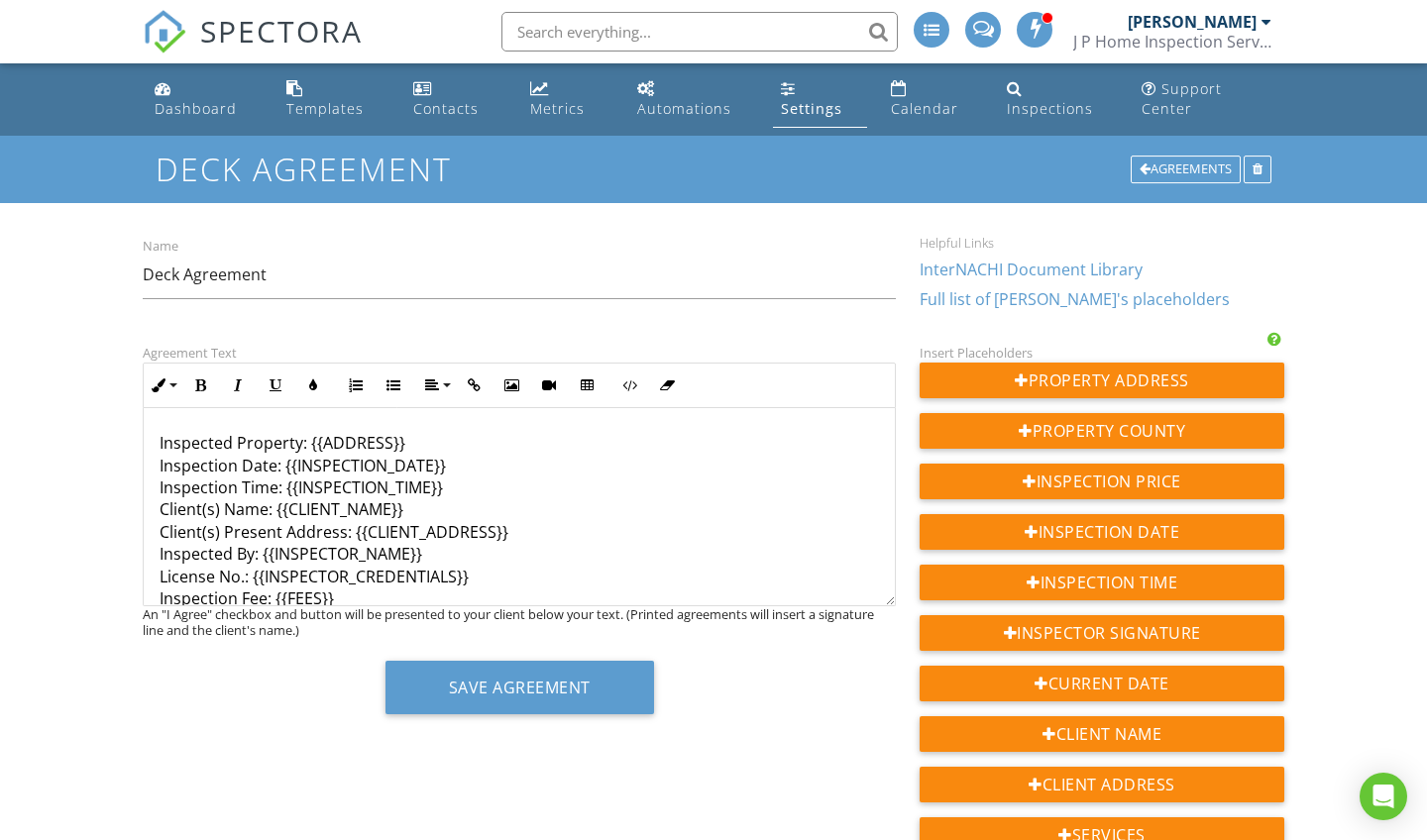 scroll, scrollTop: 0, scrollLeft: 0, axis: both 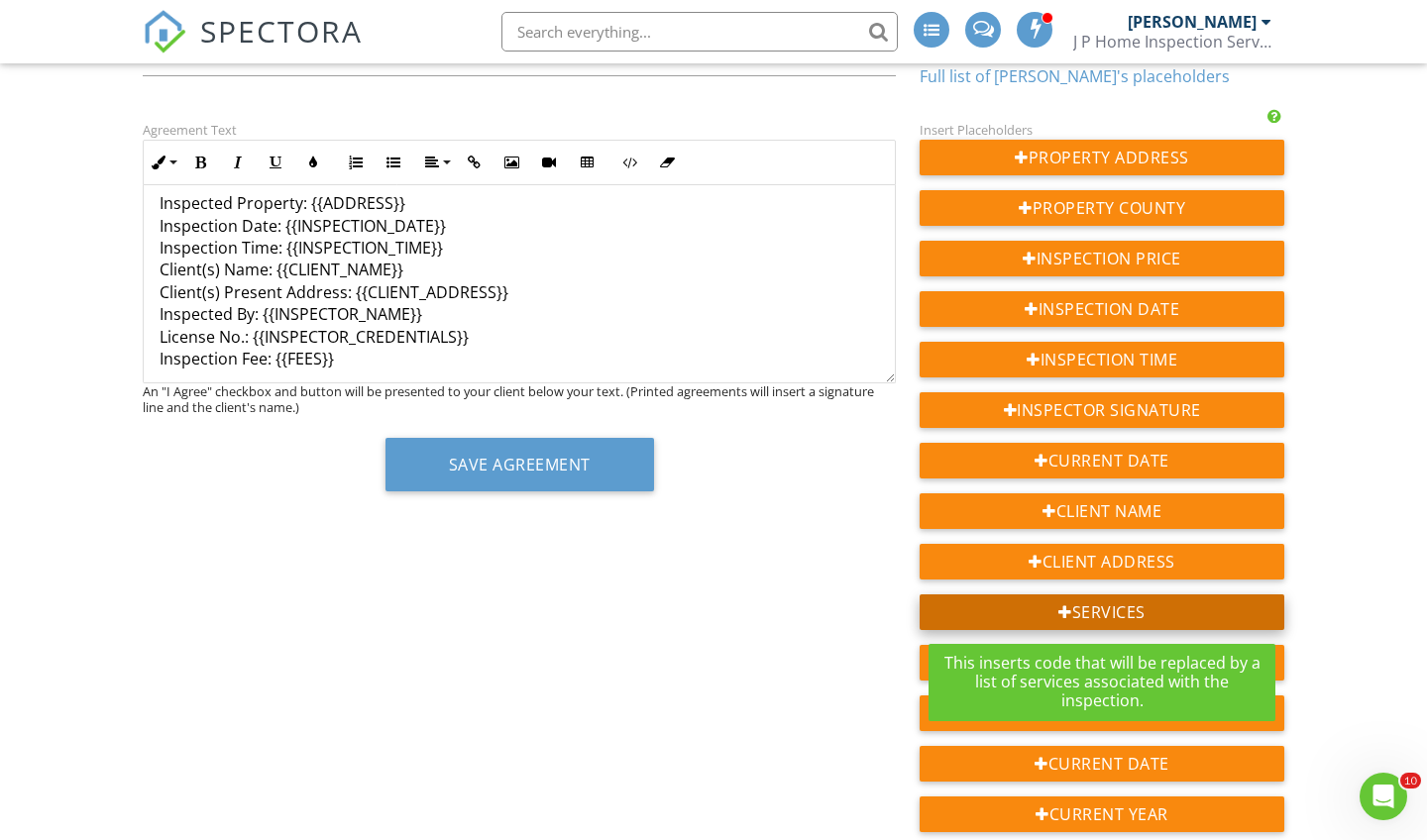 click on "Services" at bounding box center [1102, 612] 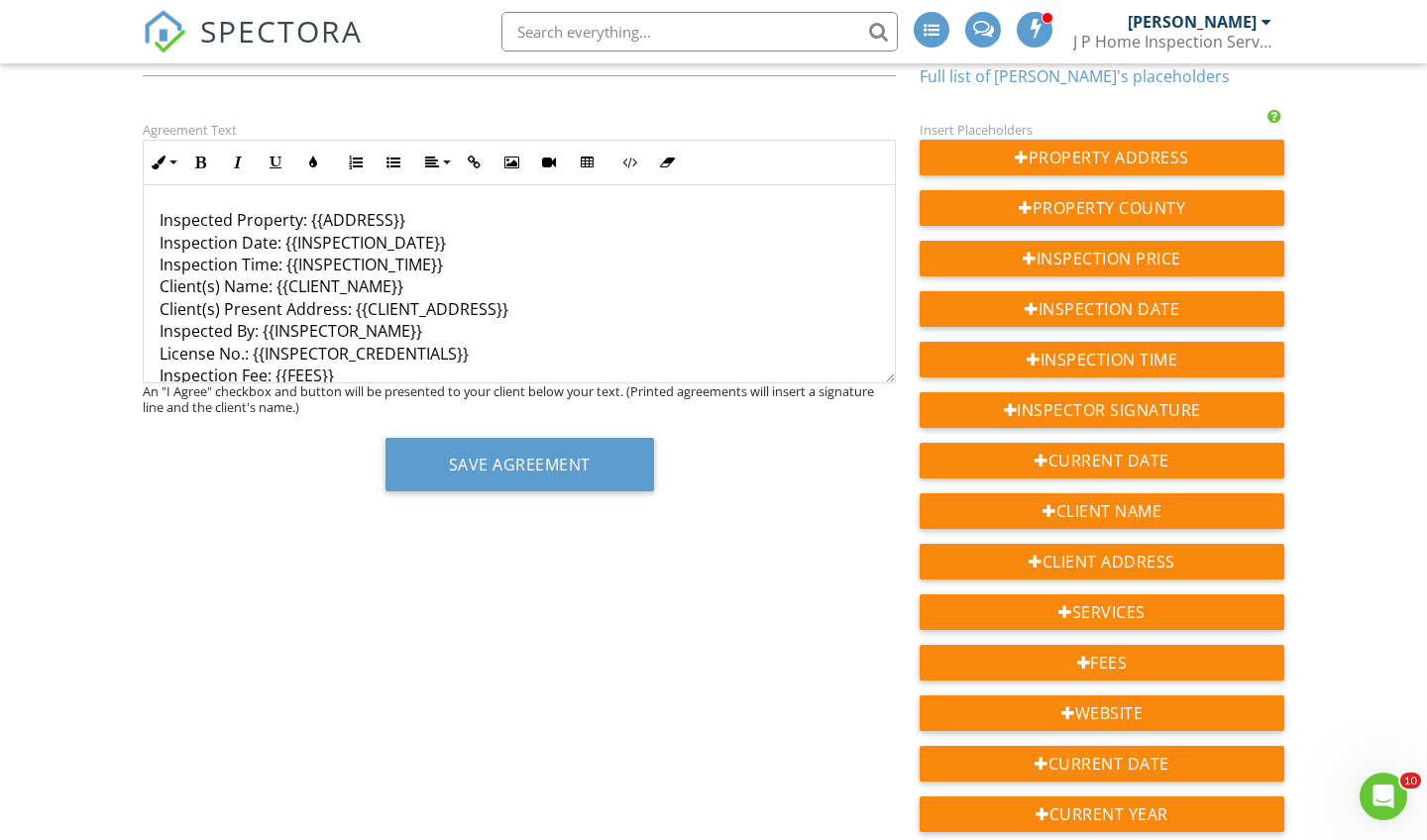 scroll, scrollTop: 0, scrollLeft: 0, axis: both 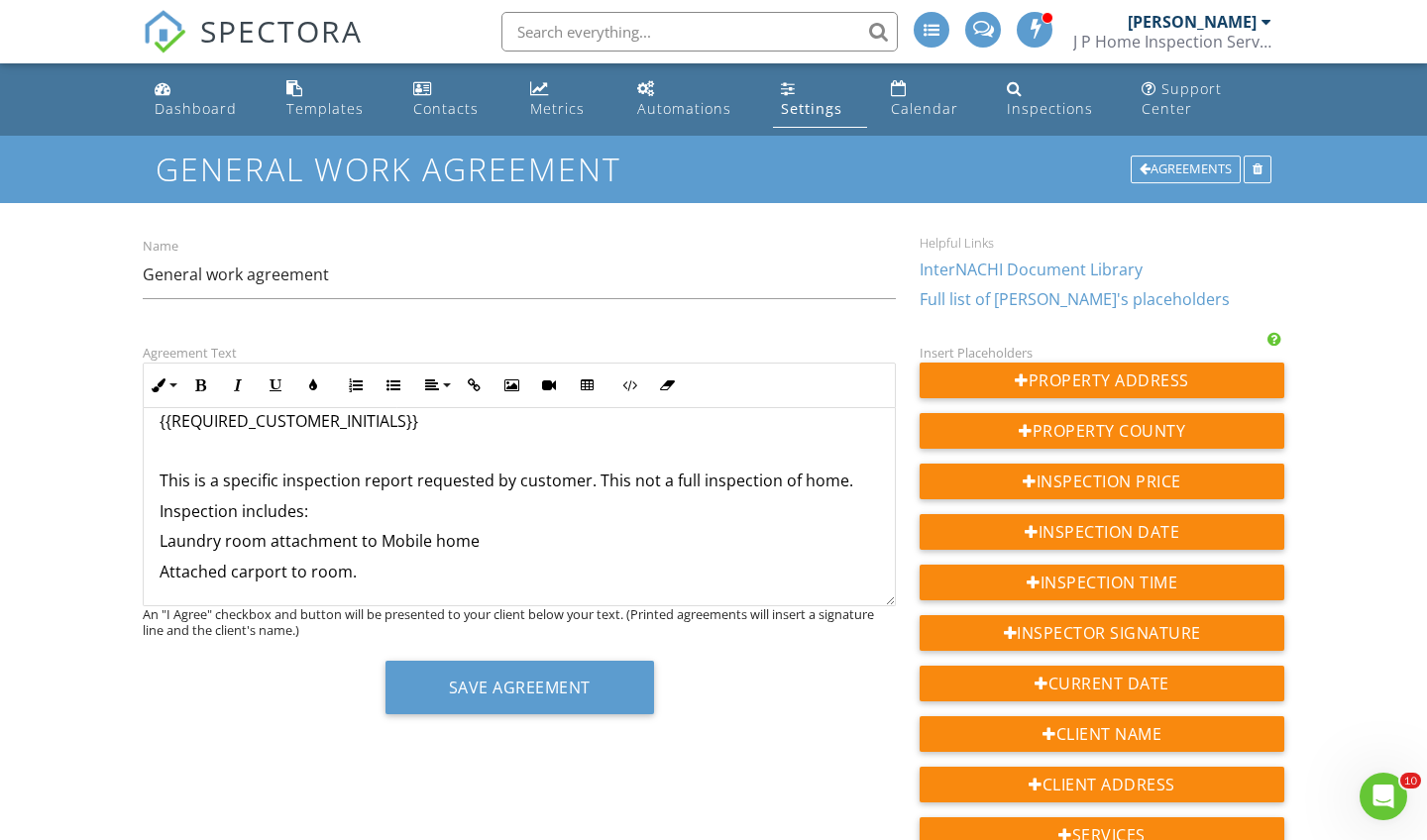 click on "Inspection includes:" at bounding box center [519, 511] 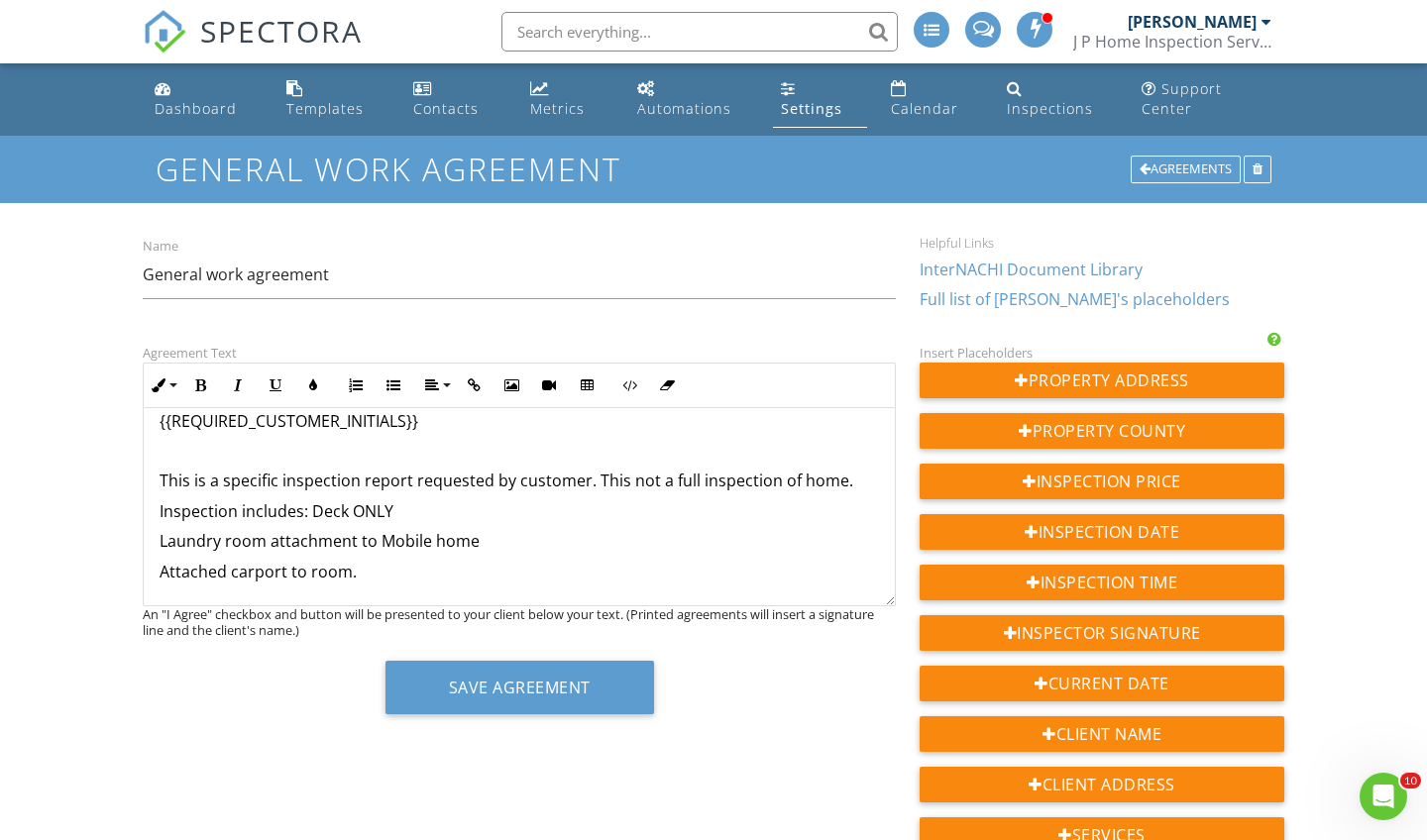 click on "Inspection includes: Deck ONLY" at bounding box center [519, 511] 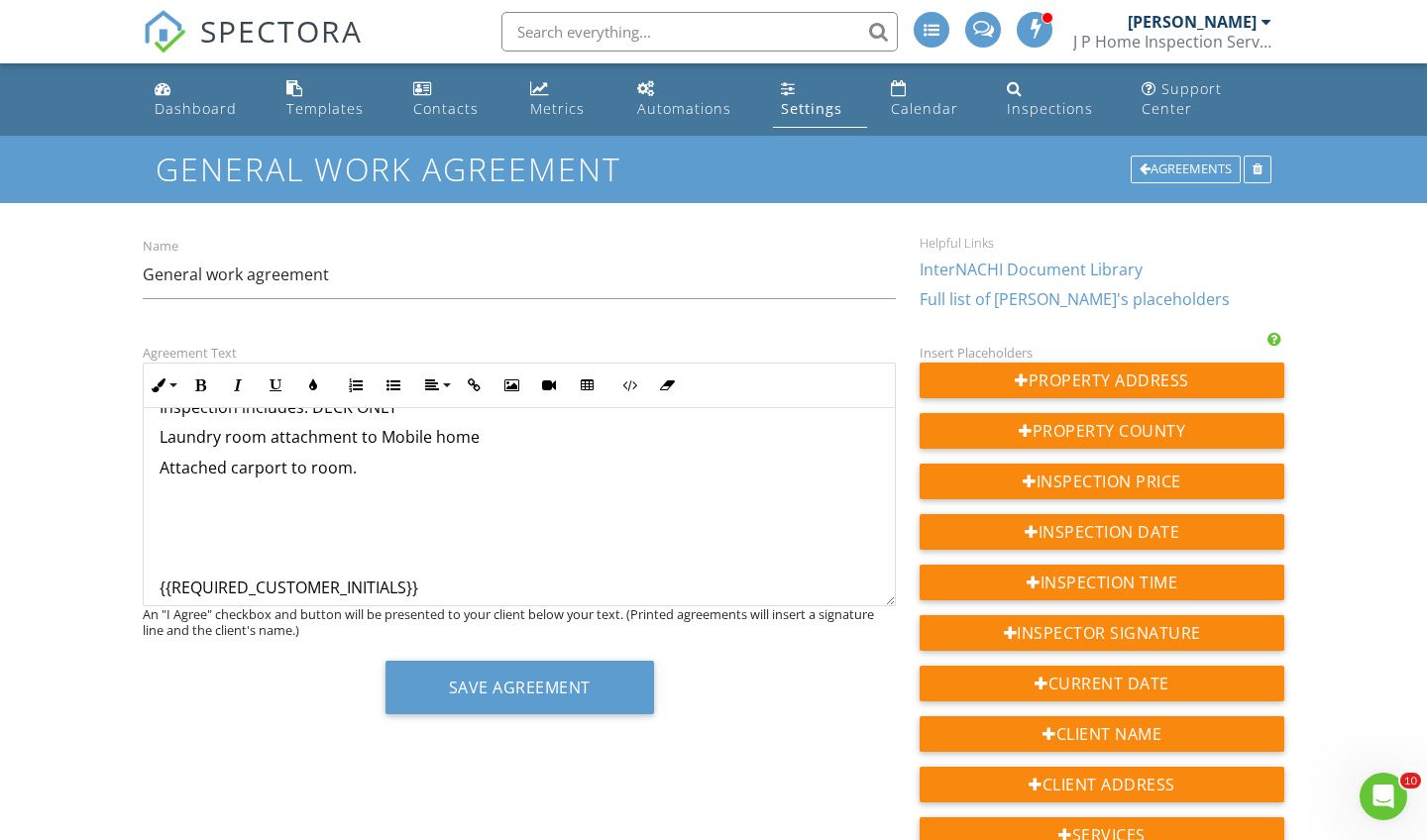 scroll, scrollTop: 467, scrollLeft: 0, axis: vertical 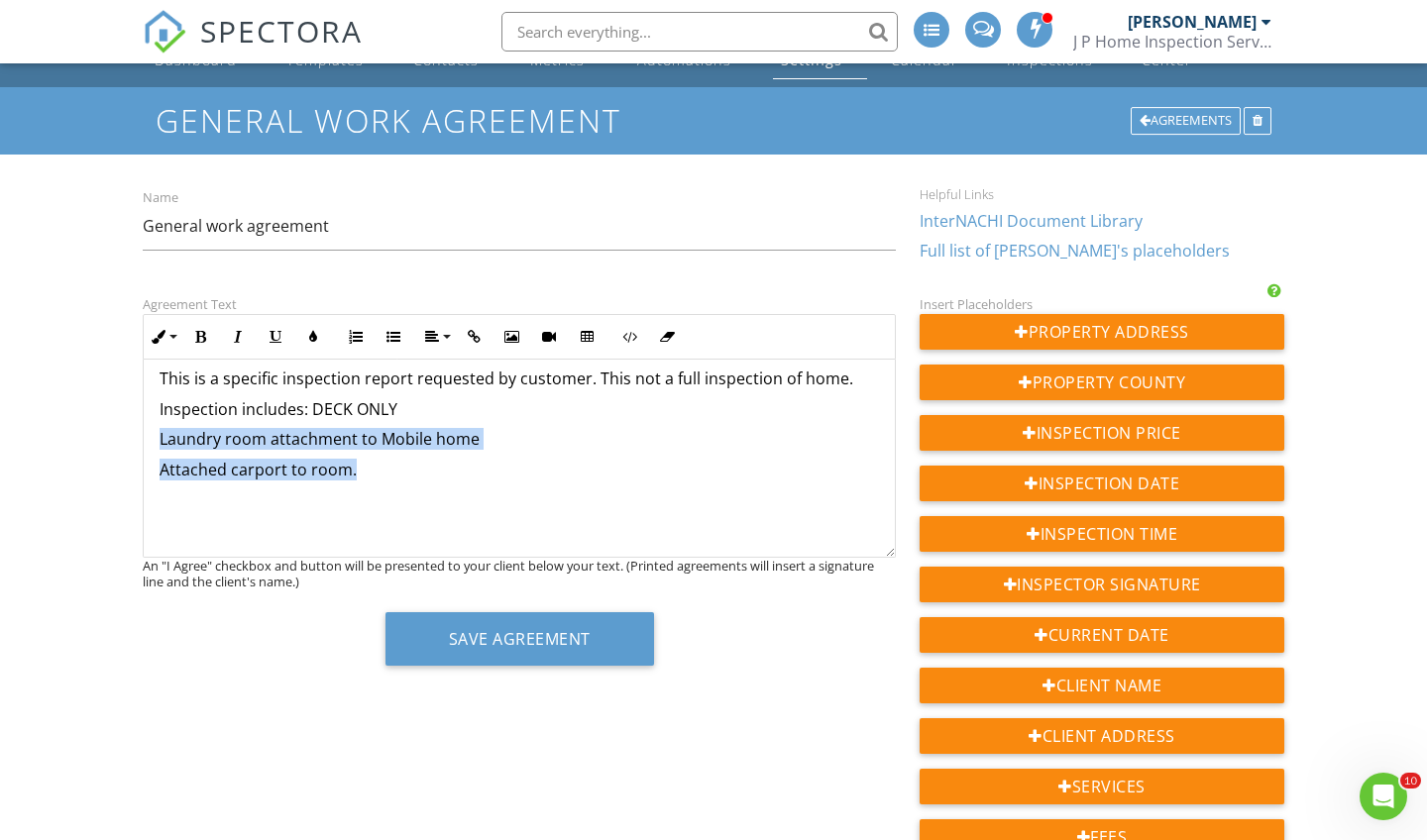 drag, startPoint x: 160, startPoint y: 428, endPoint x: 433, endPoint y: 472, distance: 276.52306 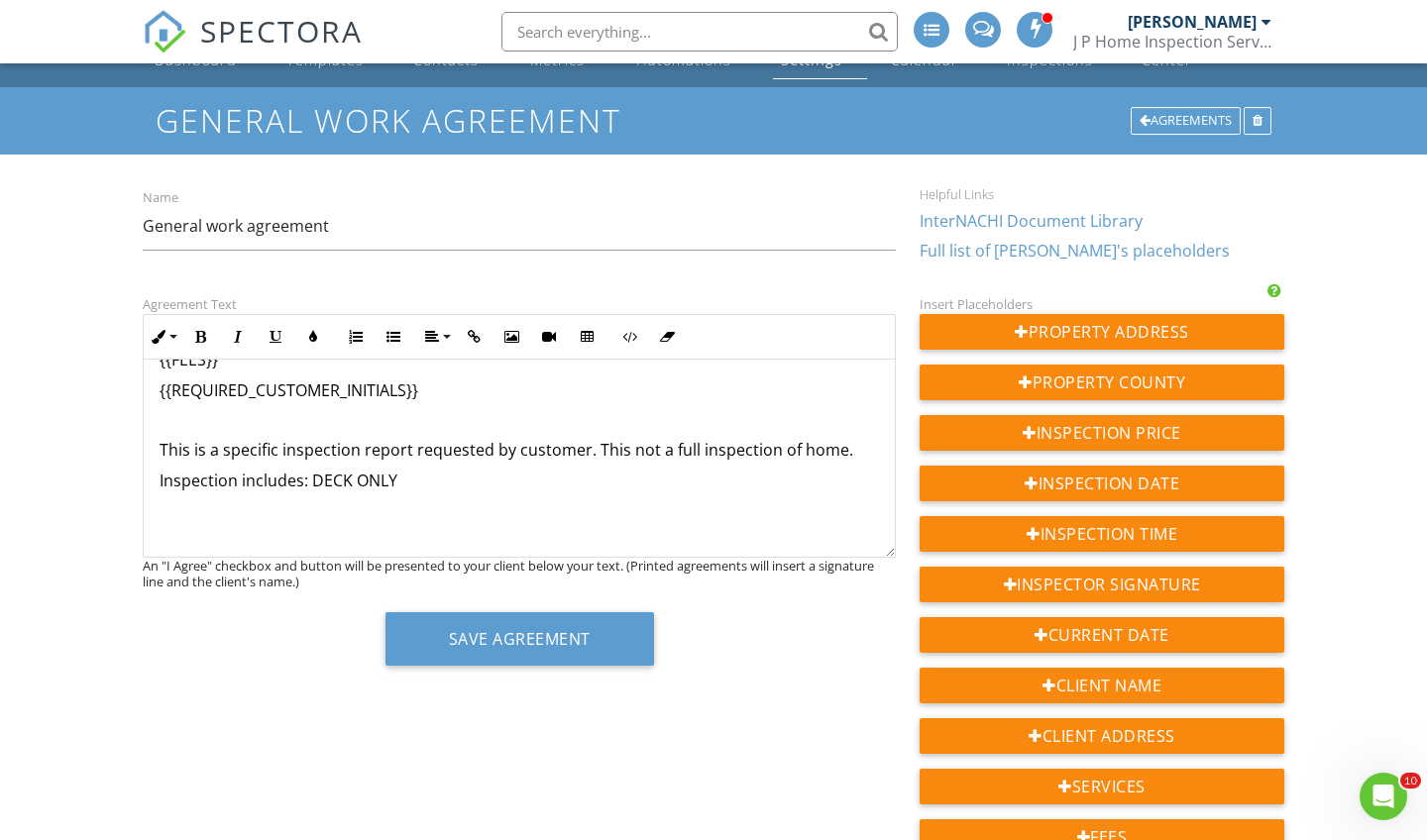 scroll, scrollTop: 347, scrollLeft: 0, axis: vertical 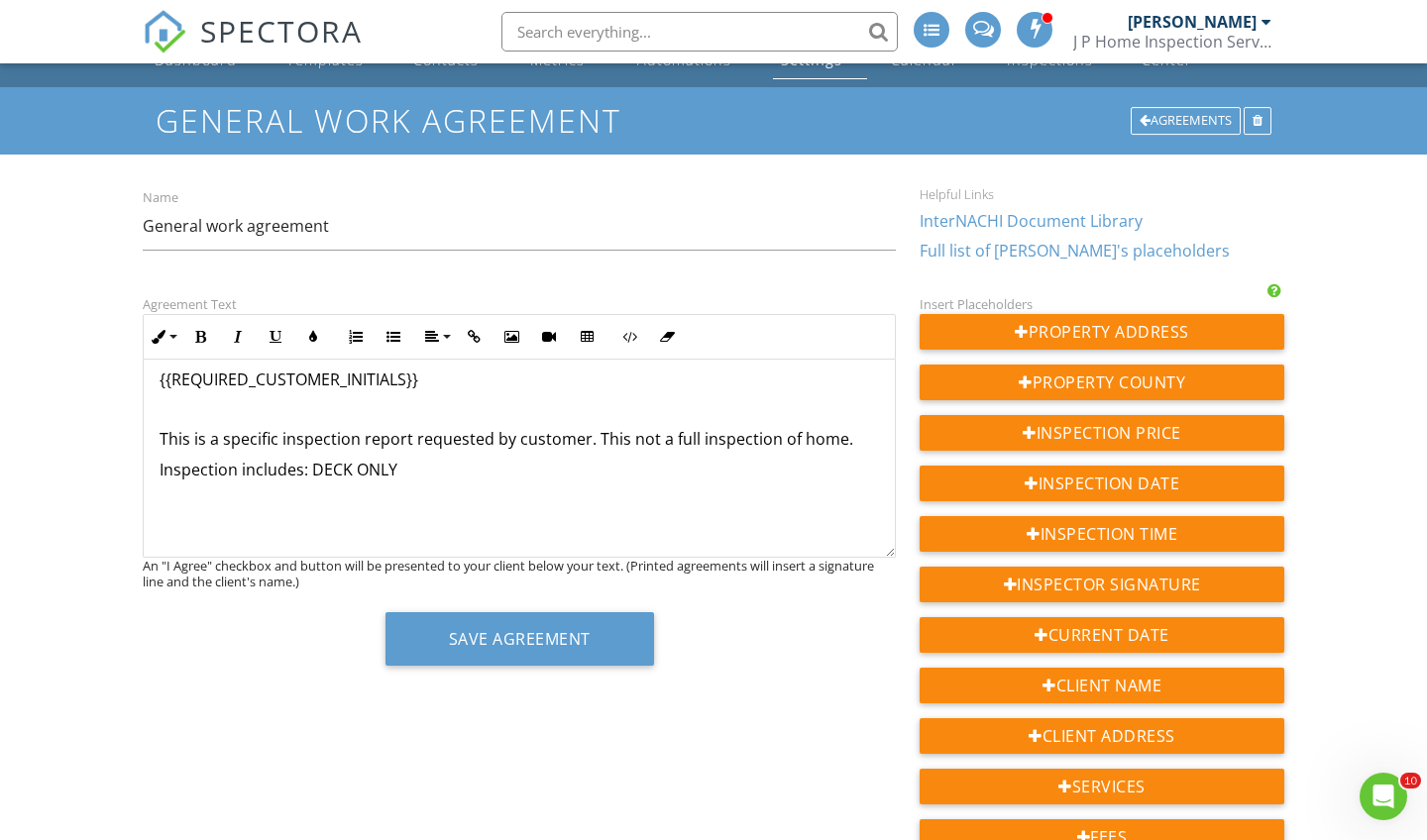 click on "Inspection includes: DECK ONLY" at bounding box center (519, 470) 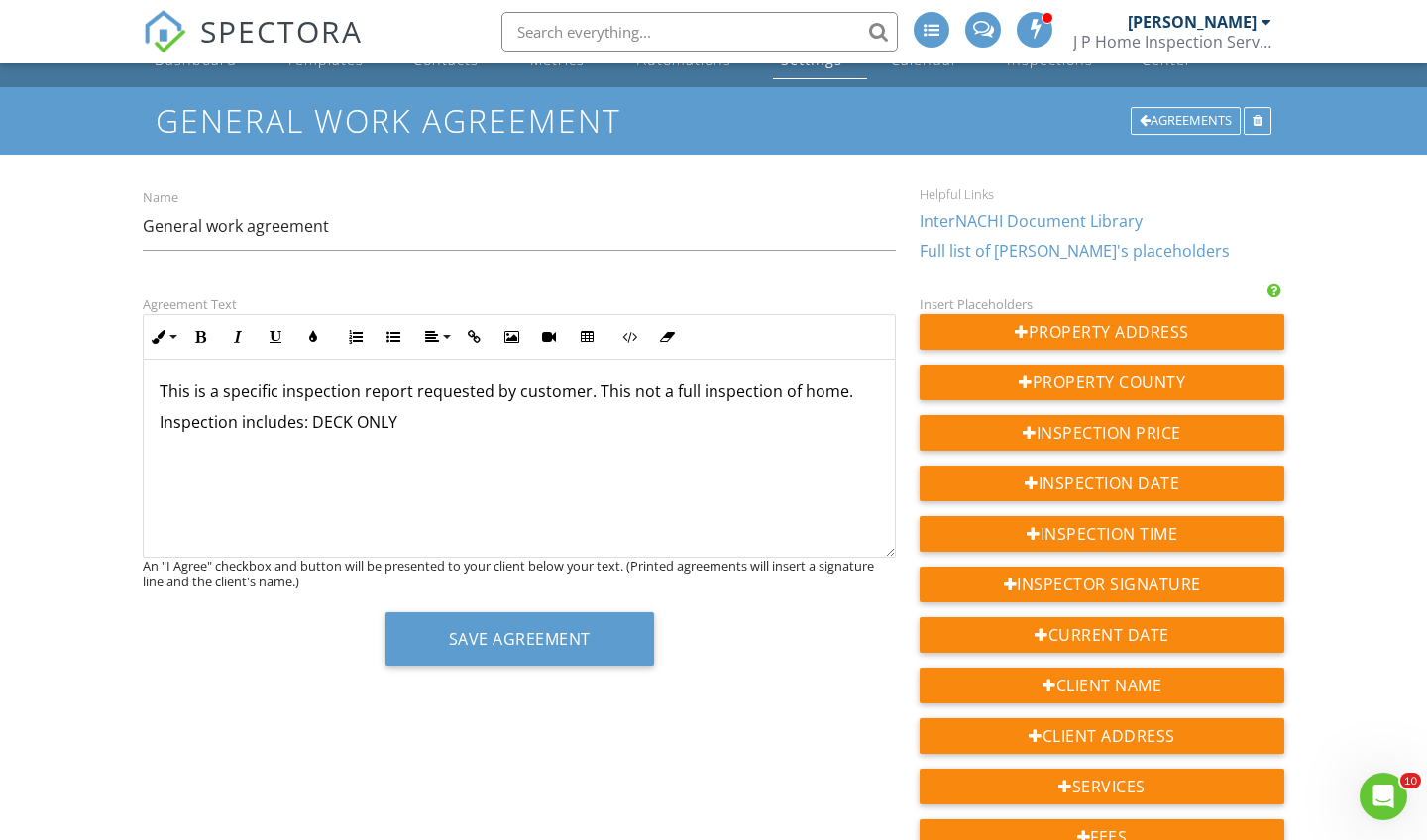 scroll, scrollTop: 392, scrollLeft: 0, axis: vertical 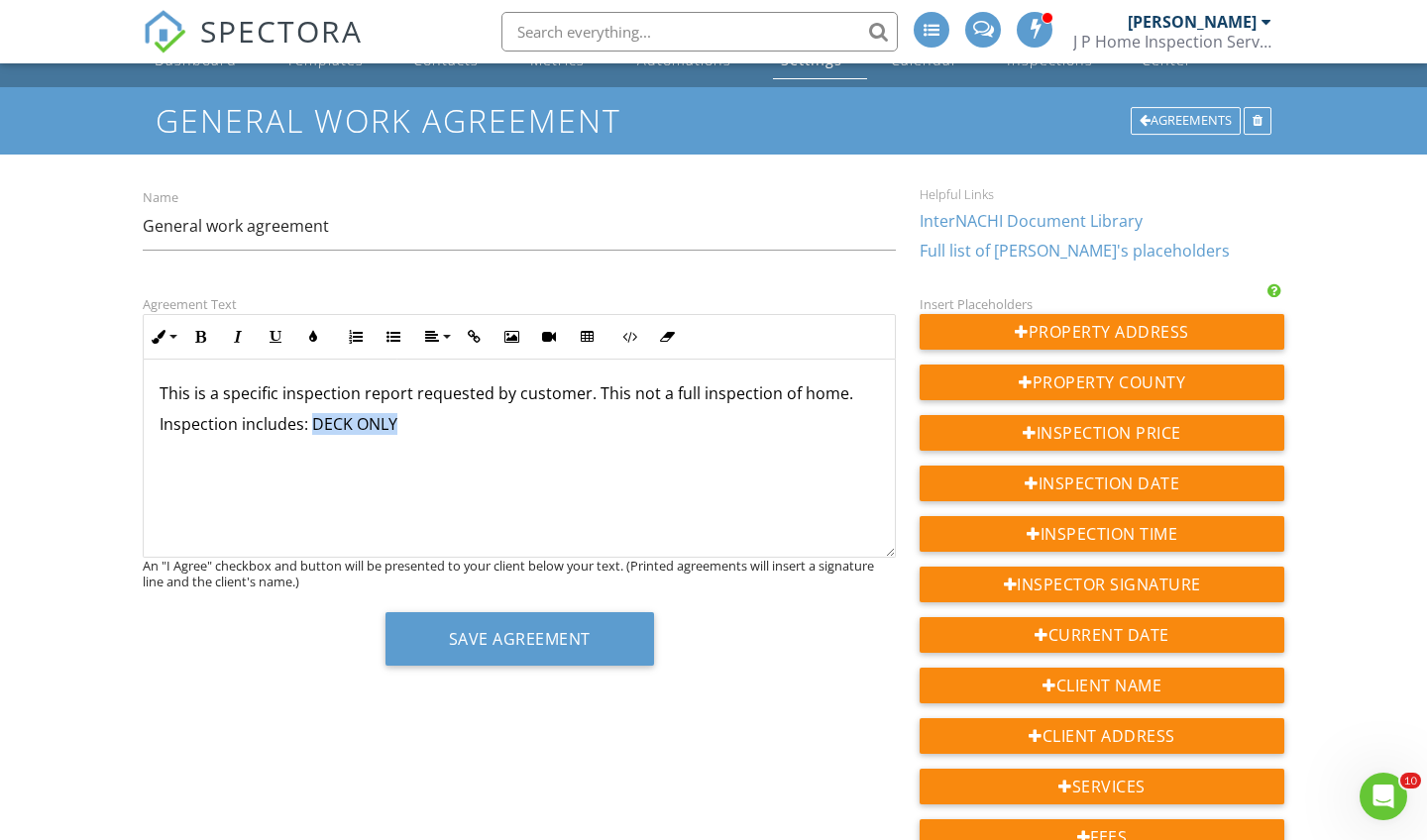 drag, startPoint x: 311, startPoint y: 418, endPoint x: 400, endPoint y: 420, distance: 89.02247 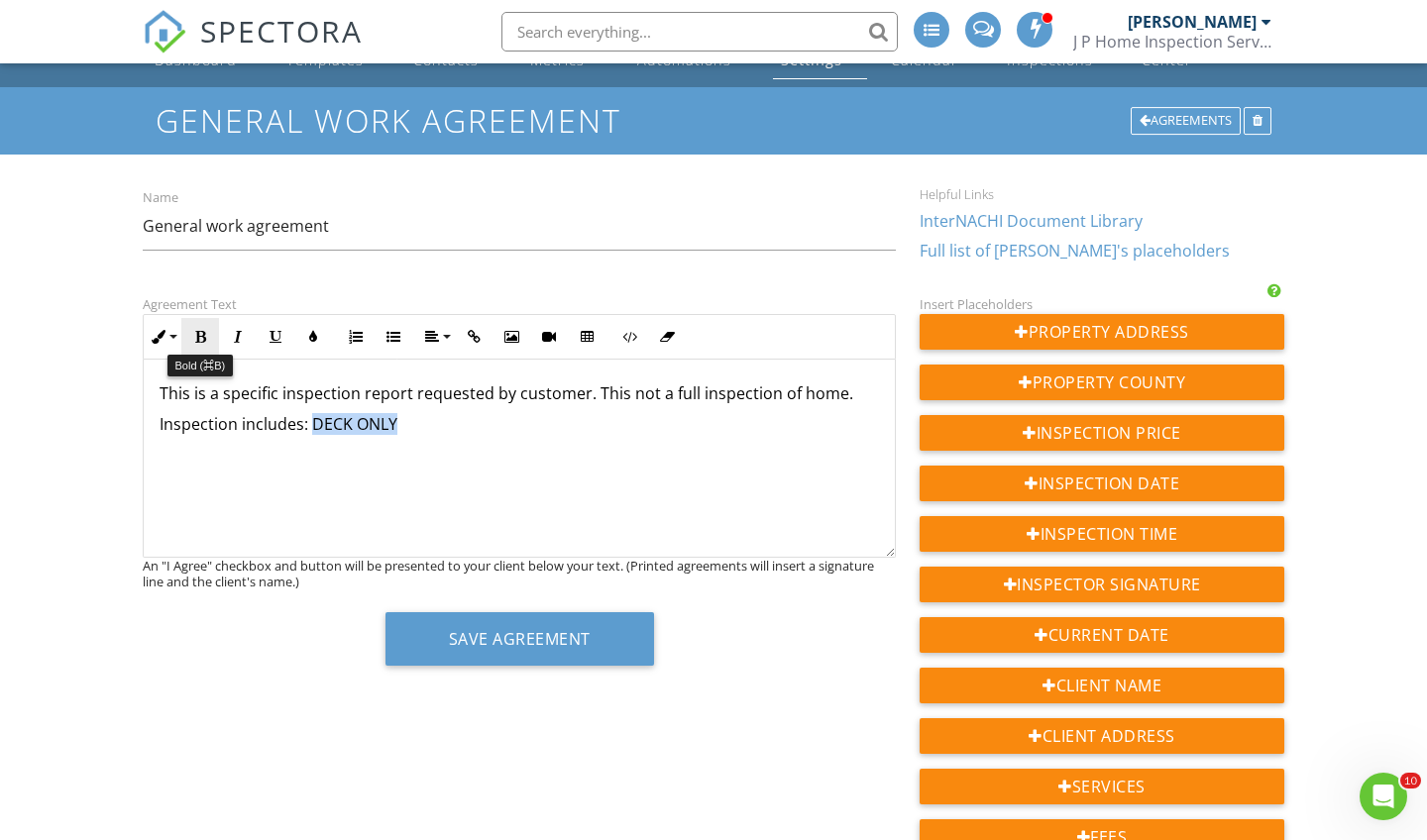 click at bounding box center (200, 337) 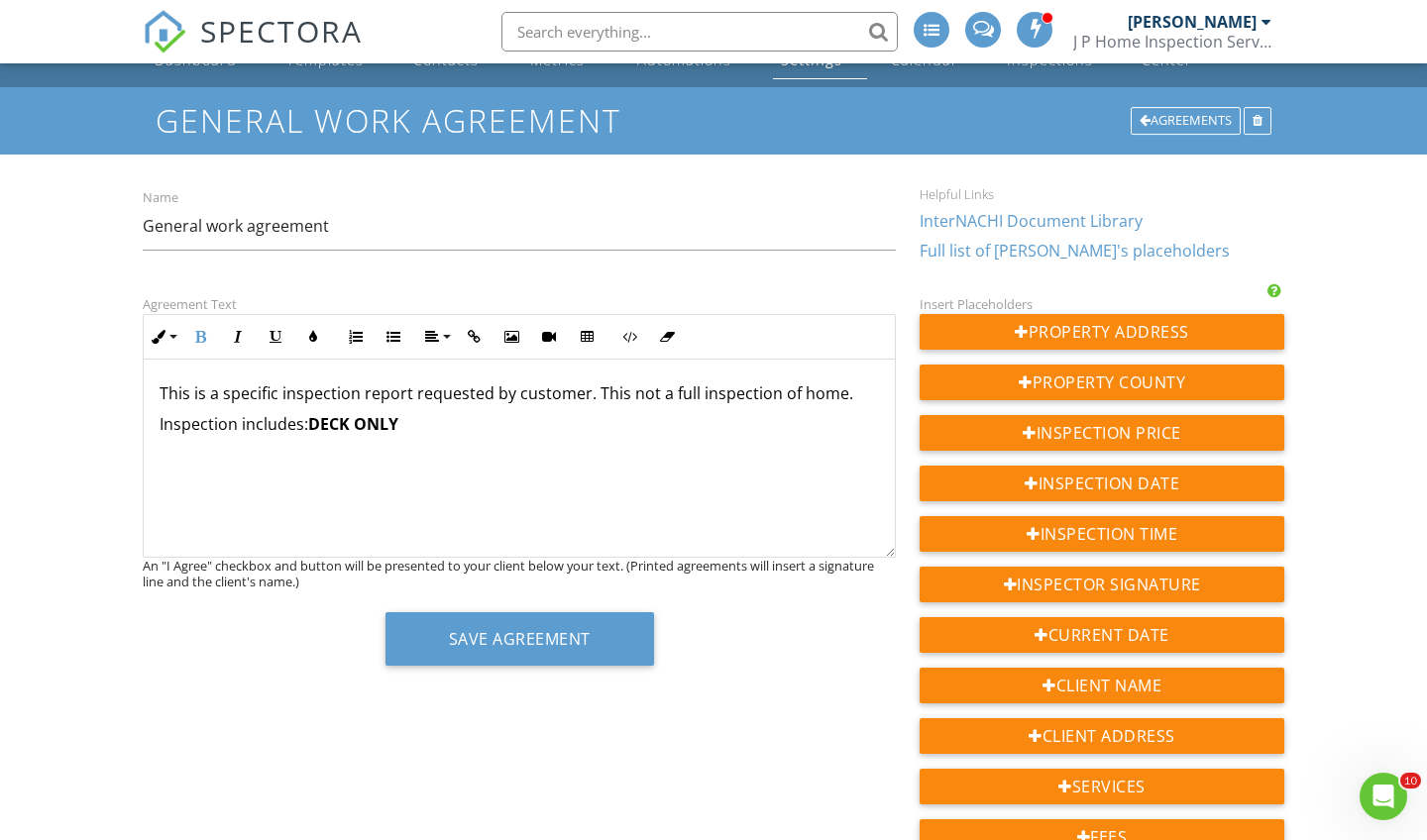 click at bounding box center (519, 514) 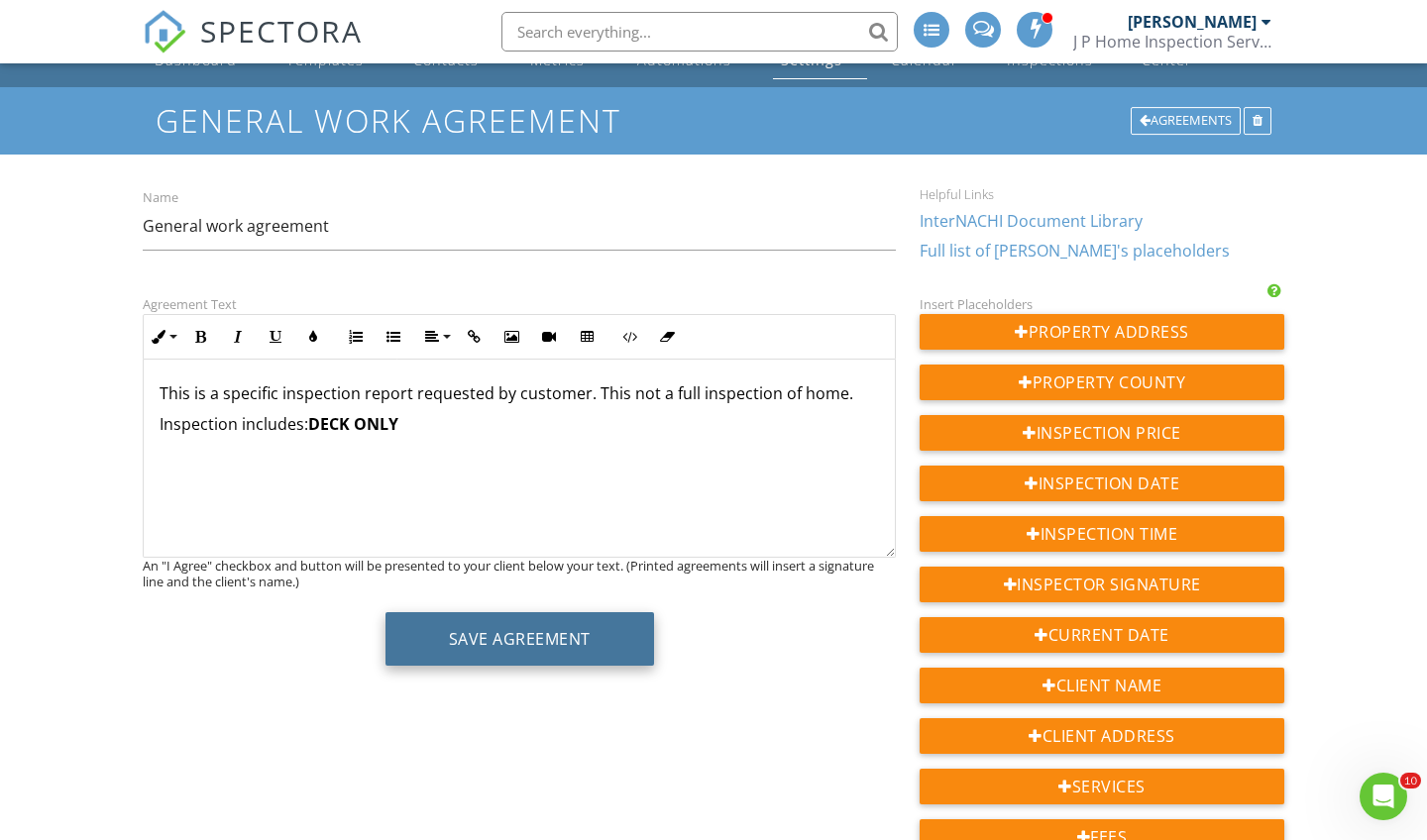 click on "Save Agreement" at bounding box center [519, 639] 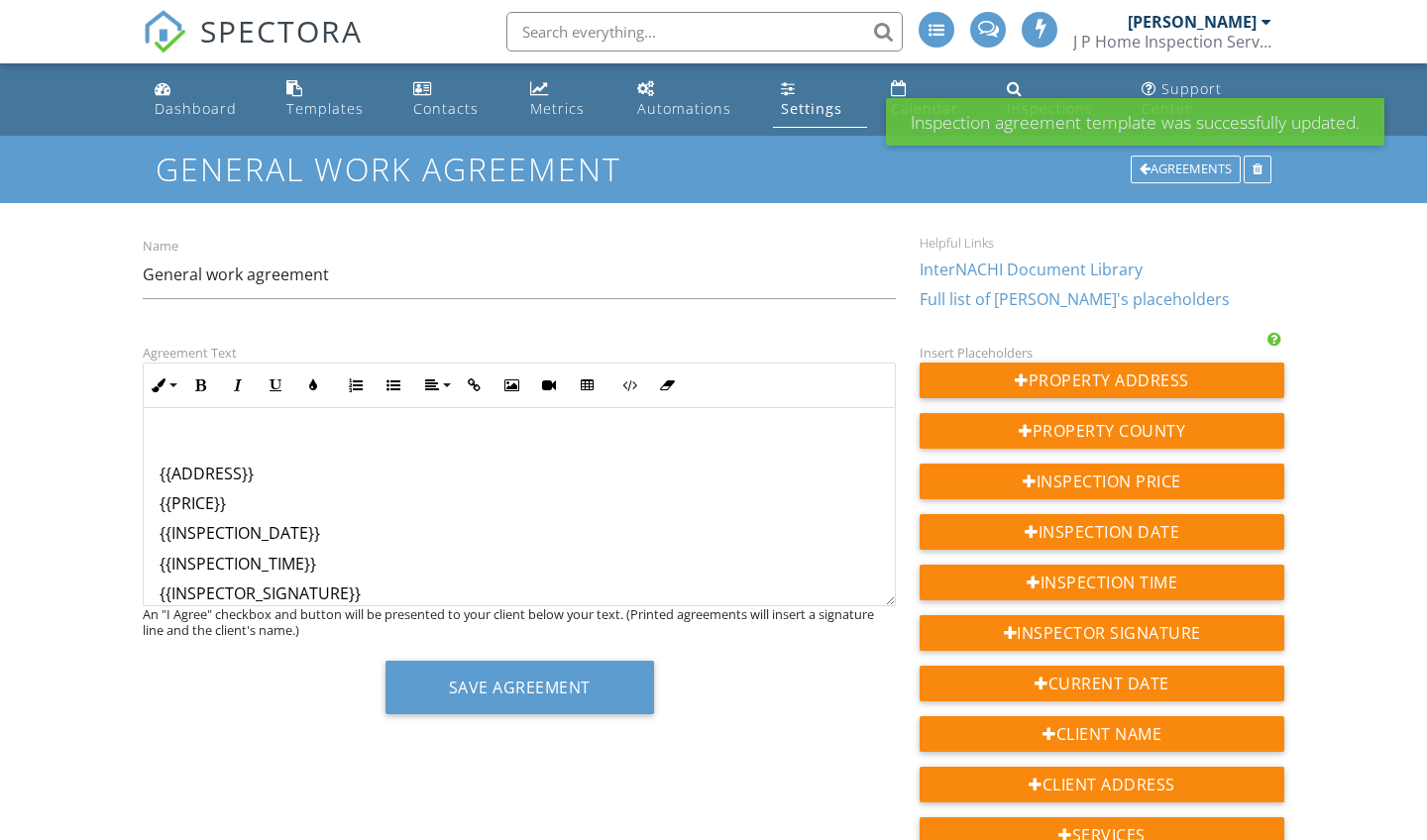 scroll, scrollTop: 0, scrollLeft: 0, axis: both 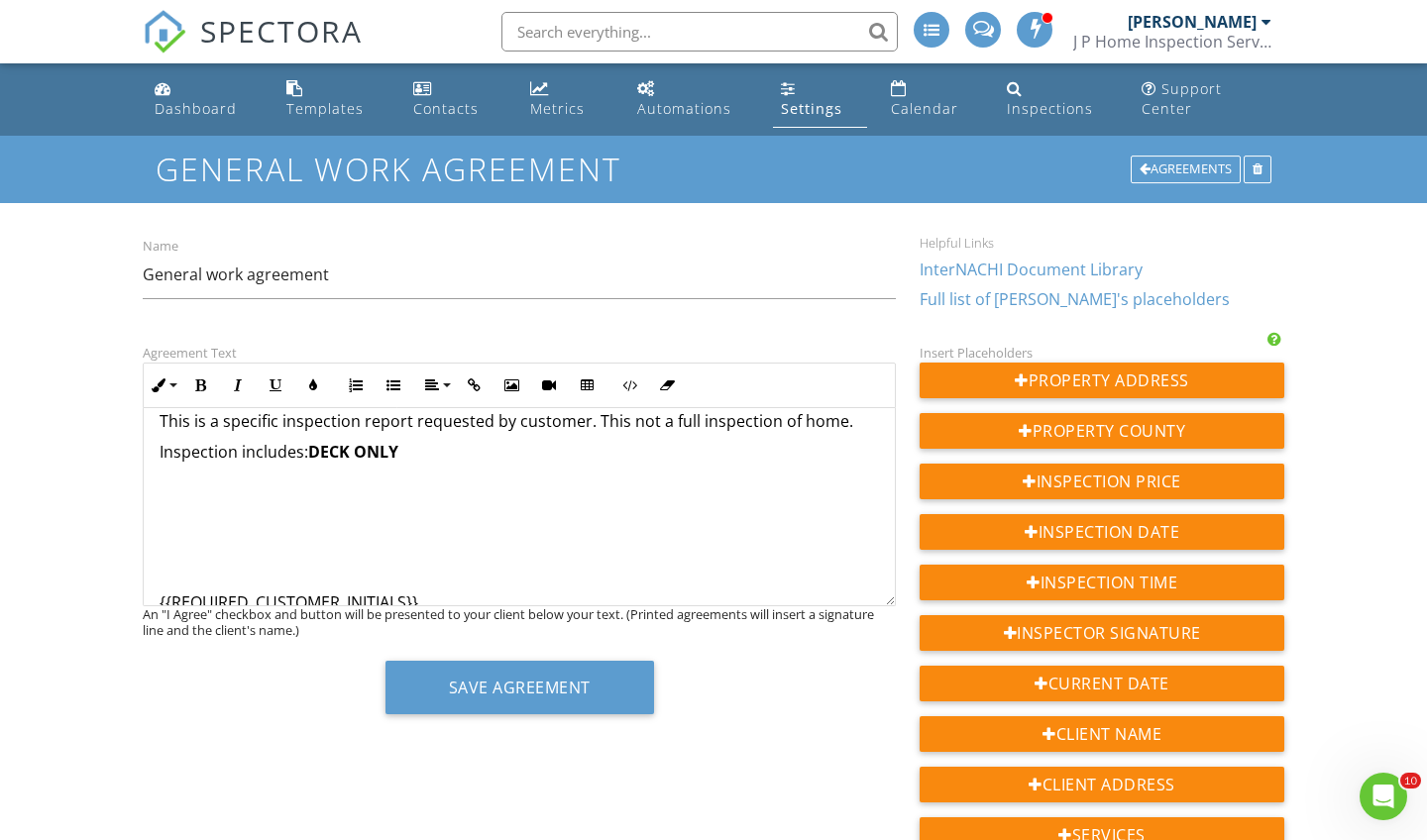 click on "Inspection includes:  DECK ONLY" at bounding box center (519, 452) 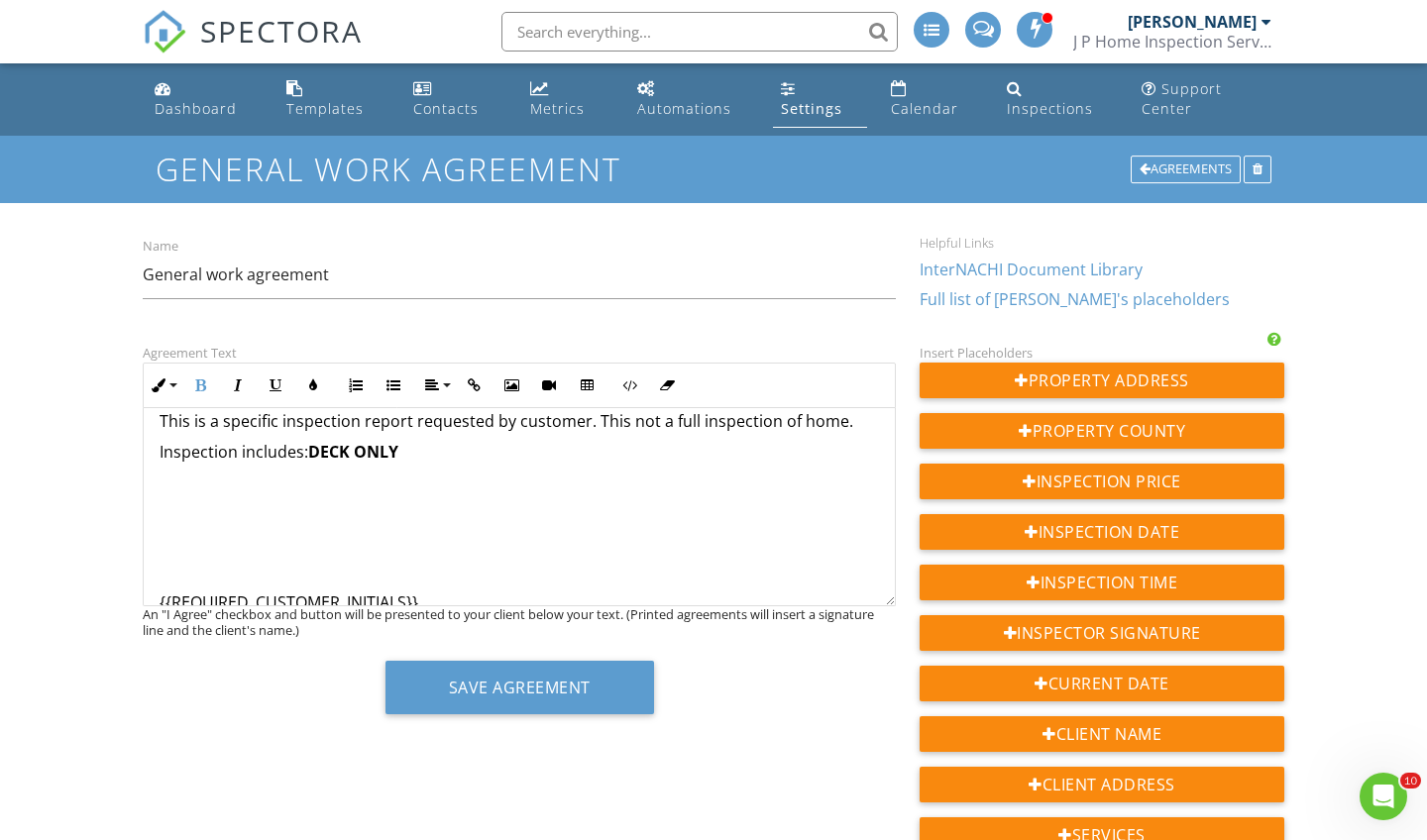 type 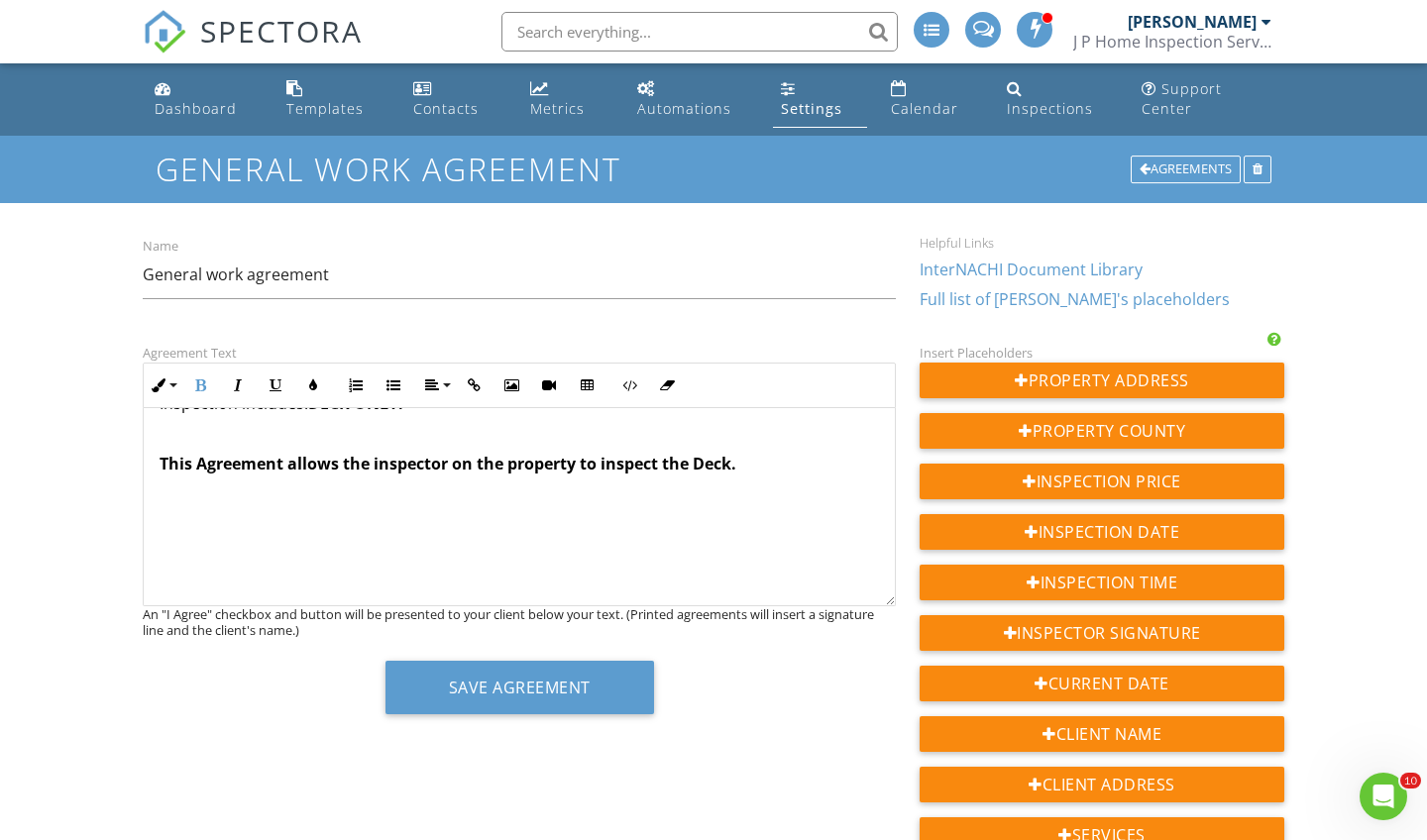 scroll, scrollTop: 461, scrollLeft: 0, axis: vertical 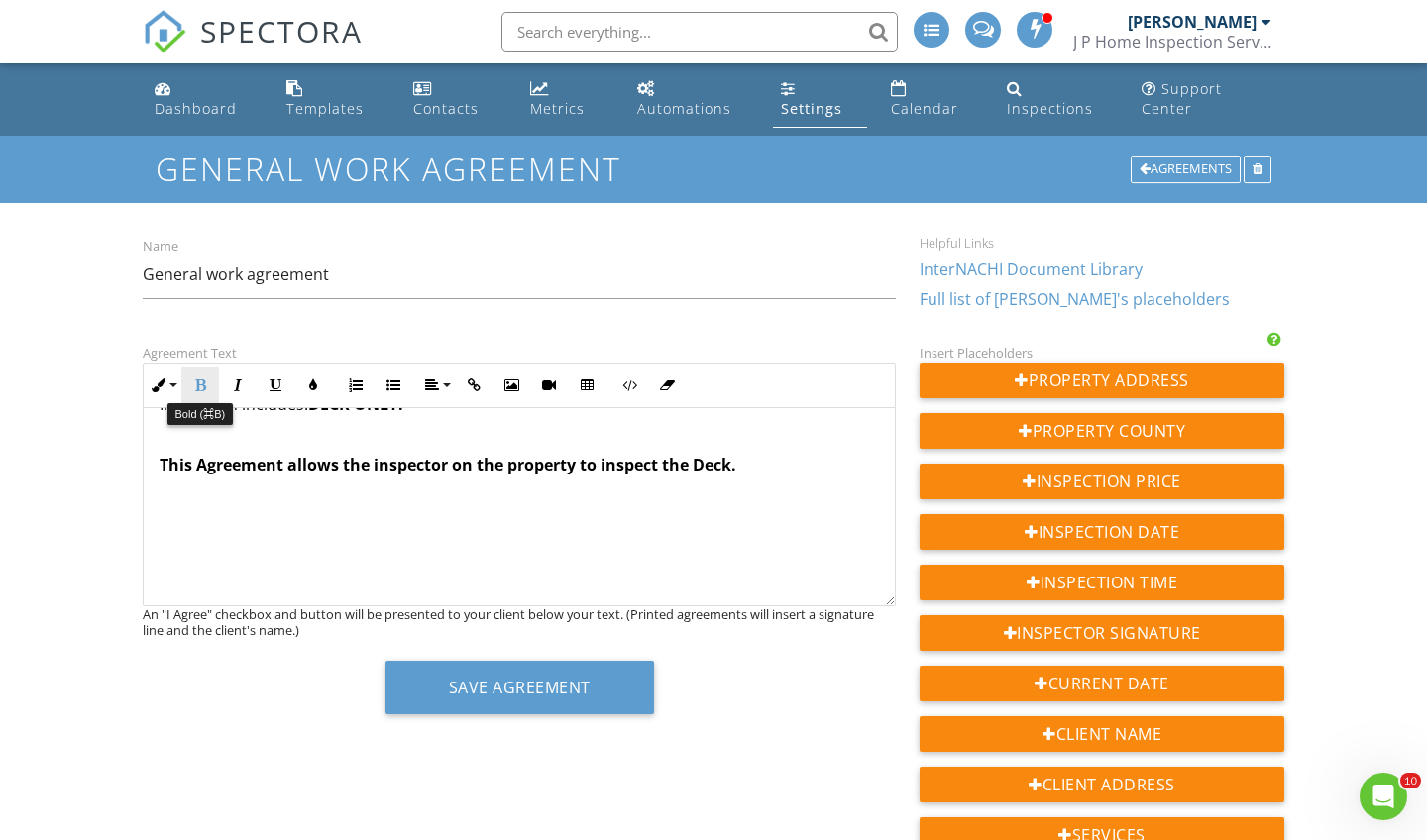 click on "Bold" at bounding box center (200, 385) 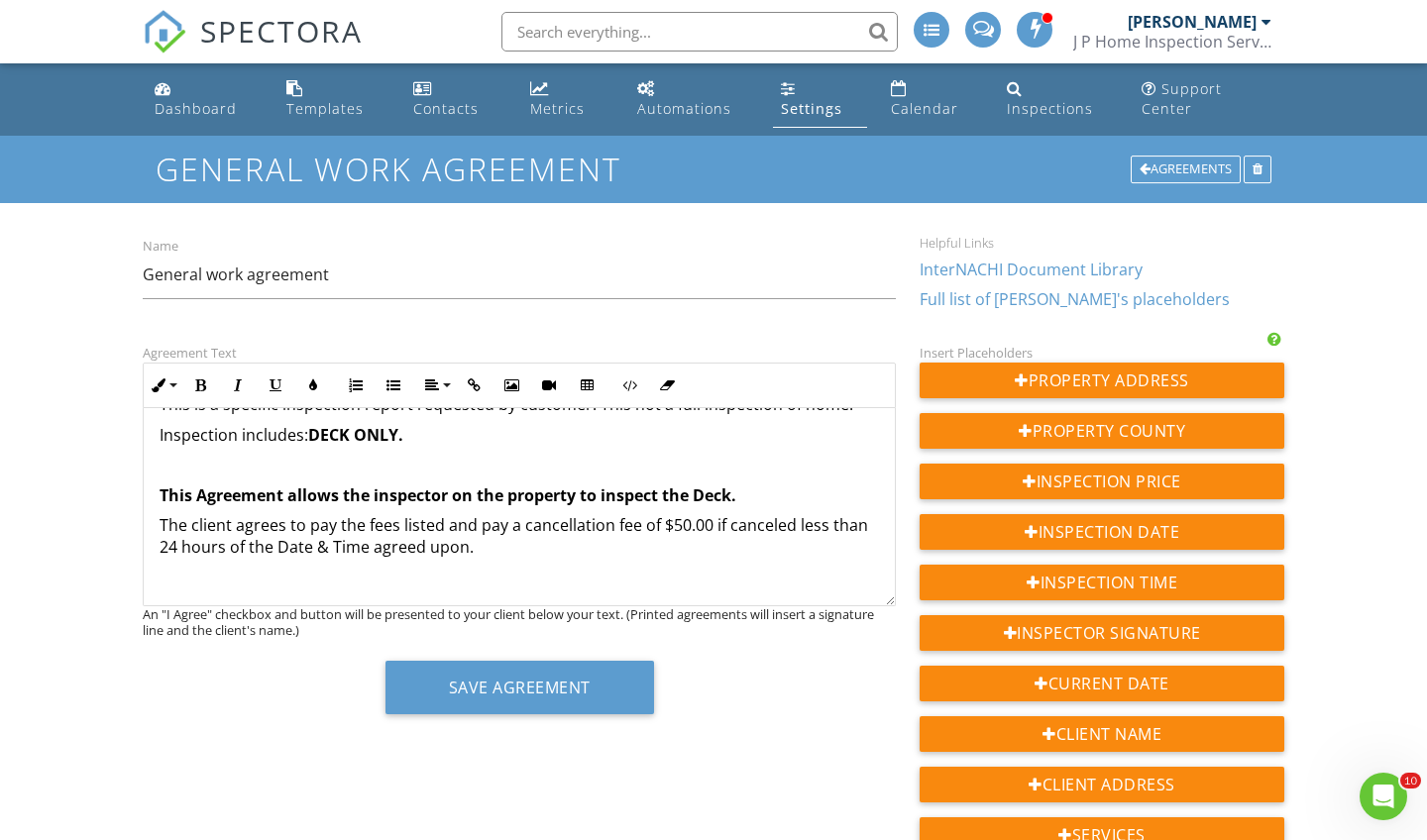 scroll, scrollTop: 425, scrollLeft: 0, axis: vertical 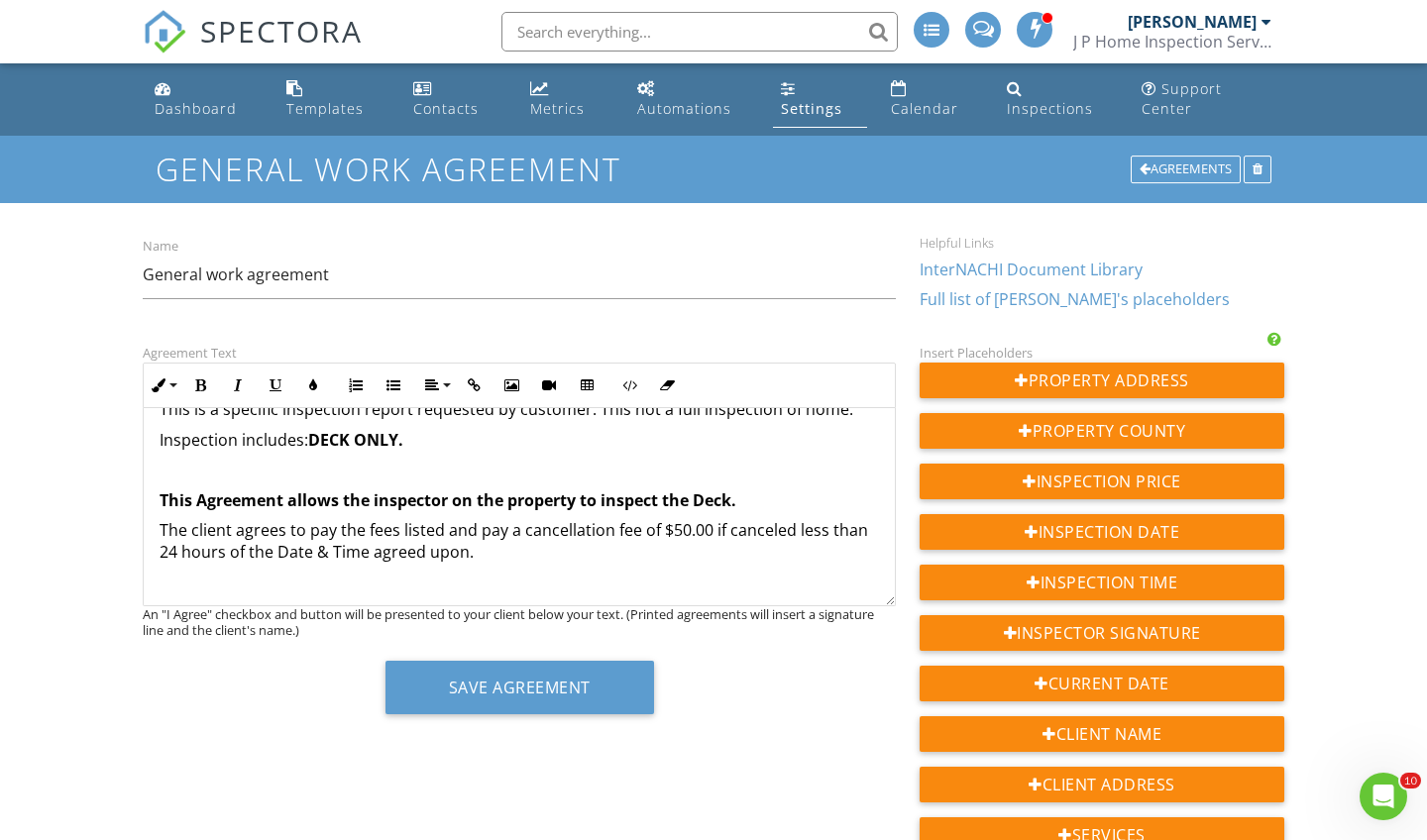 click on "This Agreement allows the inspector on the property to inspect the Deck." at bounding box center (519, 500) 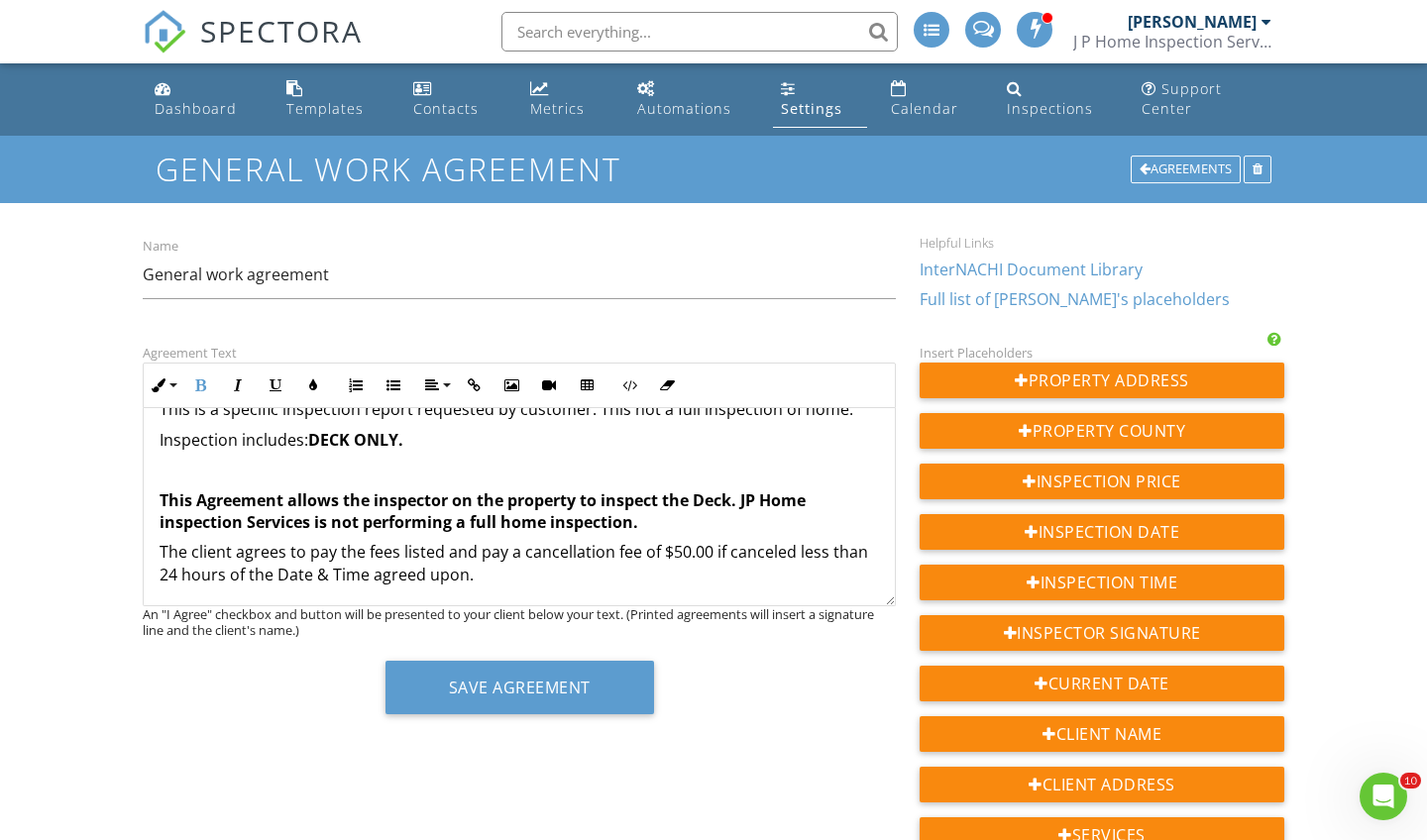 click on "This Agreement allows the inspector on the property to inspect the Deck. JP Home inspection Services is not performing a full home inspection." at bounding box center (483, 511) 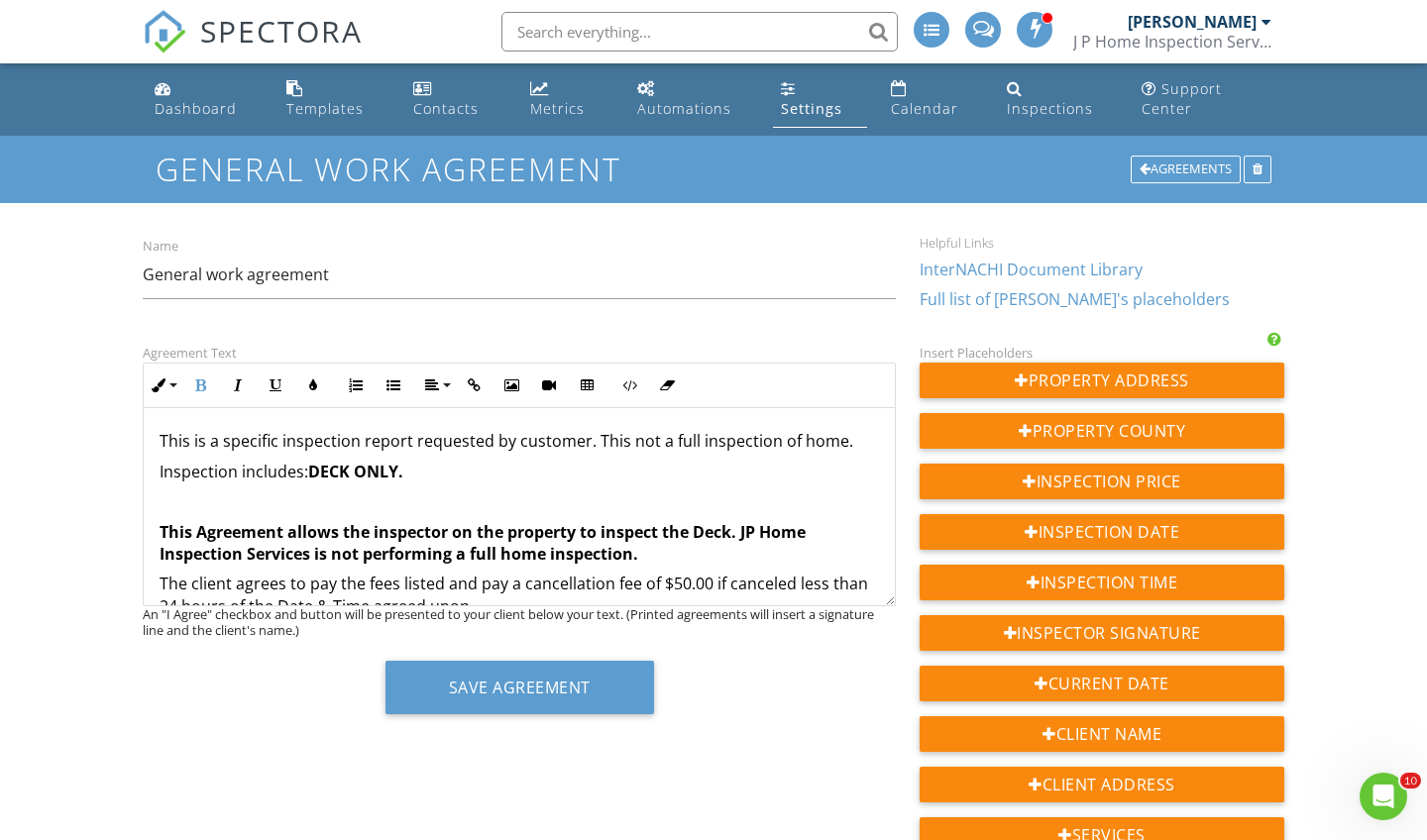 scroll, scrollTop: 400, scrollLeft: 0, axis: vertical 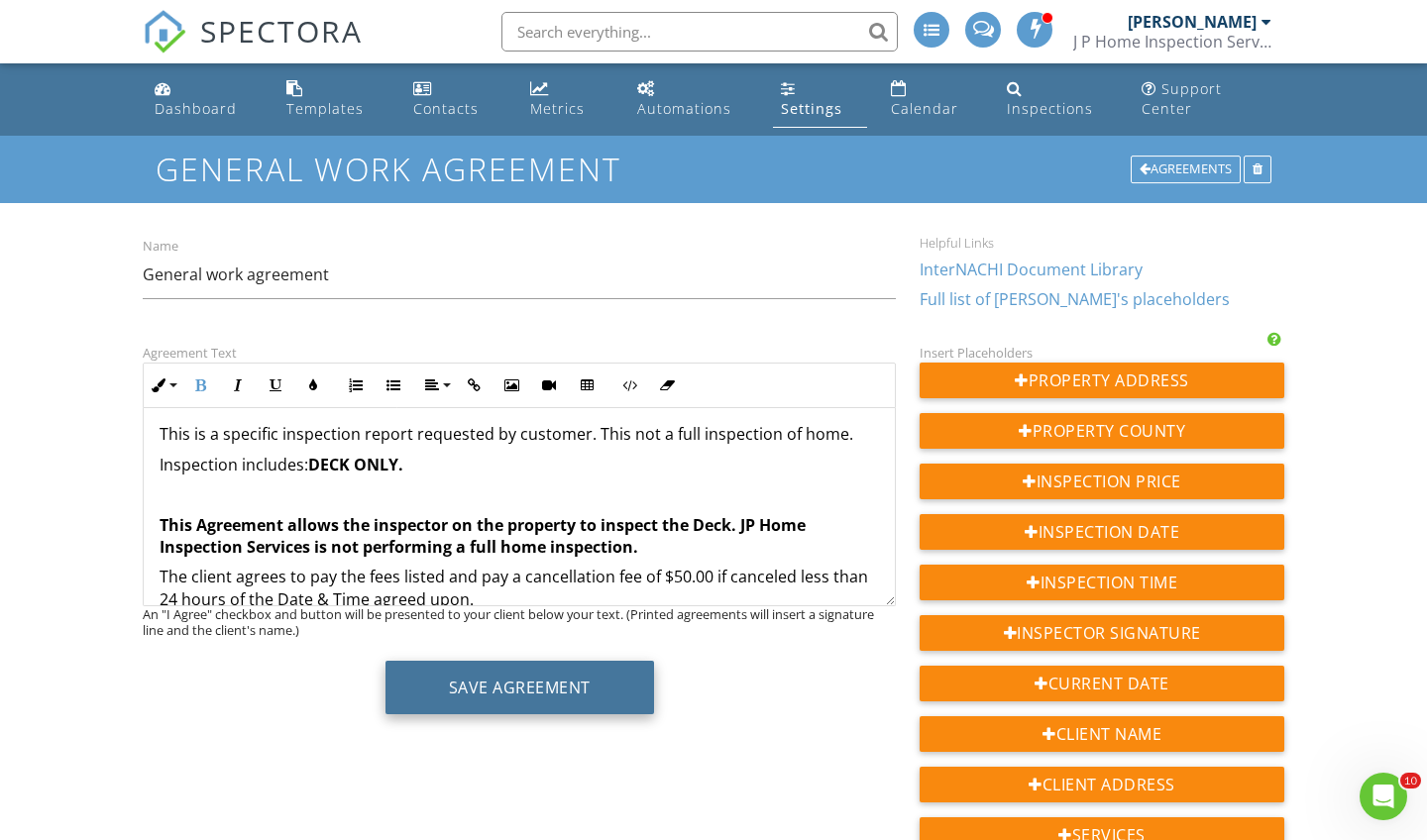 click on "Save Agreement" at bounding box center (519, 687) 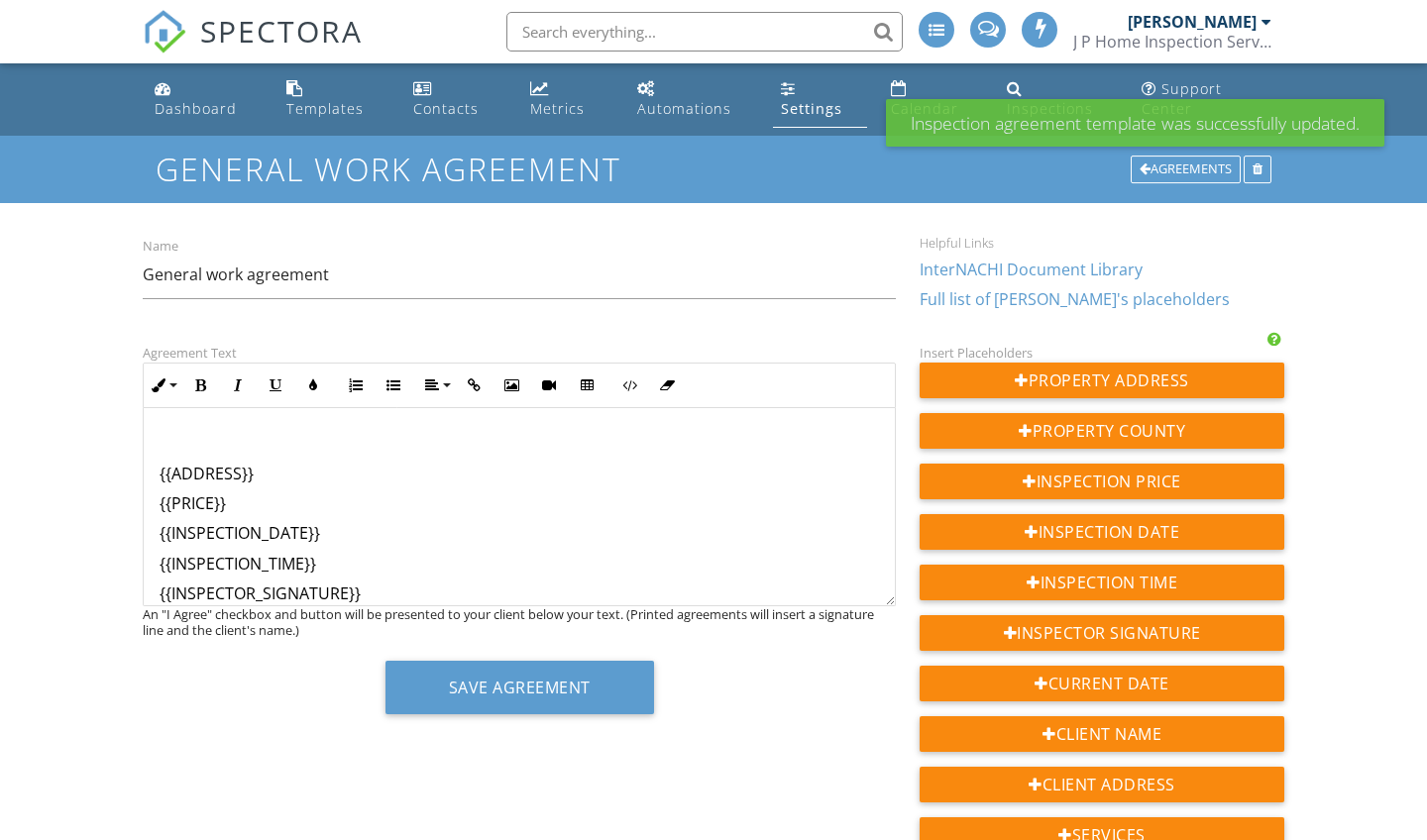 scroll, scrollTop: 0, scrollLeft: 0, axis: both 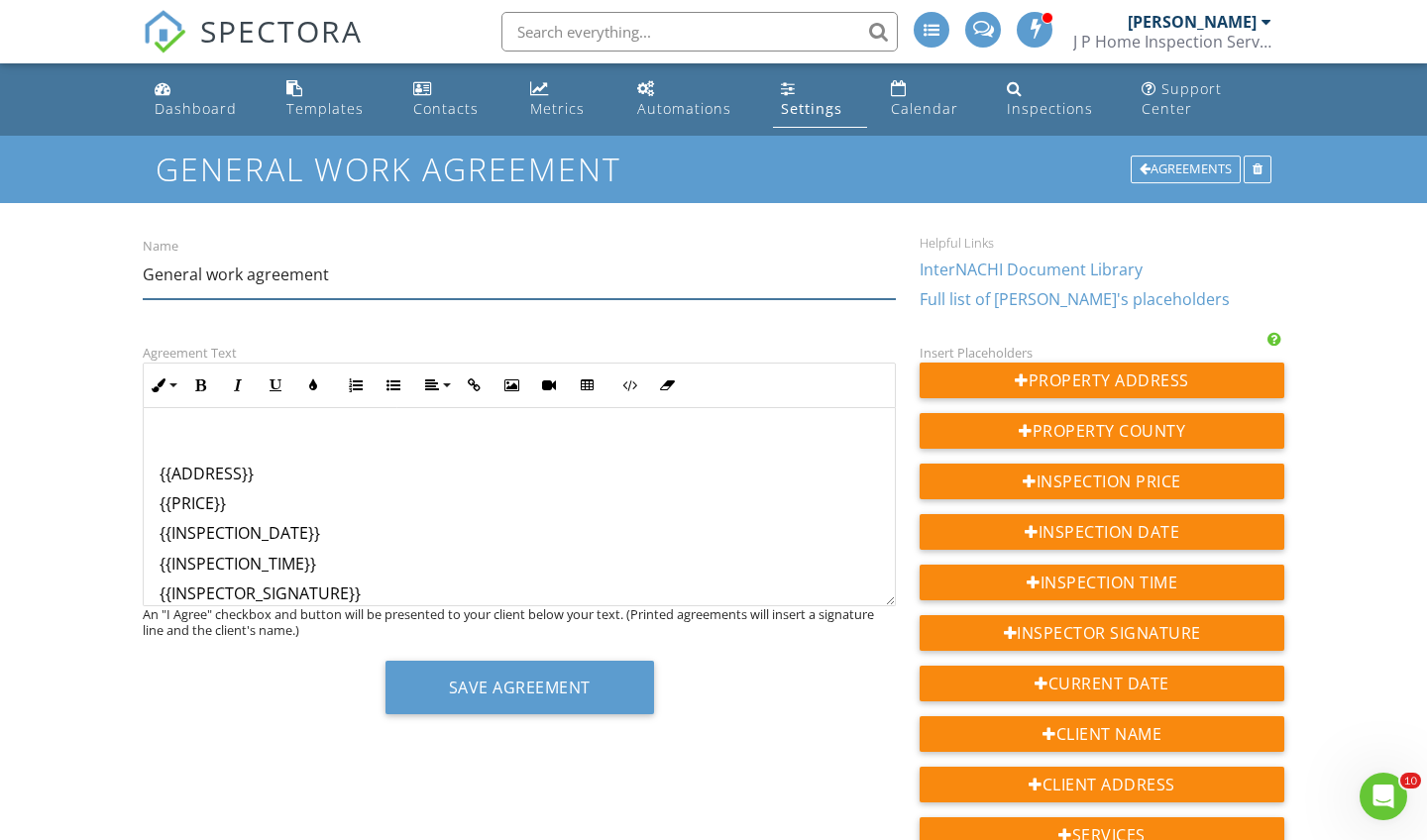 click on "General work agreement" at bounding box center (519, 274) 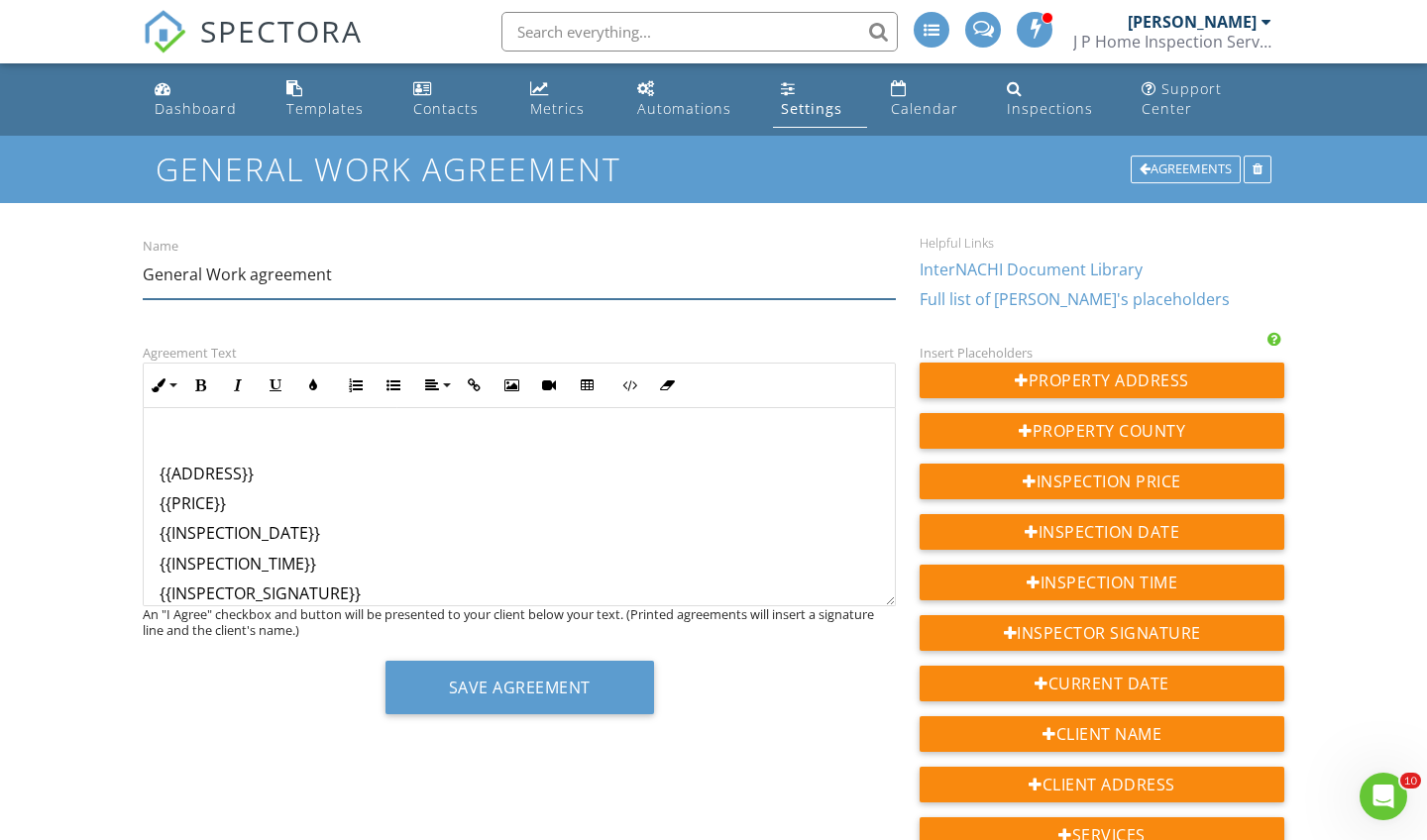 click on "General Work agreement" at bounding box center (519, 274) 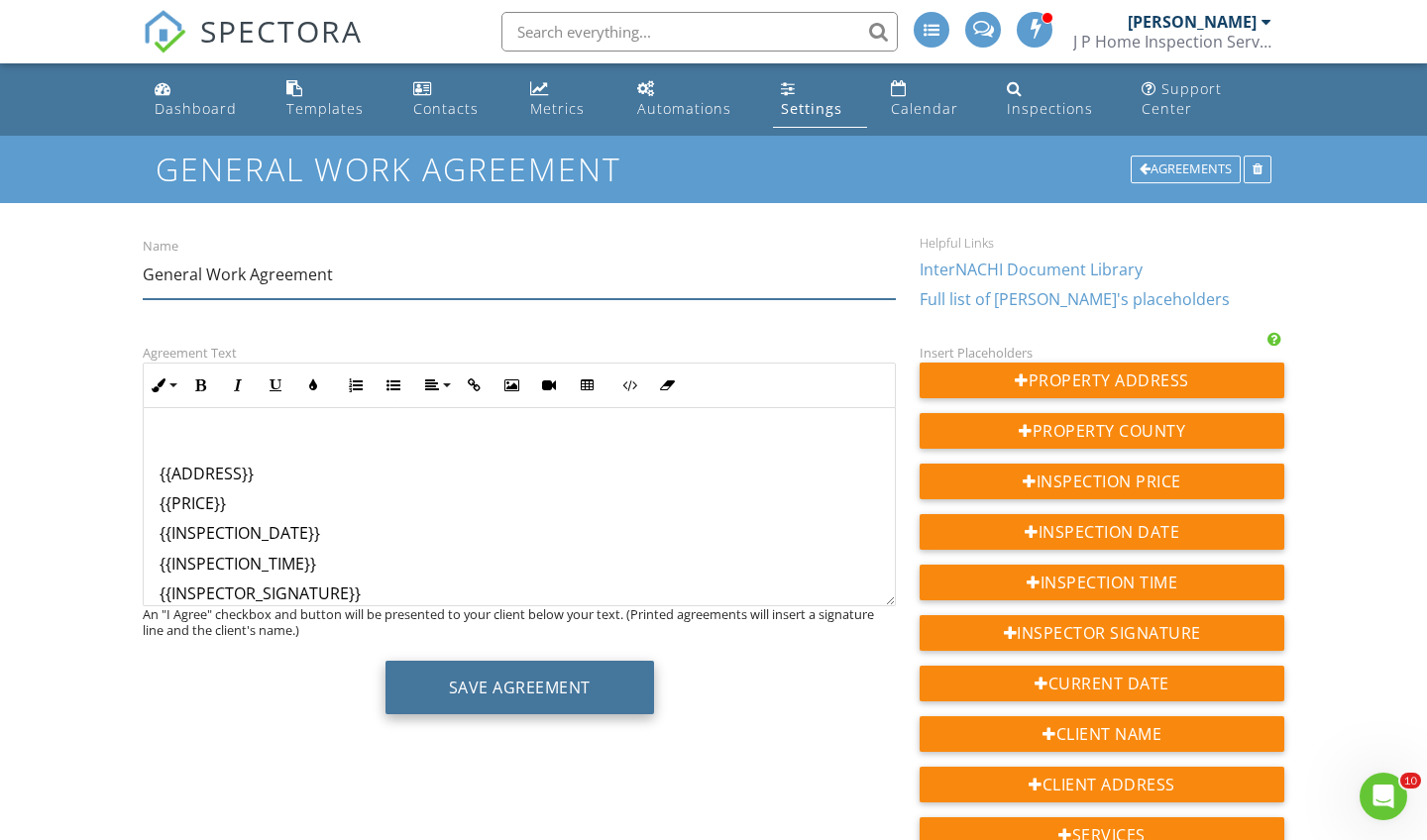 type on "General Work Agreement" 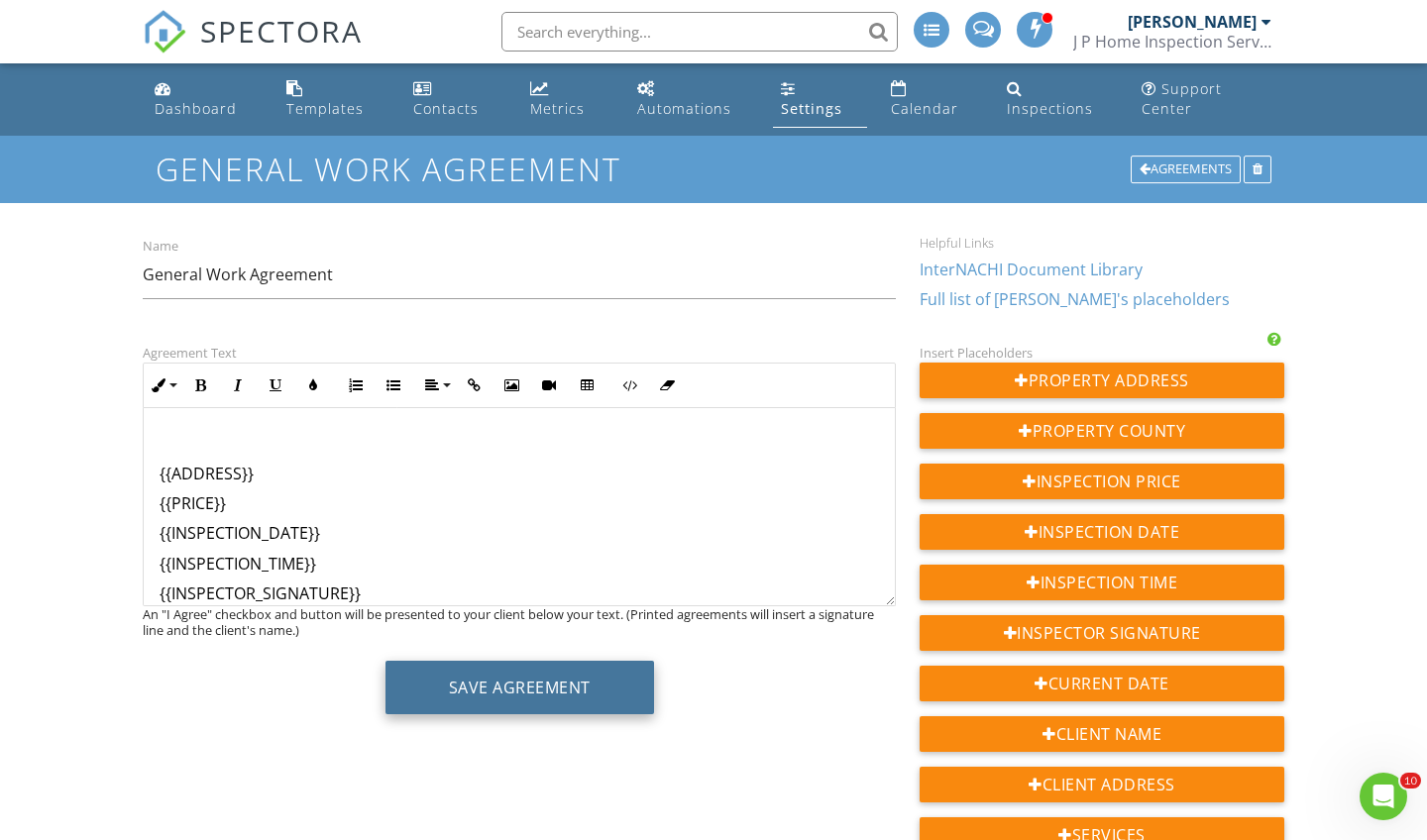 click on "Save Agreement" at bounding box center (519, 687) 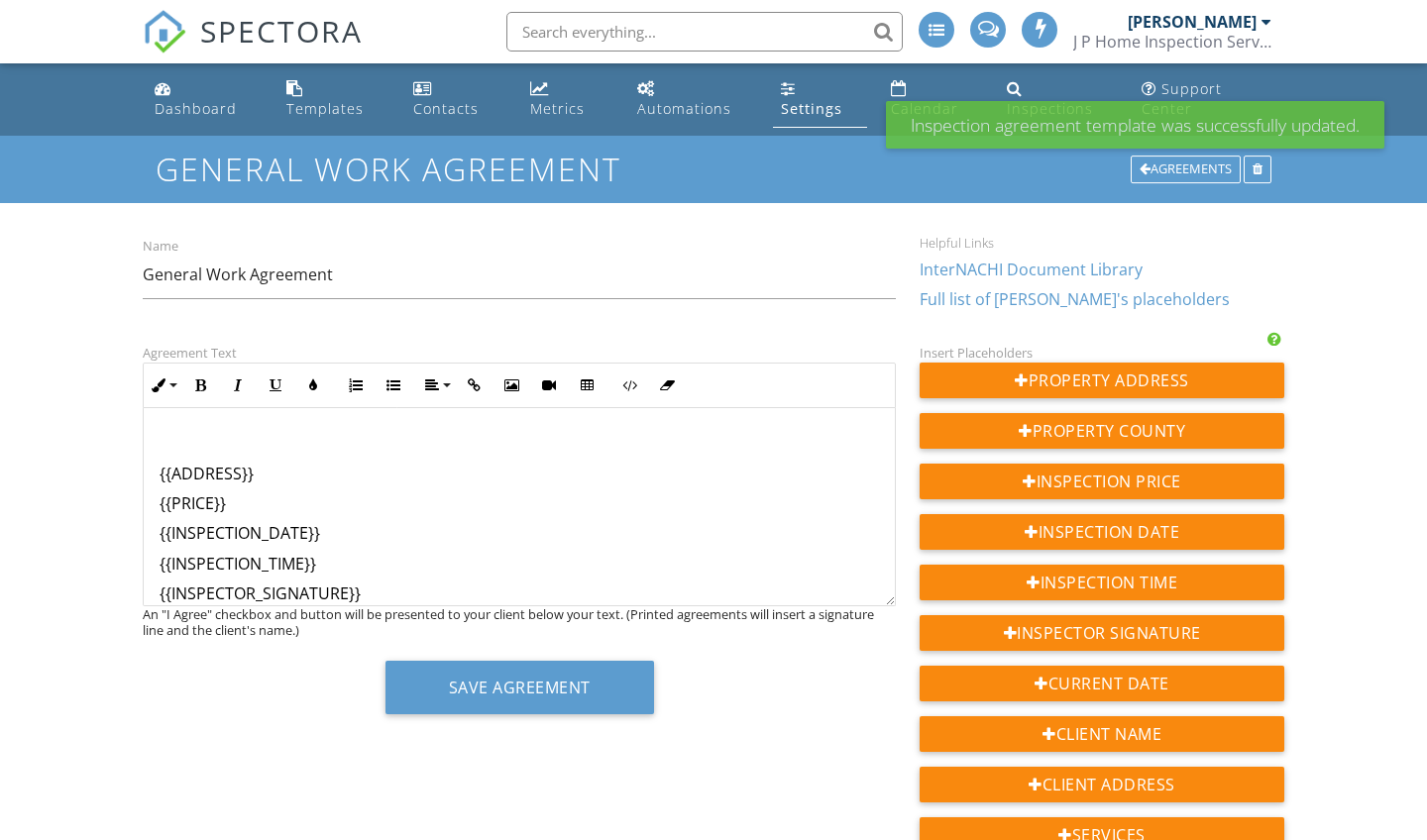 scroll, scrollTop: 0, scrollLeft: 0, axis: both 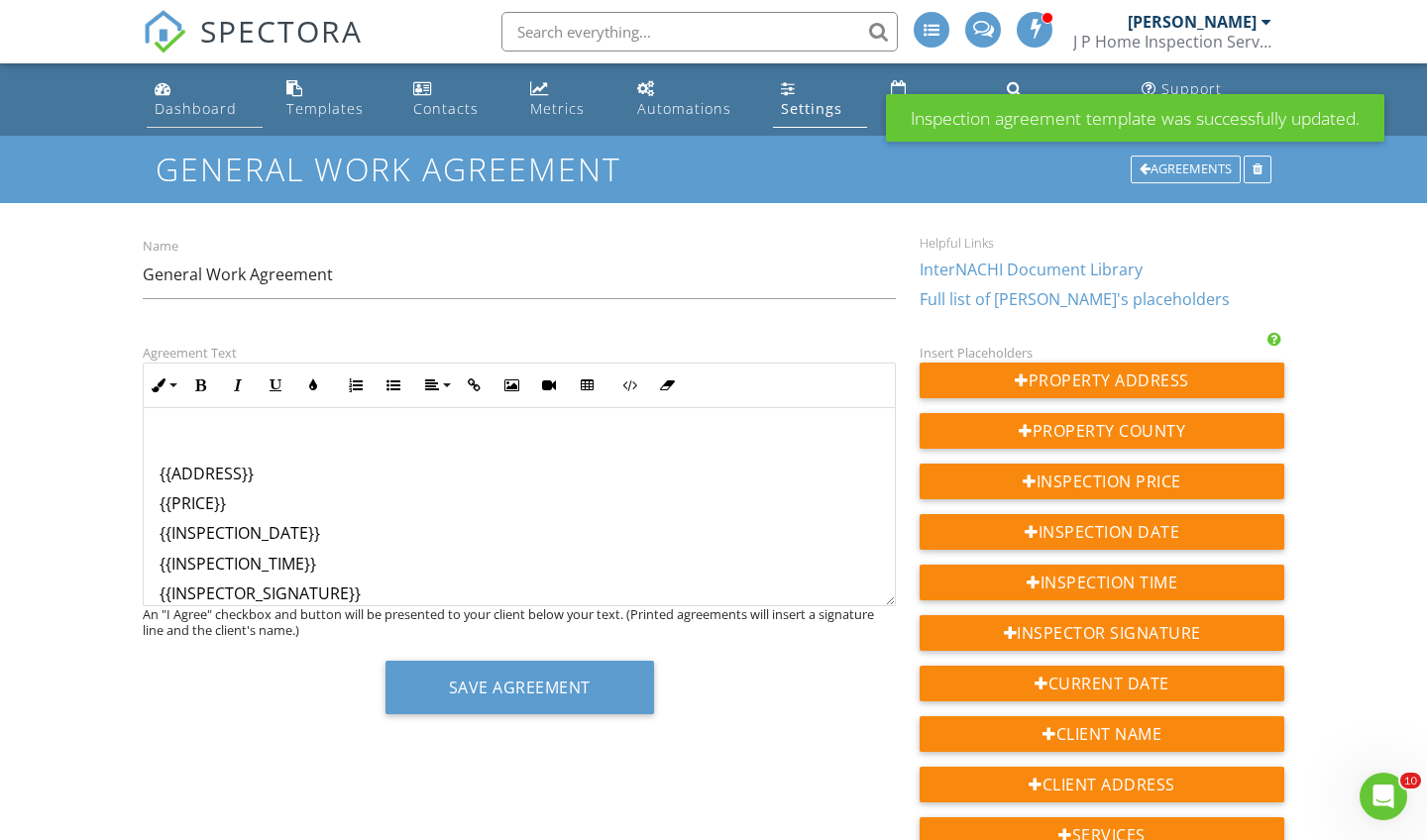 click on "Dashboard" at bounding box center [195, 108] 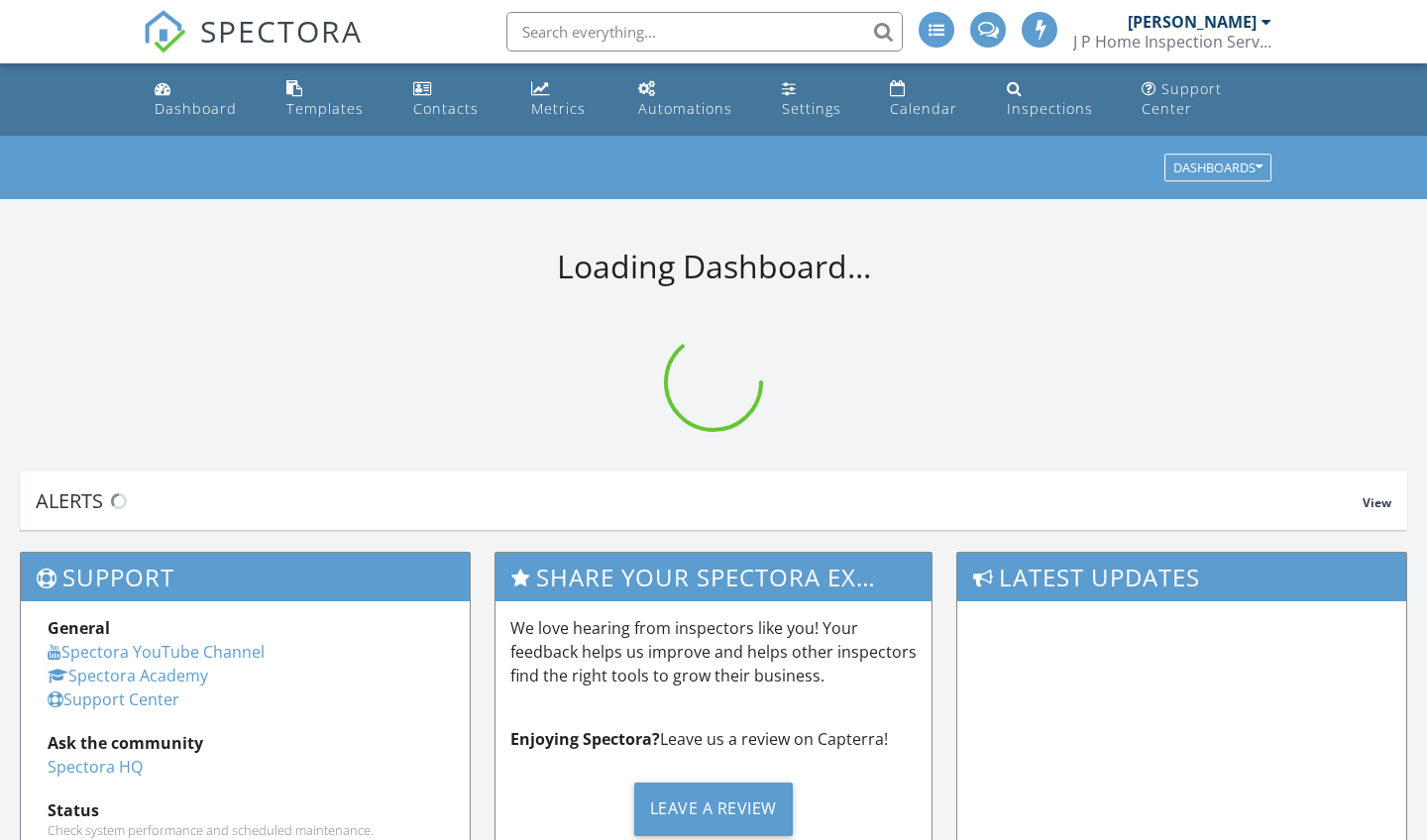 scroll, scrollTop: 0, scrollLeft: 0, axis: both 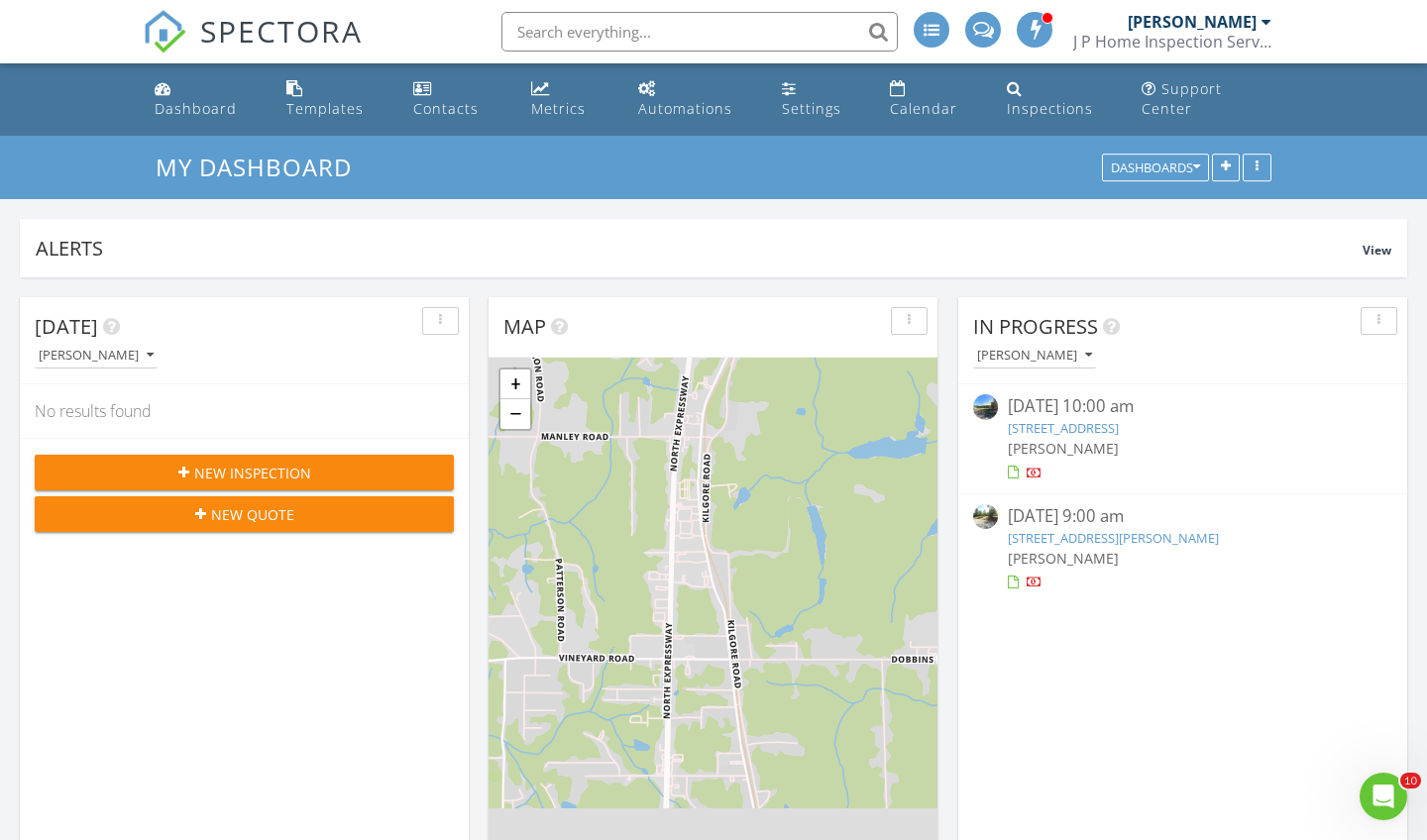 click on "New Inspection" at bounding box center (253, 472) 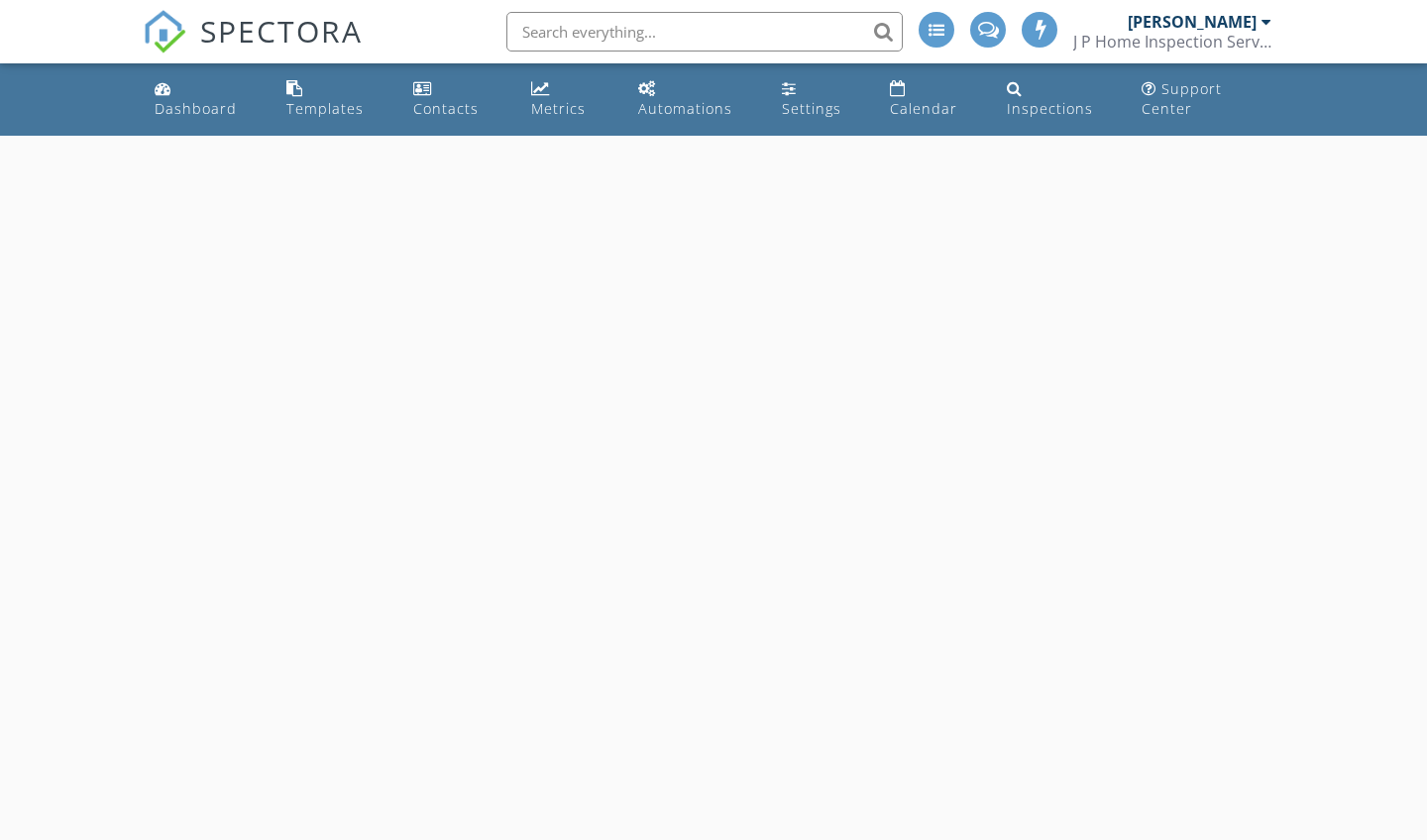 scroll, scrollTop: 0, scrollLeft: 0, axis: both 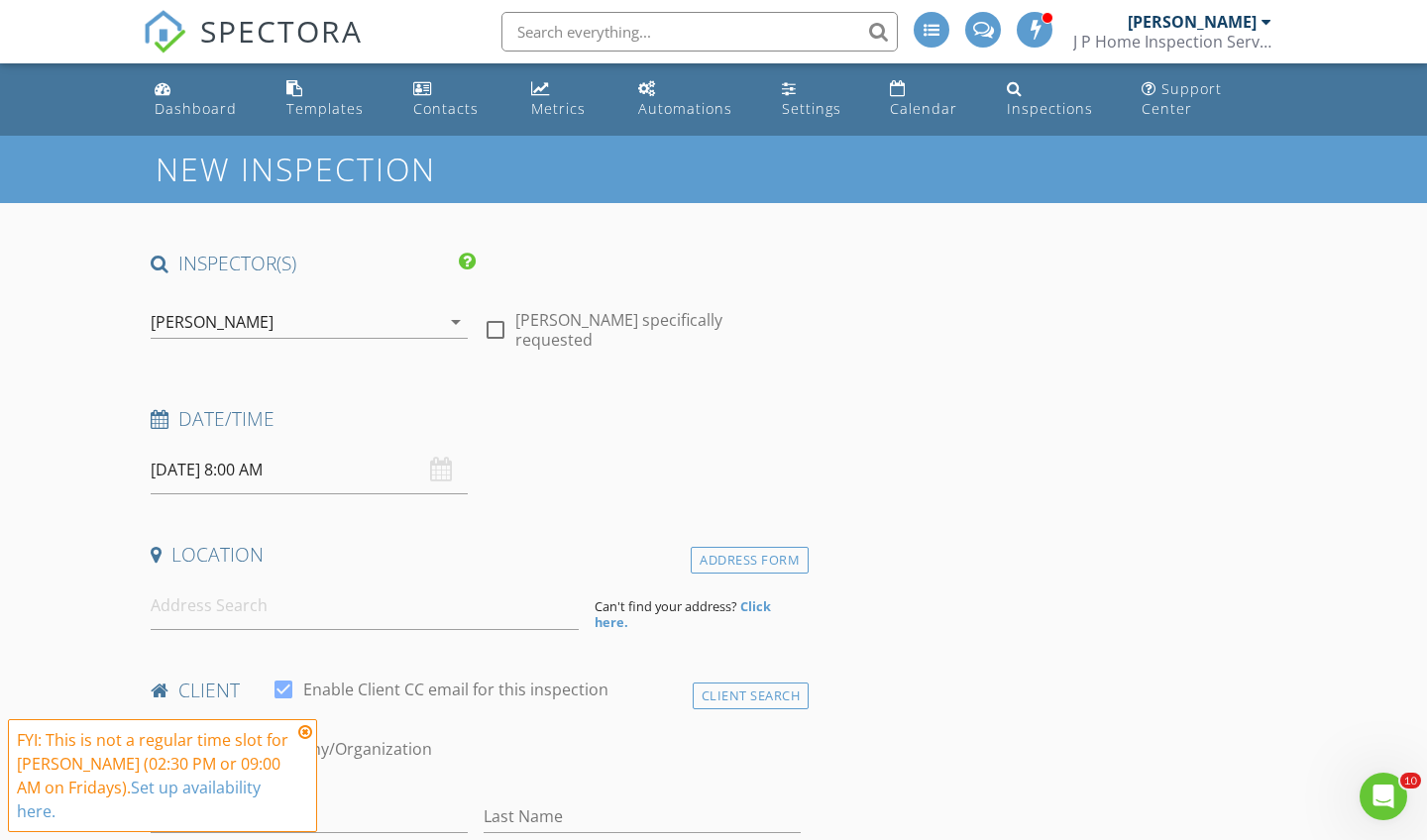 click on "07/11/2025 8:00 AM" at bounding box center [309, 470] 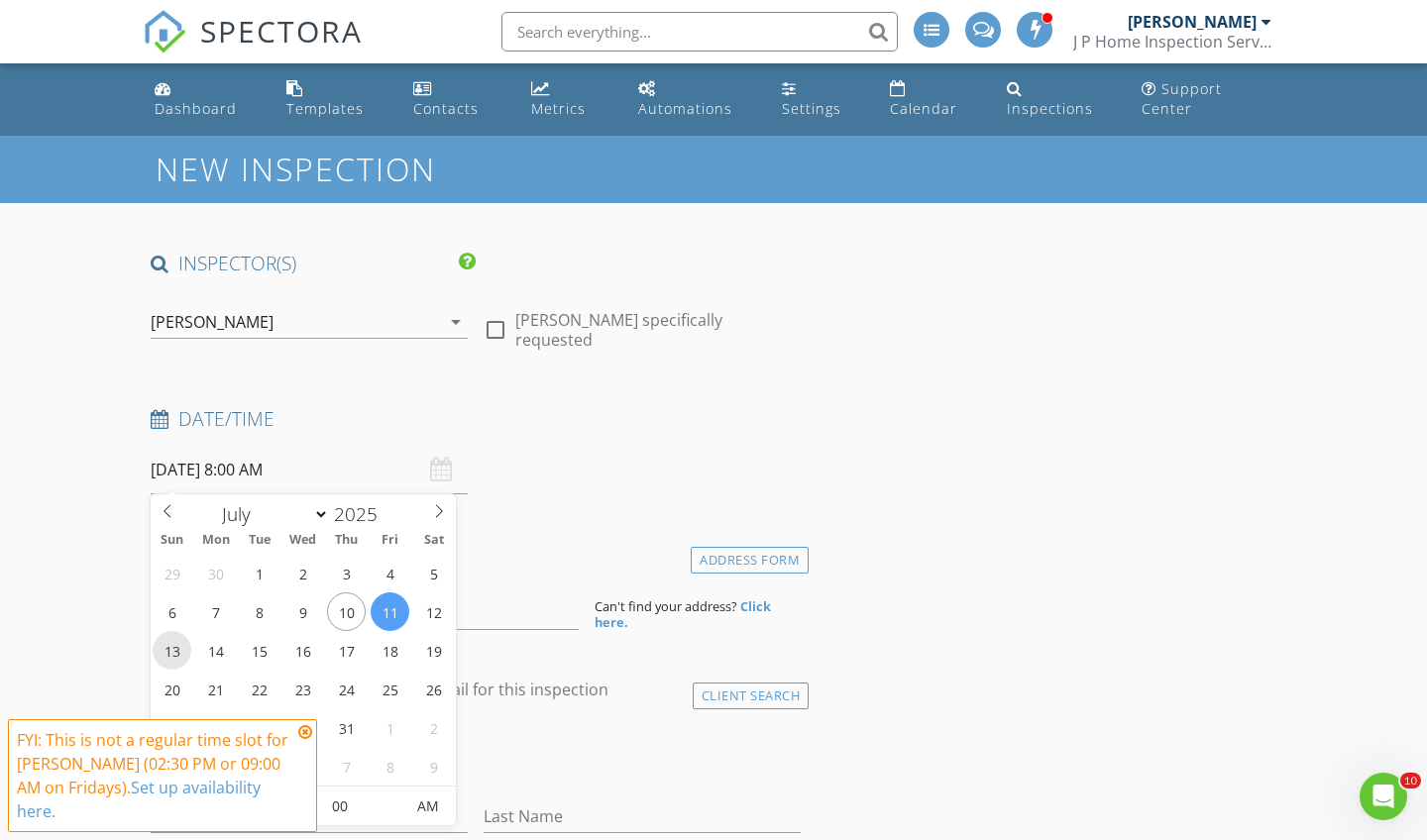 type on "07/13/2025 8:00 AM" 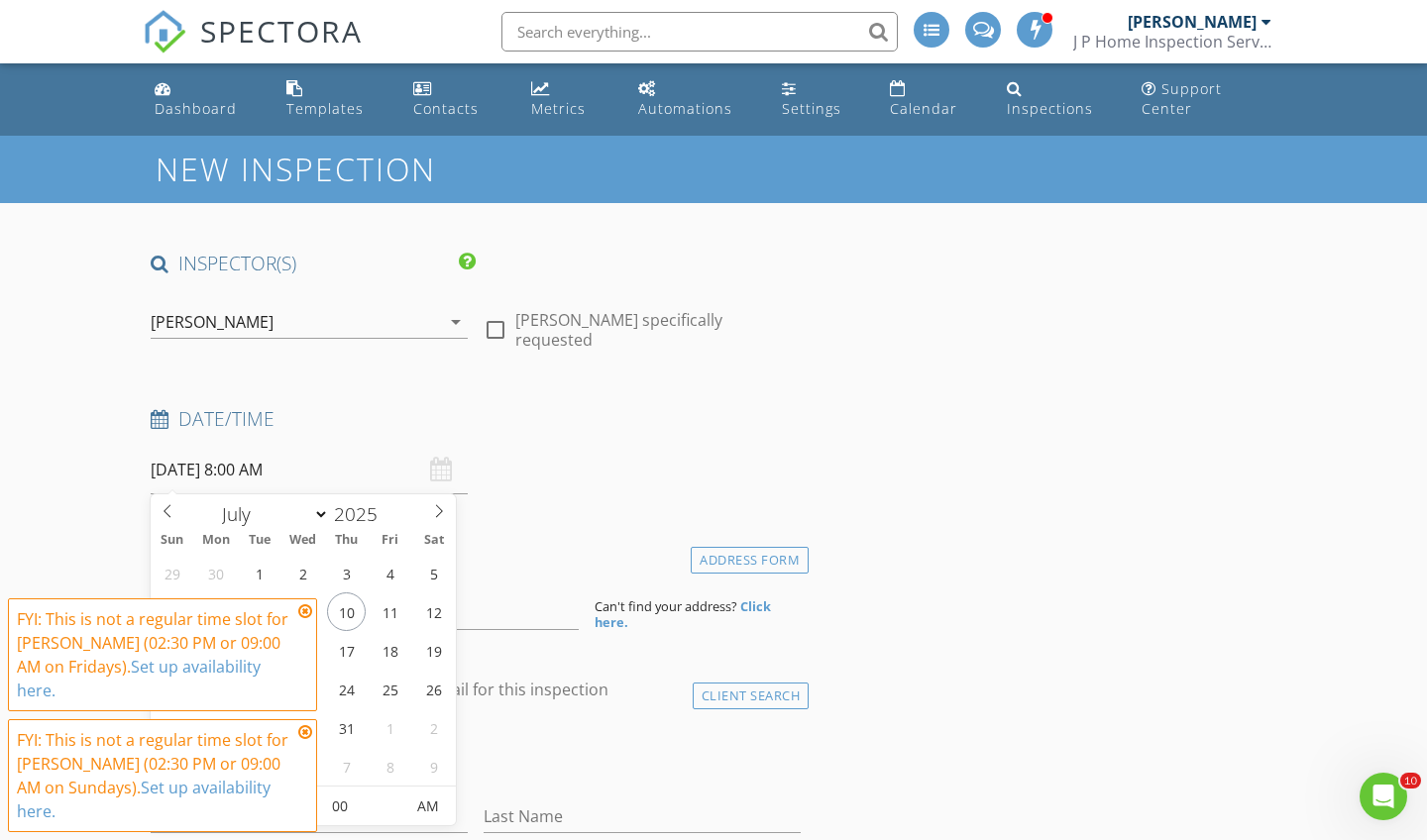 click on "FYI: This is not a regular time slot for Jerry Bonner (02:30 PM or 09:00 AM on Fridays).  Set up availability here." at bounding box center (163, 655) 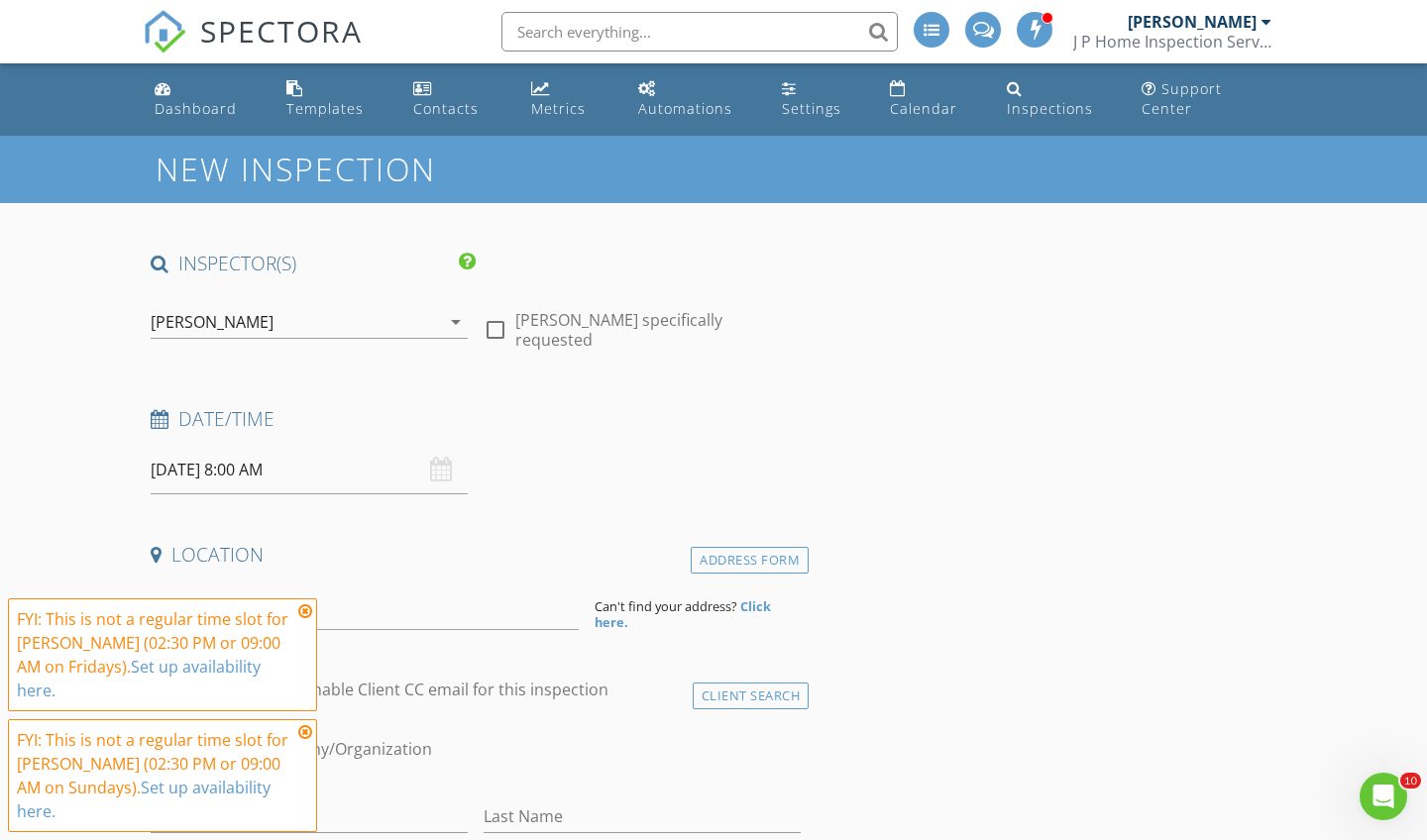 click at bounding box center (305, 611) 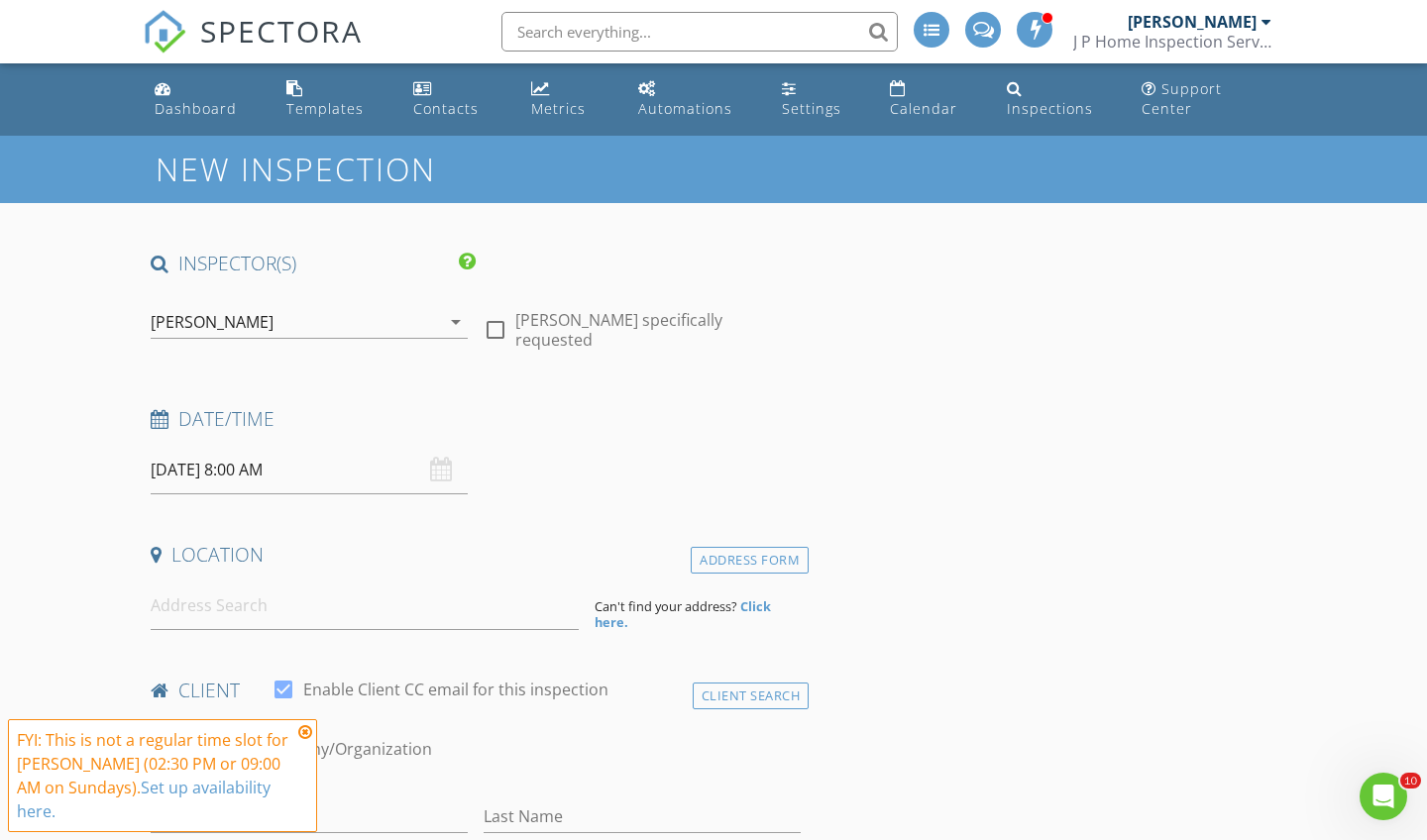 click at bounding box center (305, 732) 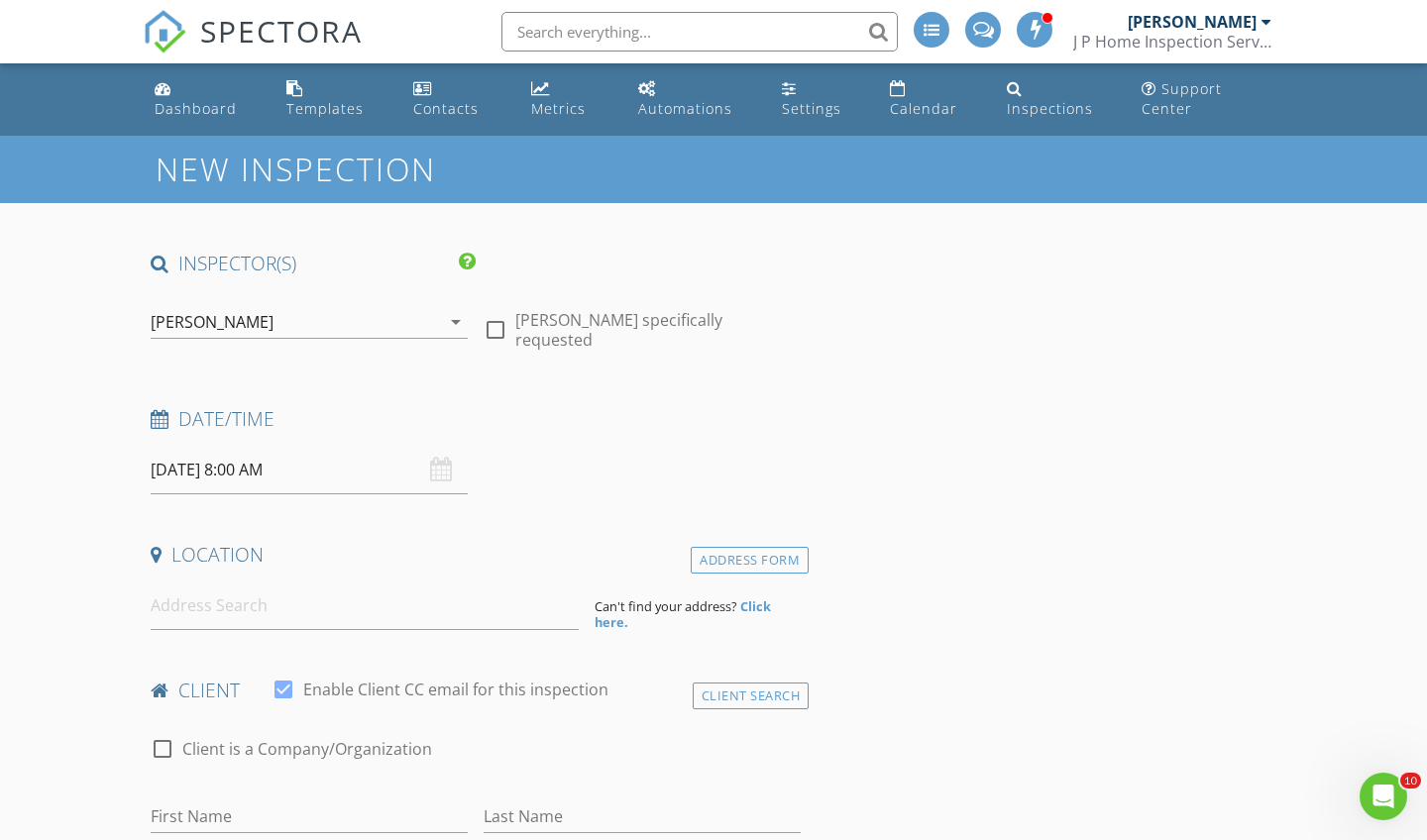 click on "07/13/2025 8:00 AM" at bounding box center [309, 470] 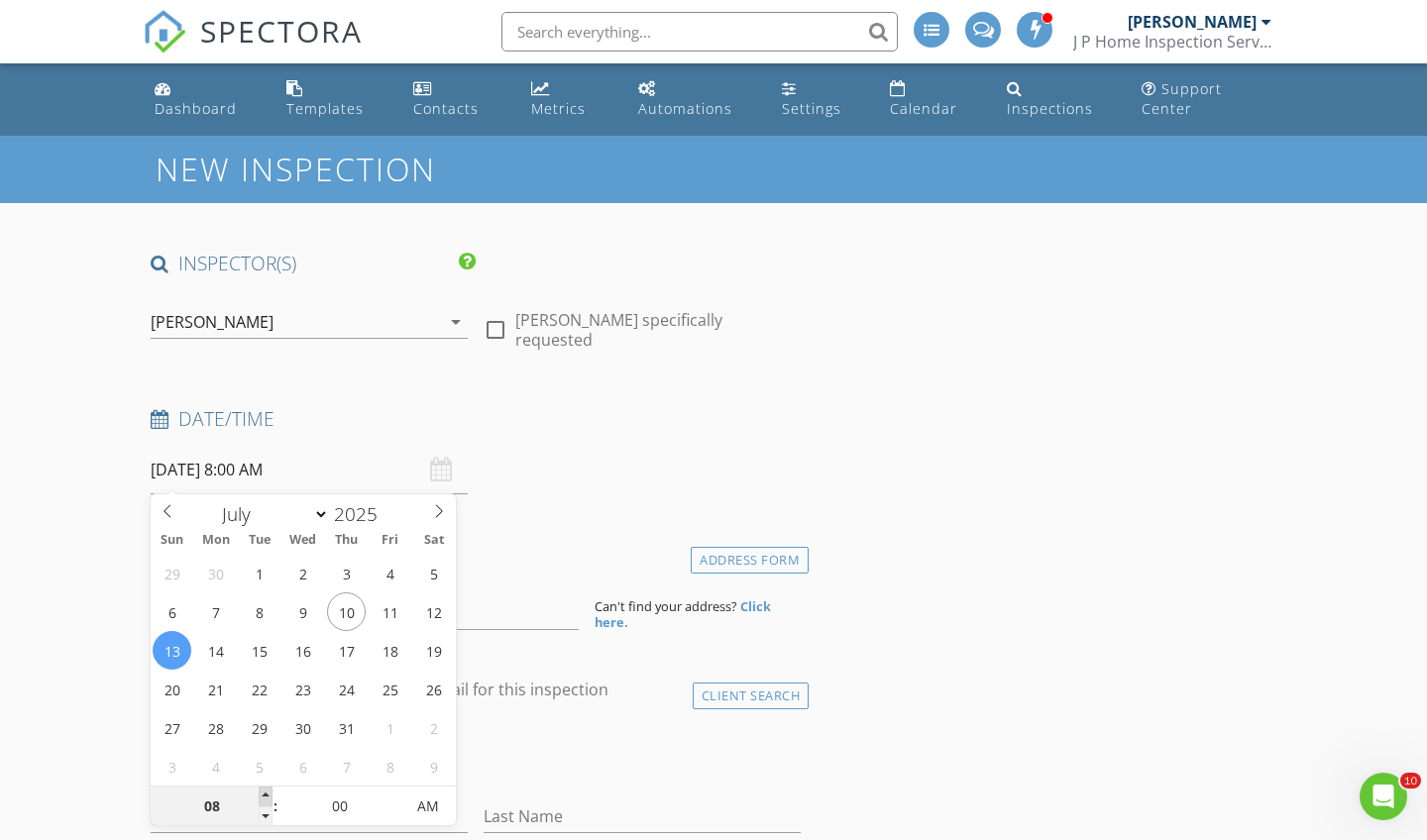 click at bounding box center (266, 796) 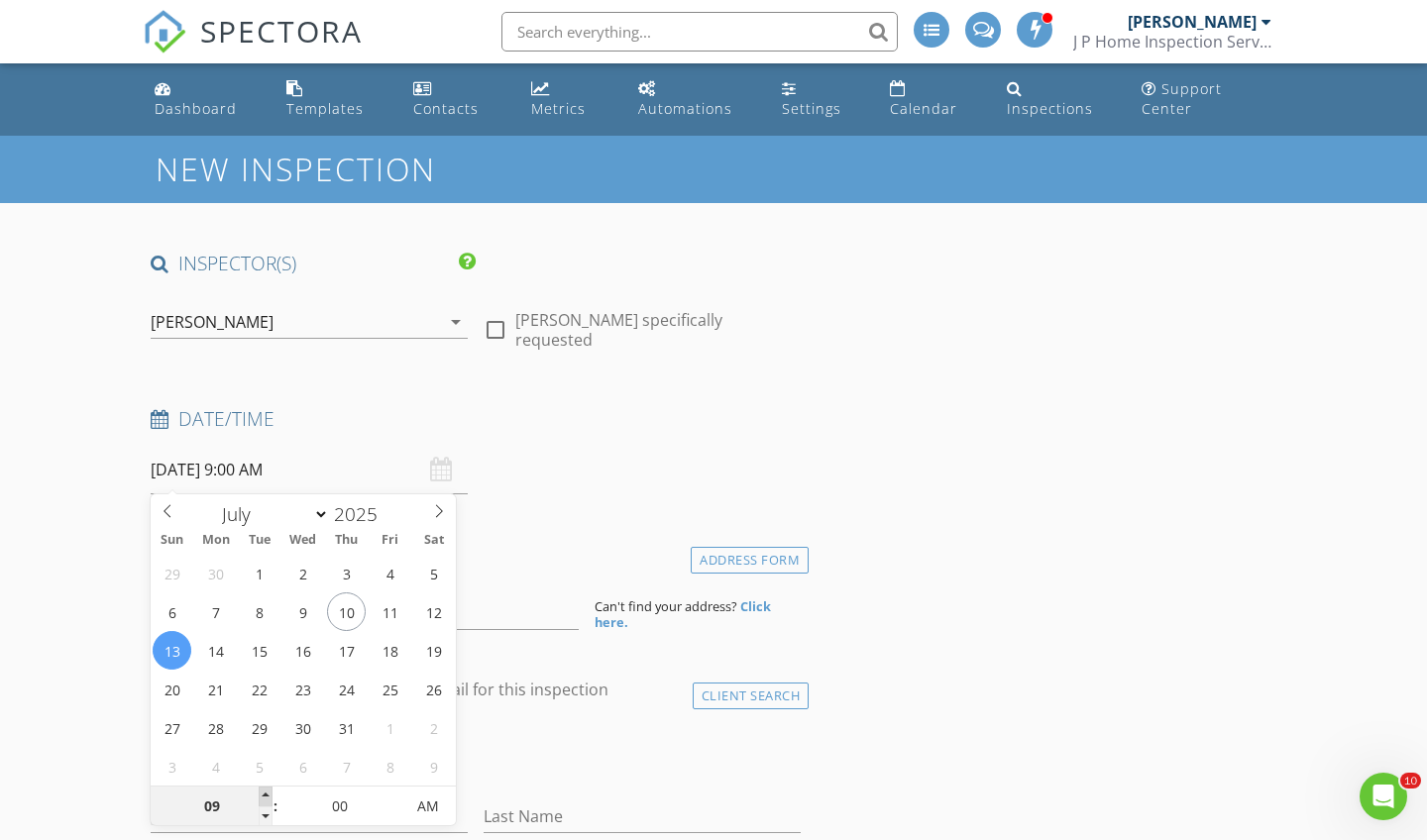 type on "10" 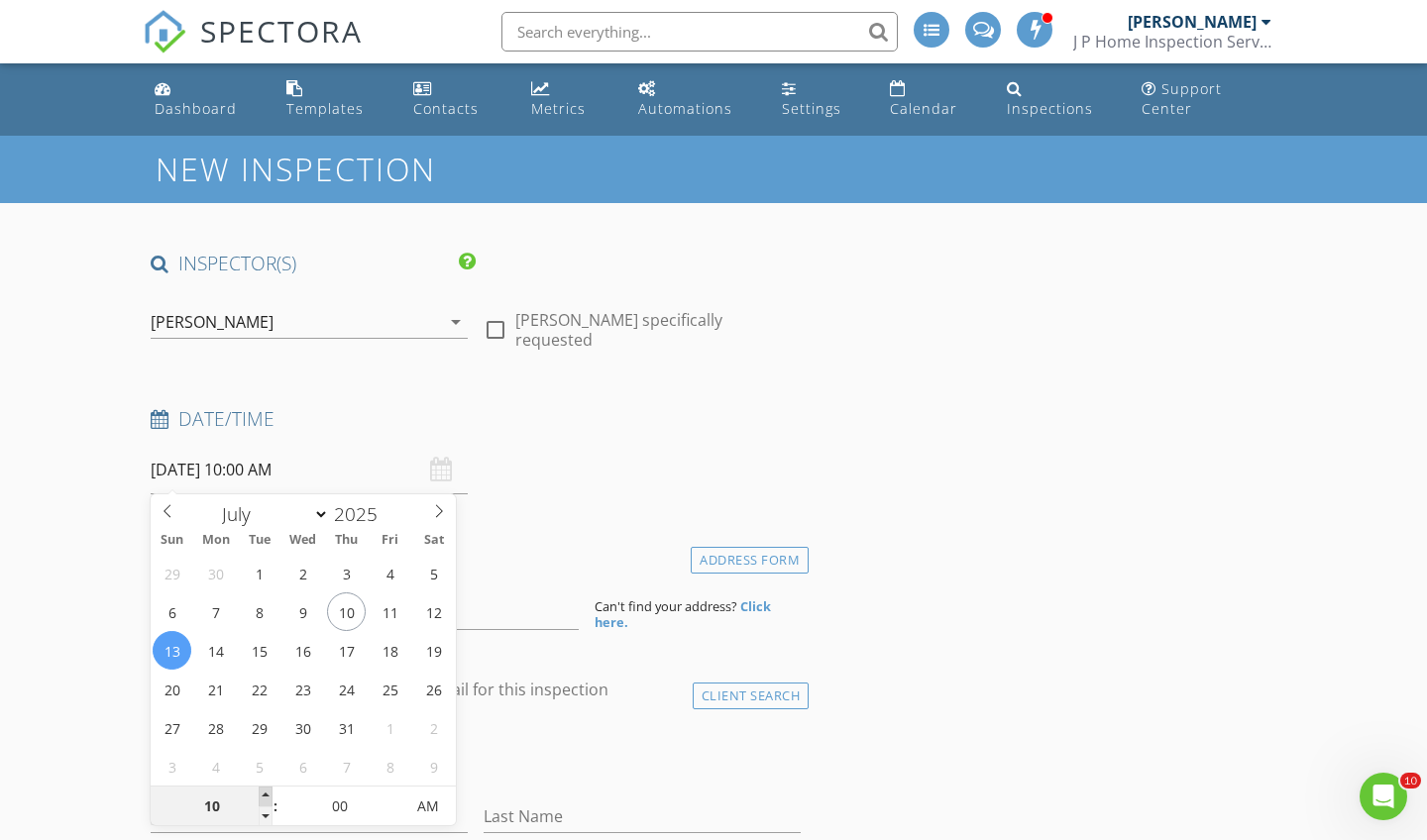 click at bounding box center (266, 796) 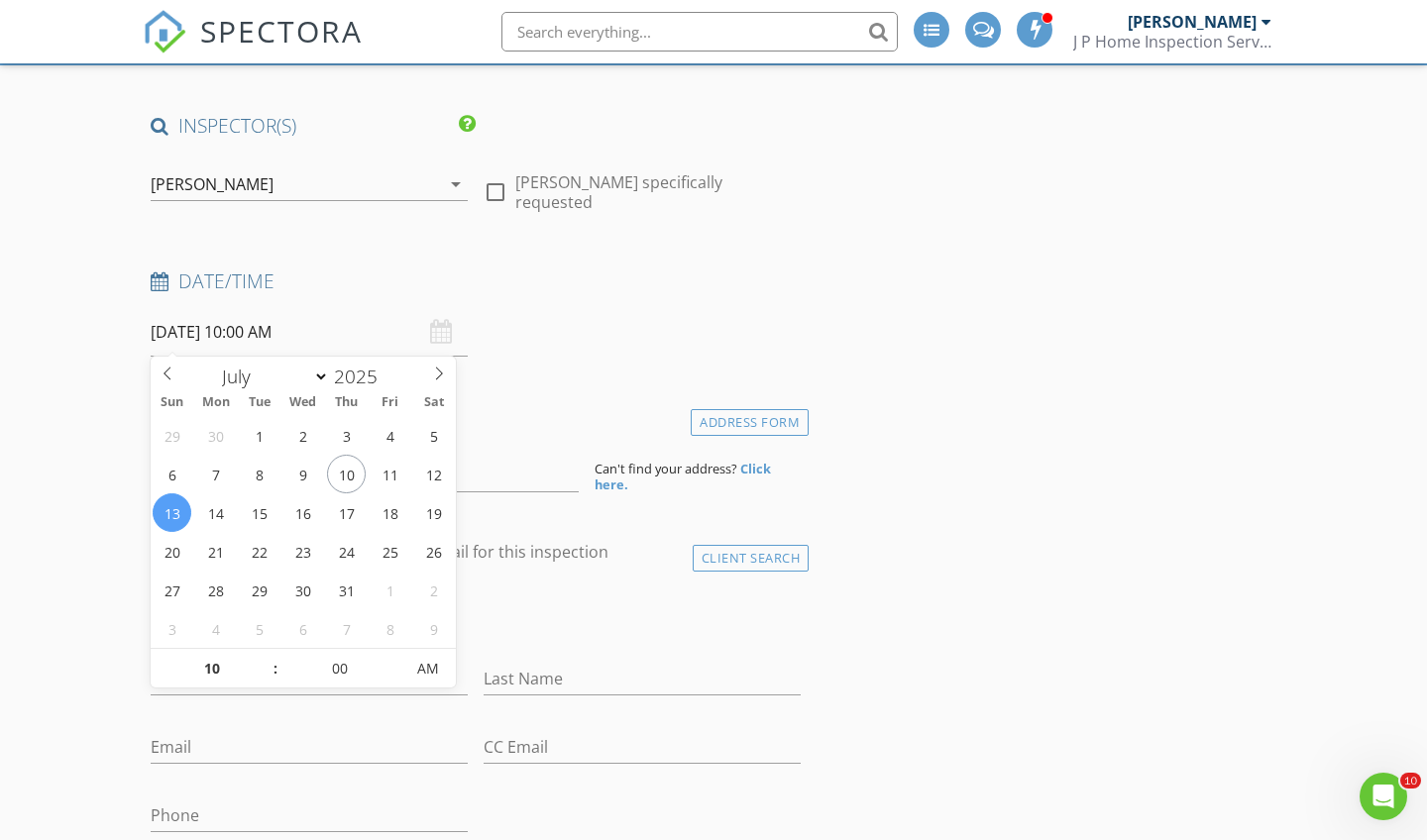 scroll, scrollTop: 146, scrollLeft: 0, axis: vertical 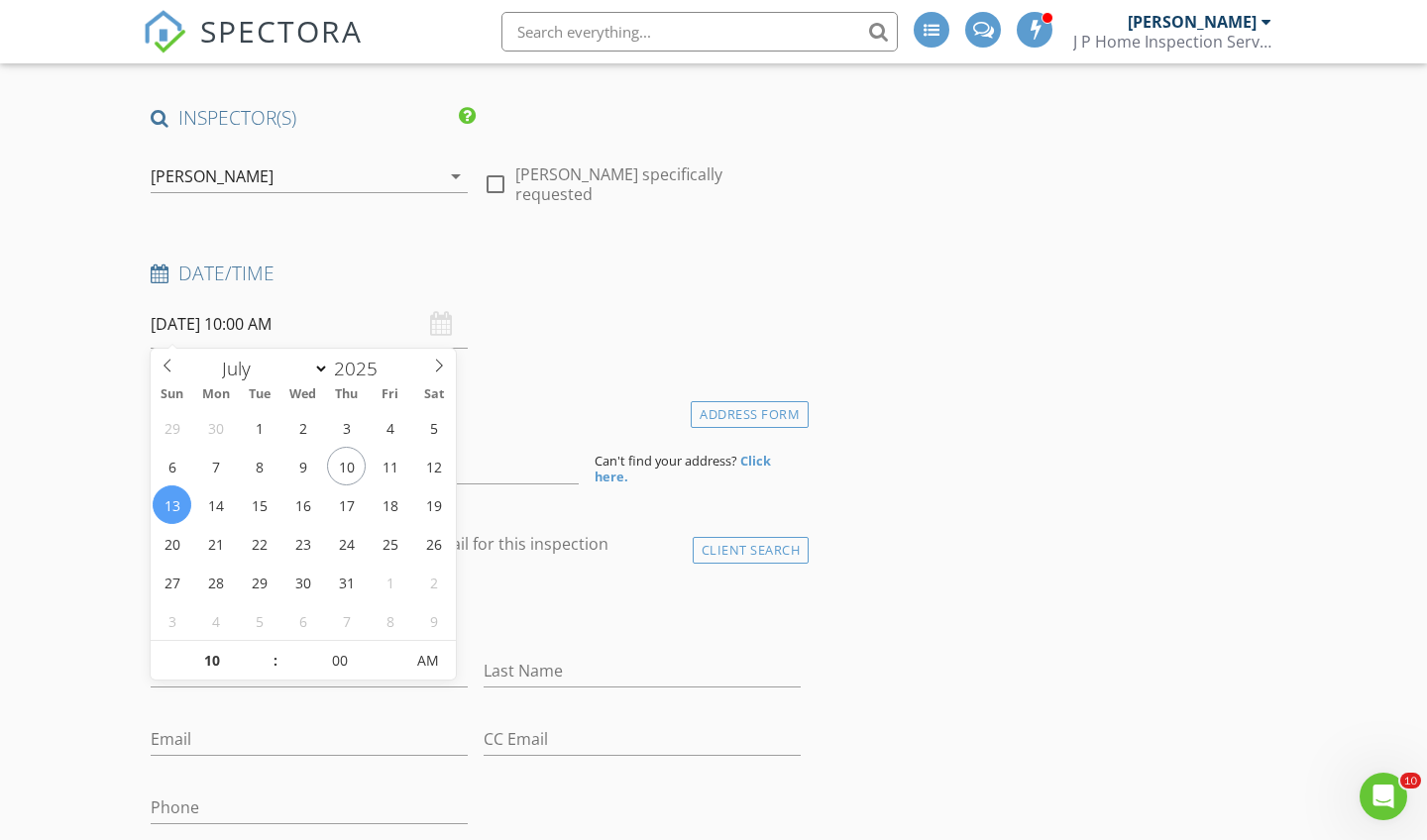 click on "check_box_outline_blank Client is a Company/Organization" at bounding box center (476, 613) 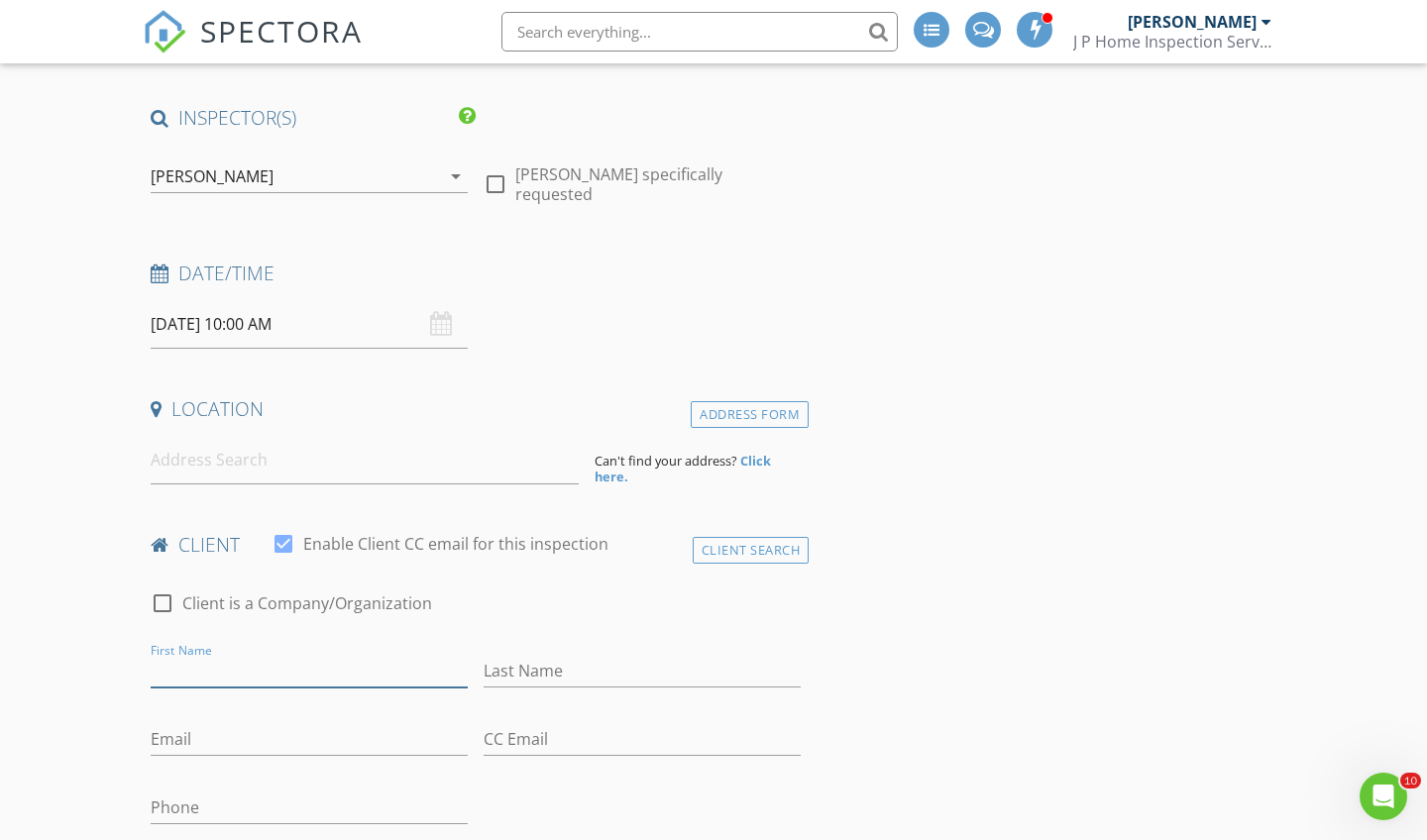 click on "First Name" at bounding box center (309, 671) 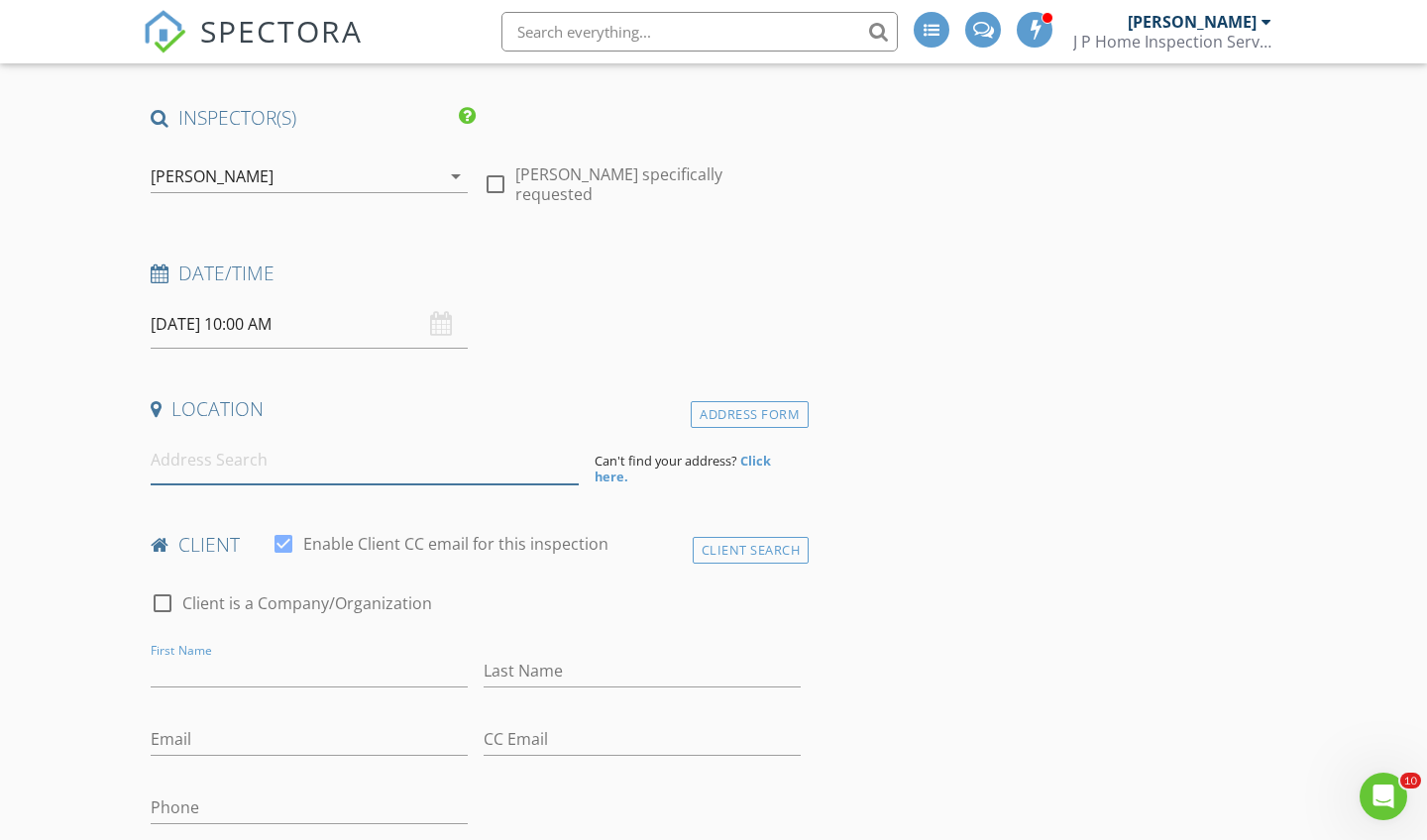 click at bounding box center (365, 460) 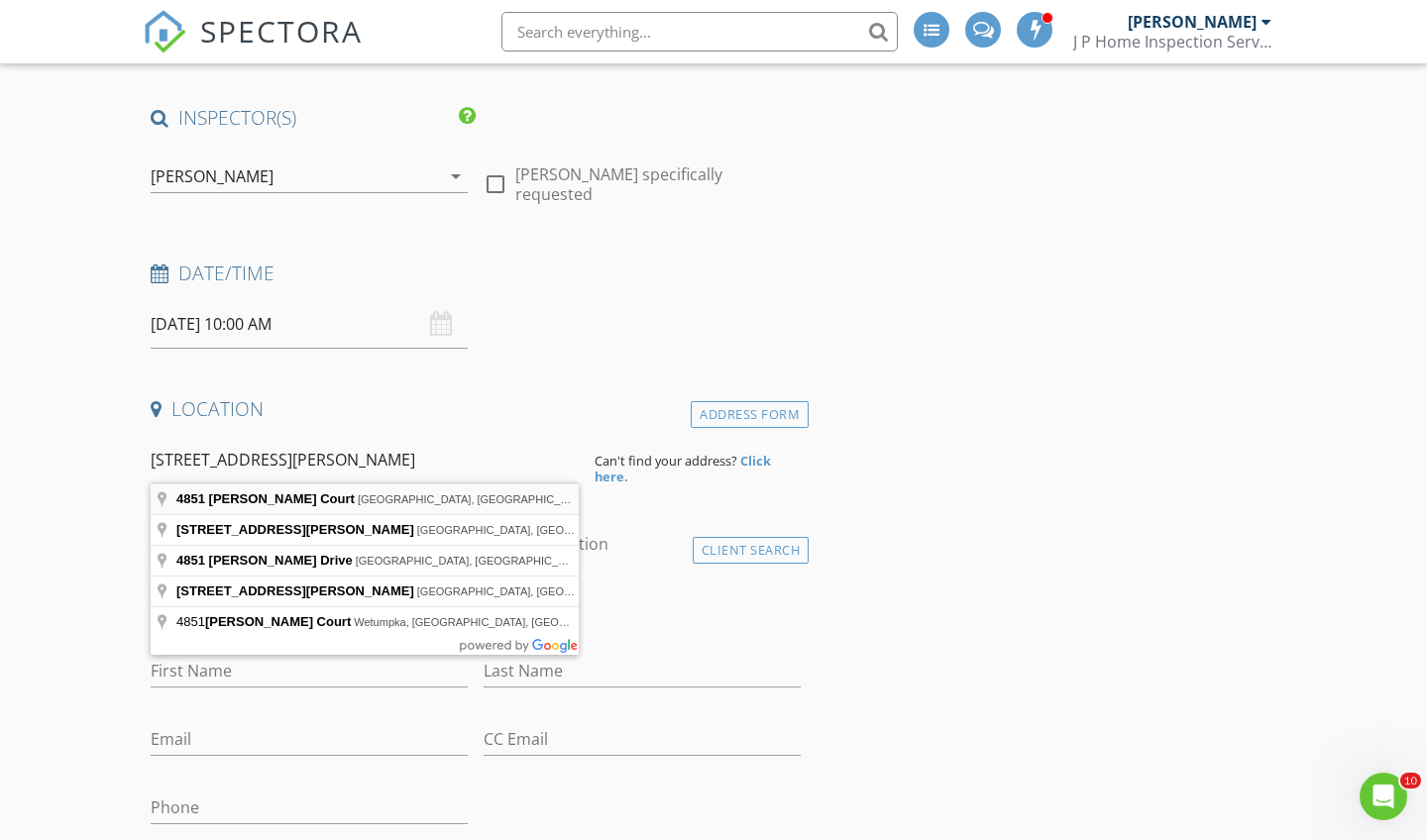 type on "4851 Kim Court, Douglasville, GA, USA" 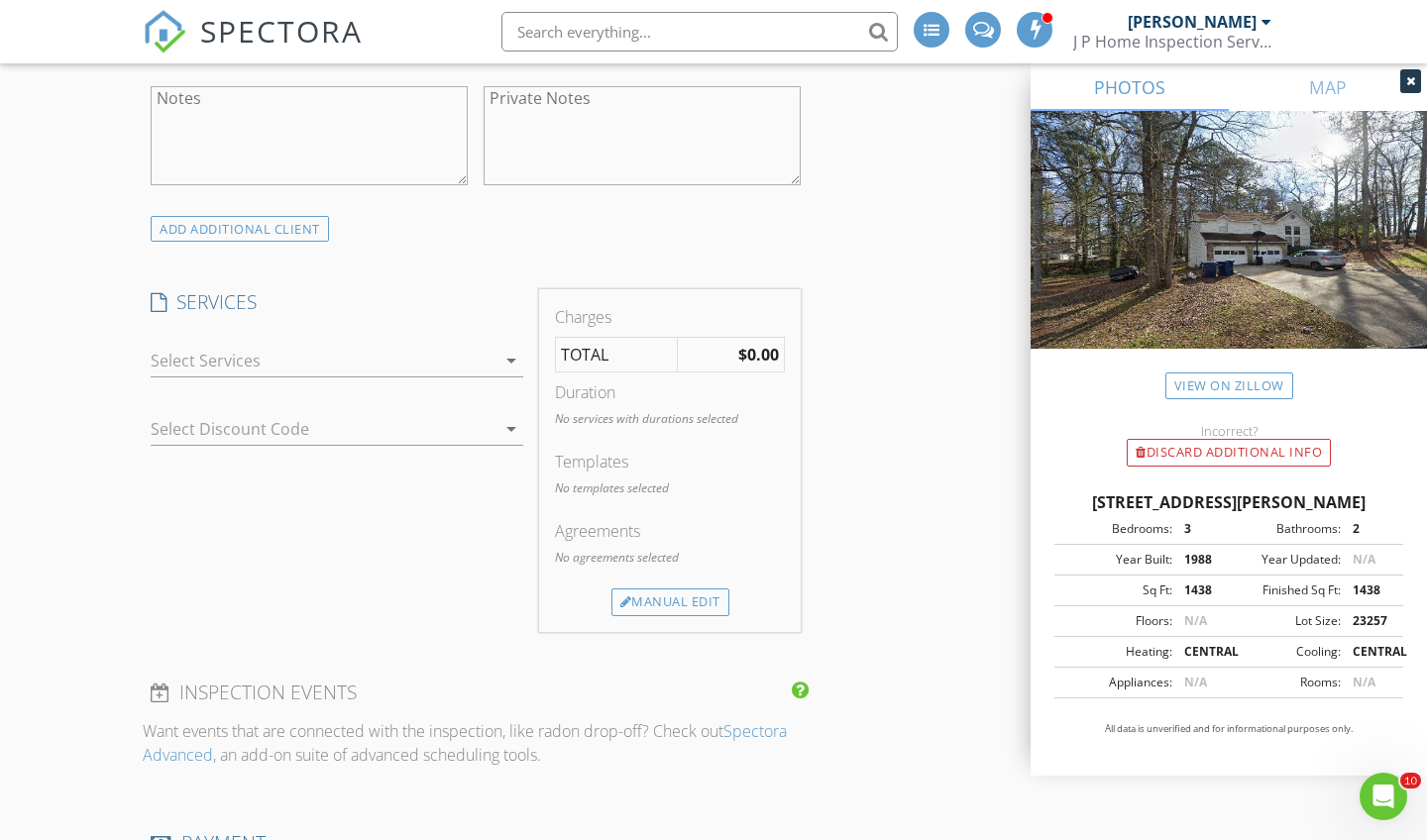 scroll, scrollTop: 1493, scrollLeft: 0, axis: vertical 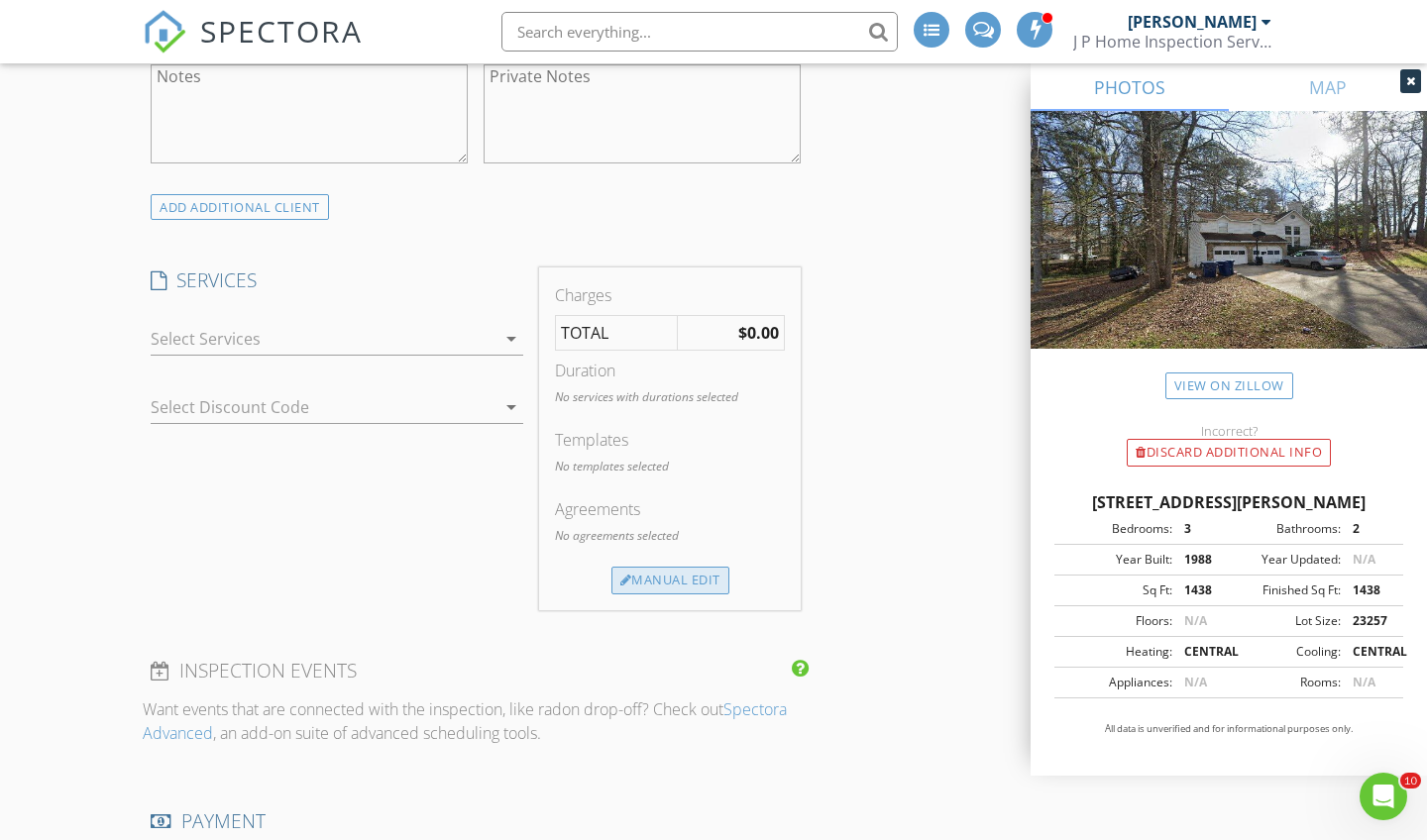 click on "Manual Edit" at bounding box center (670, 580) 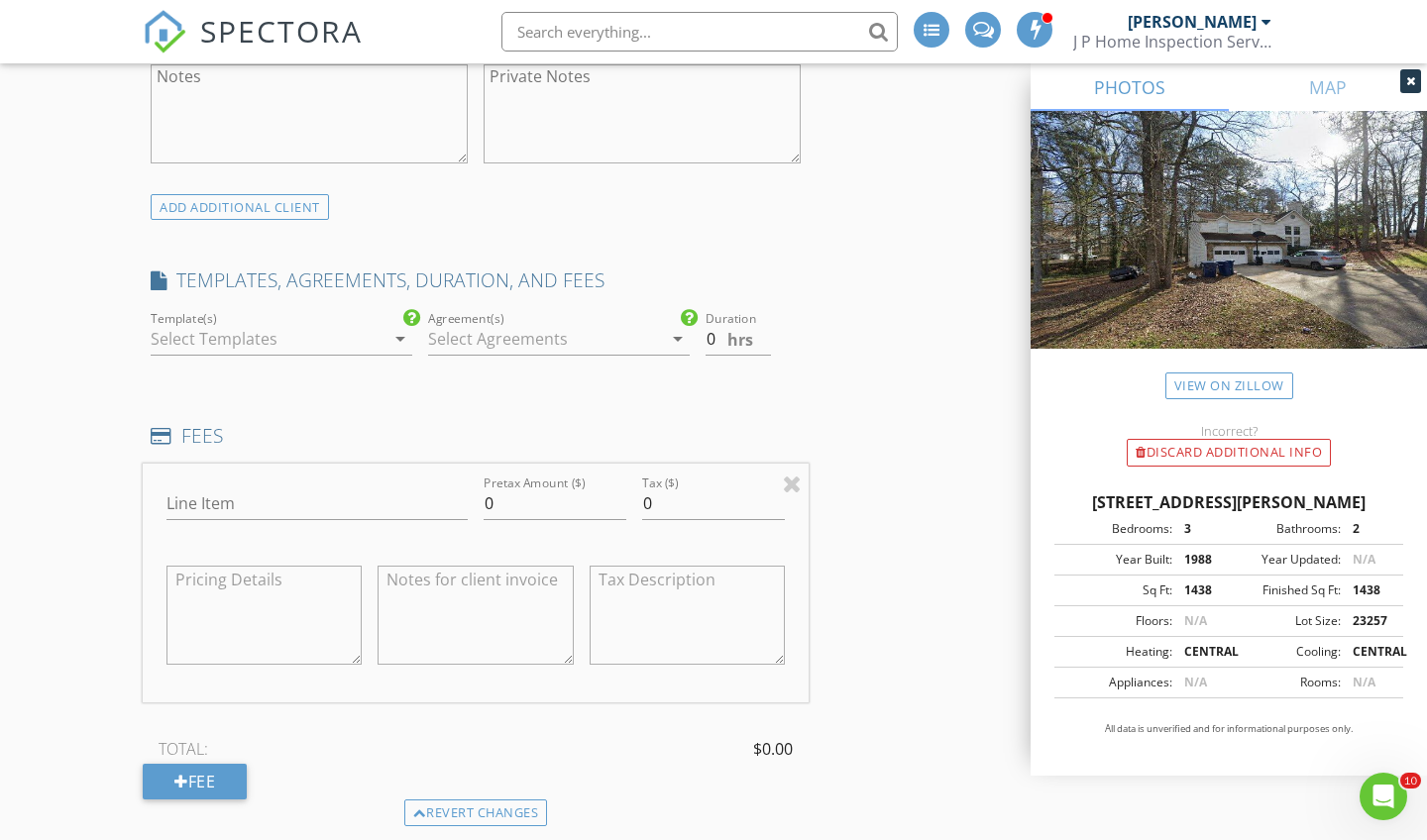 click at bounding box center [268, 339] 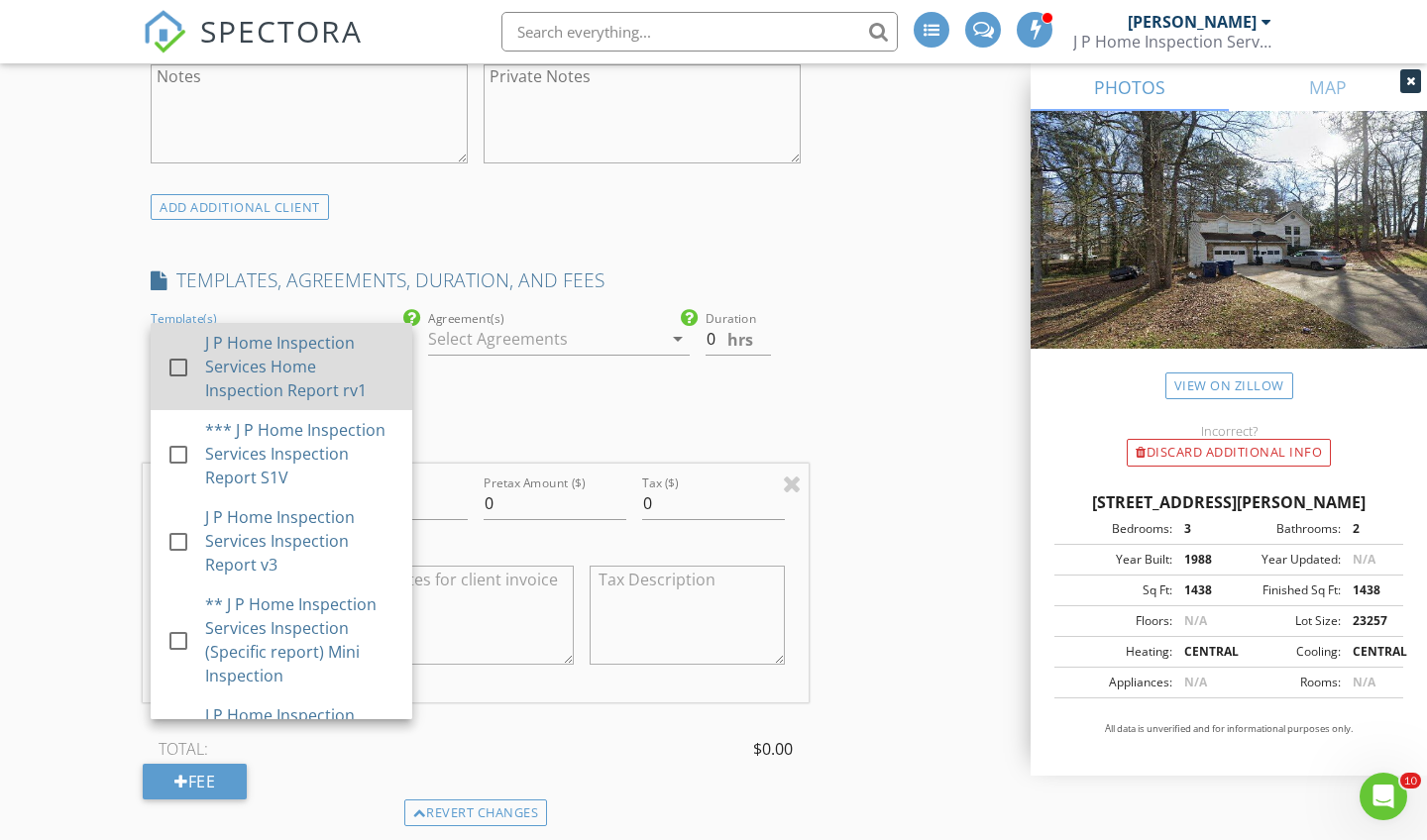 scroll, scrollTop: 0, scrollLeft: 0, axis: both 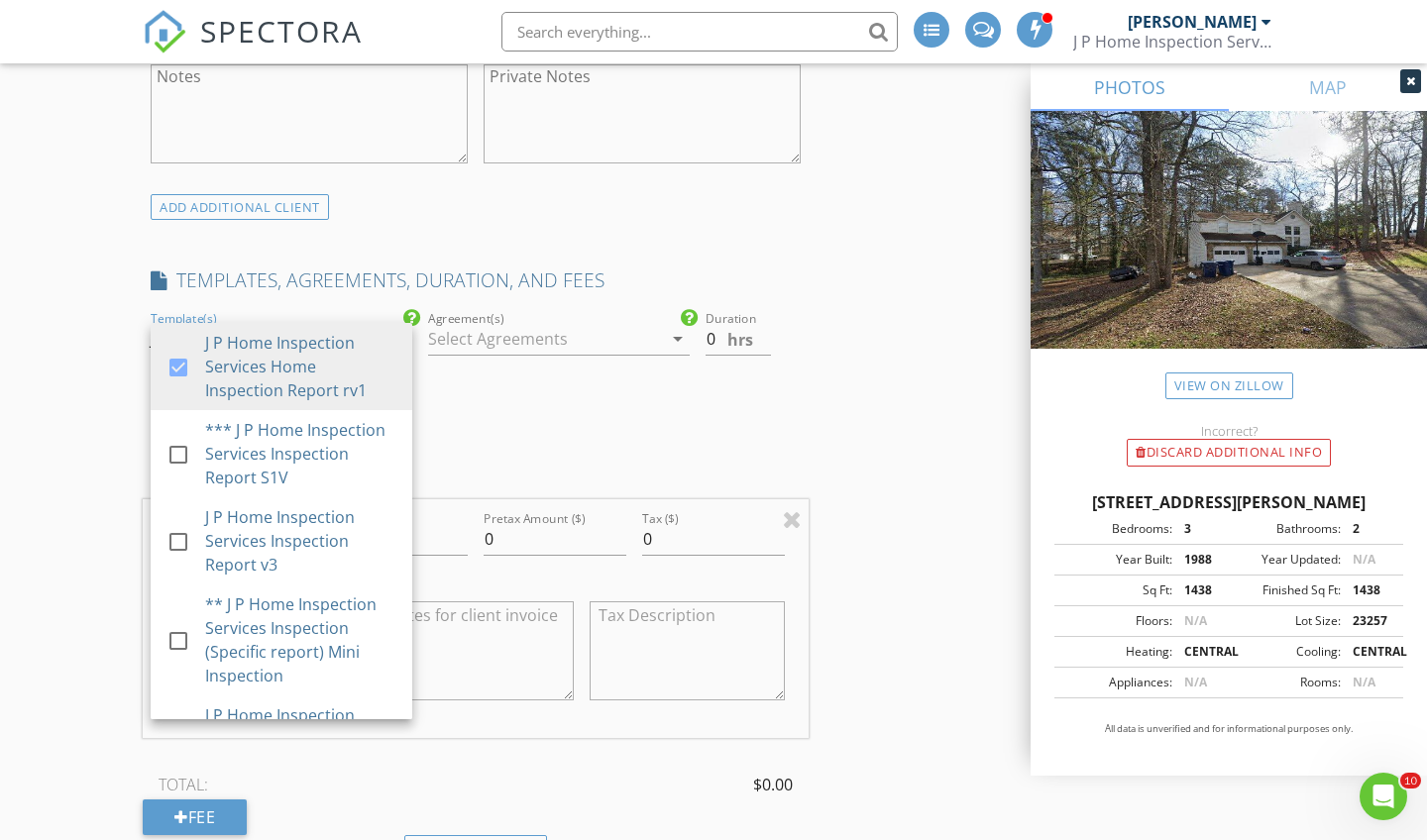 click at bounding box center (545, 339) 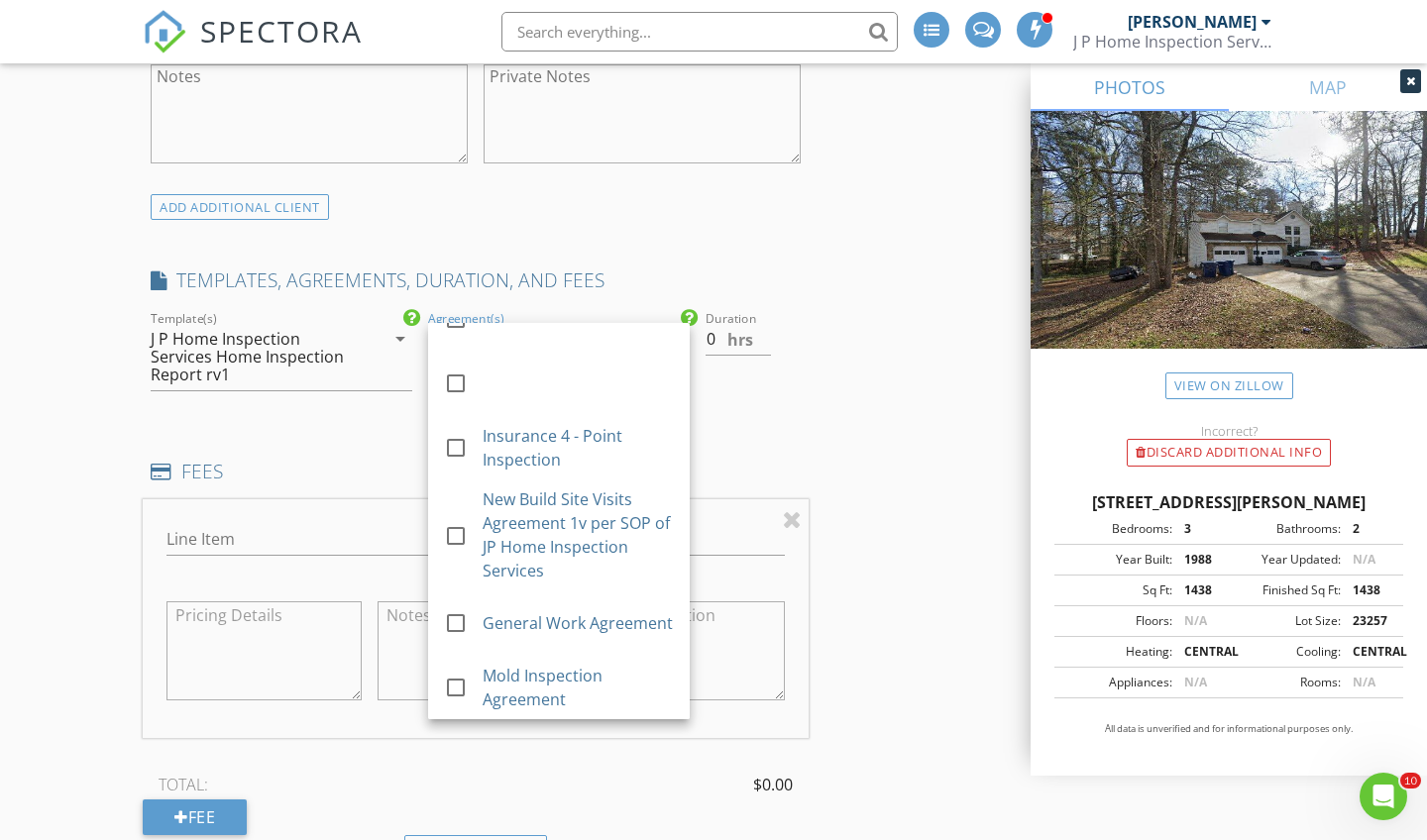 scroll, scrollTop: 709, scrollLeft: 0, axis: vertical 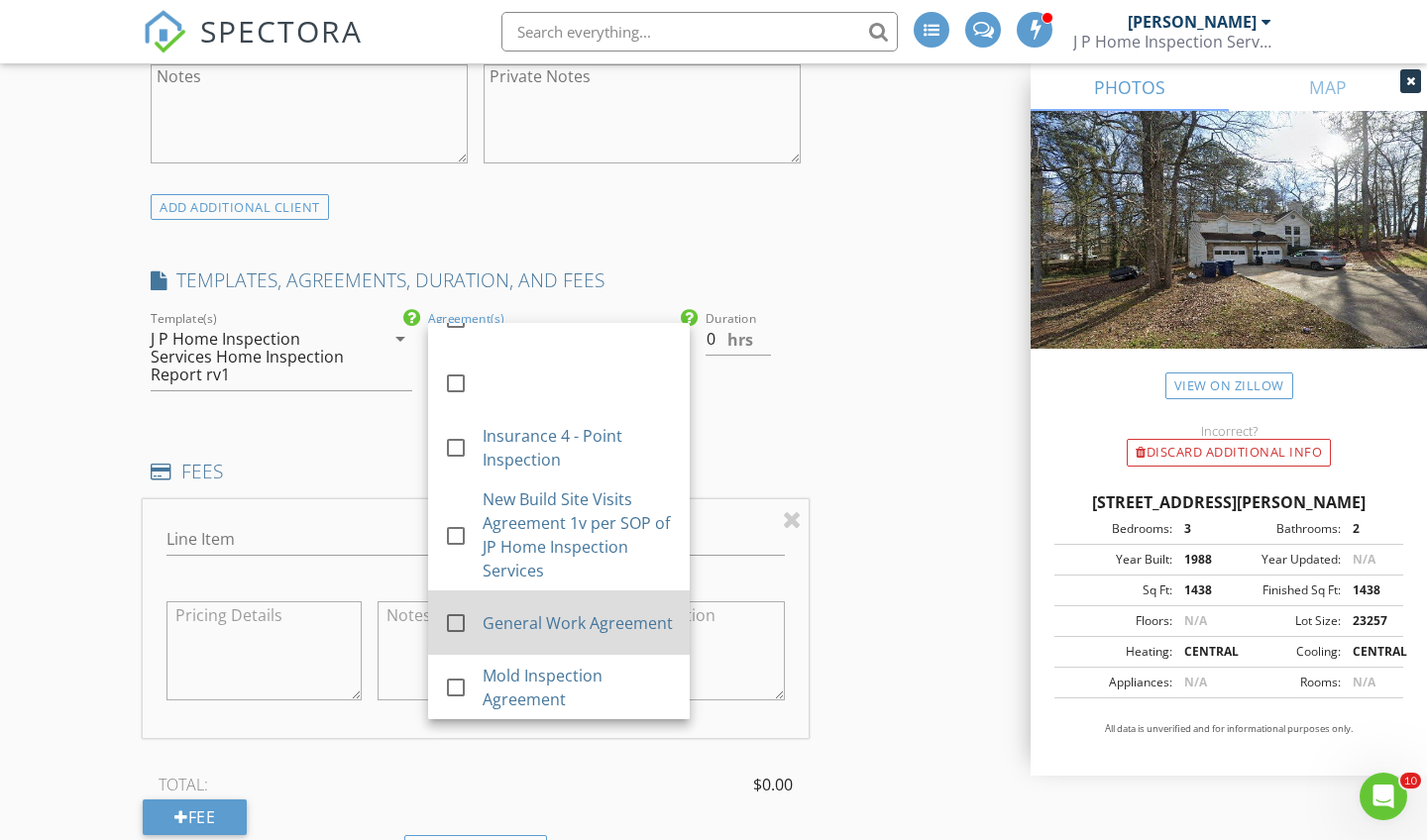 click at bounding box center (456, 623) 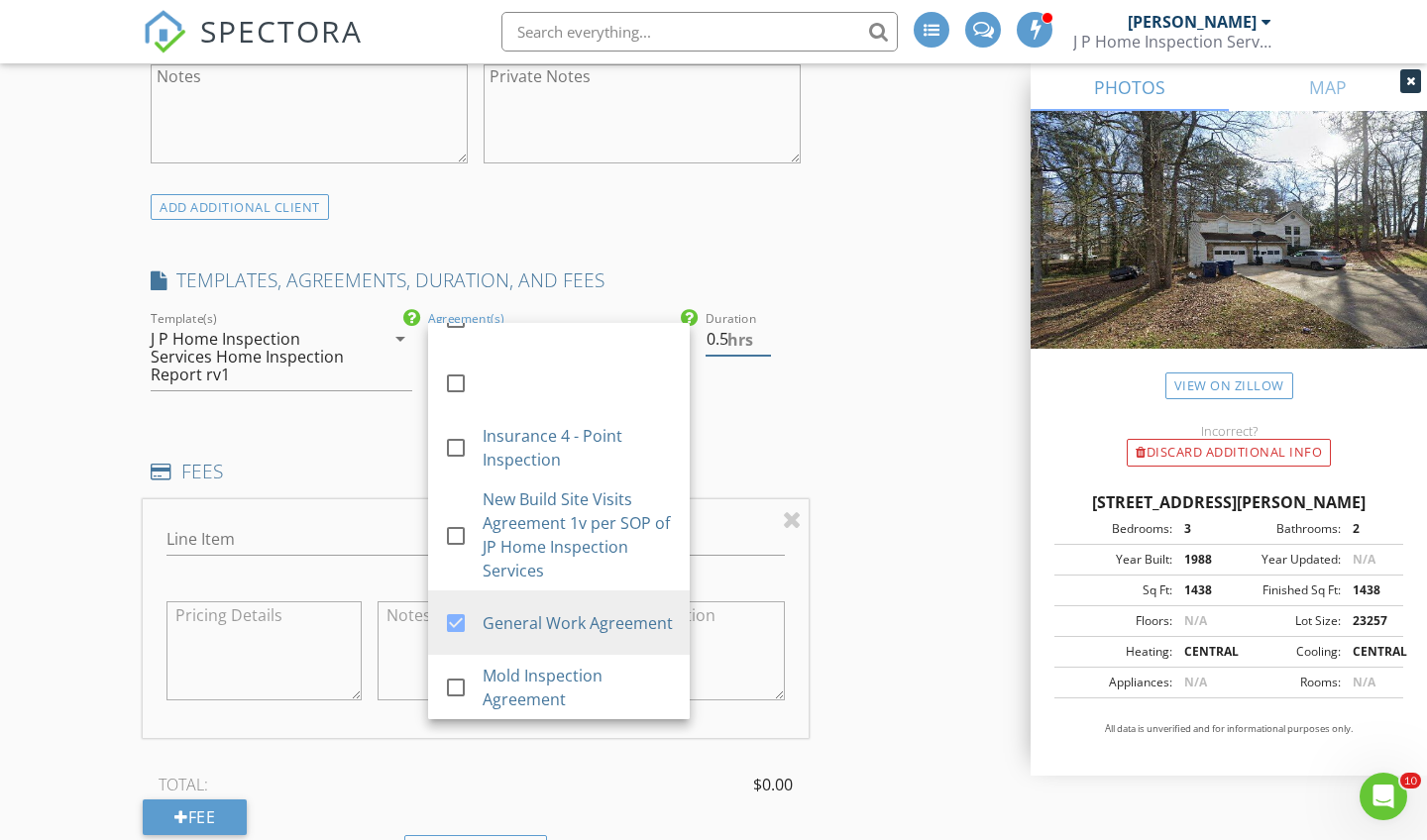 click on "0.5" at bounding box center (738, 339) 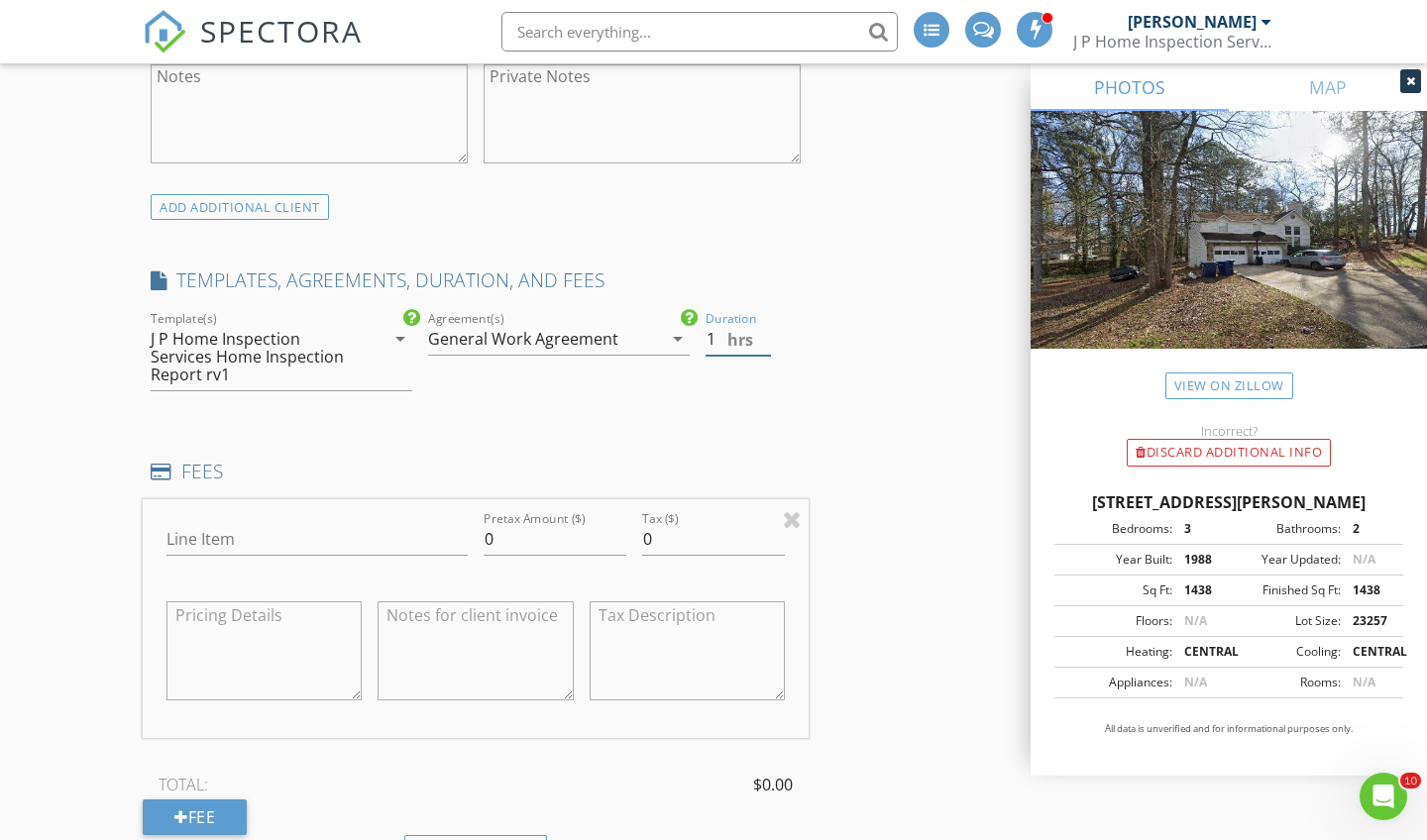 click on "1" at bounding box center [738, 339] 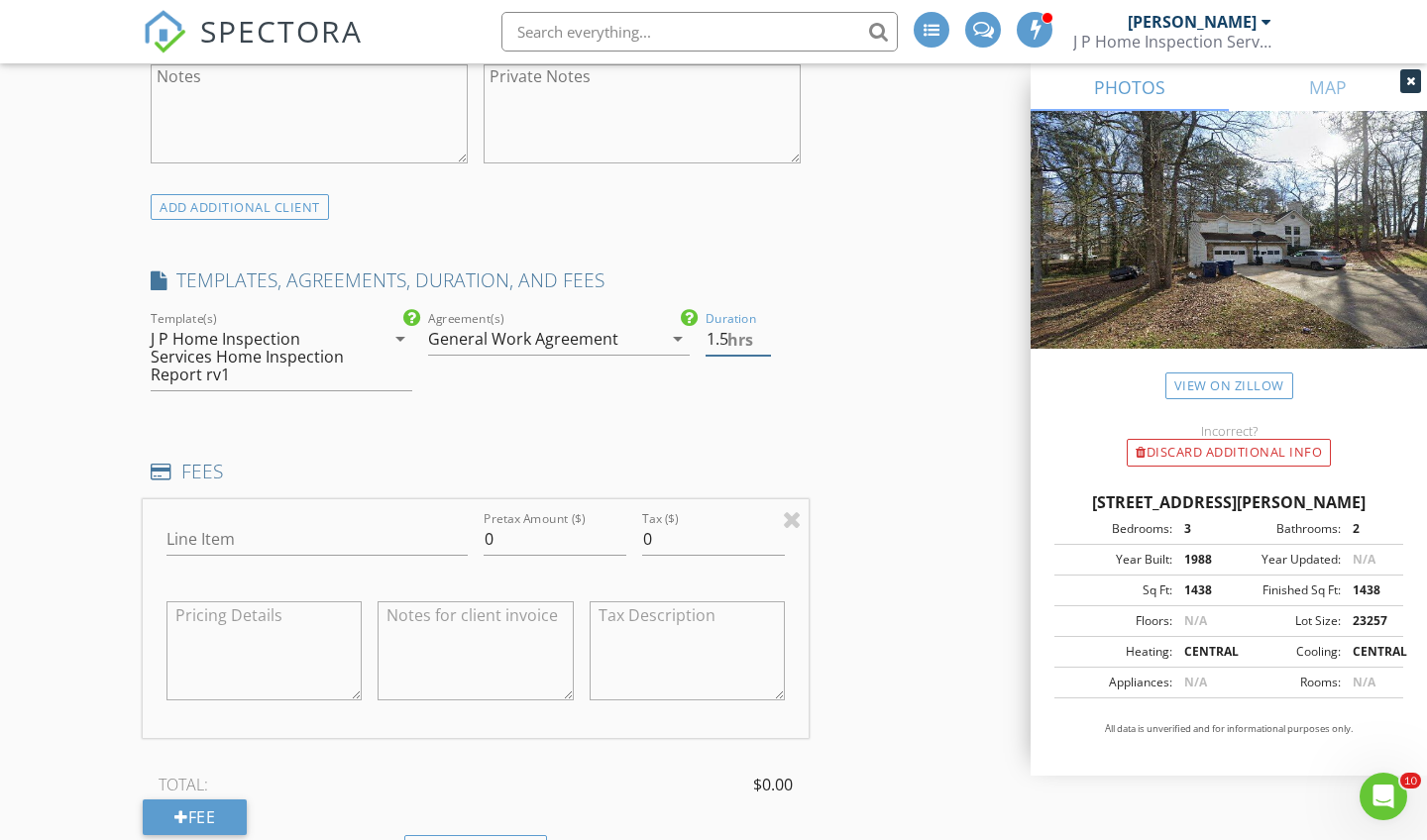 click on "1.5" at bounding box center [738, 339] 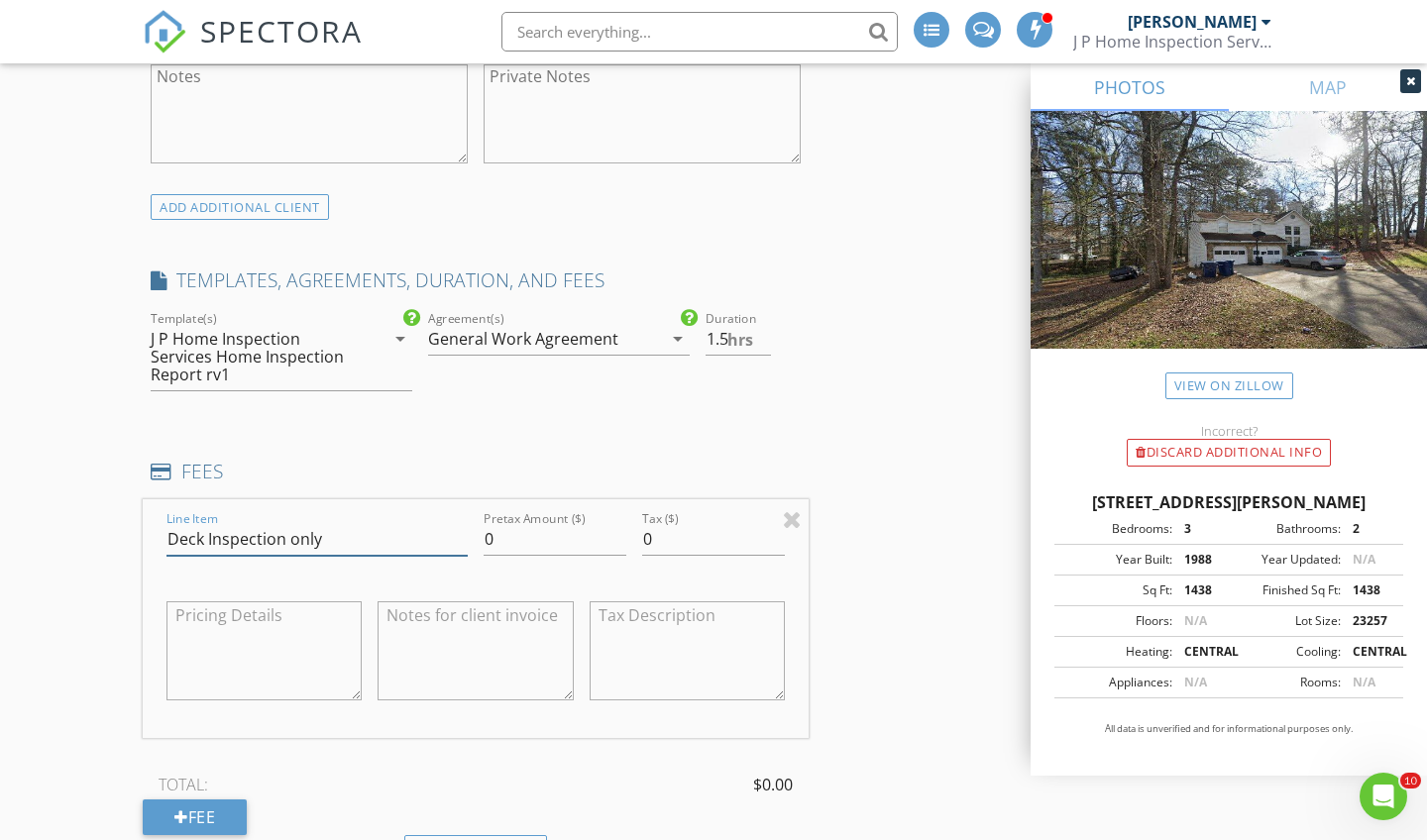 type on "Deck Inspection only" 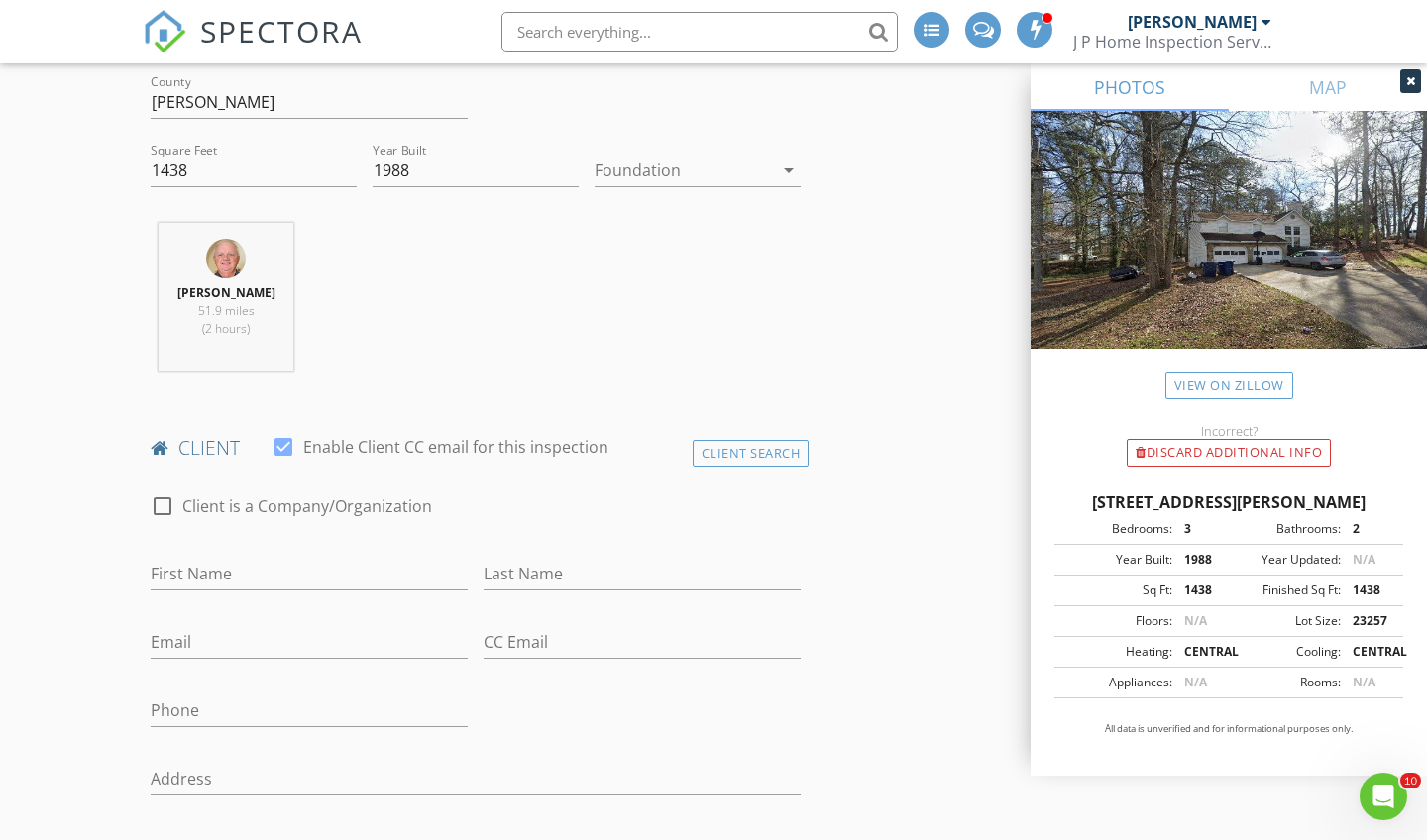 scroll, scrollTop: 675, scrollLeft: 0, axis: vertical 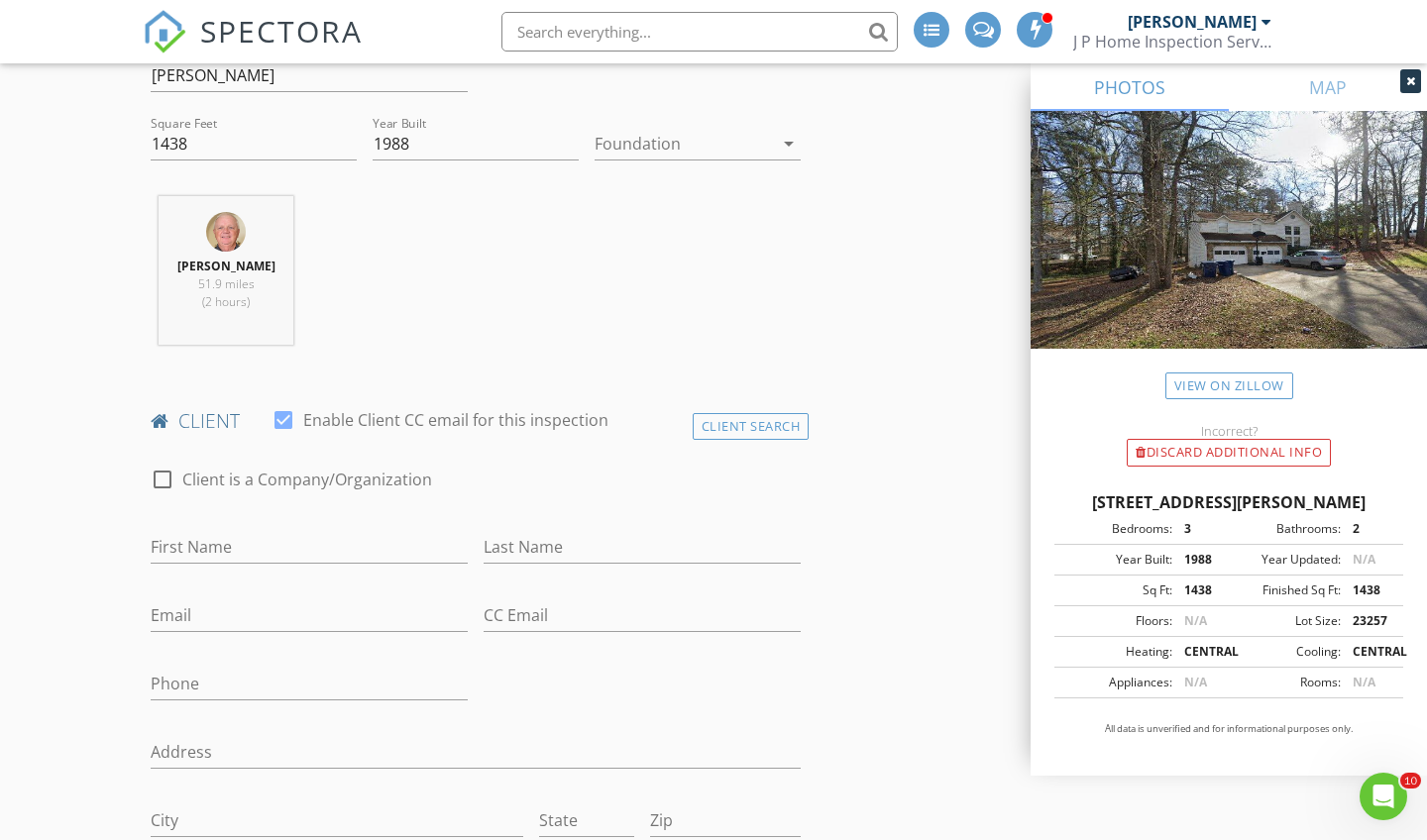 type on "175.00" 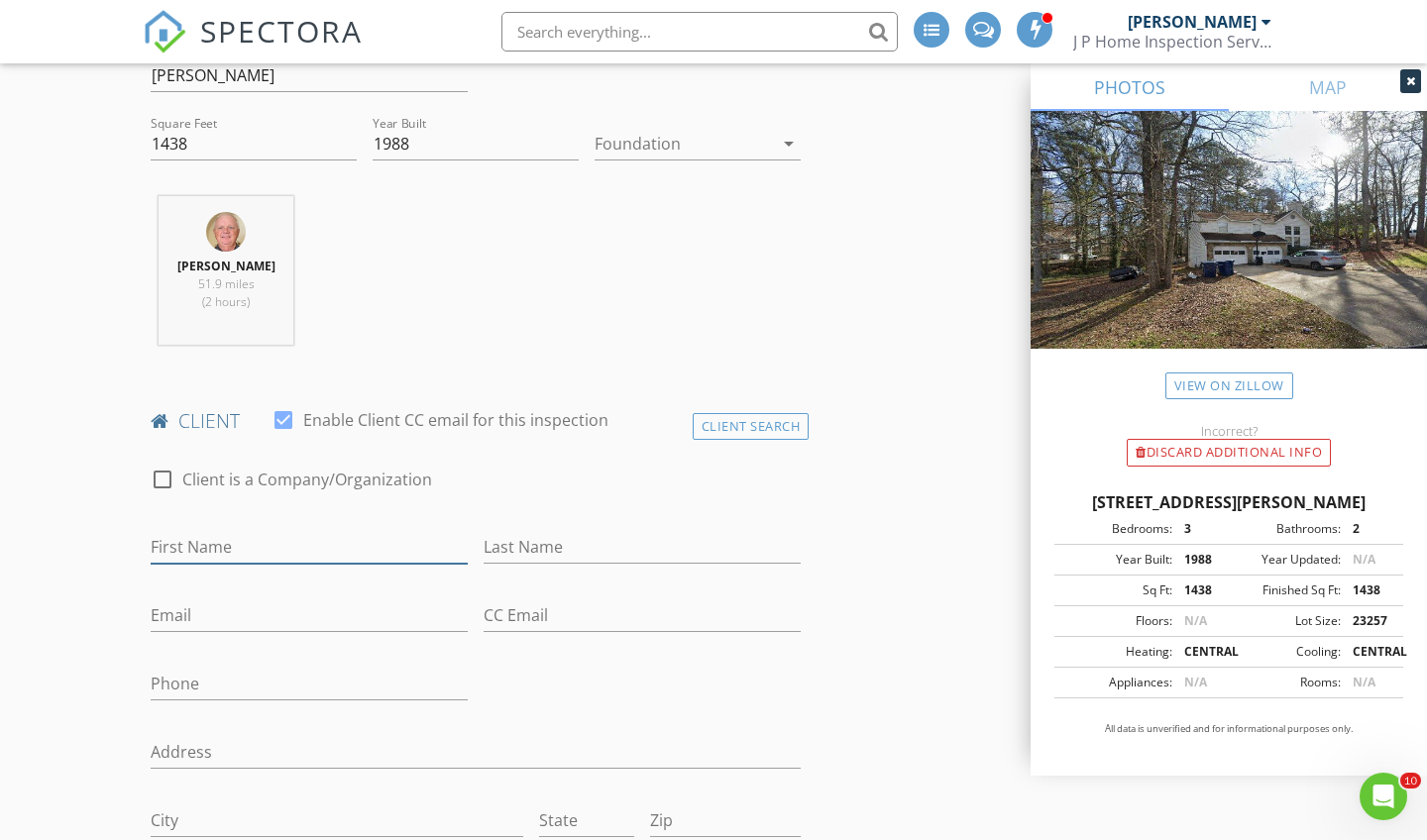 click on "First Name" at bounding box center (309, 547) 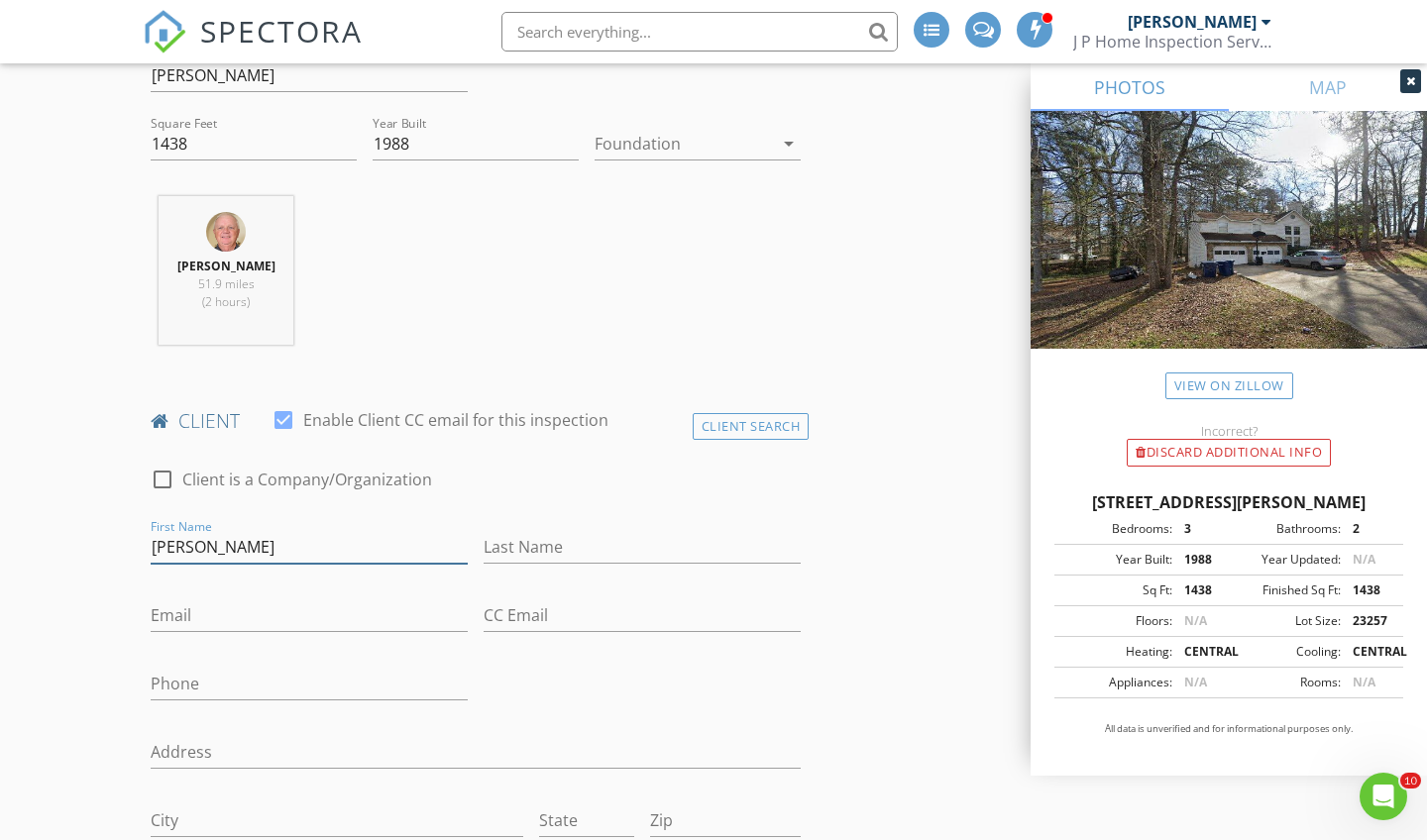 type on "Terrance" 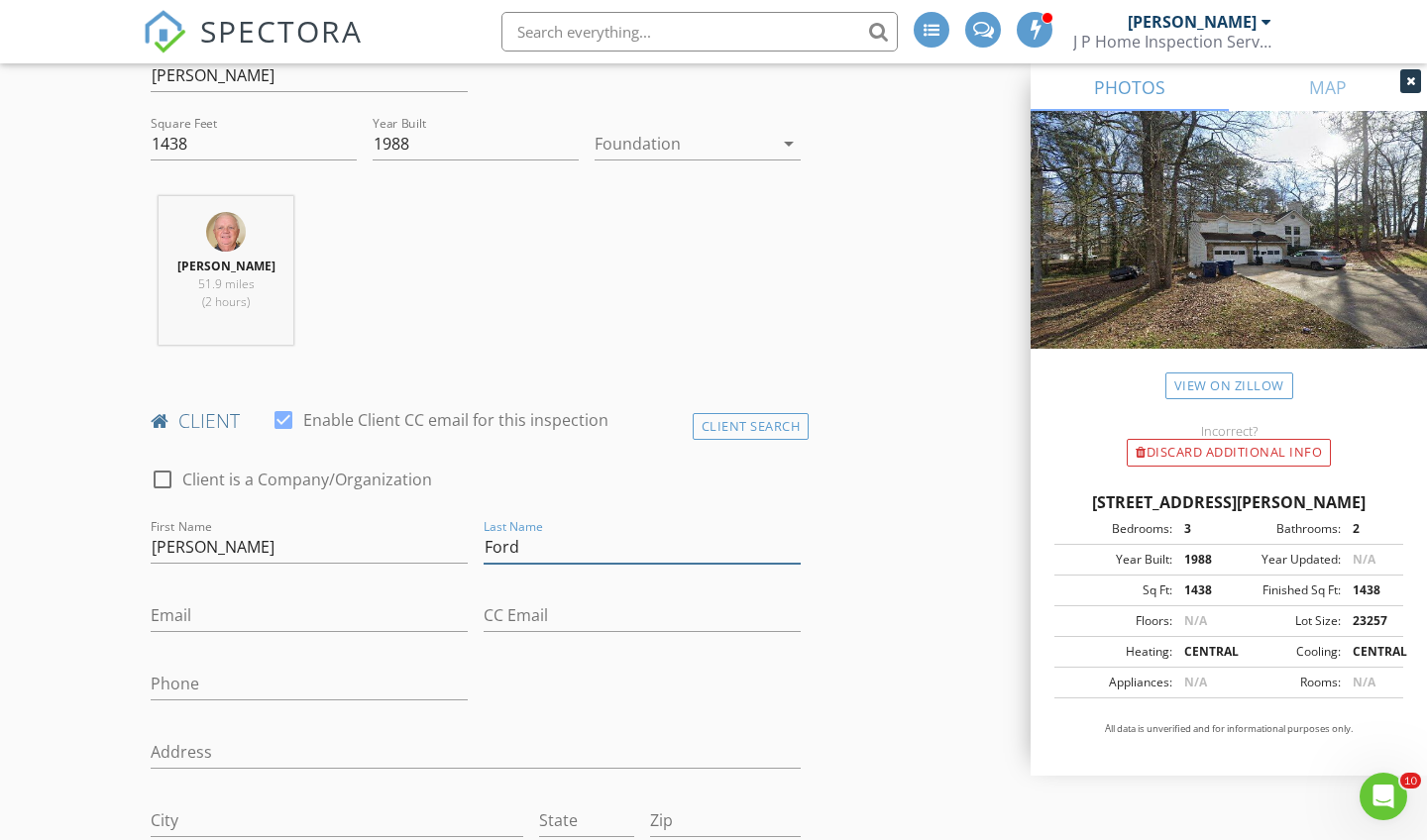 type on "Ford" 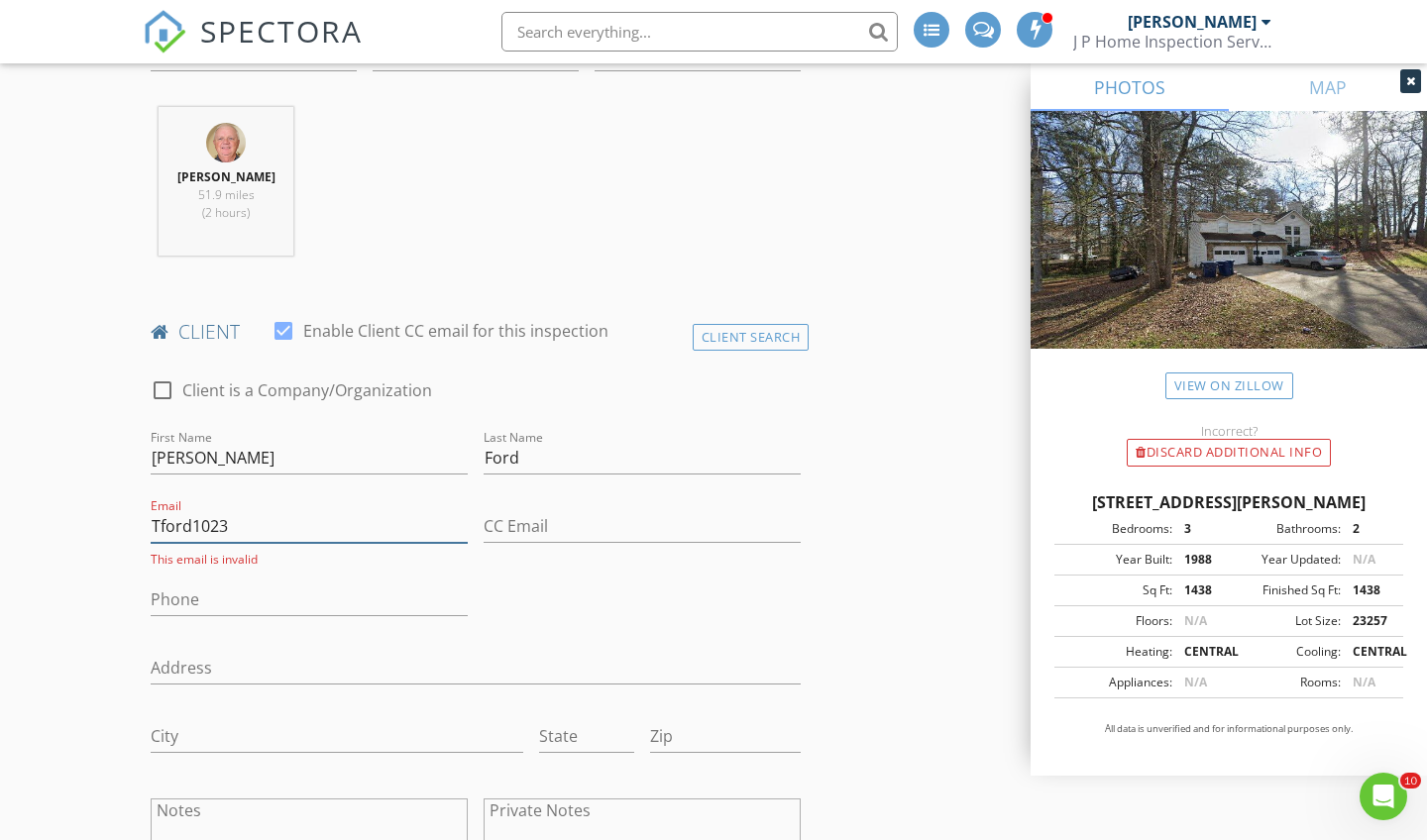 scroll, scrollTop: 766, scrollLeft: 0, axis: vertical 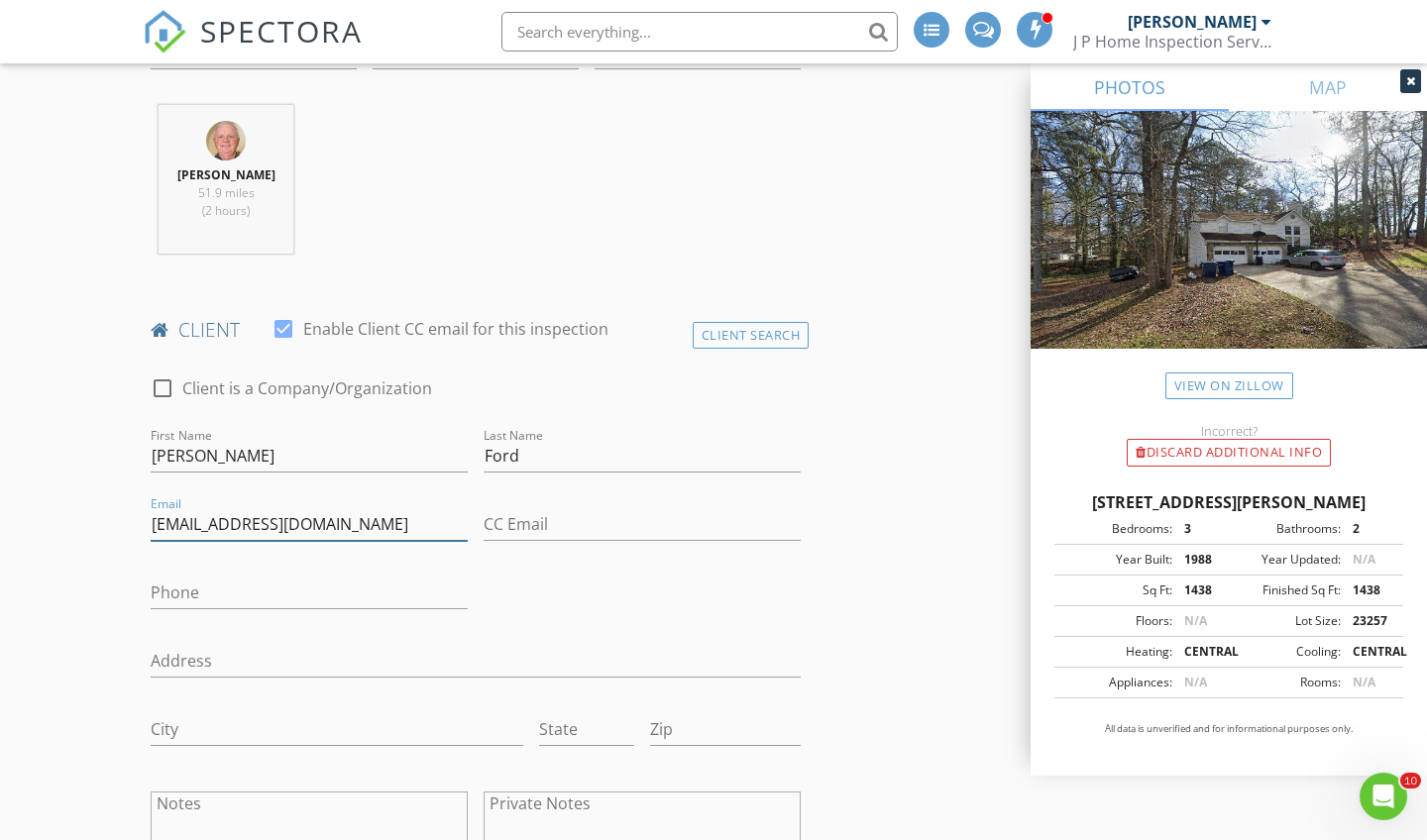 type on "Tford1023@gmail.com" 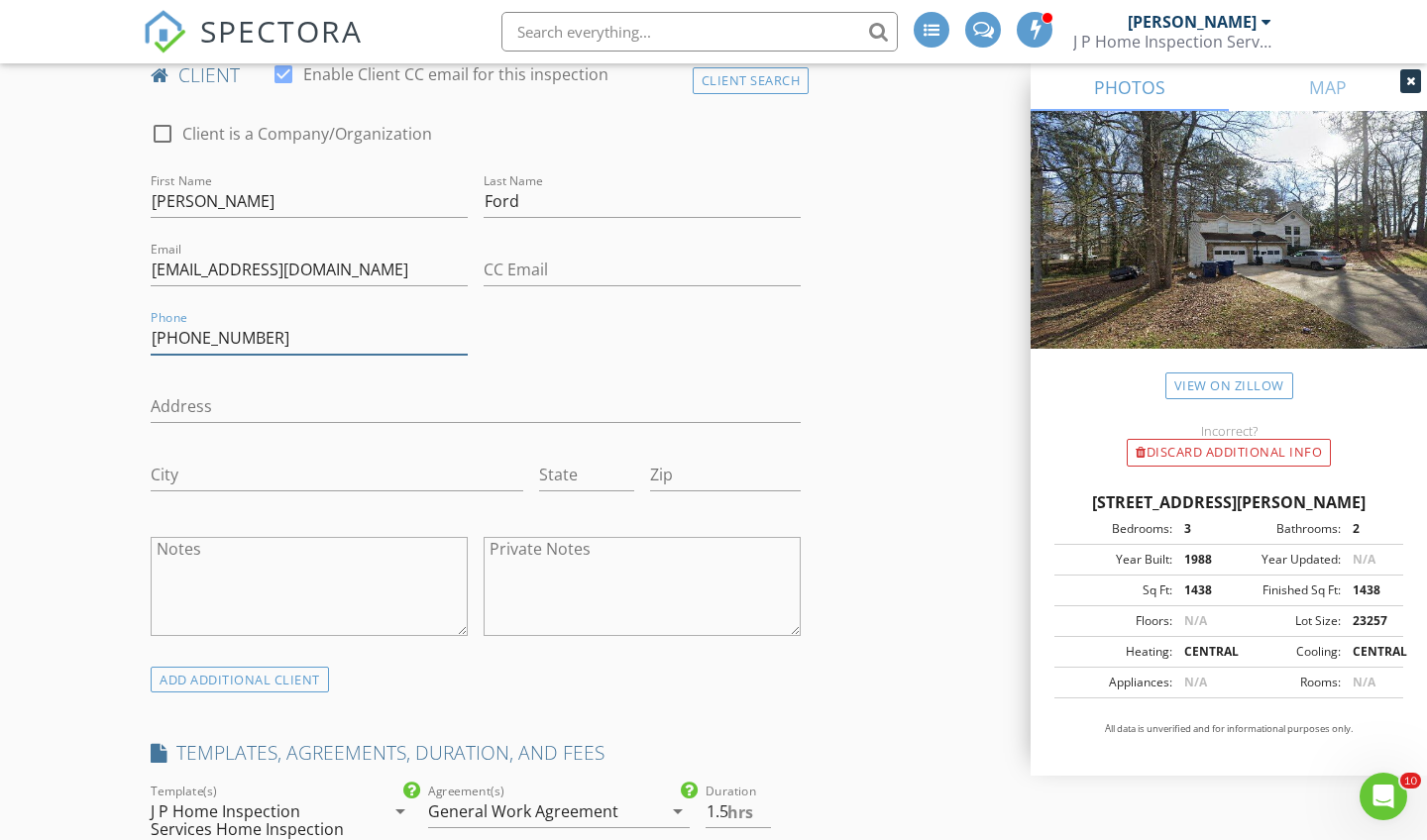scroll, scrollTop: 1010, scrollLeft: 0, axis: vertical 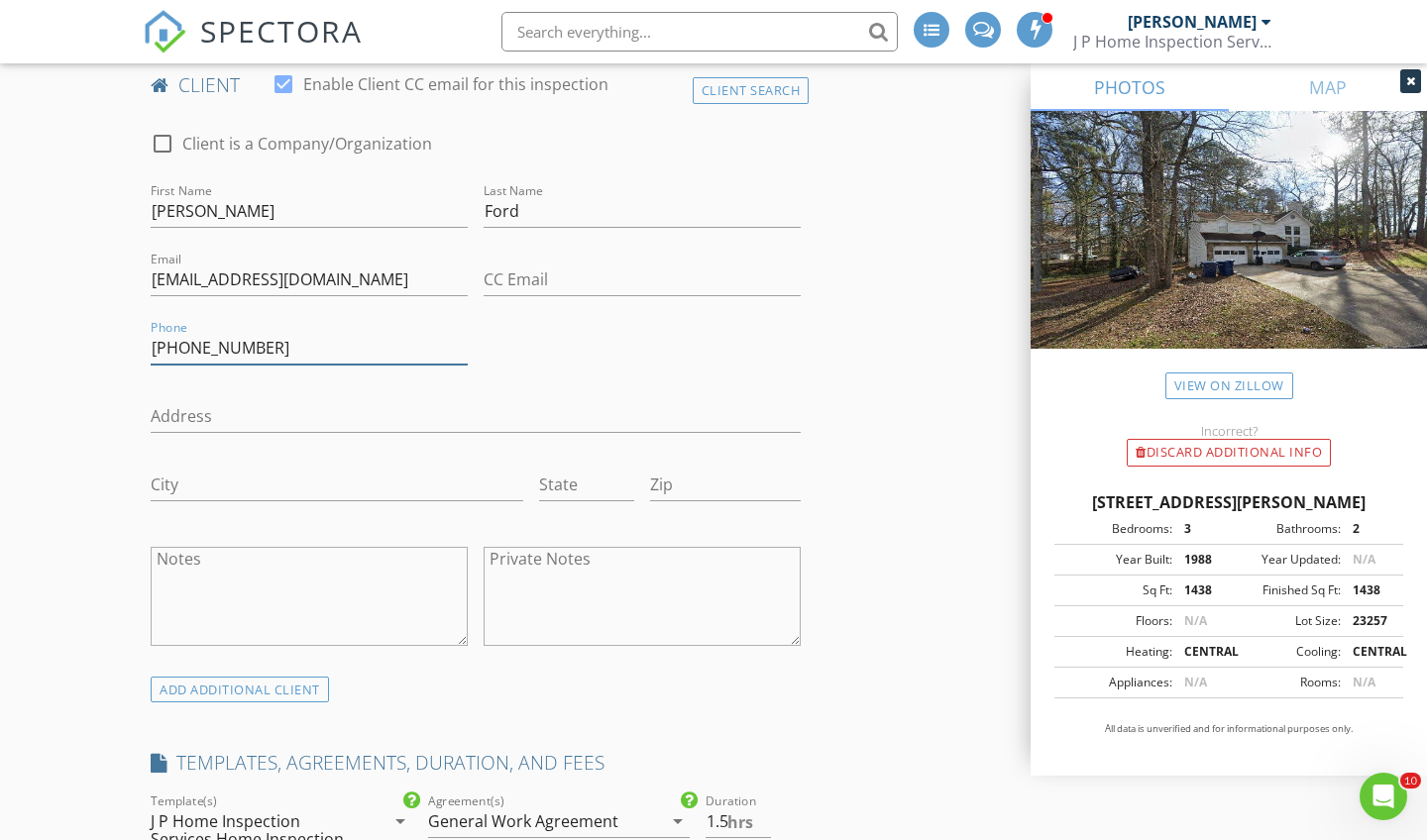 click on "406-740-6741" at bounding box center (309, 348) 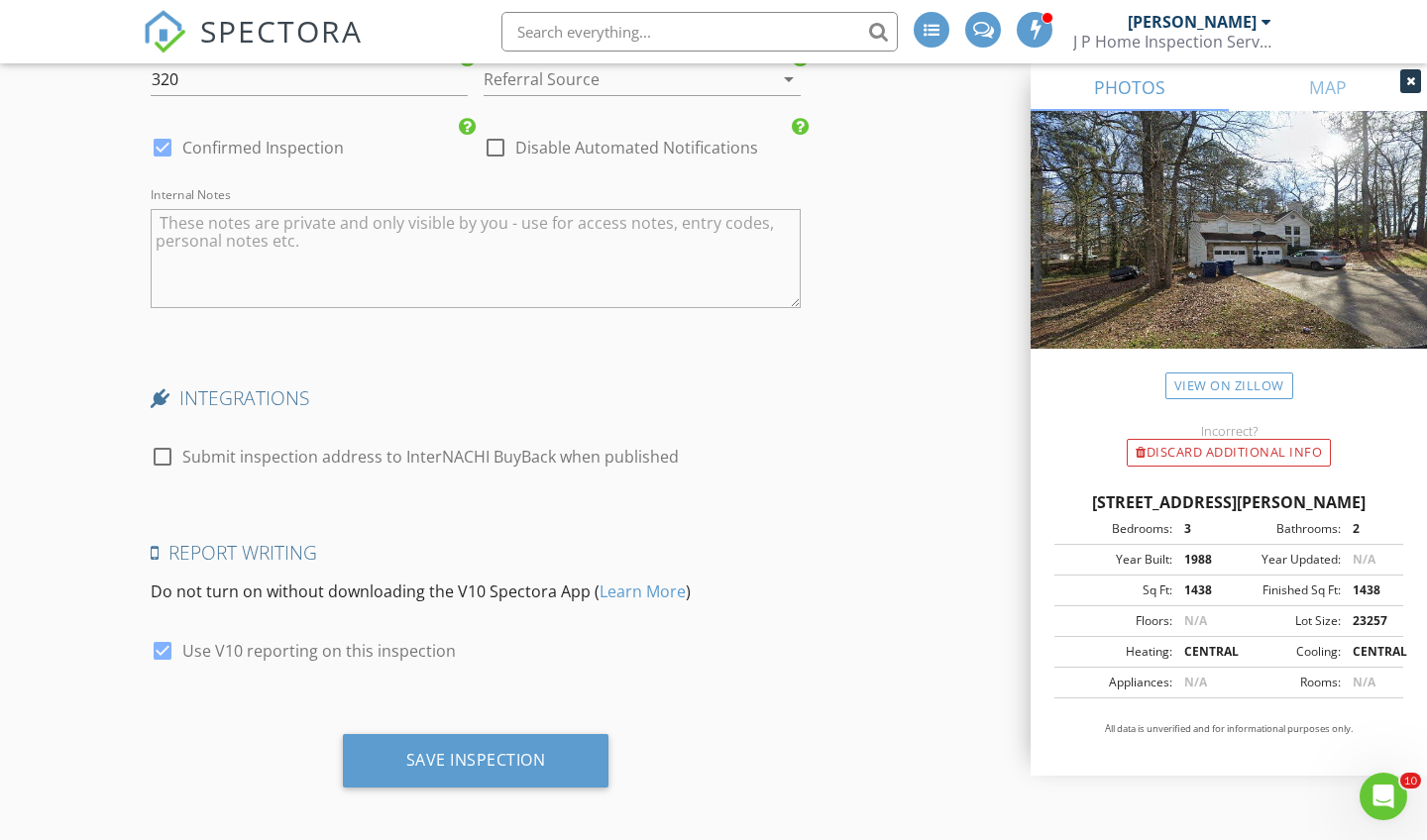 scroll, scrollTop: 3340, scrollLeft: 0, axis: vertical 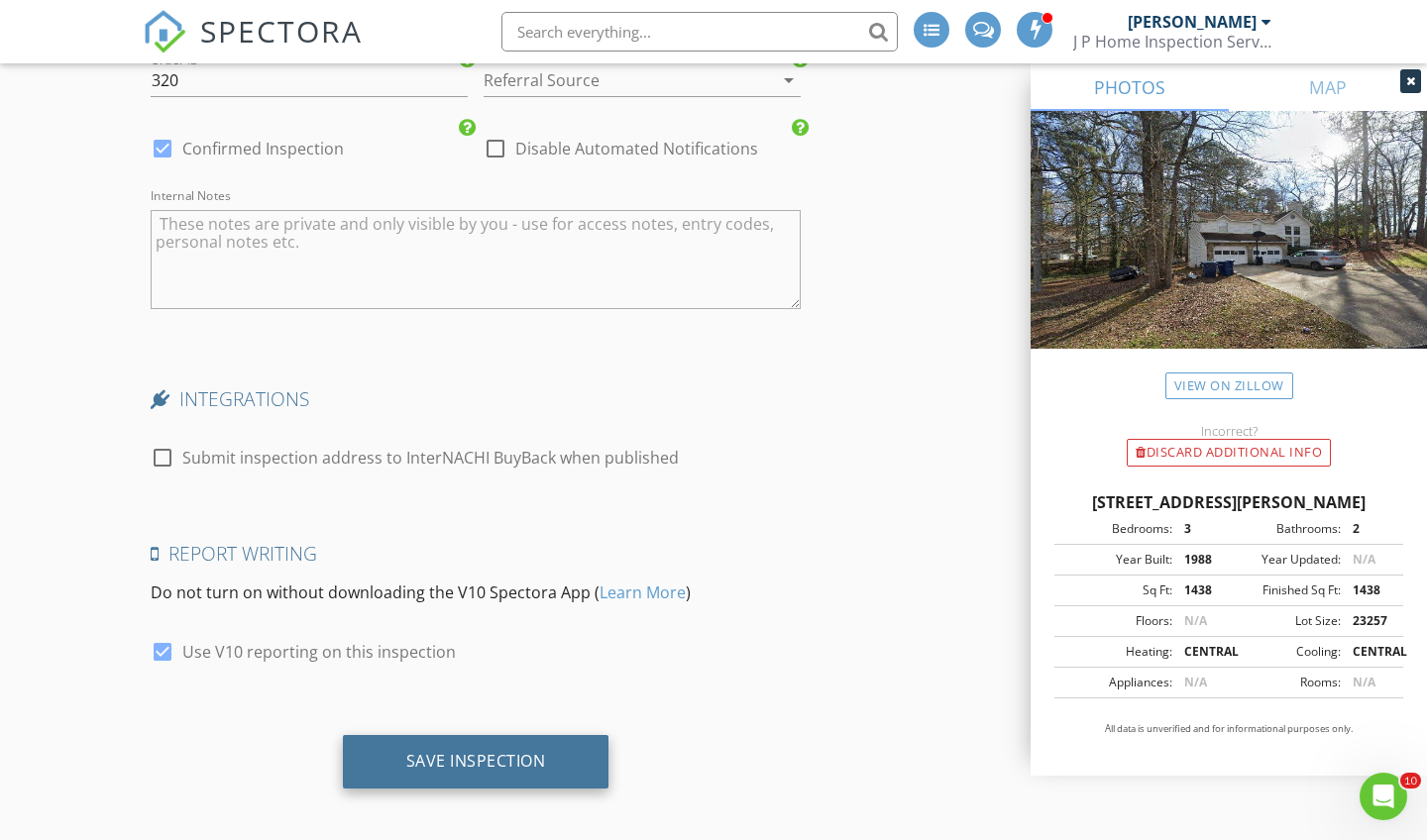 type on "406-740-6741" 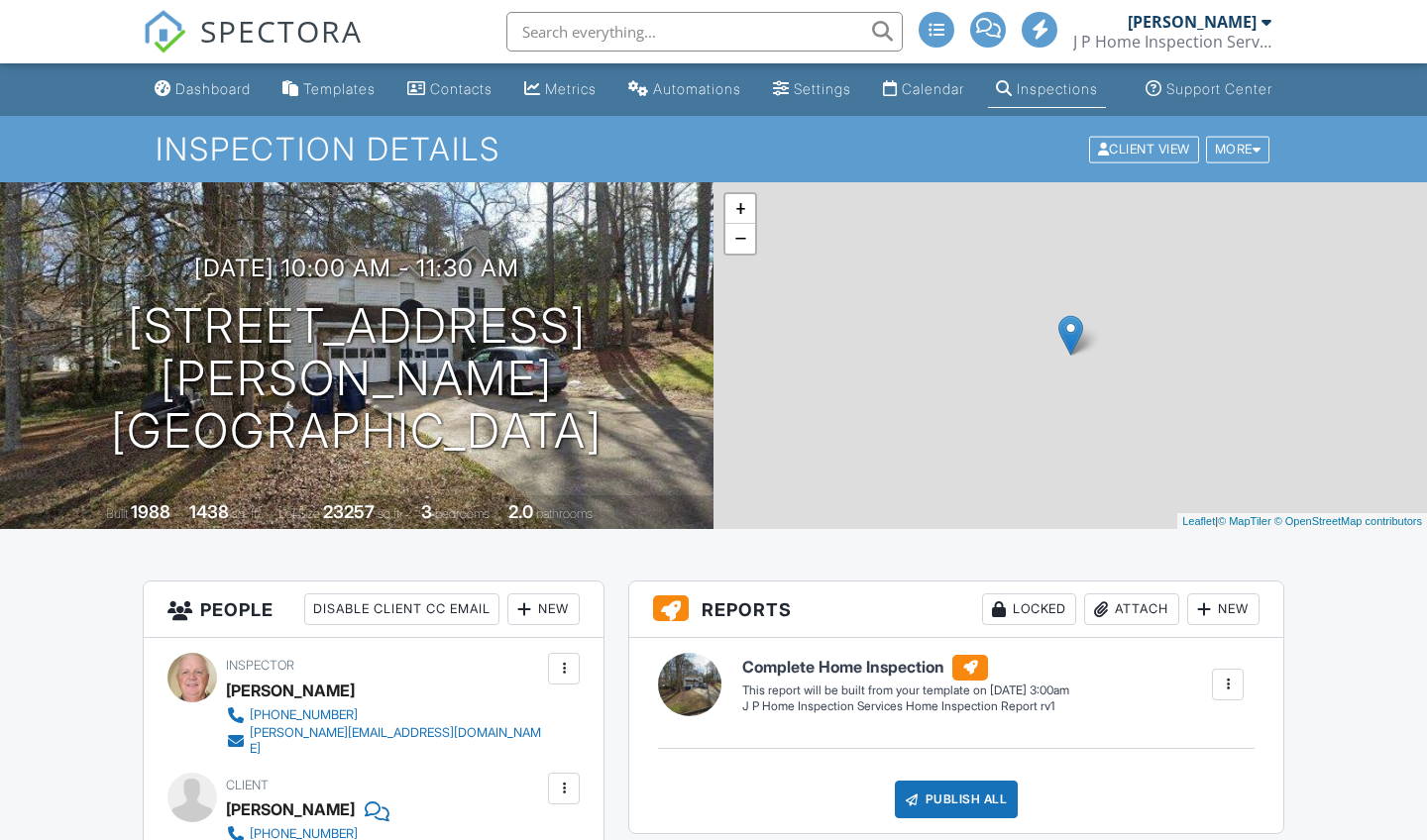 scroll, scrollTop: 0, scrollLeft: 0, axis: both 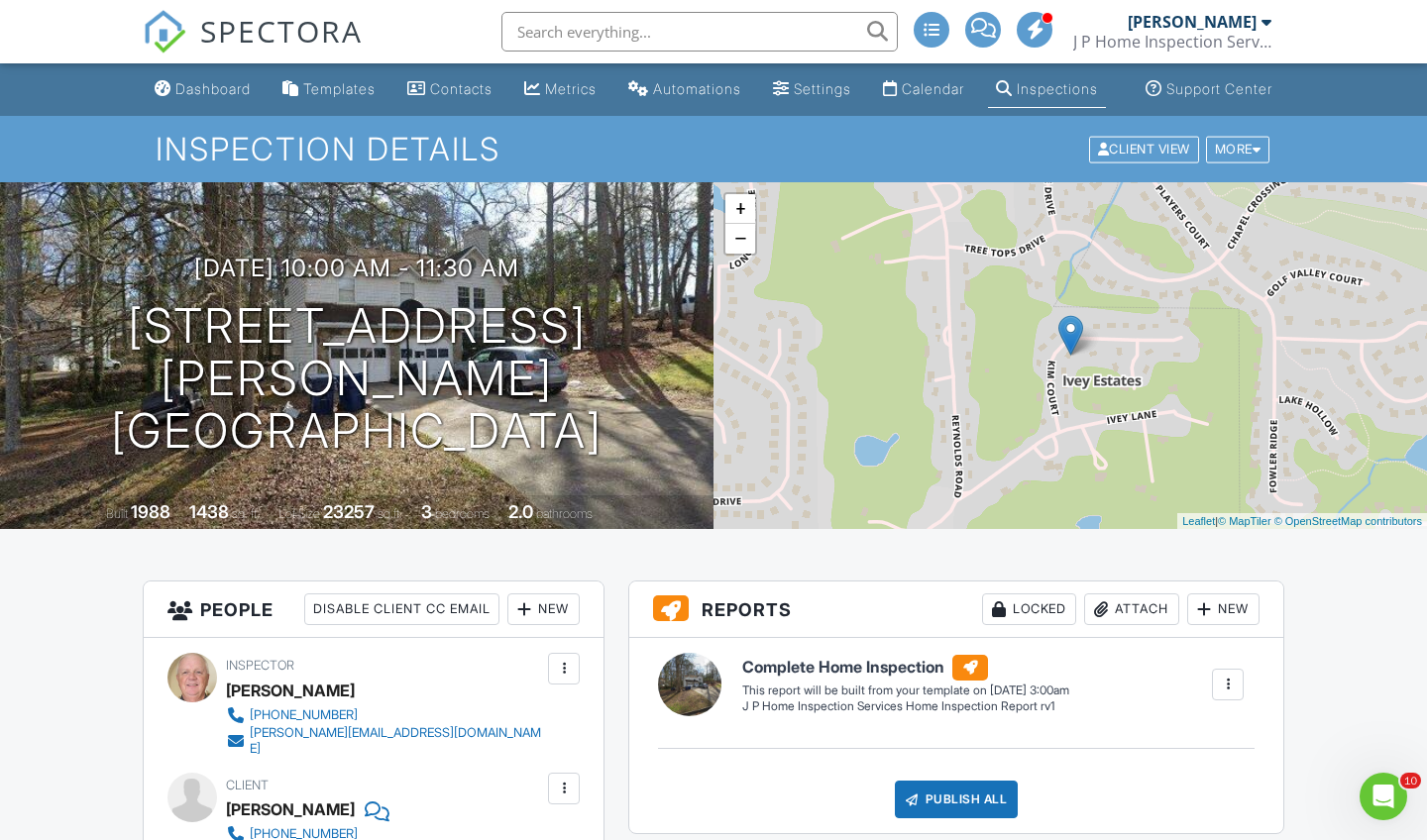 click on "Inspections" at bounding box center (1057, 88) 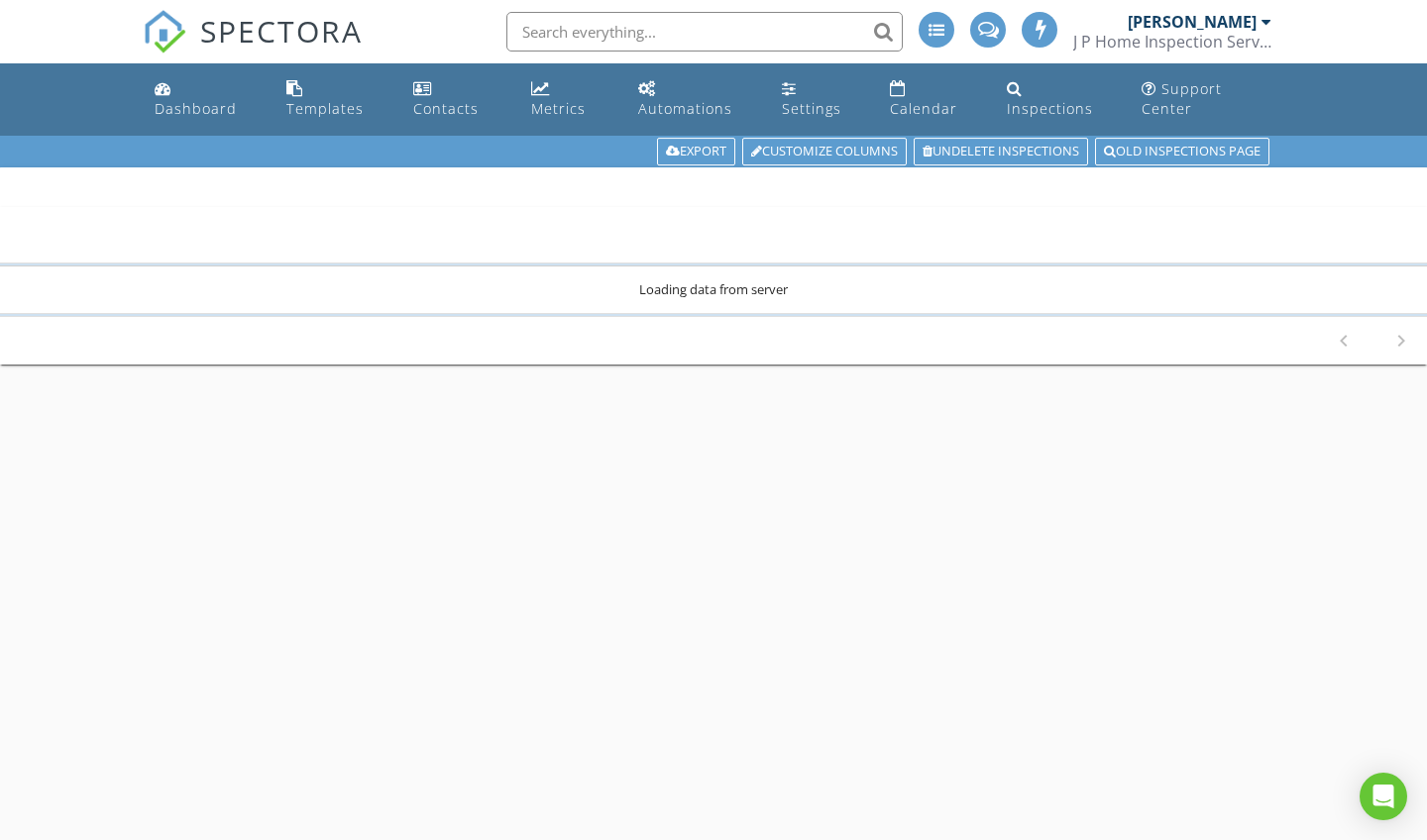 scroll, scrollTop: 0, scrollLeft: 0, axis: both 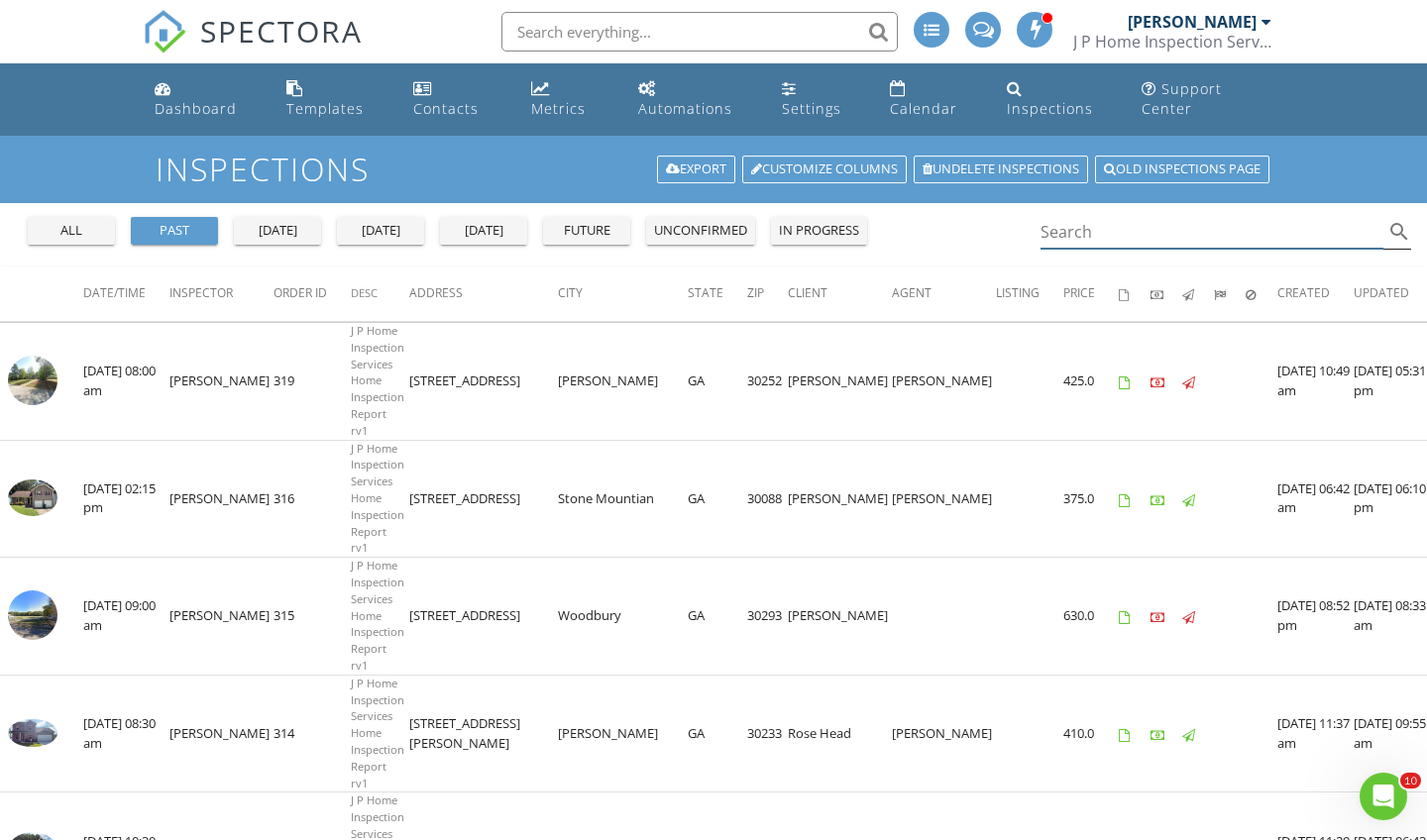click at bounding box center [1212, 232] 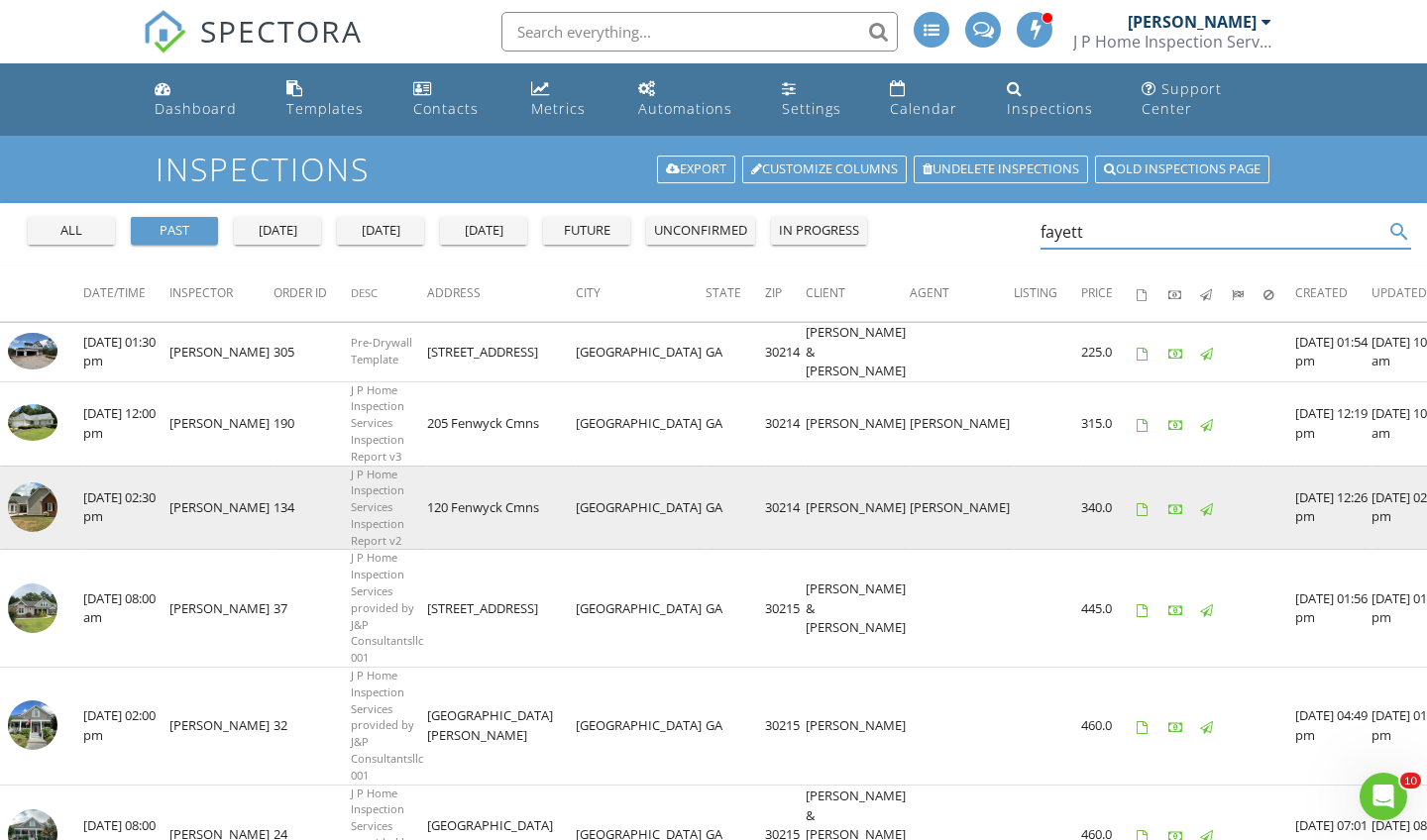 scroll, scrollTop: 0, scrollLeft: 0, axis: both 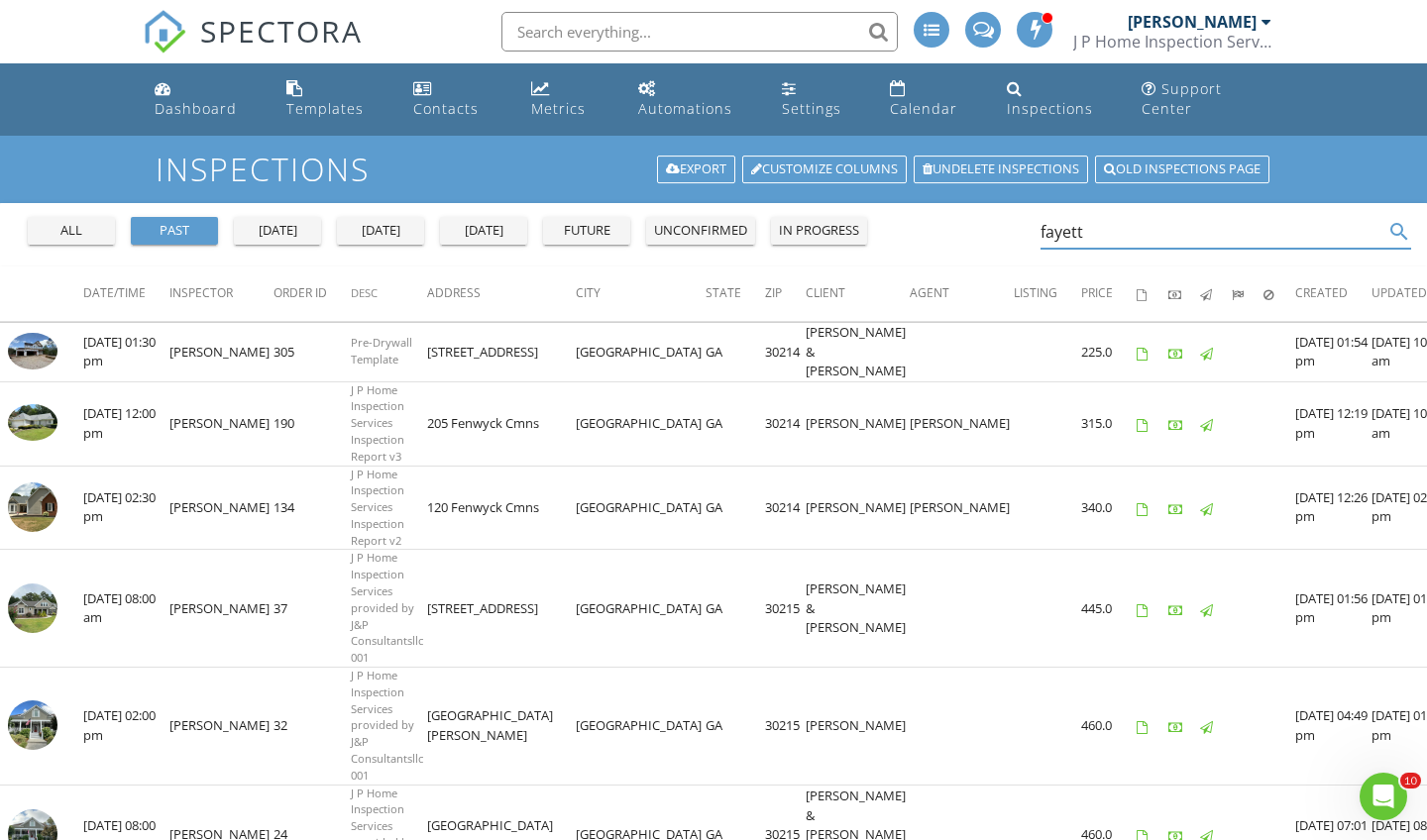 type on "fayett" 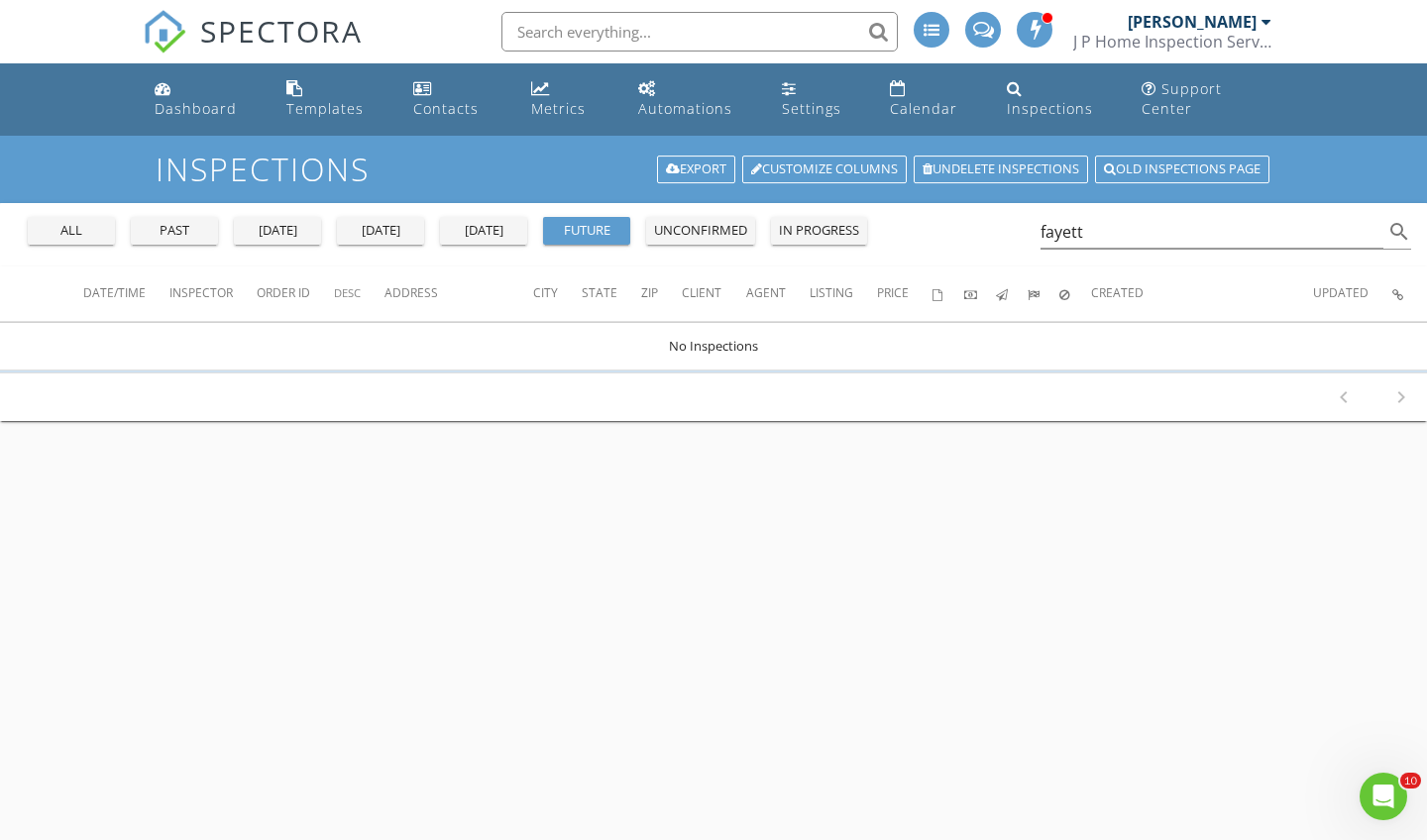 click on "future" at bounding box center (587, 231) 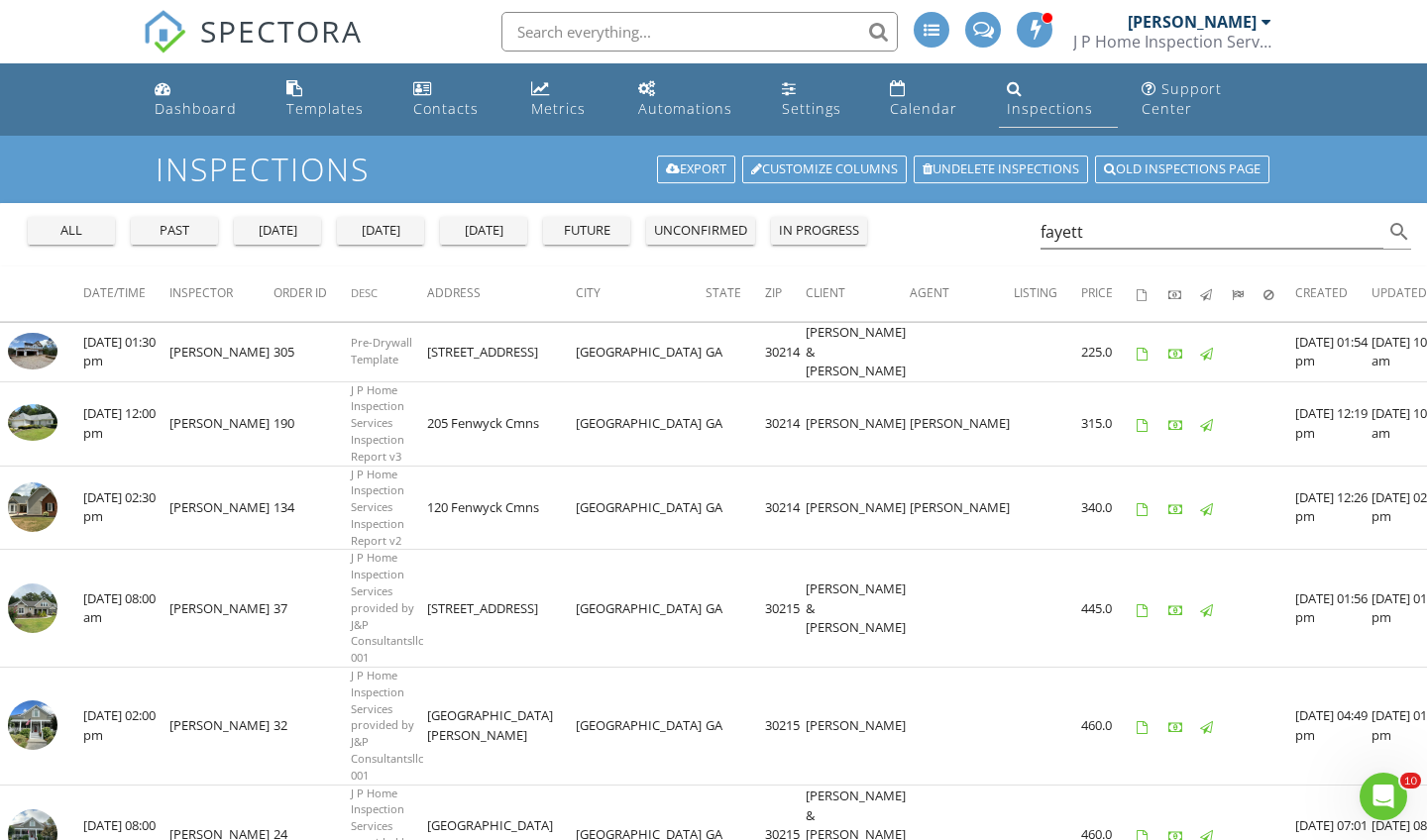 click on "Inspections" at bounding box center (1049, 108) 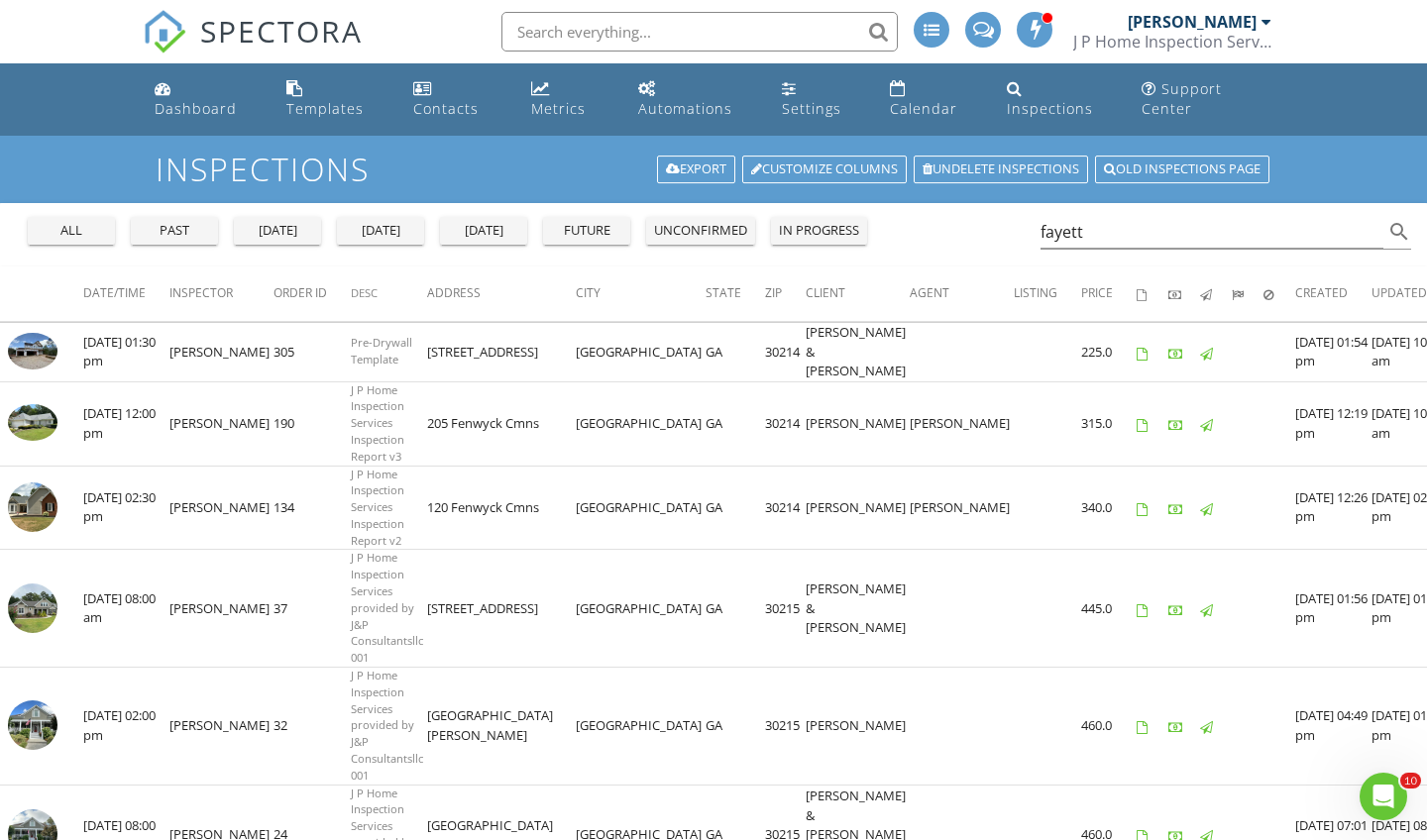 click on "today" at bounding box center [381, 231] 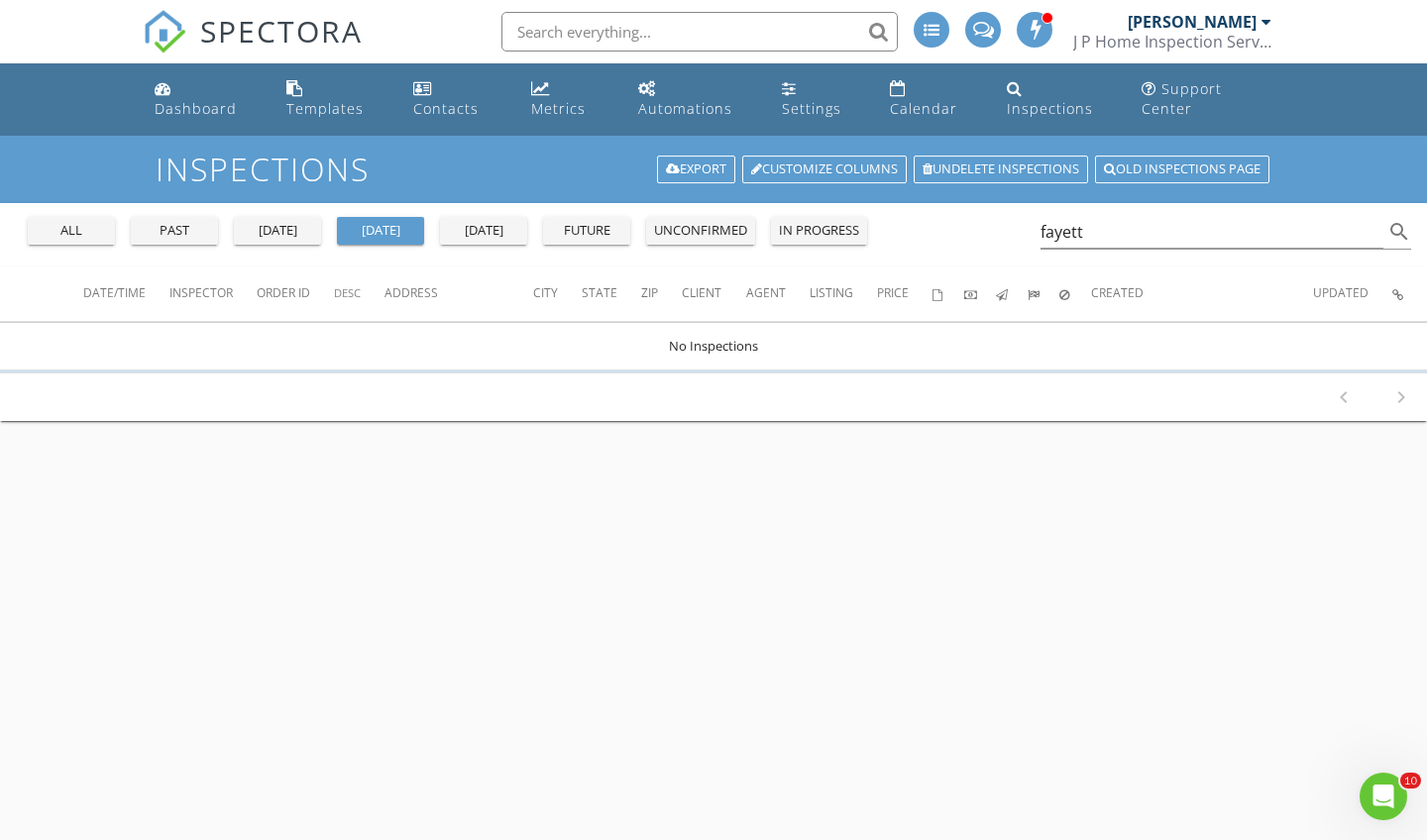 click on "tomorrow" at bounding box center (484, 231) 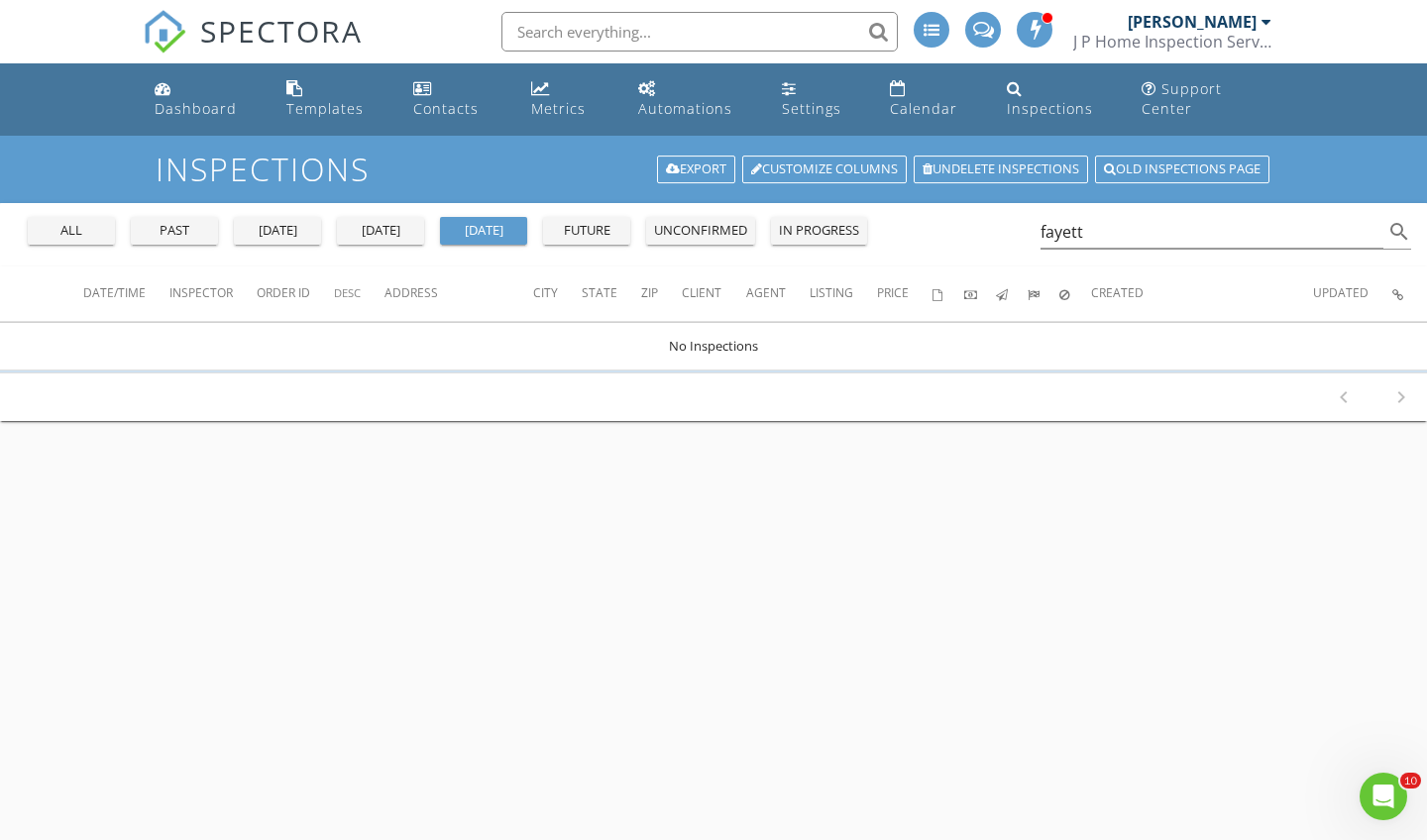 click on "future" at bounding box center (587, 231) 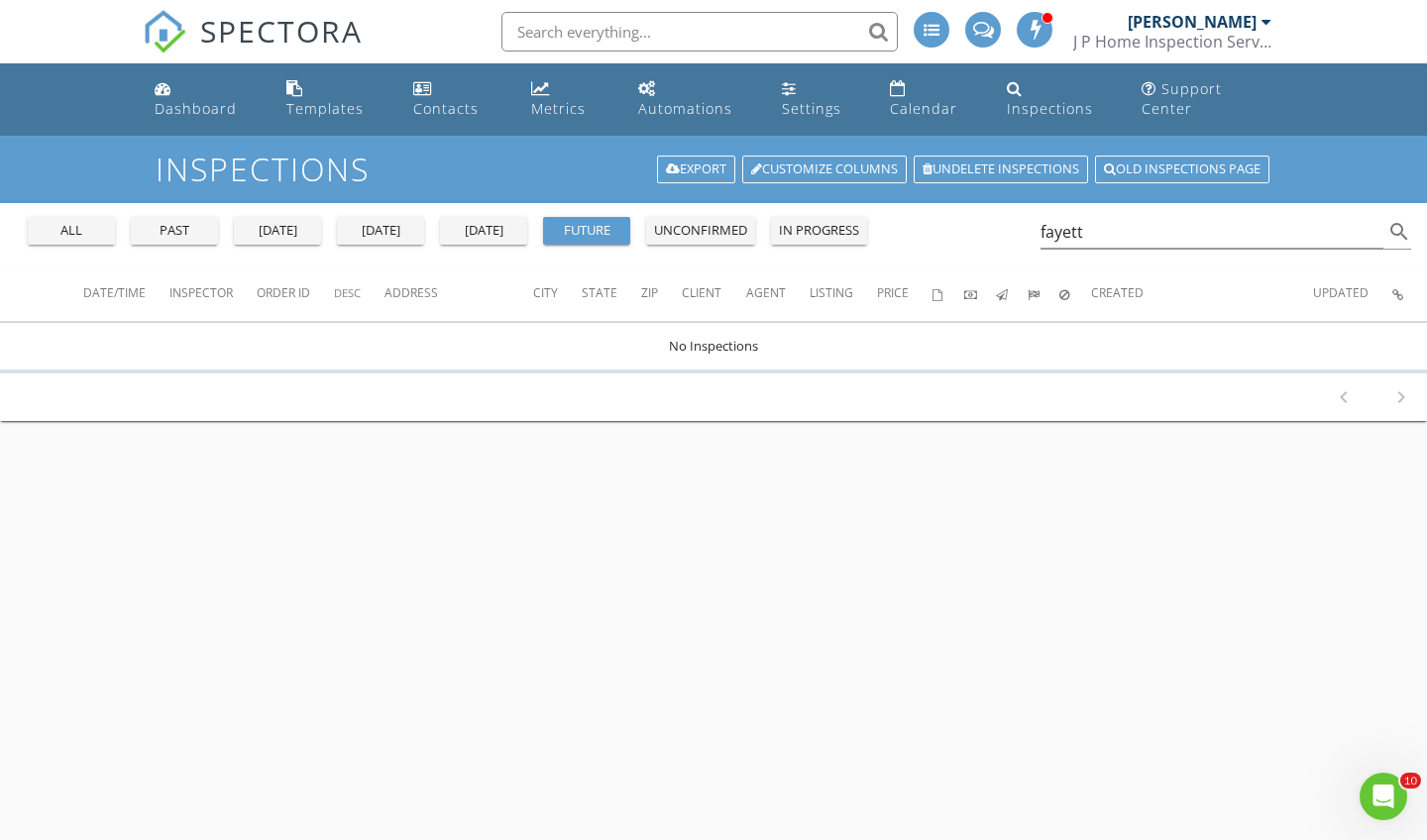 click on "future" at bounding box center (587, 231) 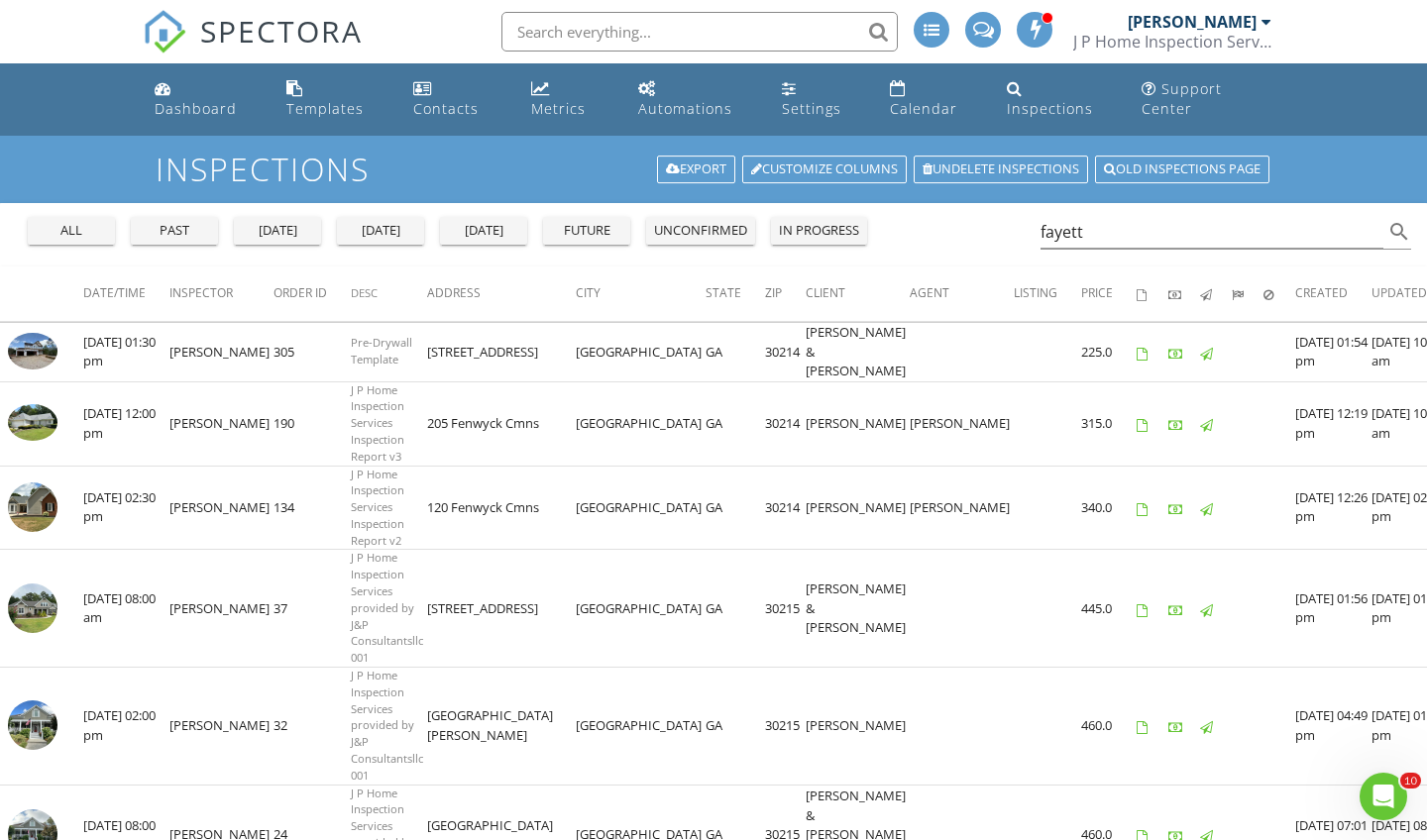 click on "all
past
yesterday
today
tomorrow
future
unconfirmed
in progress" at bounding box center (447, 227) 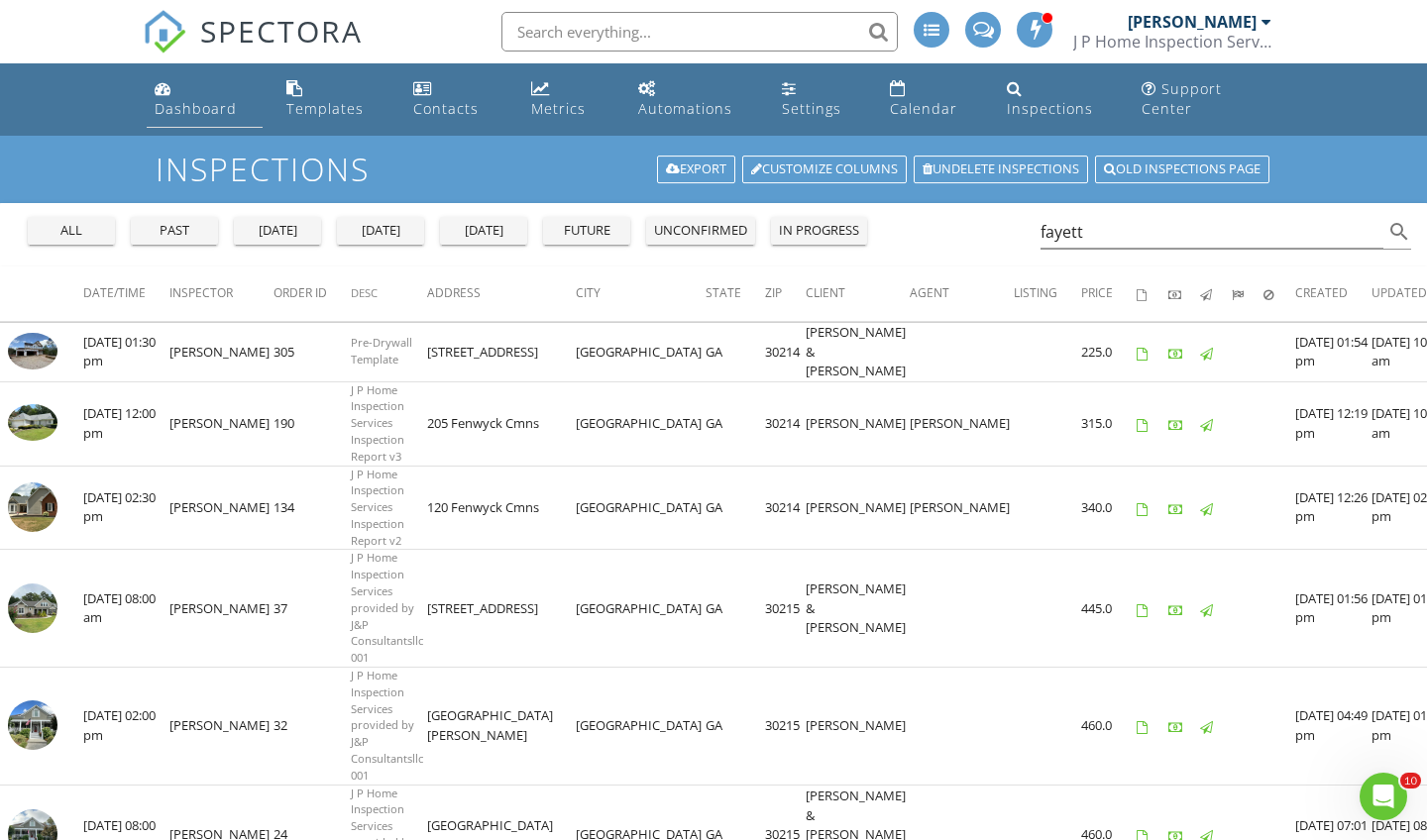 click on "Dashboard" at bounding box center (195, 108) 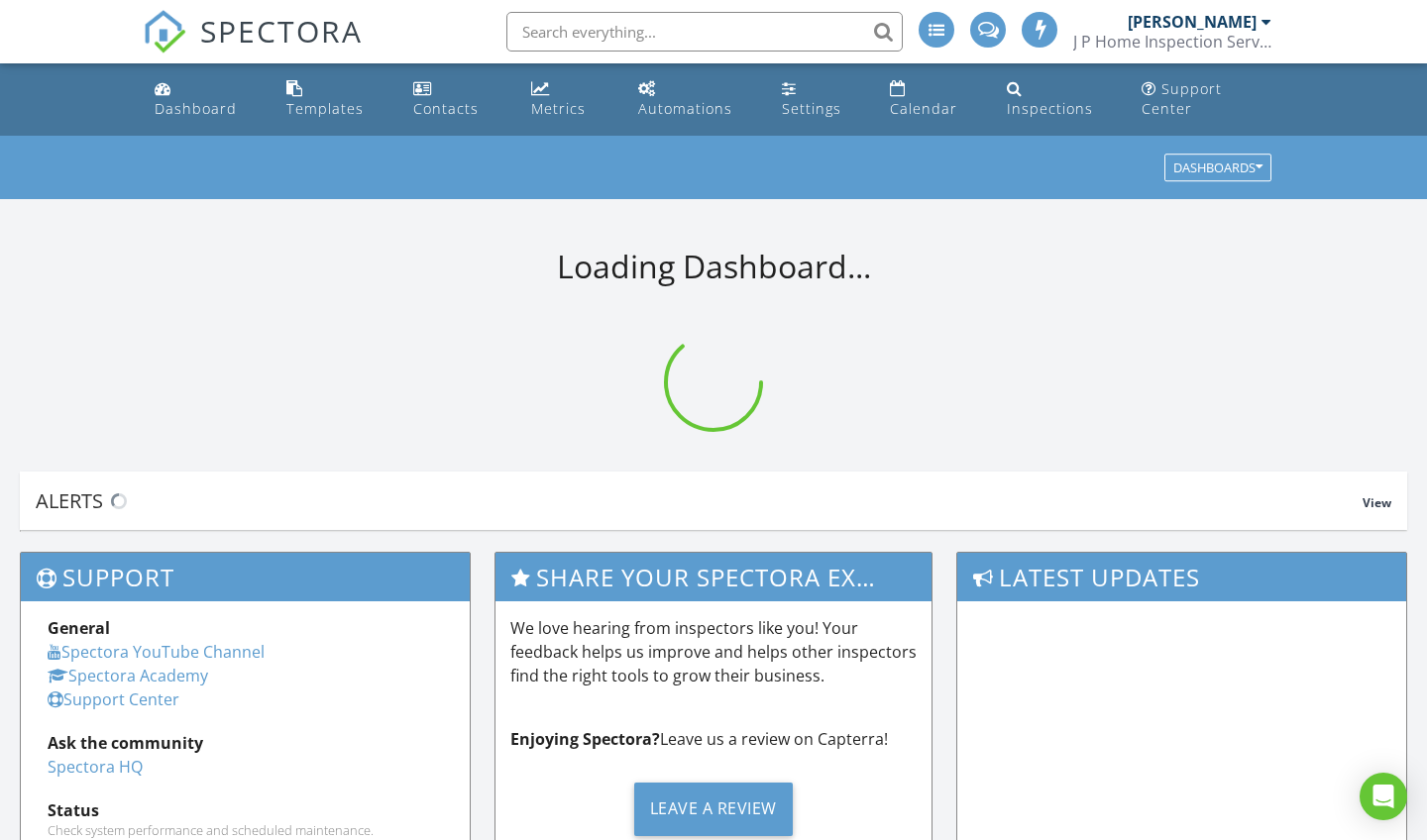 scroll, scrollTop: 0, scrollLeft: 0, axis: both 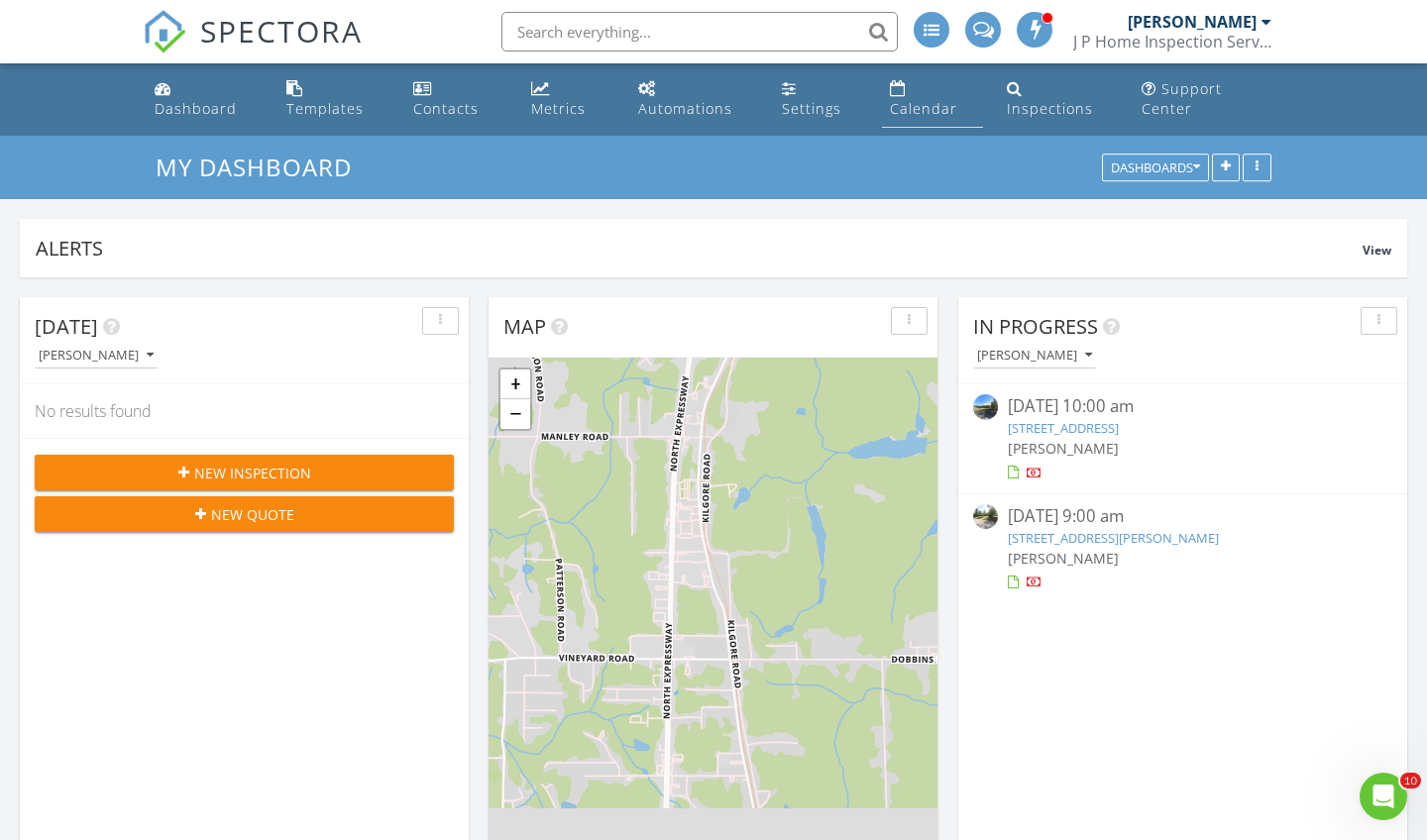 click on "Calendar" at bounding box center [924, 108] 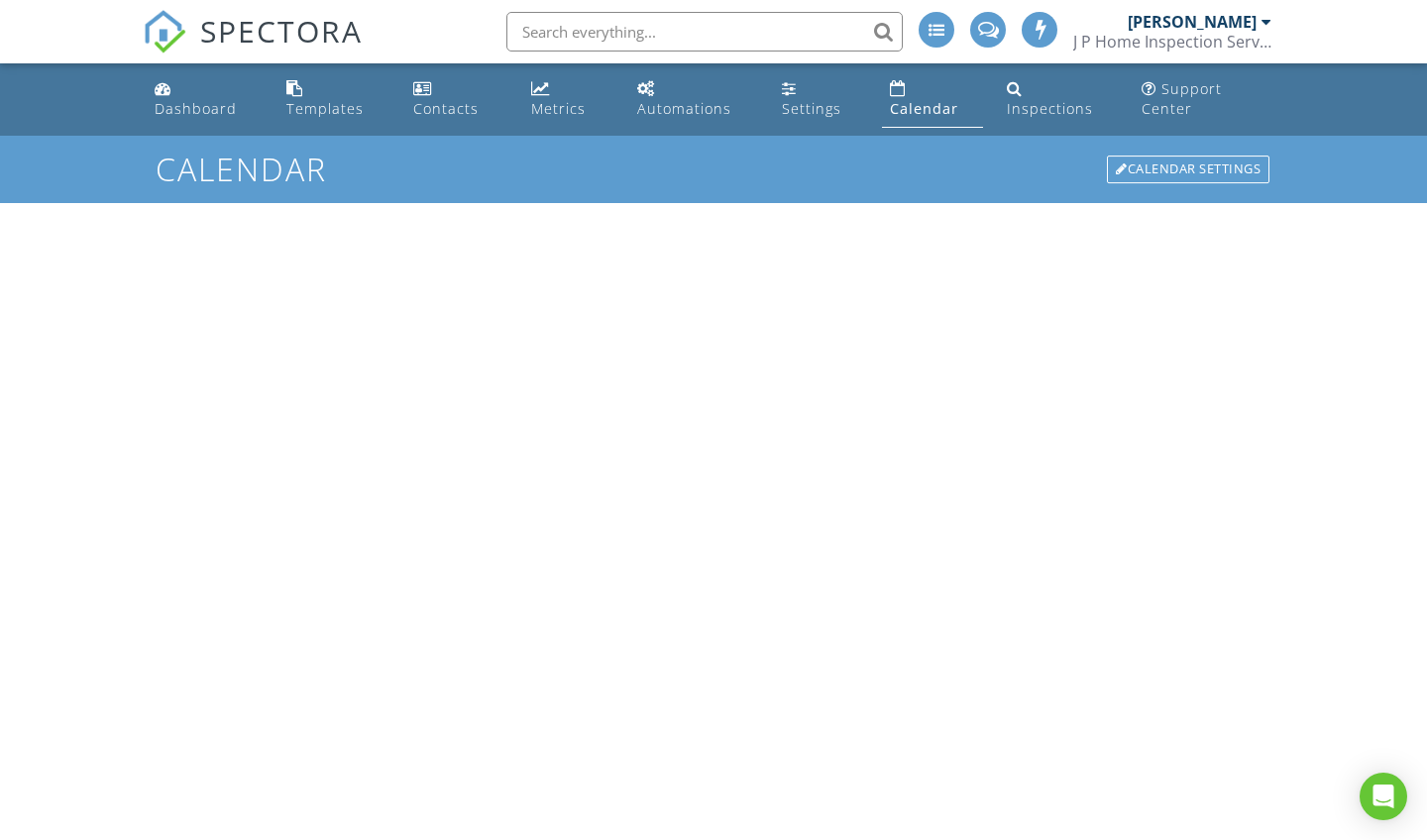 scroll, scrollTop: 0, scrollLeft: 0, axis: both 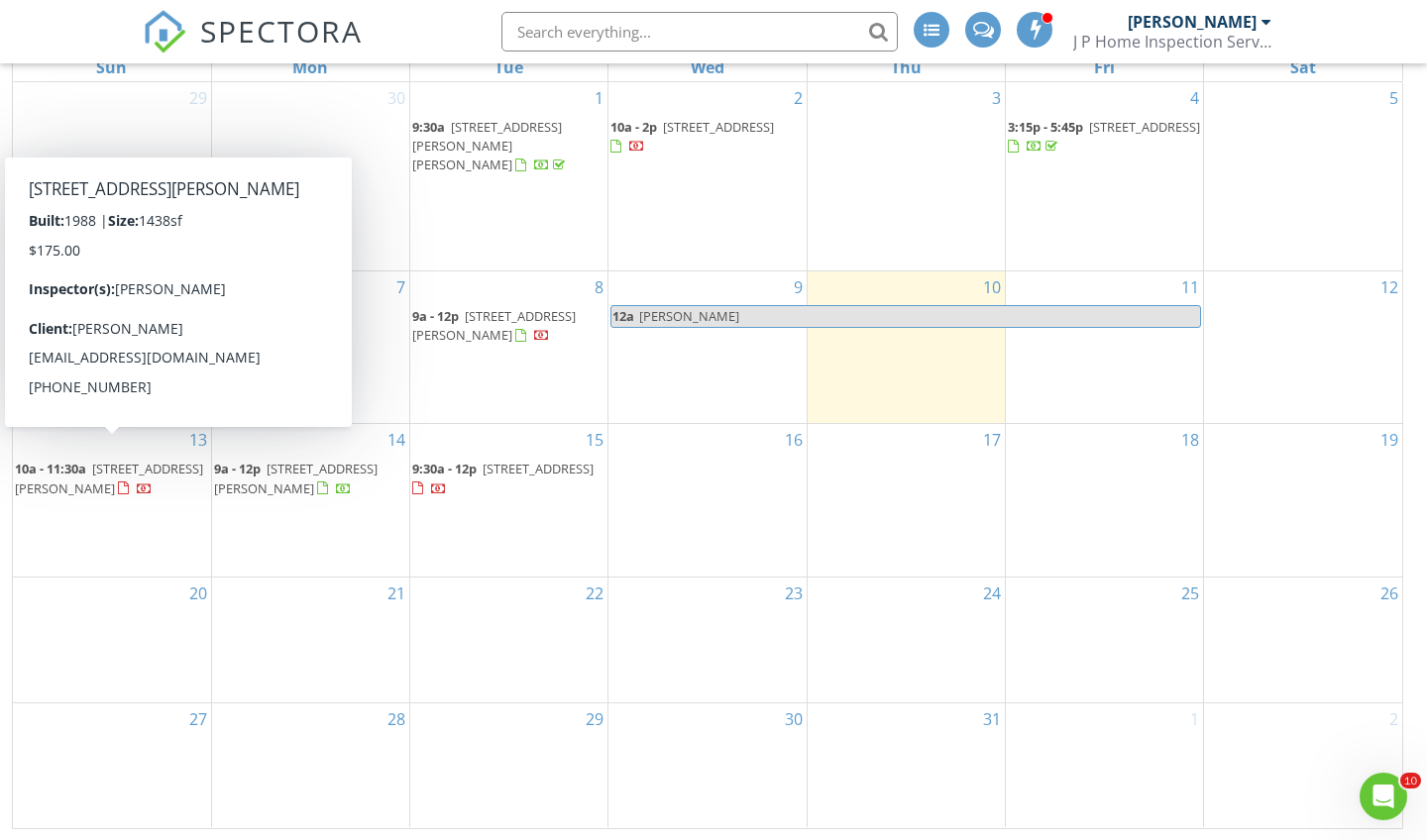 click on "10a - 11:30a" at bounding box center [51, 469] 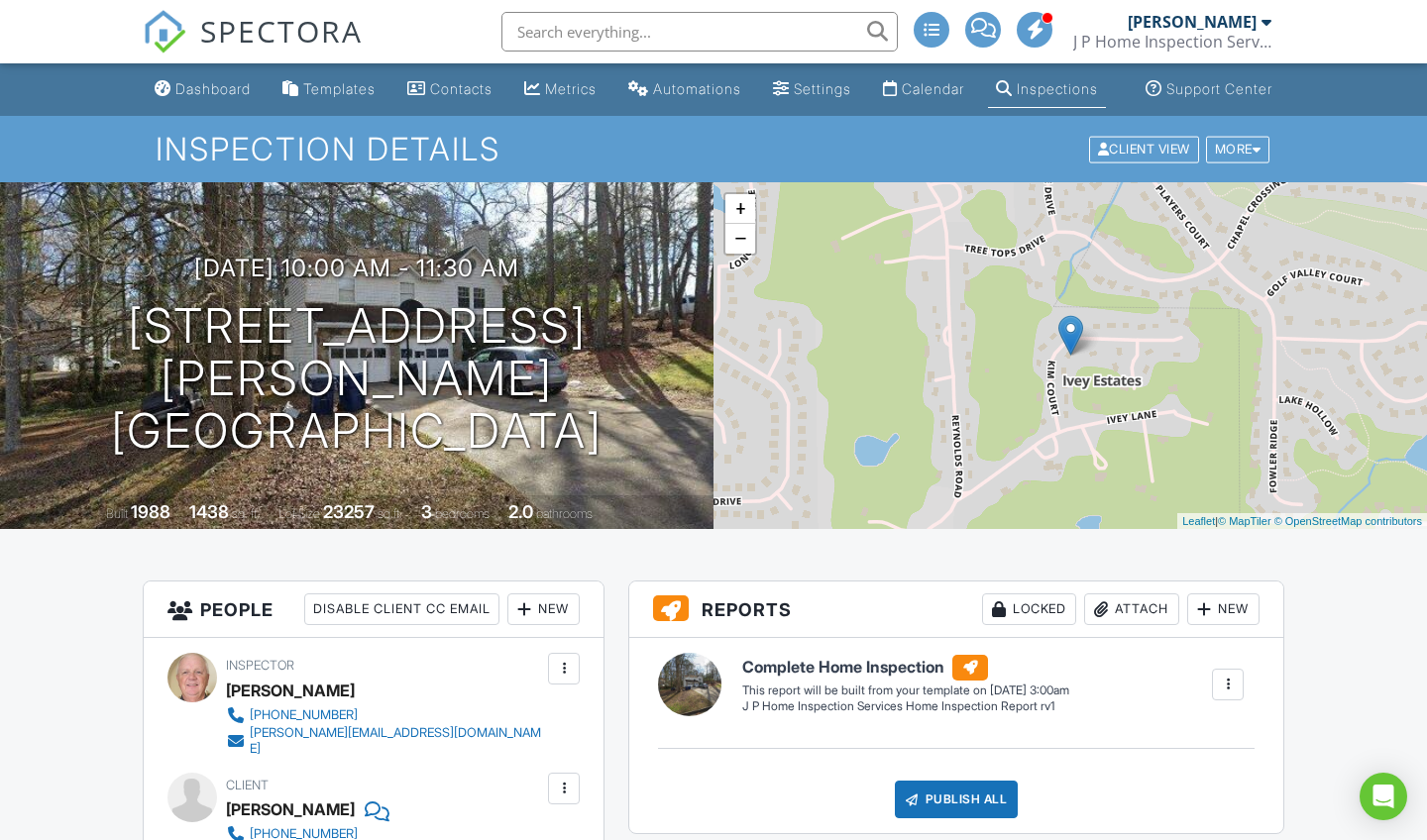 scroll, scrollTop: 0, scrollLeft: 0, axis: both 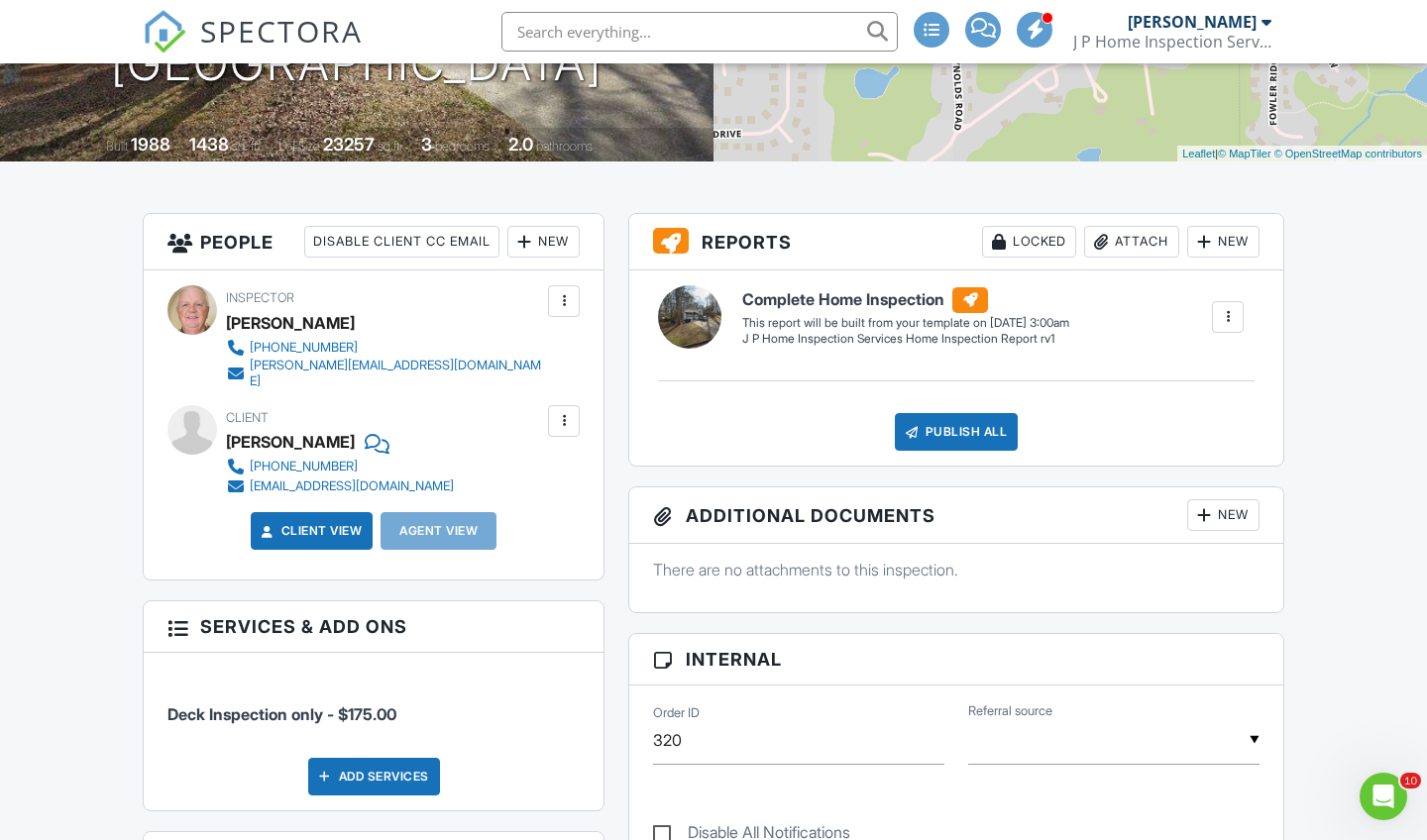 click at bounding box center [564, 421] 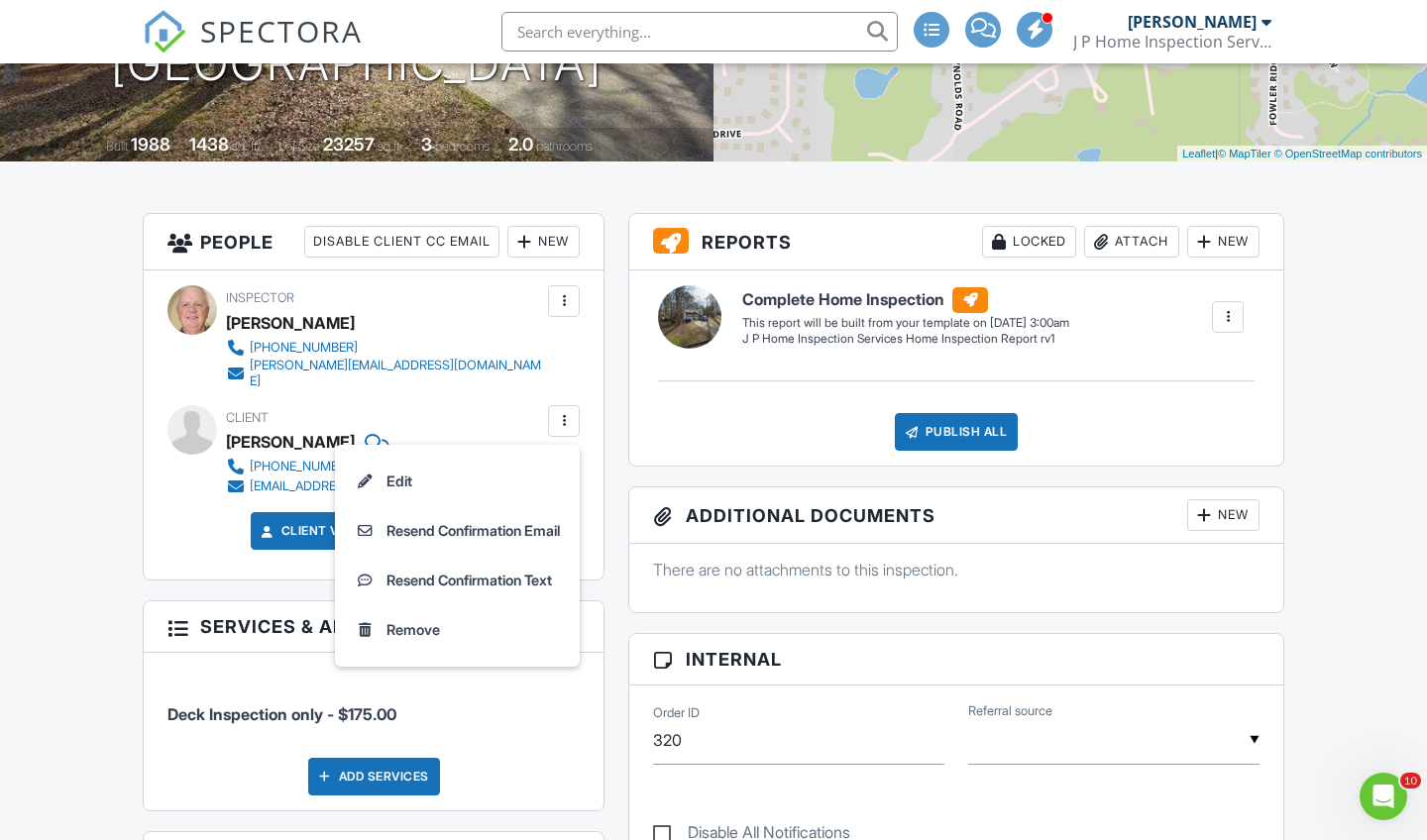 click on "Dashboard
Templates
Contacts
Metrics
Automations
Settings
Calendar
Inspections
Support Center
Inspection Details
Client View
More
Property Details
Reschedule
Reorder / Copy
Share
Cancel
Delete
Print Order
Convert to V9
Enable Pass on CC Fees
View Change Log
07/13/2025 10:00 am
- 11:30 am
4851 Kim Ct
Douglasville, GA 30135
Built
1988
1438
sq. ft.
Lot Size
23257
sq.ft.
3
bedrooms
2.0
bathrooms
+ − Leaflet  |  © MapTiler   © OpenStreetMap contributors
All emails and texts are disabled for this inspection!
Turn on emails and texts
Turn on and Requeue Notifications
Reports
Locked
Attach
New
Complete Home Inspection" at bounding box center [714, 908] 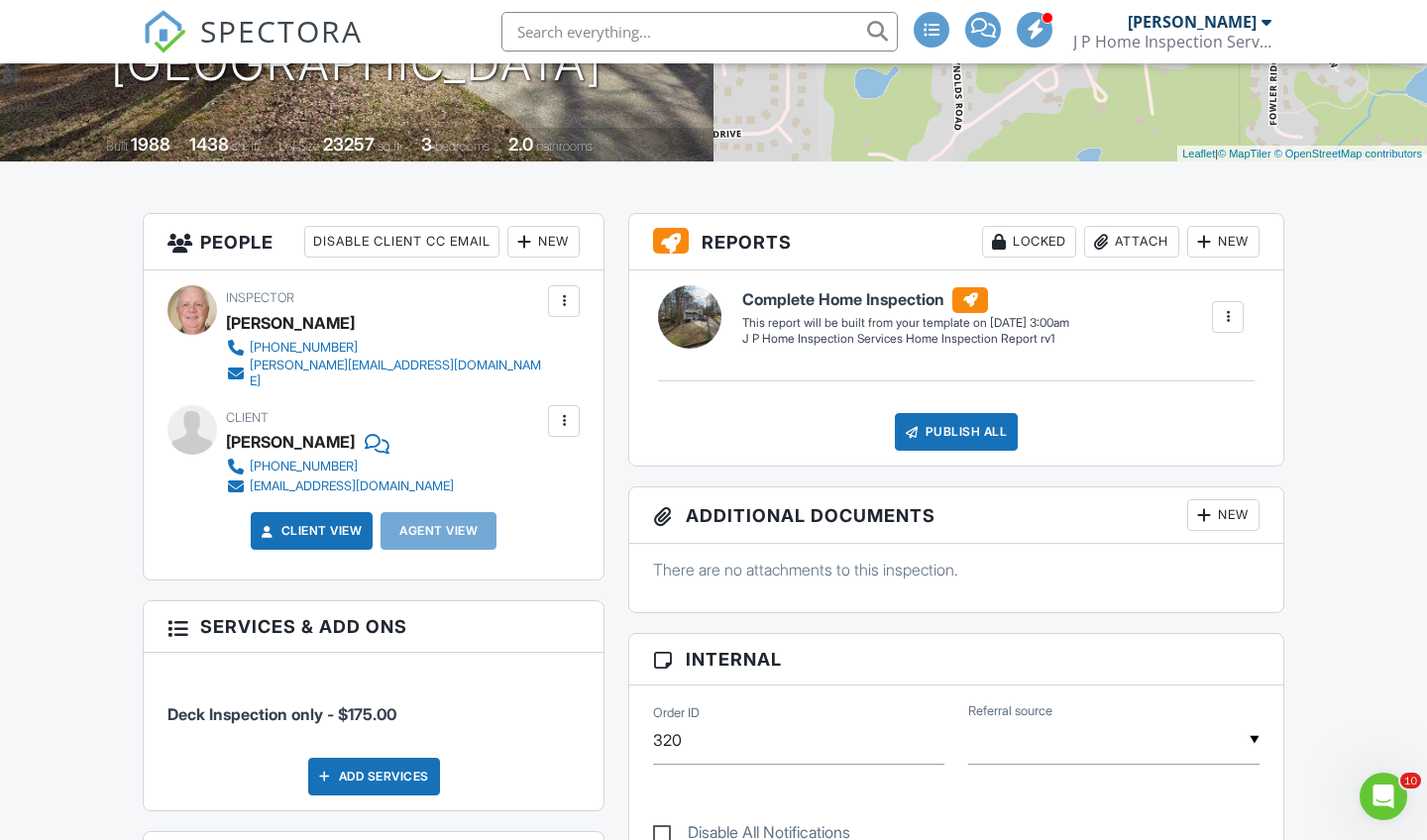 click on "New" at bounding box center (543, 242) 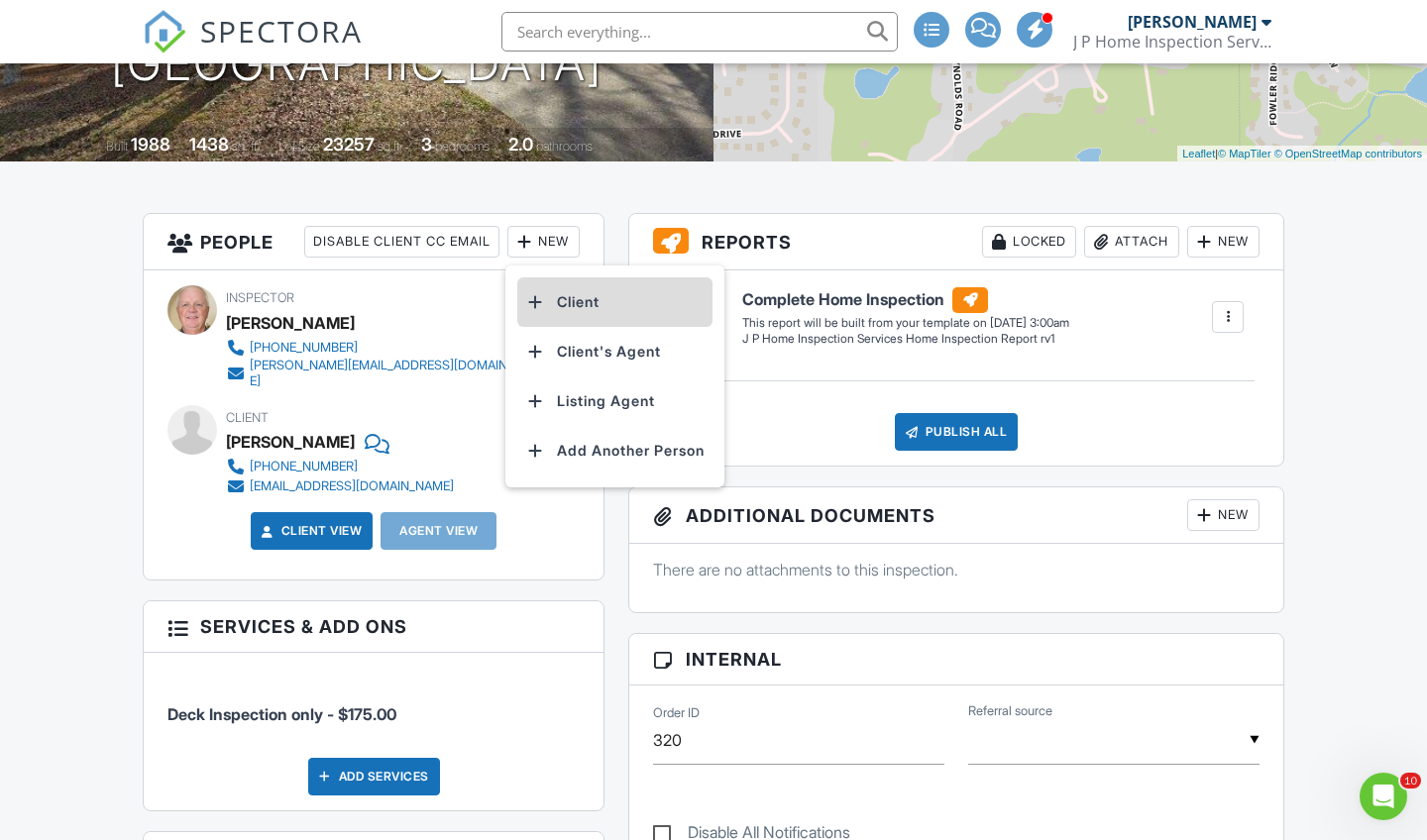 click on "Client" at bounding box center (614, 302) 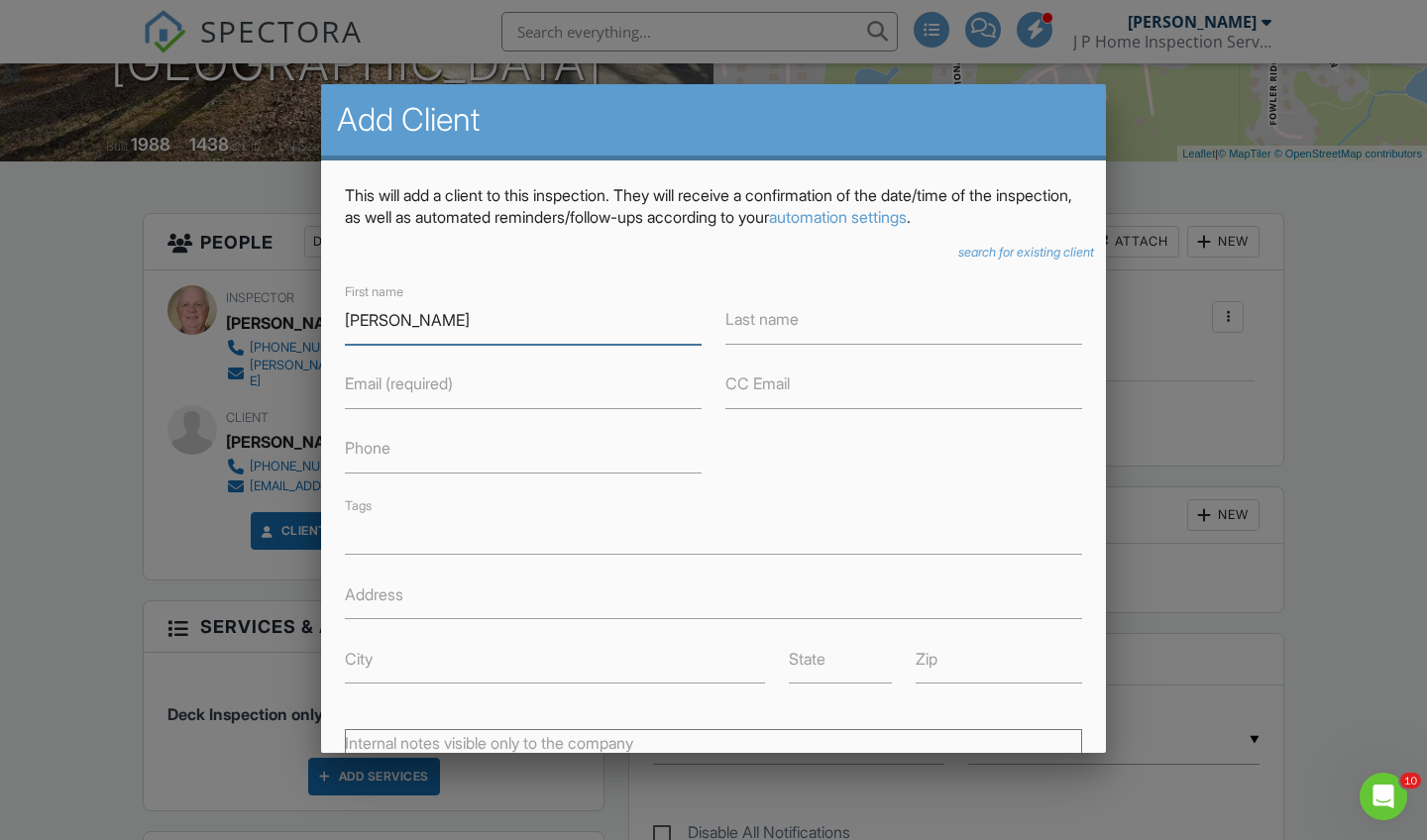 type on "[PERSON_NAME]" 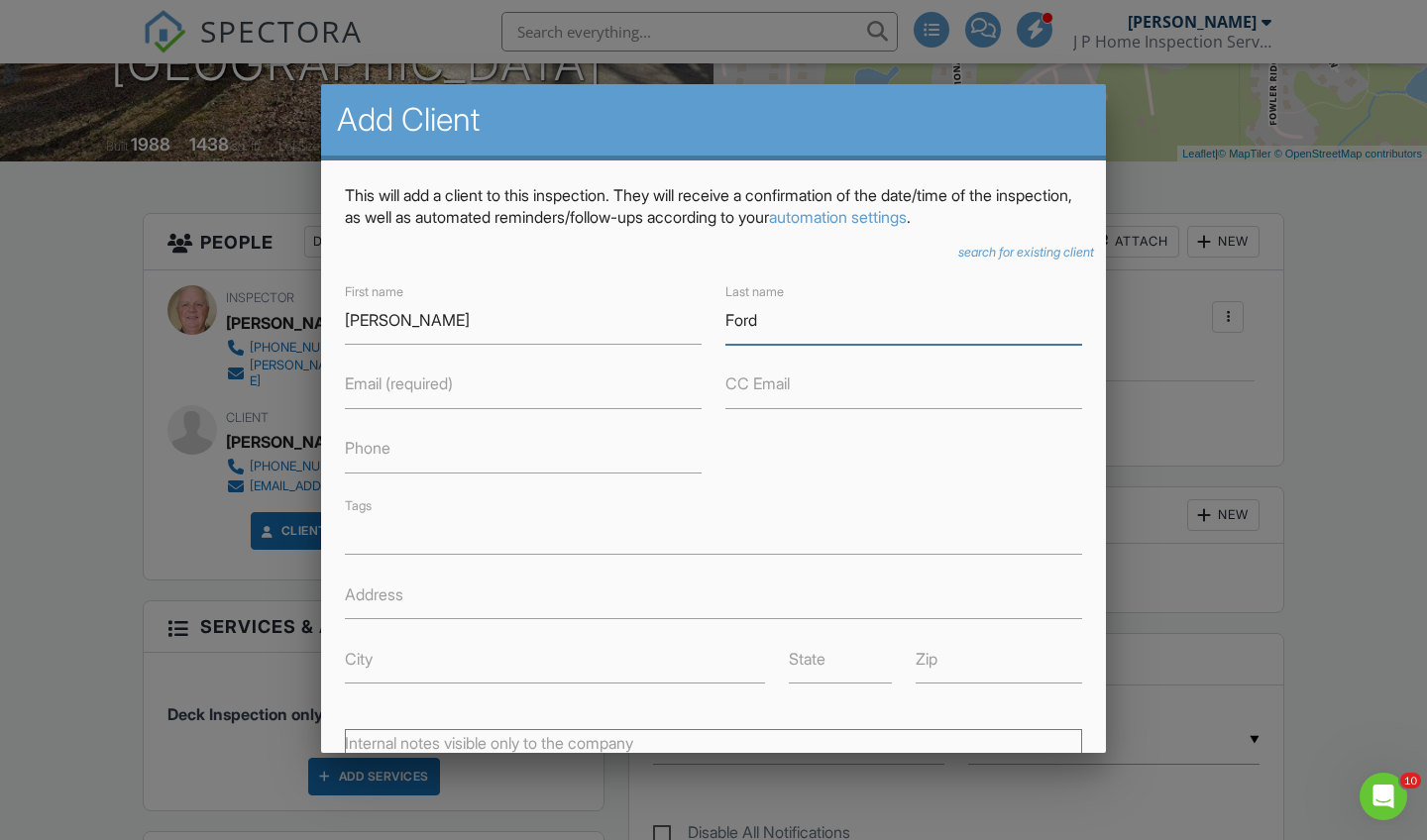 type on "Ford" 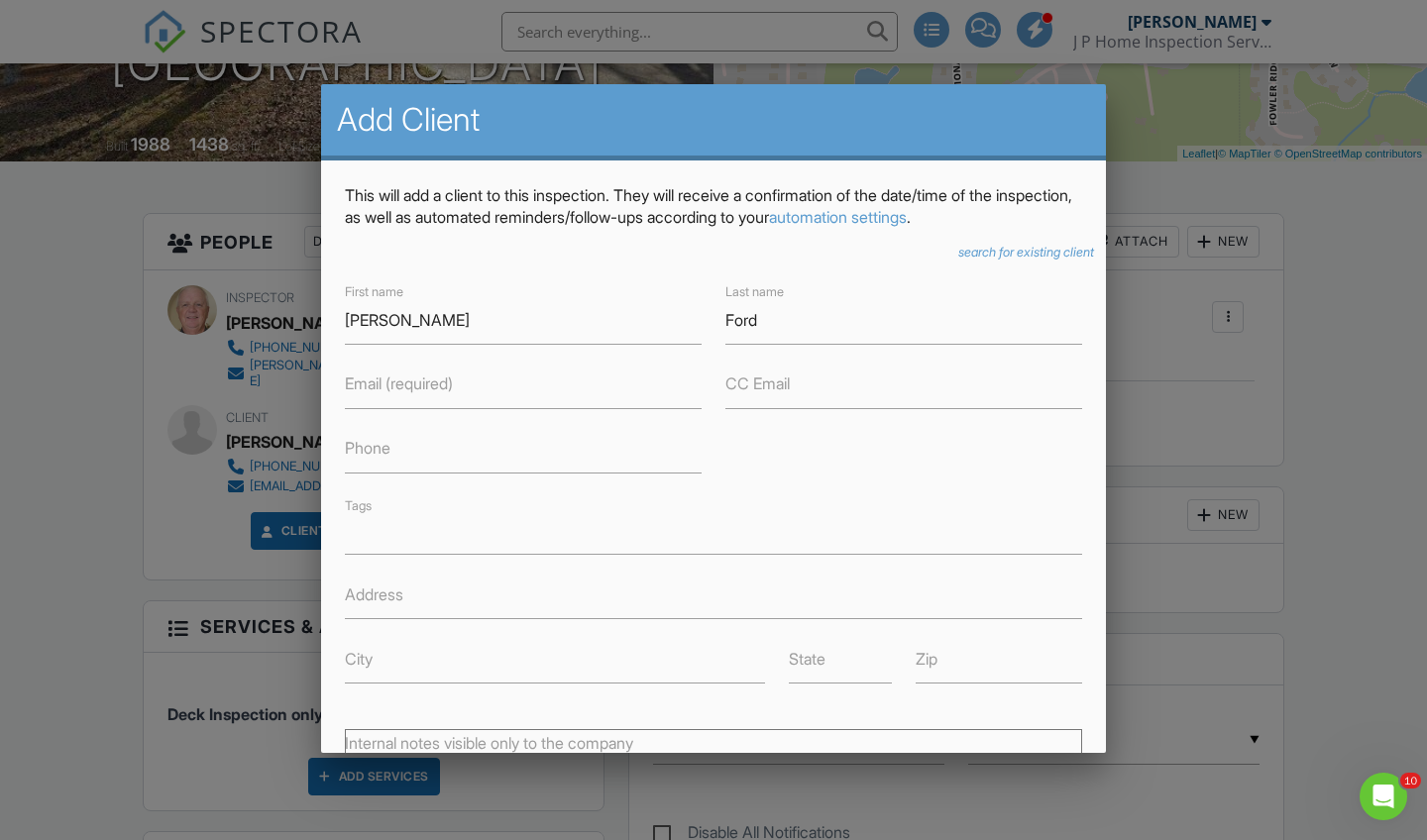 click on "Email (required)" at bounding box center [398, 383] 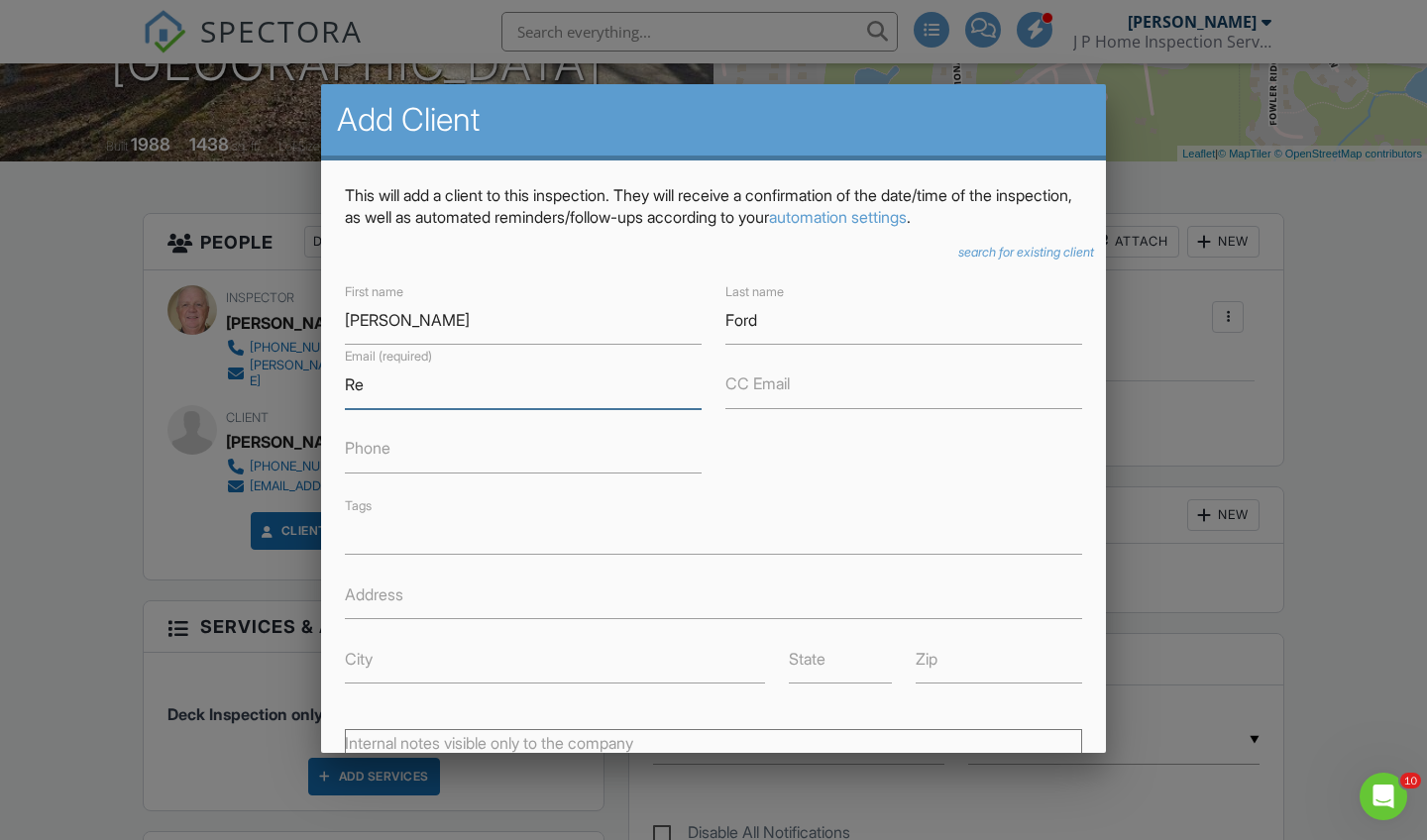type on "R" 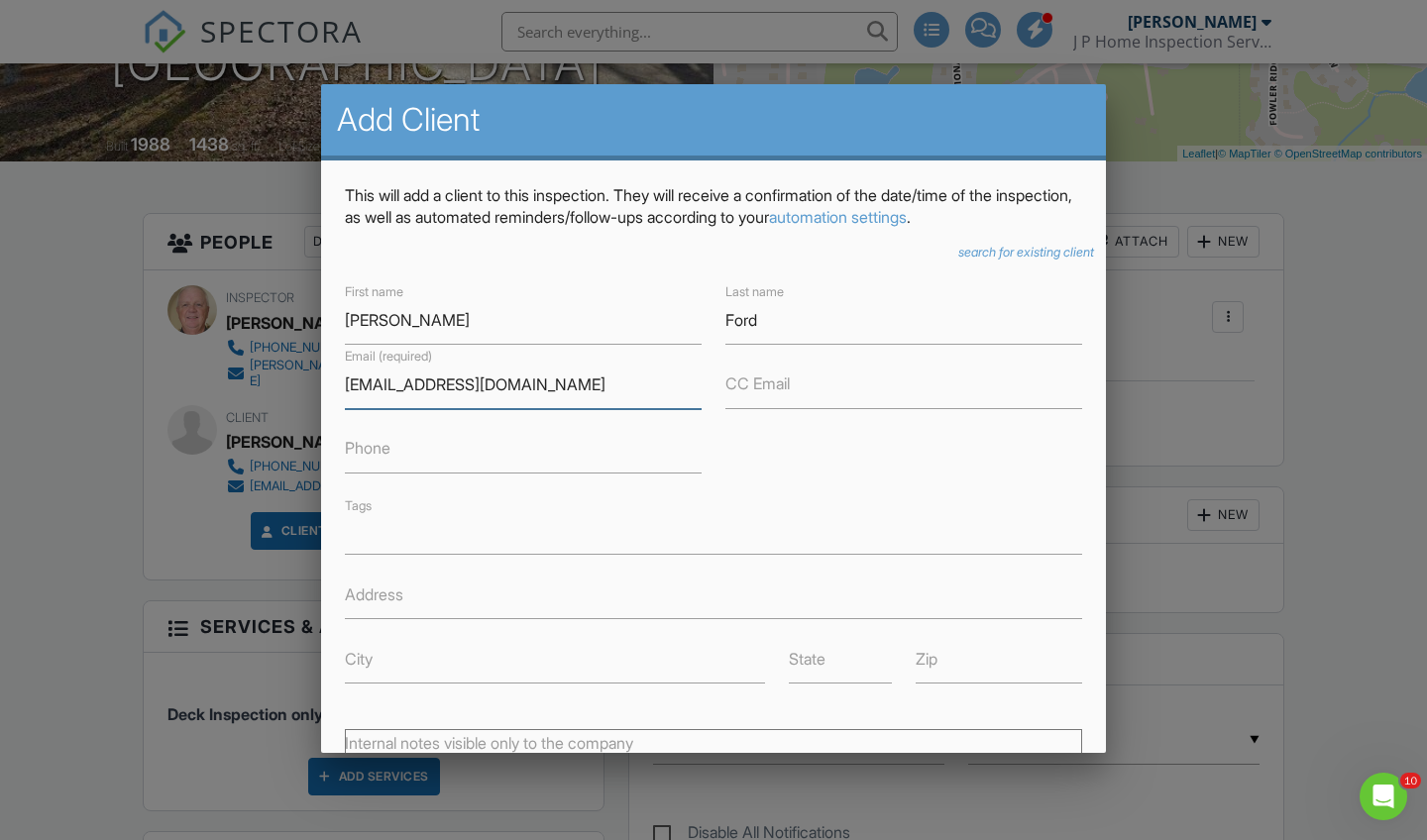 type on "renee1259@gmail.com" 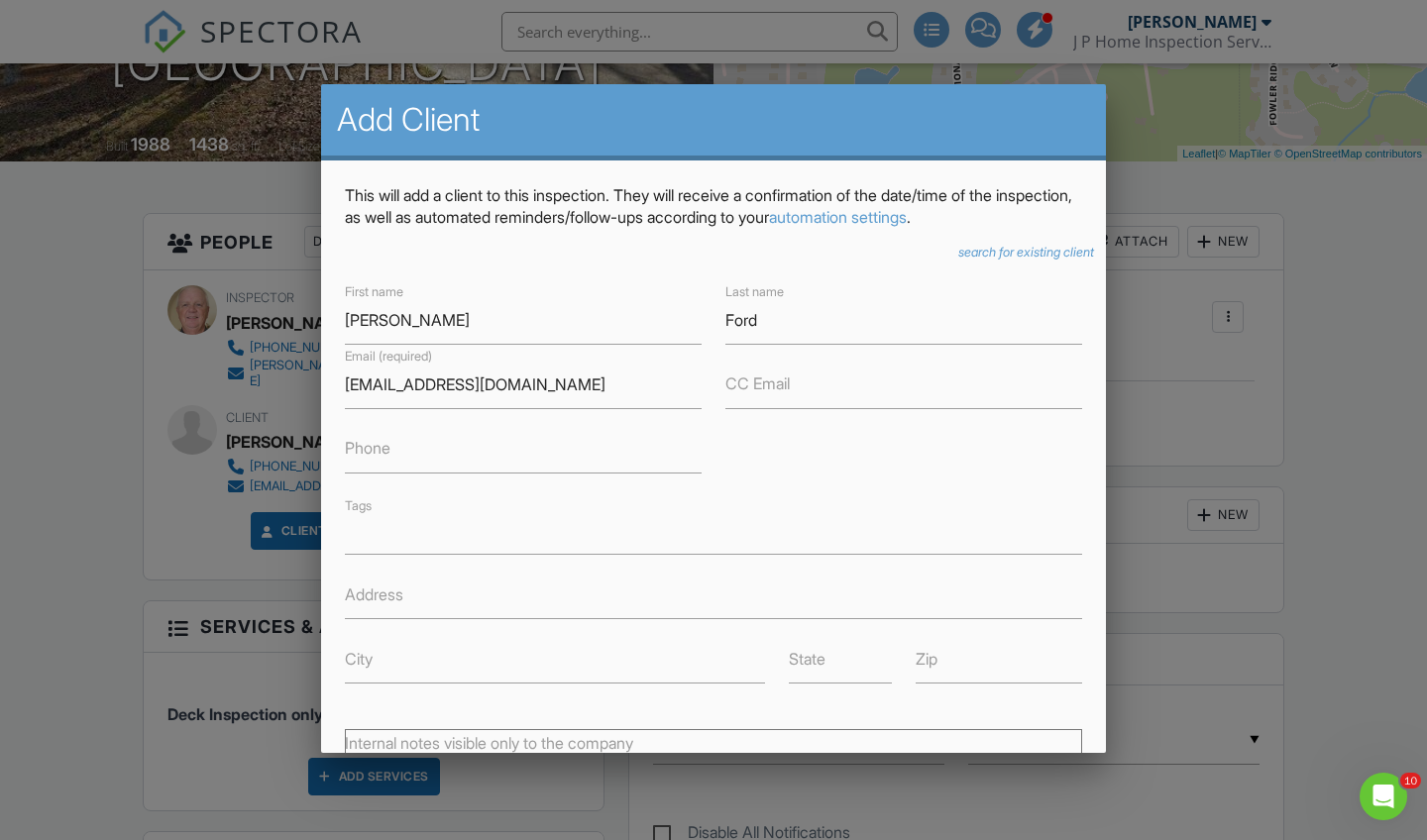 click on "Phone" at bounding box center (368, 448) 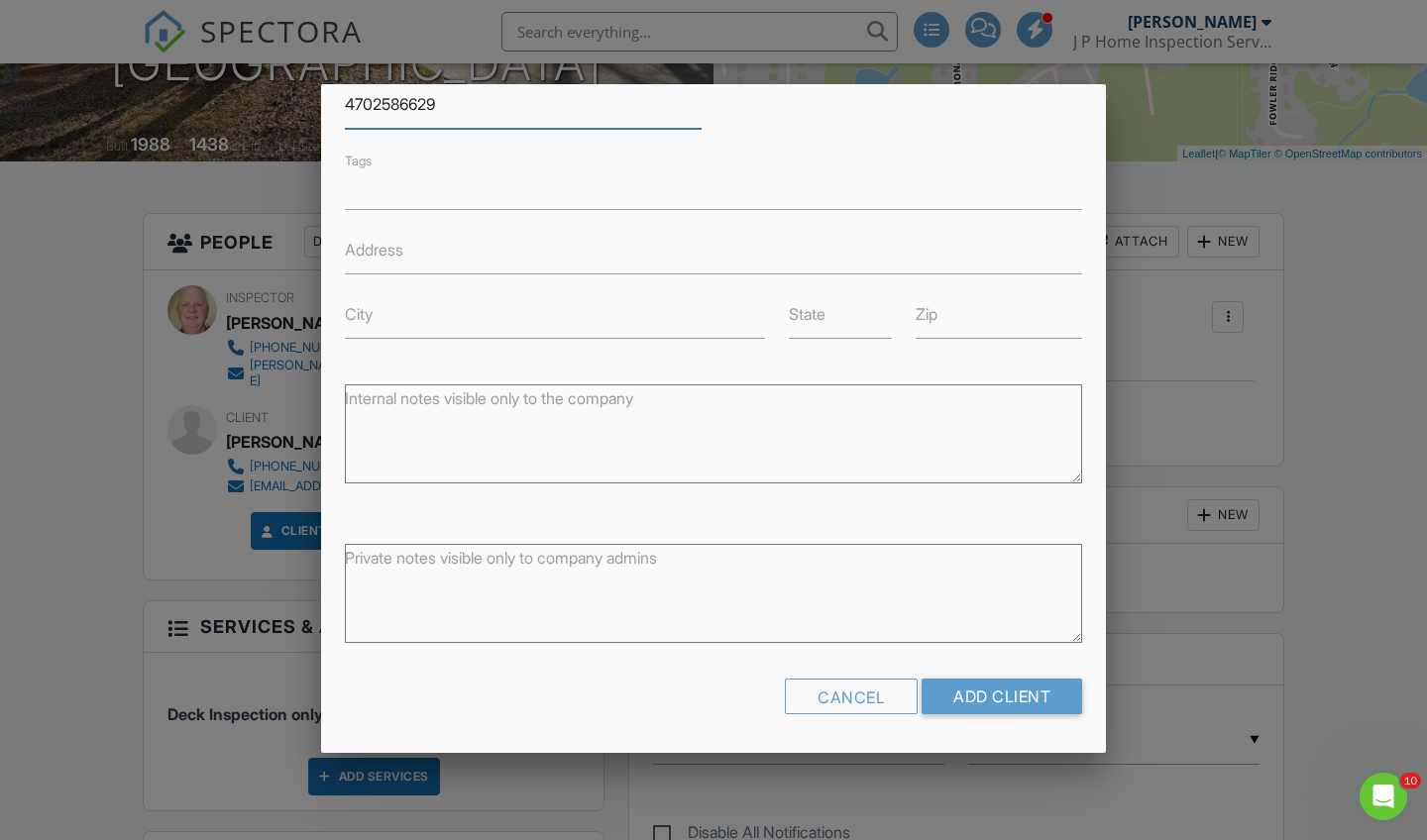 scroll, scrollTop: 343, scrollLeft: 0, axis: vertical 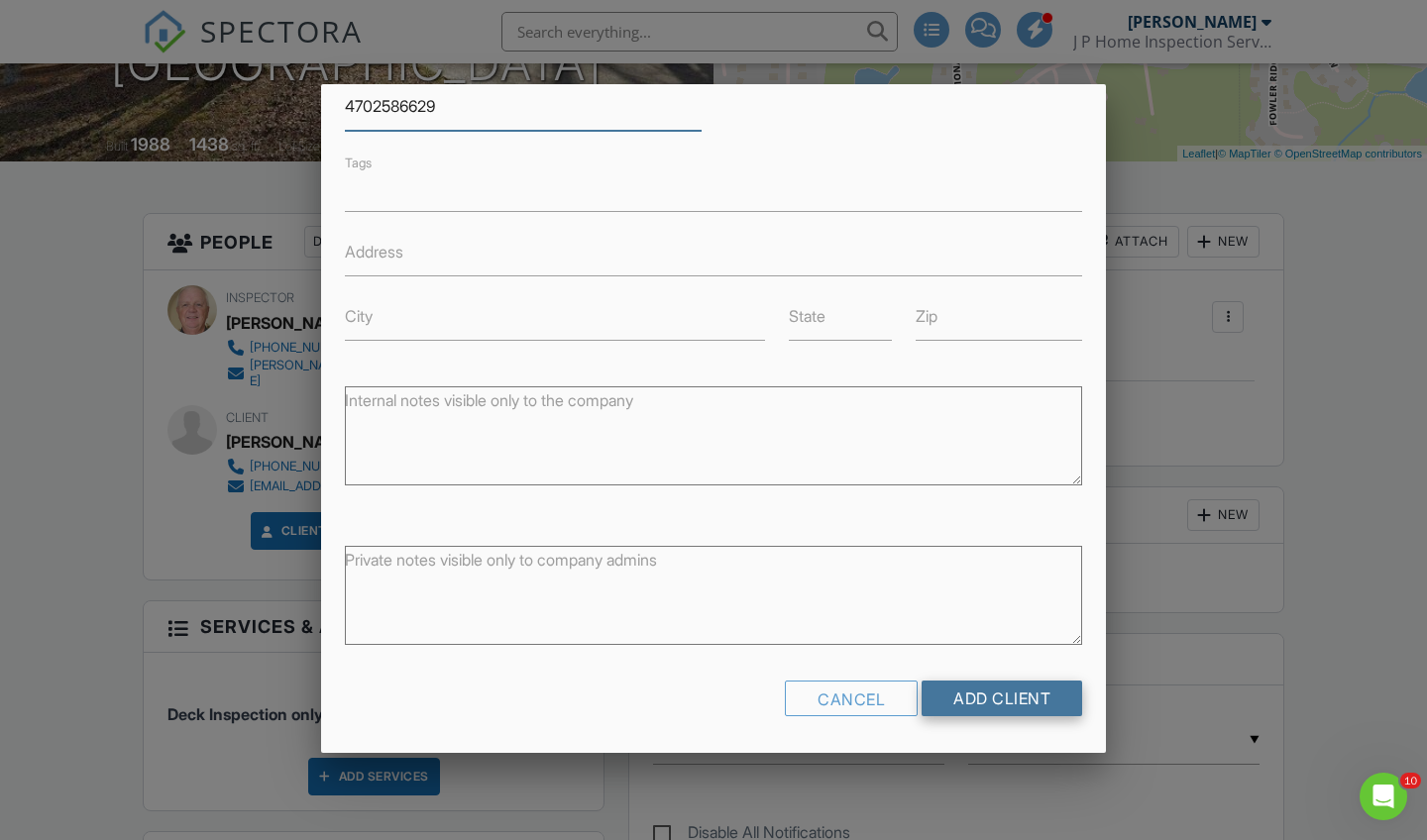 type on "4702586629" 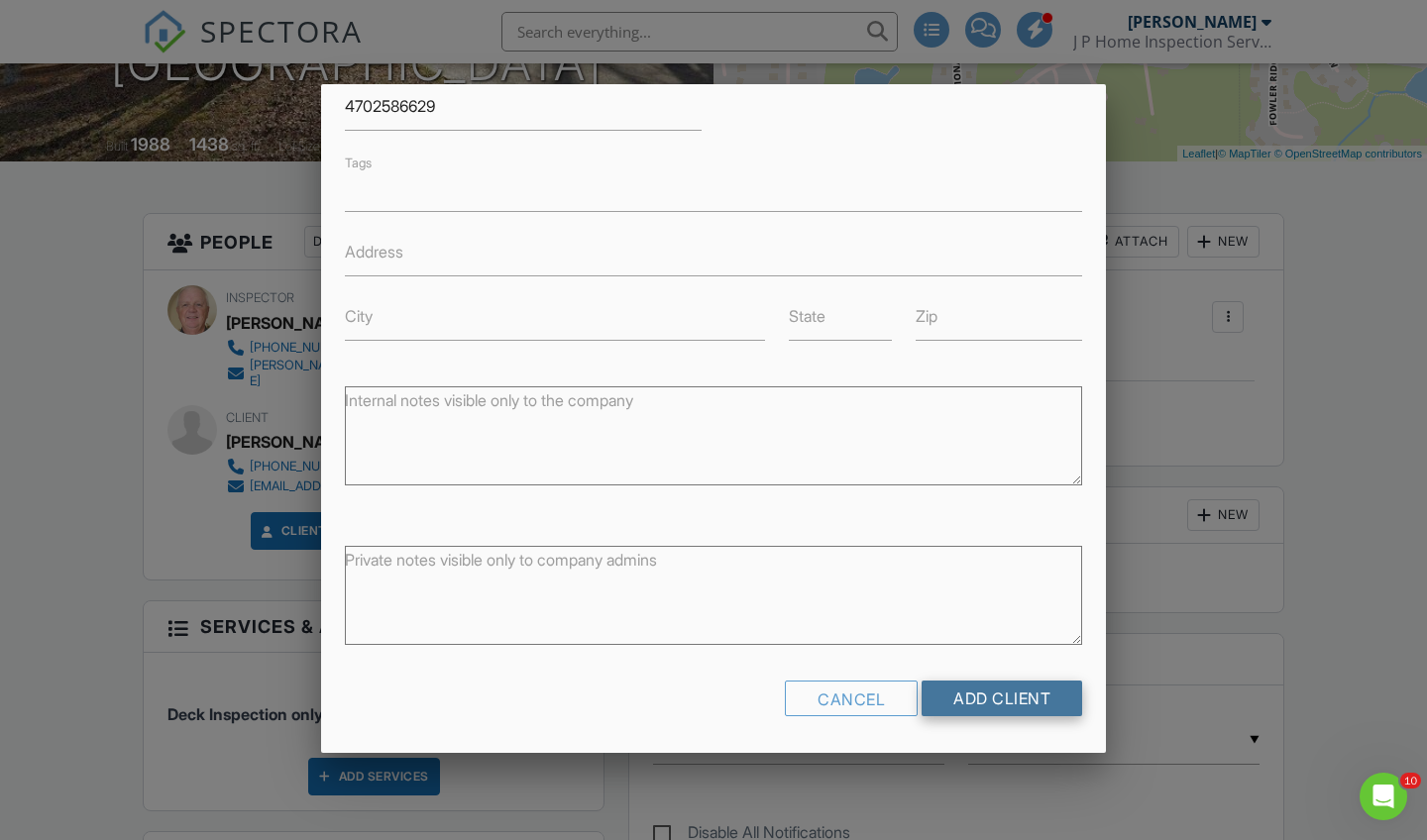 click on "Add Client" at bounding box center [1002, 698] 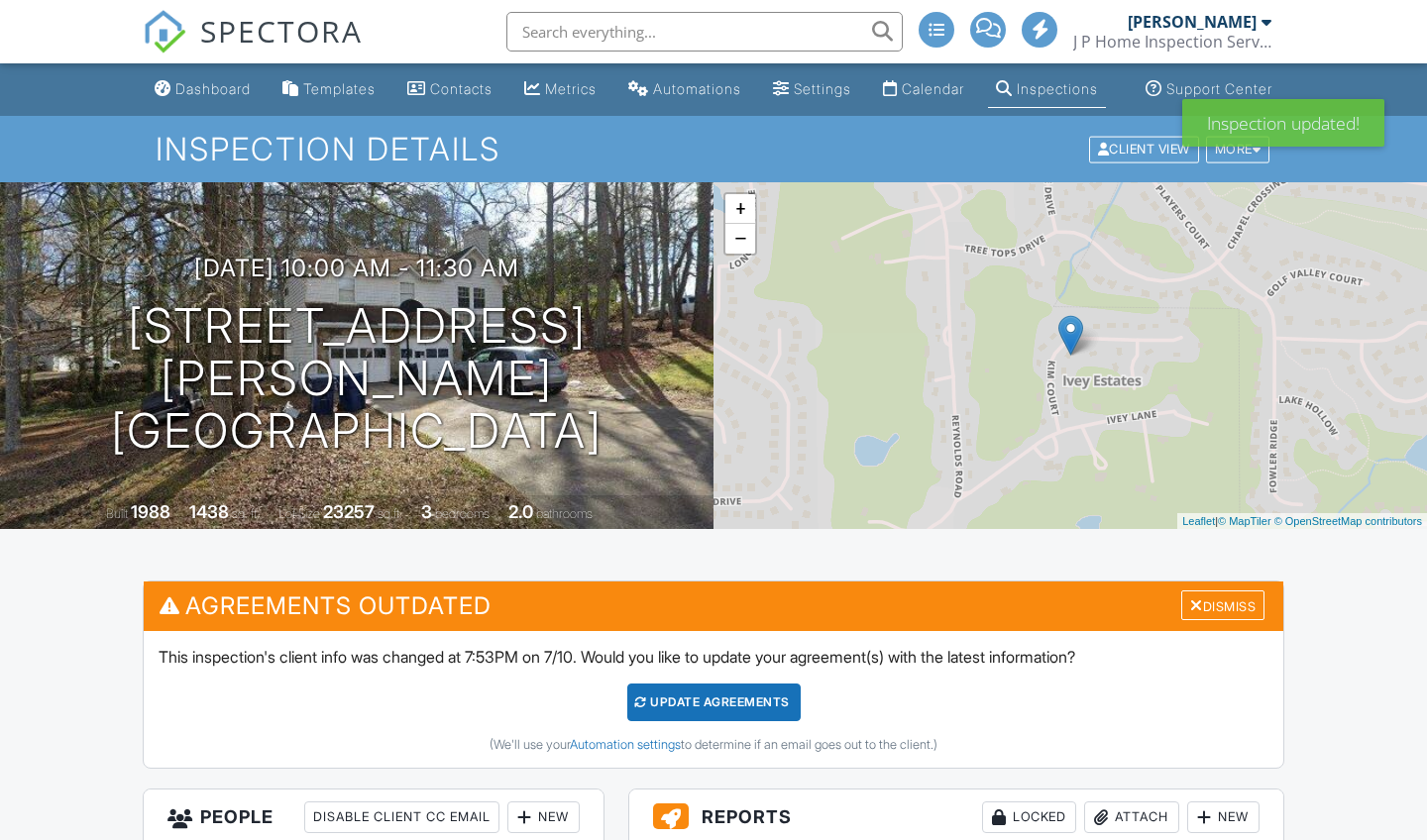 scroll, scrollTop: 0, scrollLeft: 0, axis: both 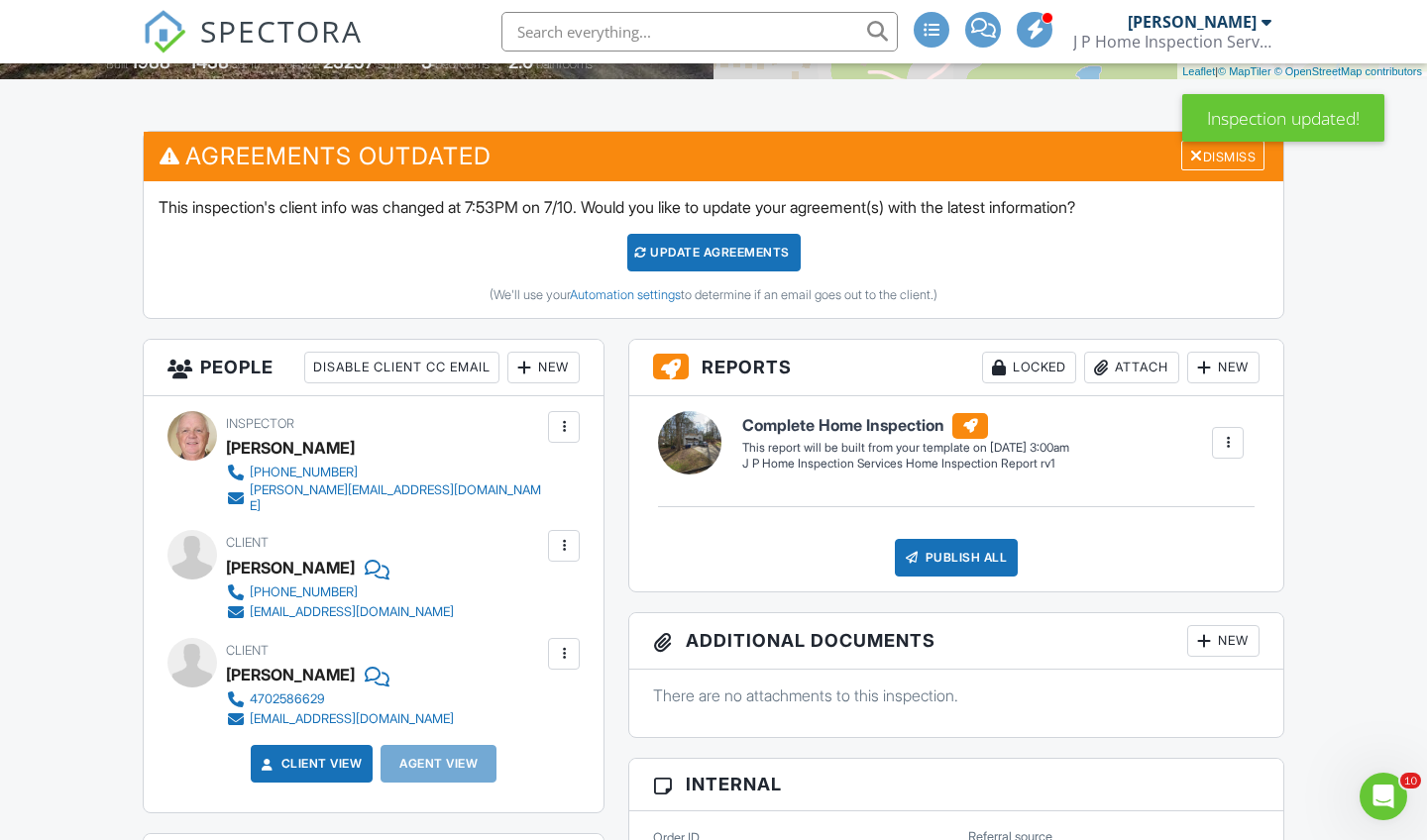 click on "Update Agreements" at bounding box center [714, 253] 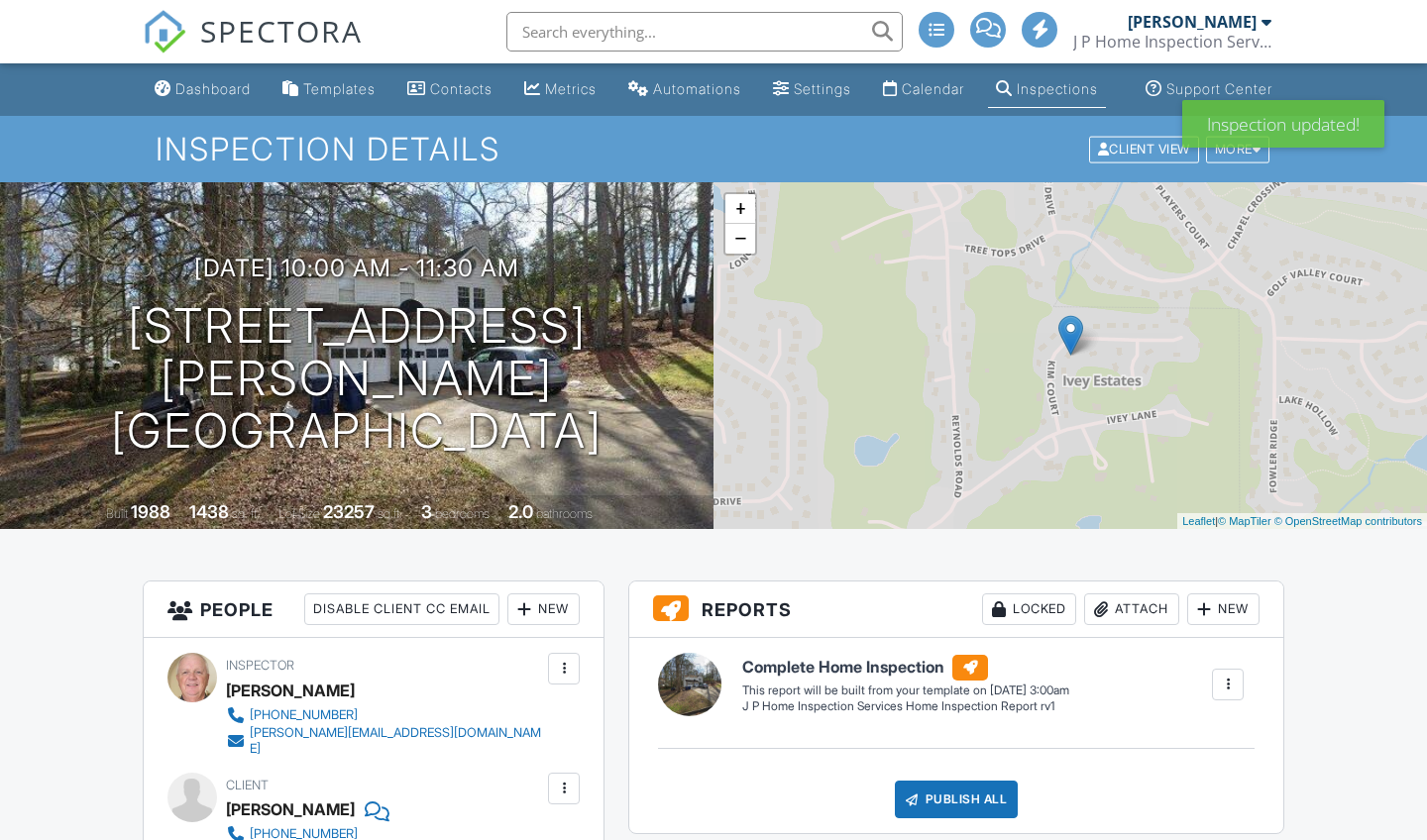 scroll, scrollTop: 0, scrollLeft: 0, axis: both 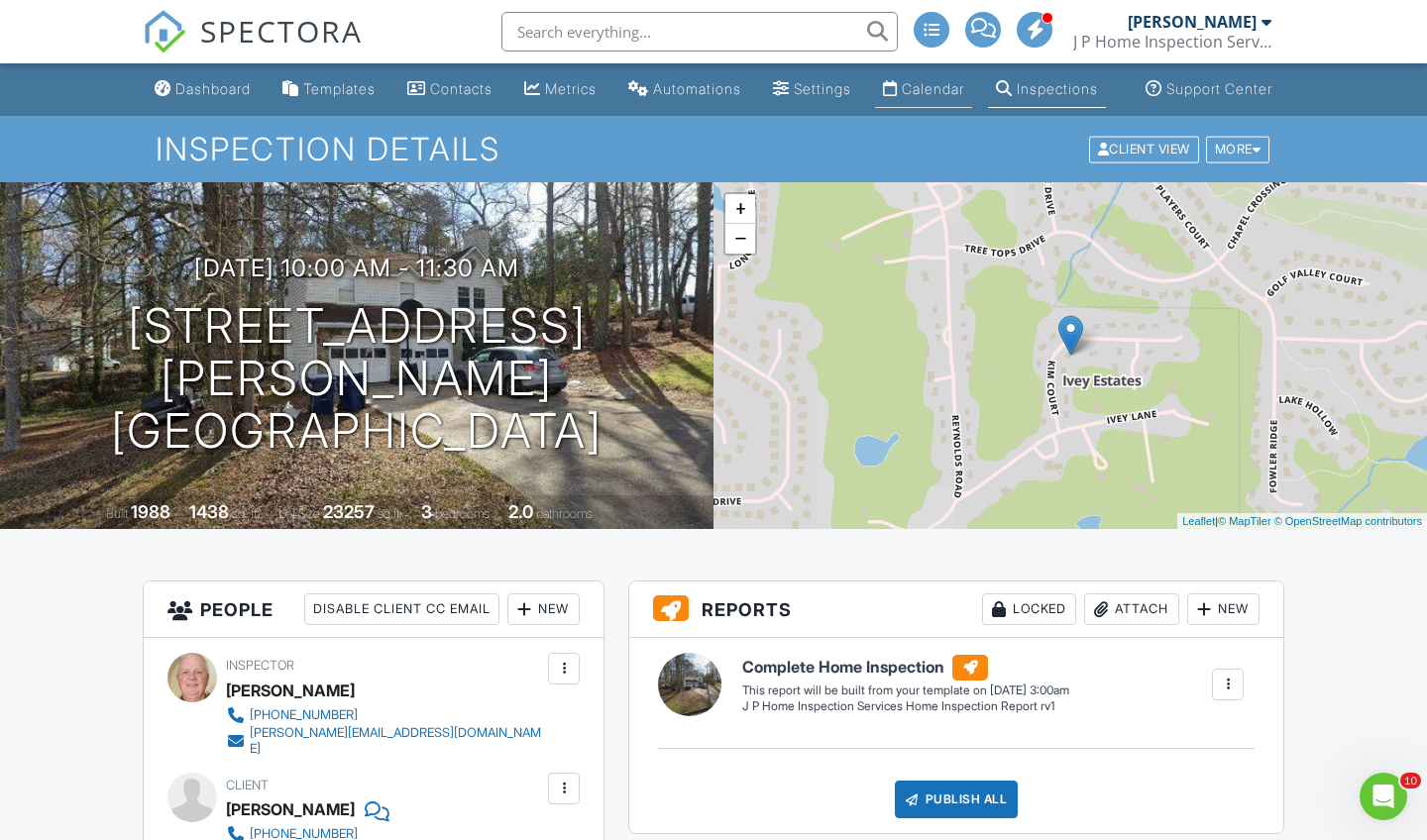 click on "Calendar" at bounding box center (924, 89) 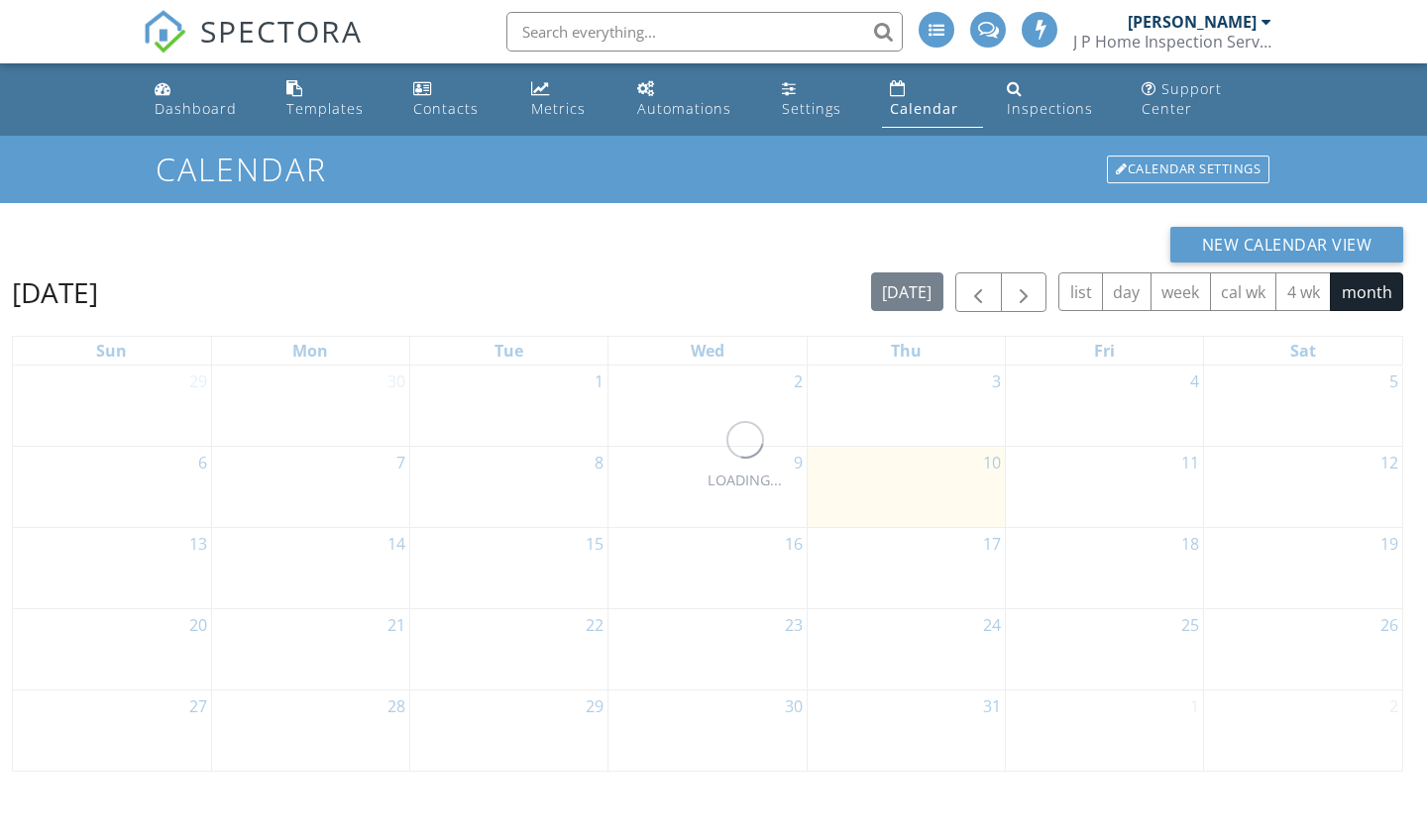 scroll, scrollTop: 0, scrollLeft: 0, axis: both 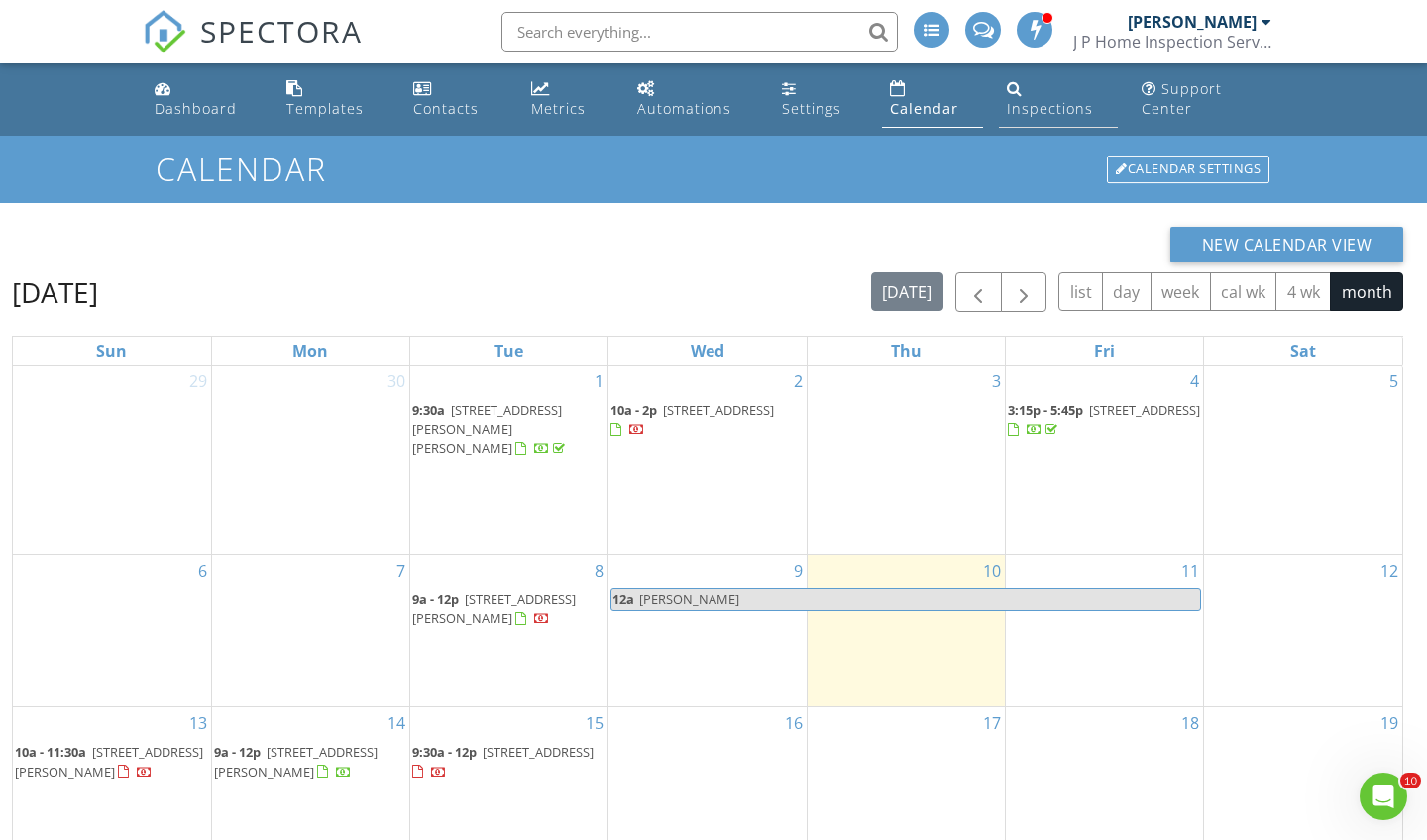 click on "Inspections" at bounding box center [1049, 108] 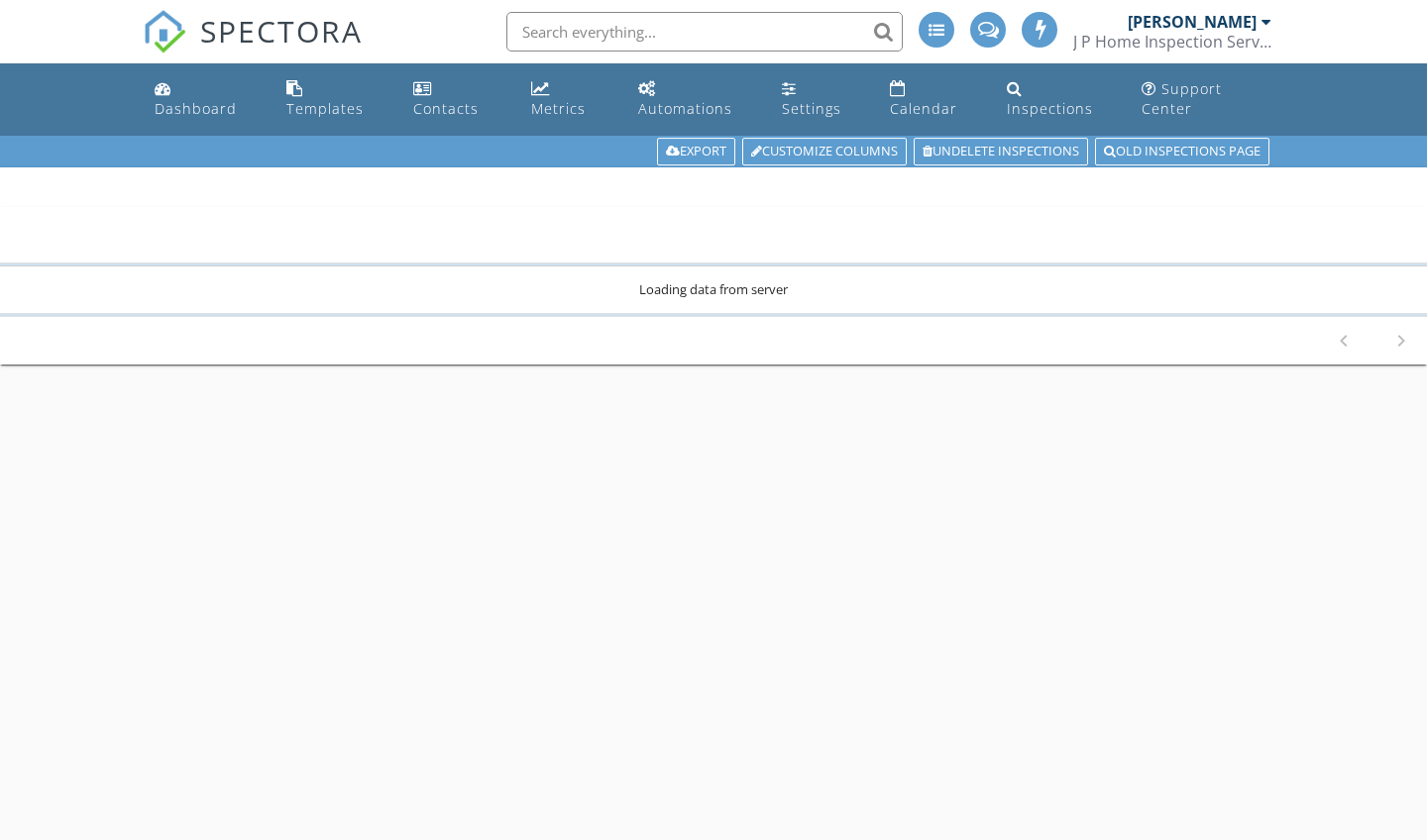 scroll, scrollTop: 0, scrollLeft: 0, axis: both 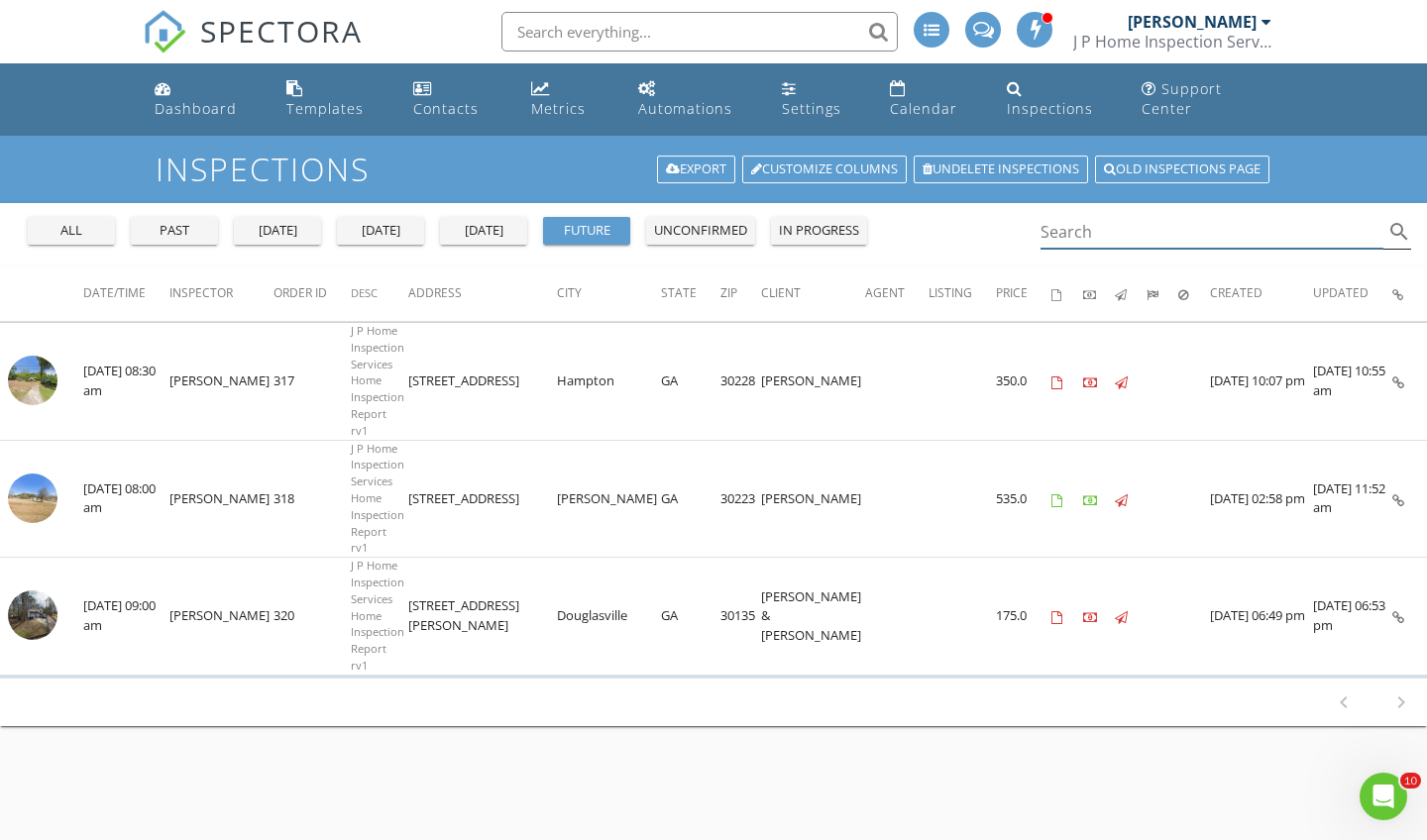 click at bounding box center [1212, 232] 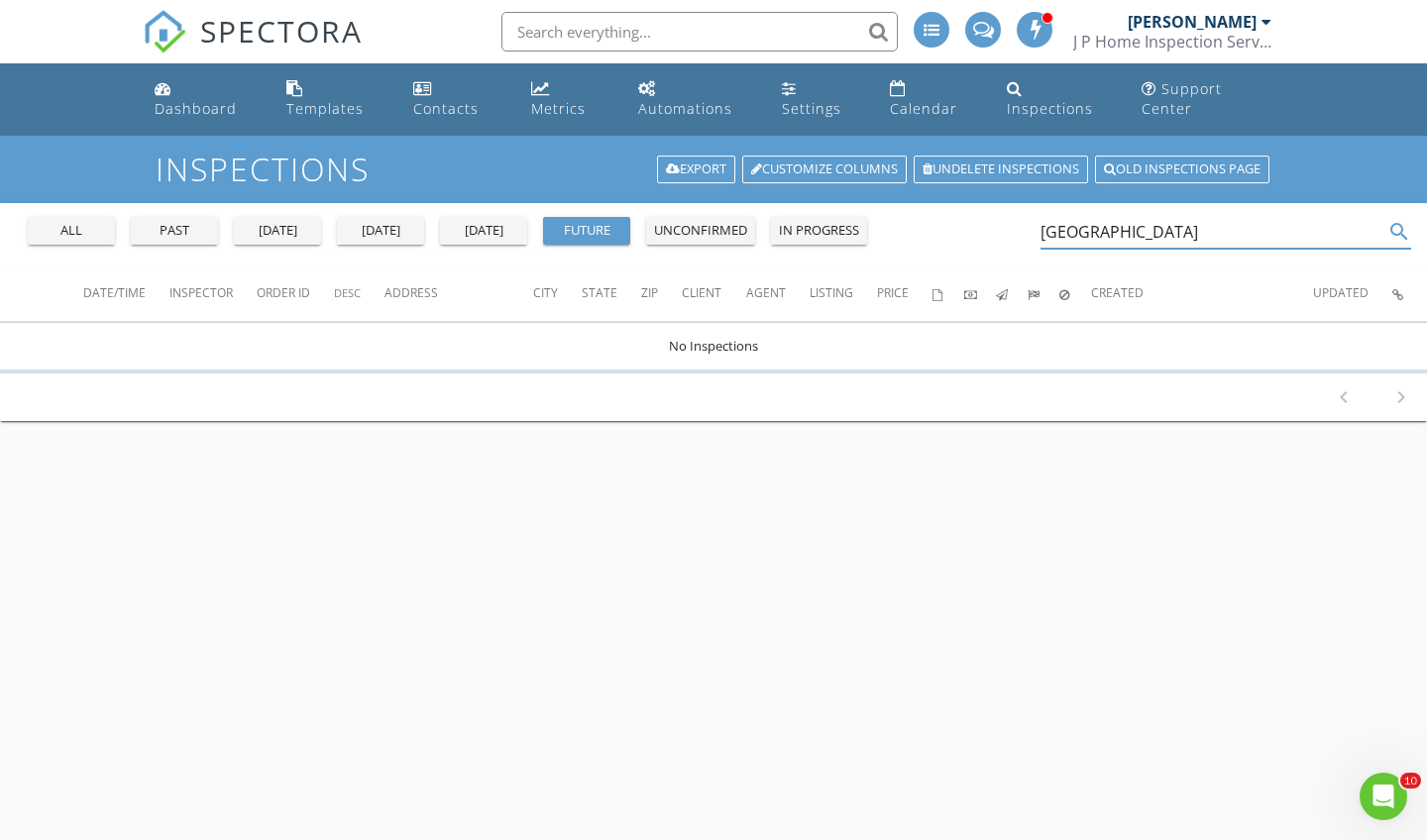 type on "[GEOGRAPHIC_DATA]" 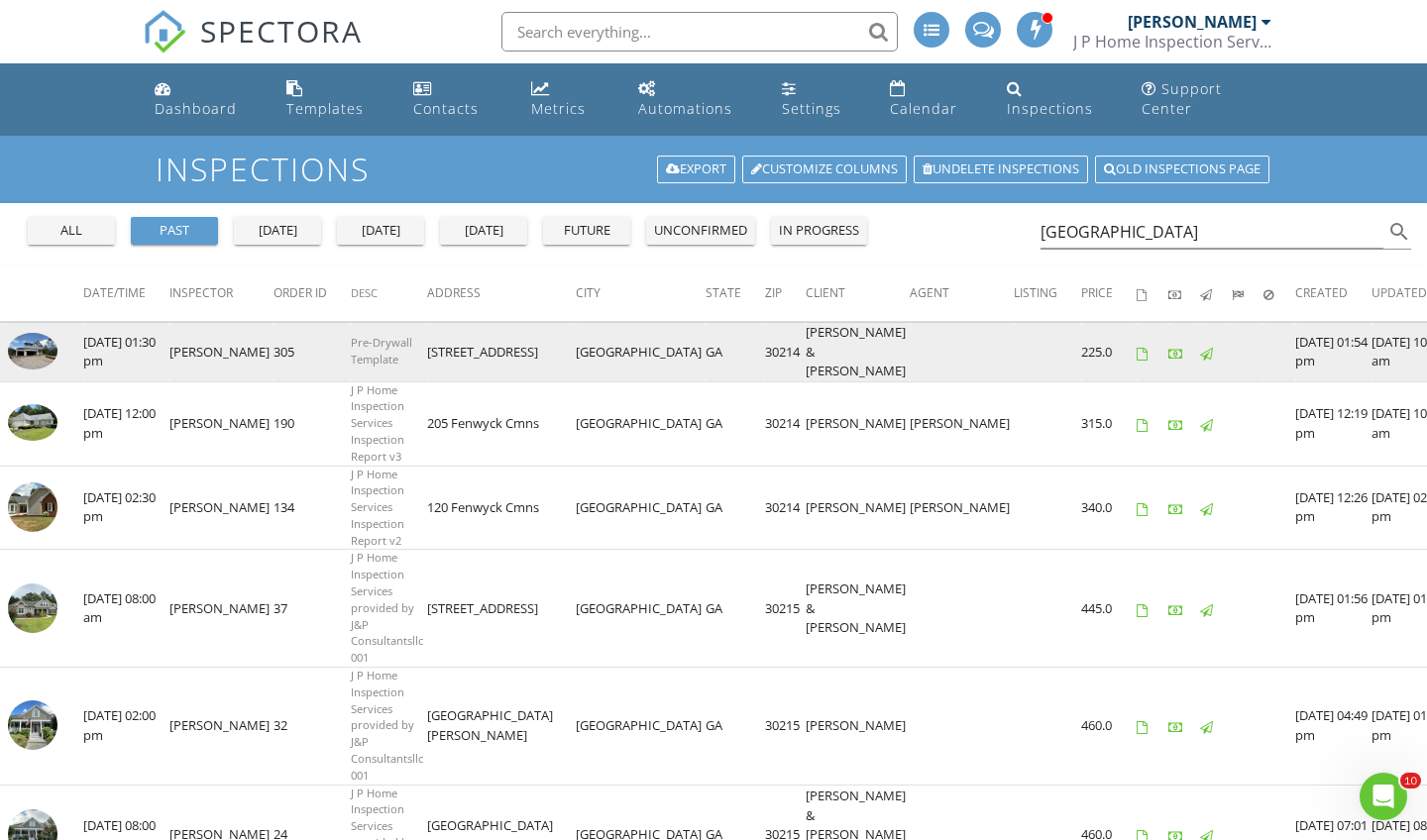 click at bounding box center (33, 352) 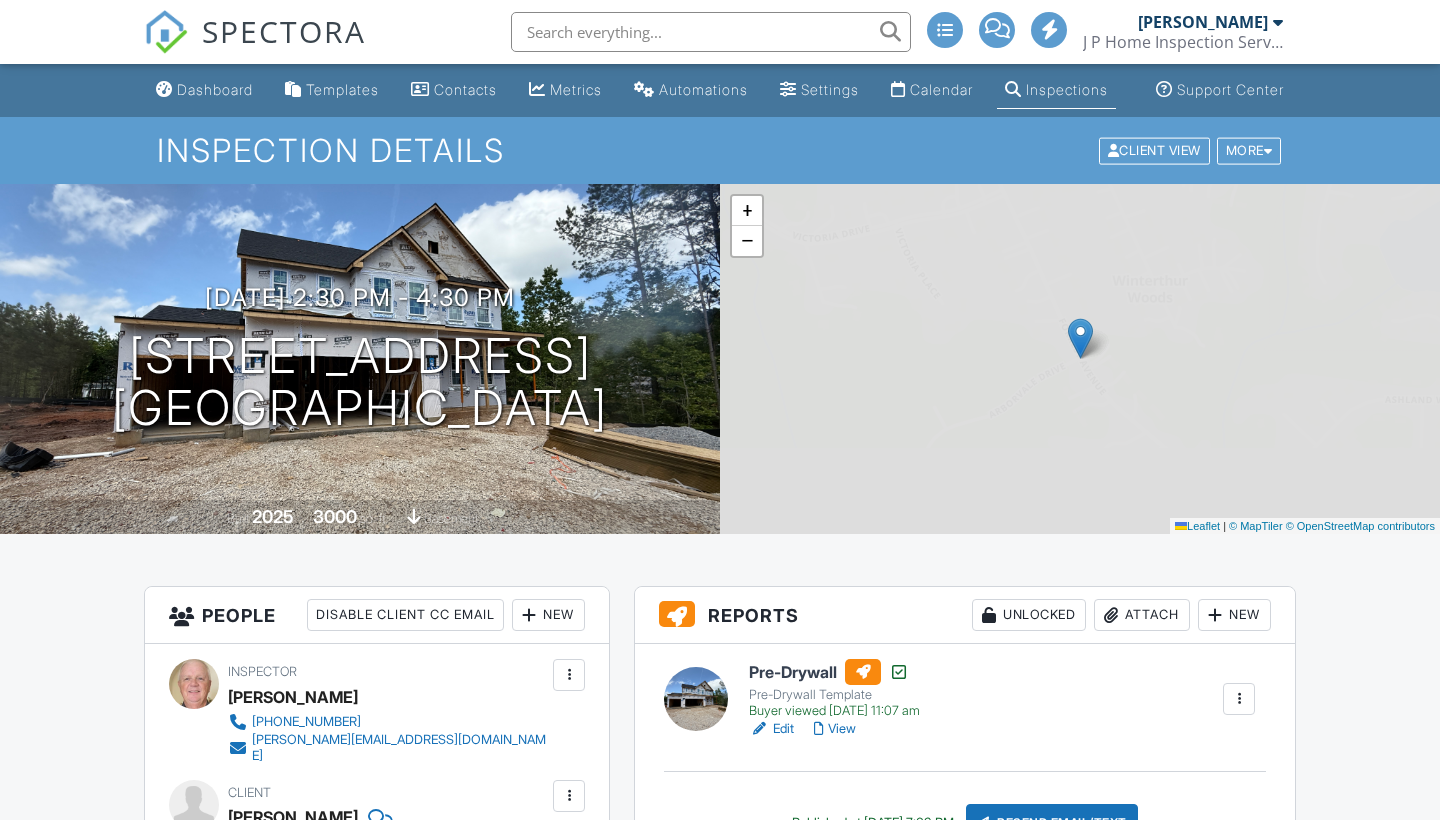 scroll, scrollTop: 0, scrollLeft: 0, axis: both 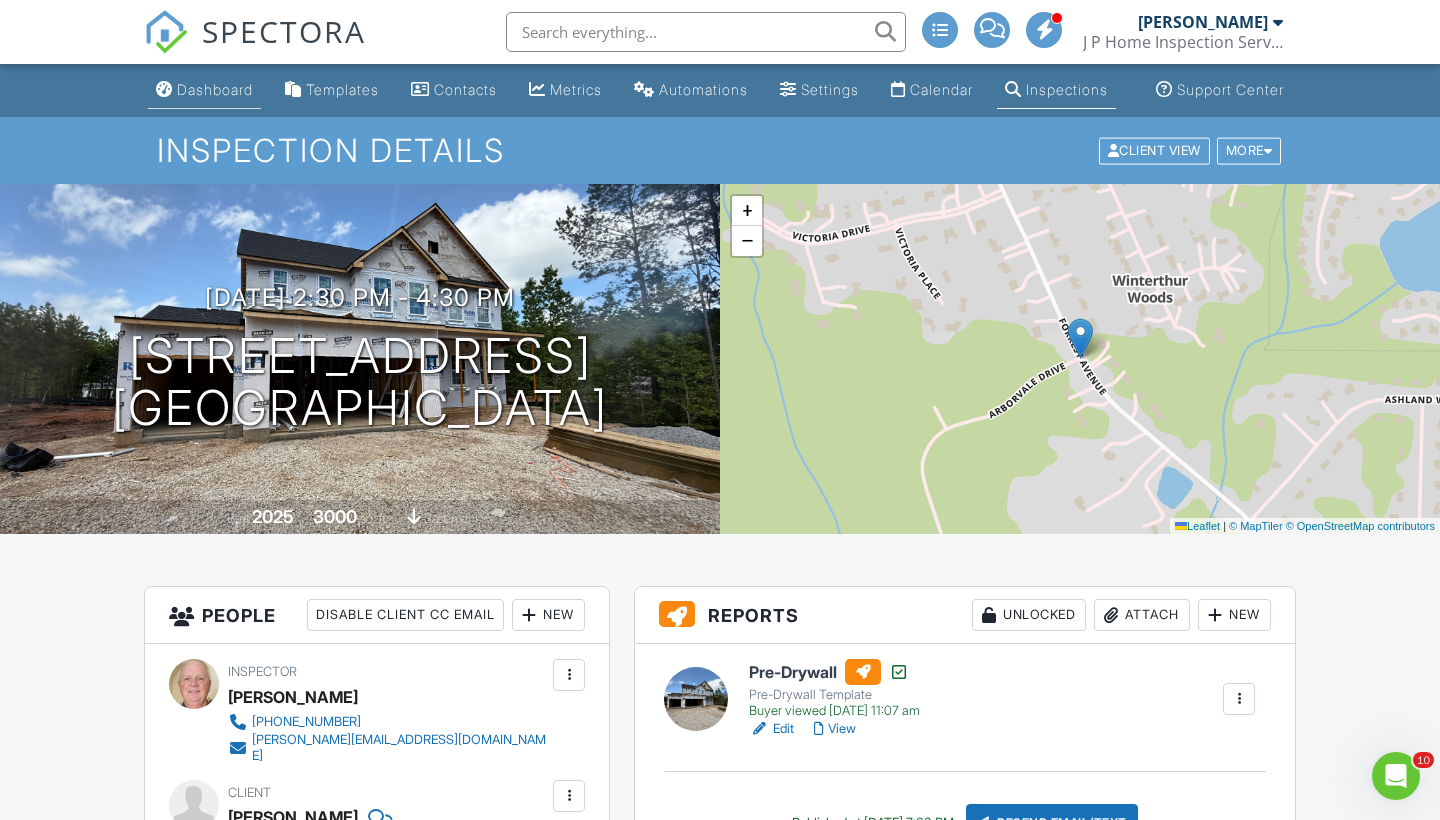 click on "Dashboard" at bounding box center [215, 89] 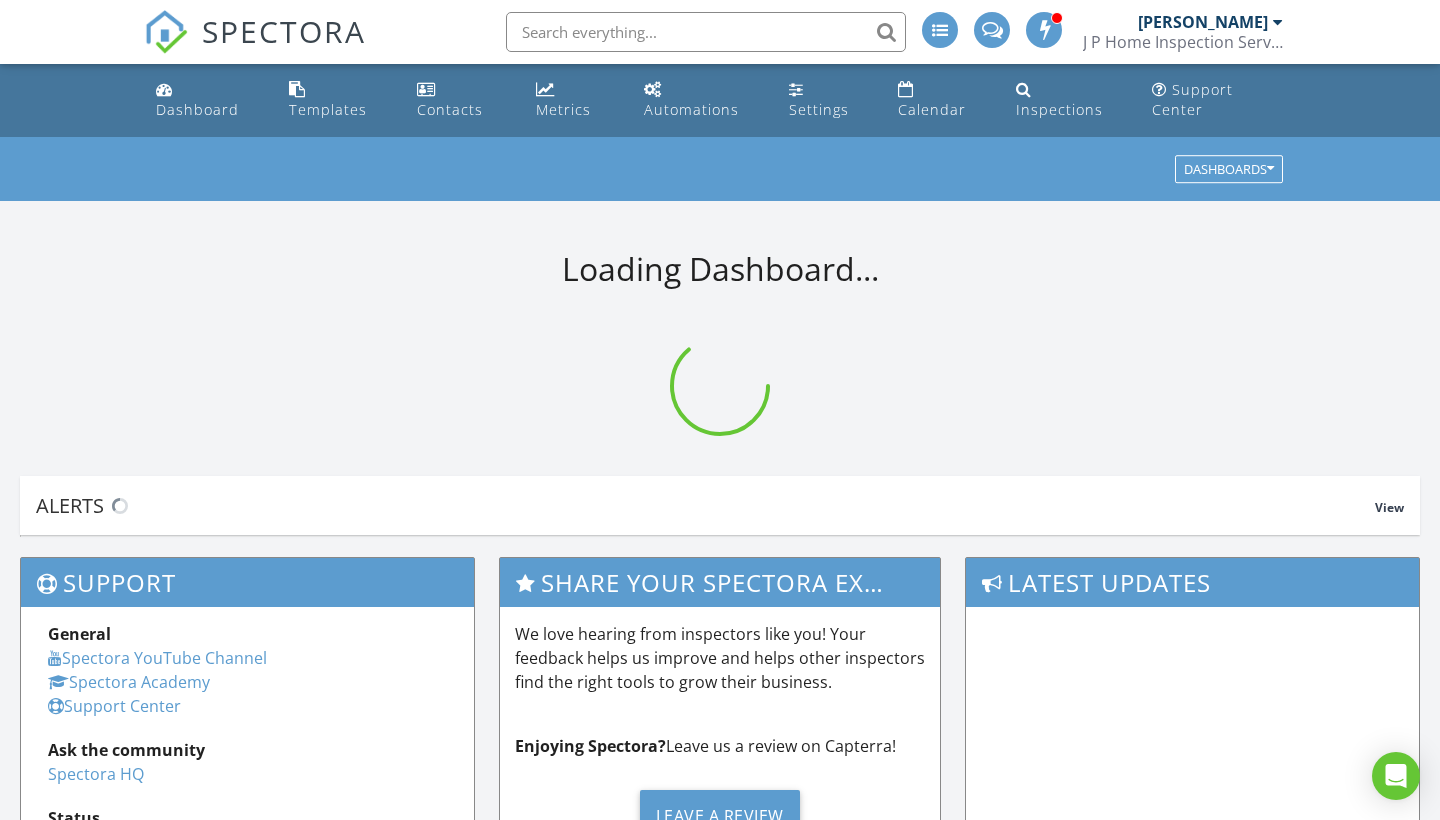scroll, scrollTop: 0, scrollLeft: 0, axis: both 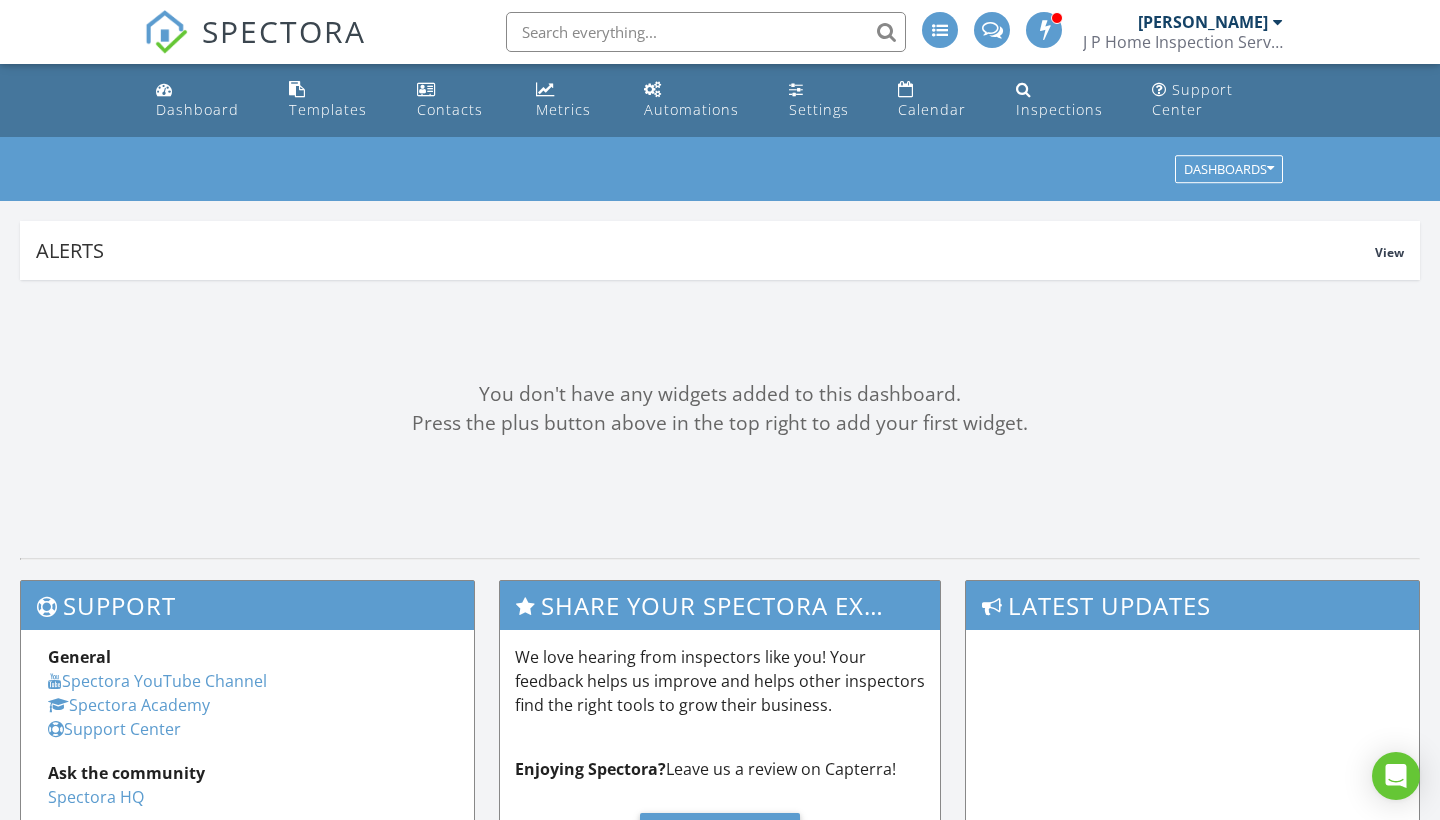 click on "Dashboard" at bounding box center [197, 109] 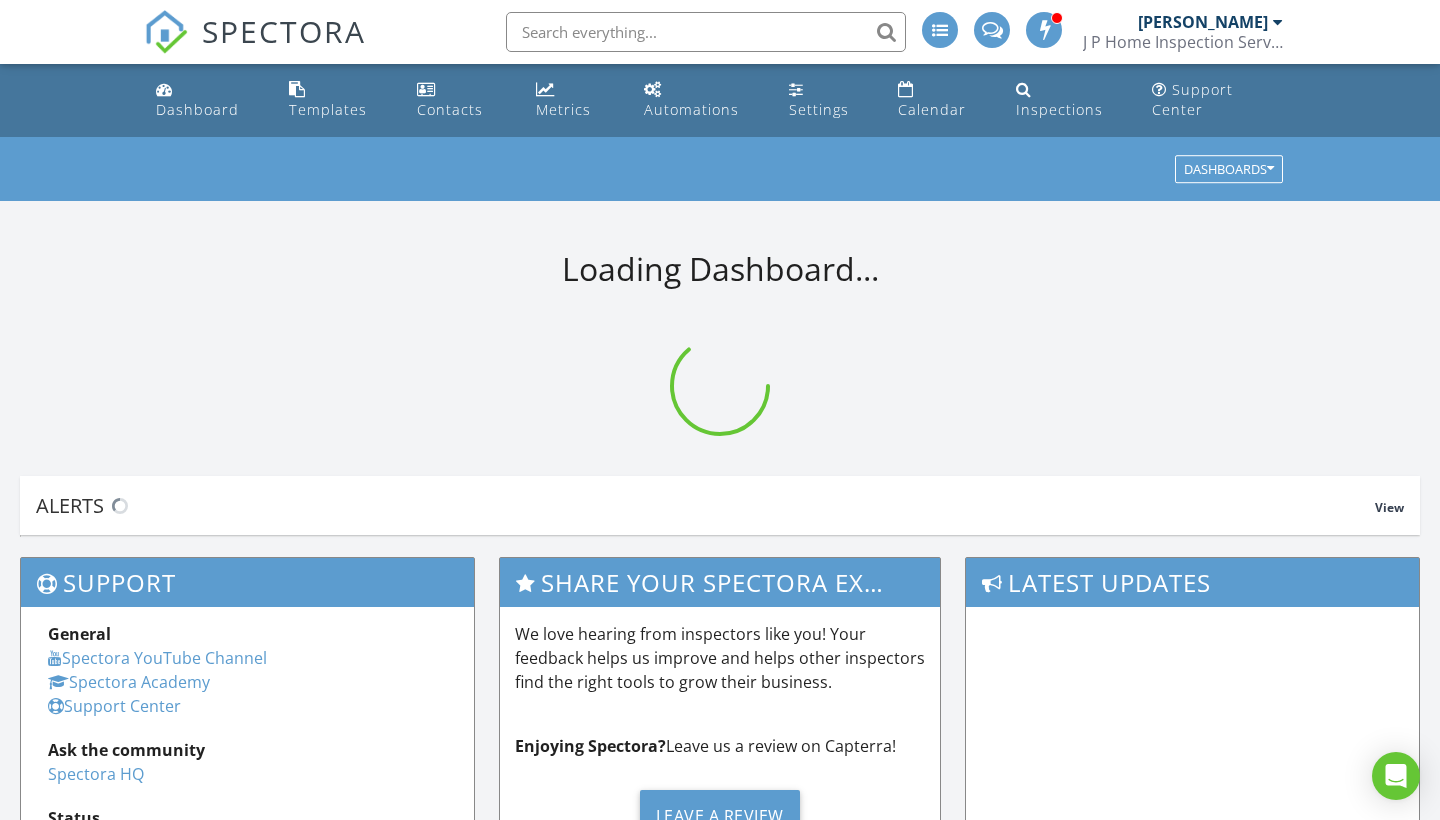 scroll, scrollTop: 0, scrollLeft: 0, axis: both 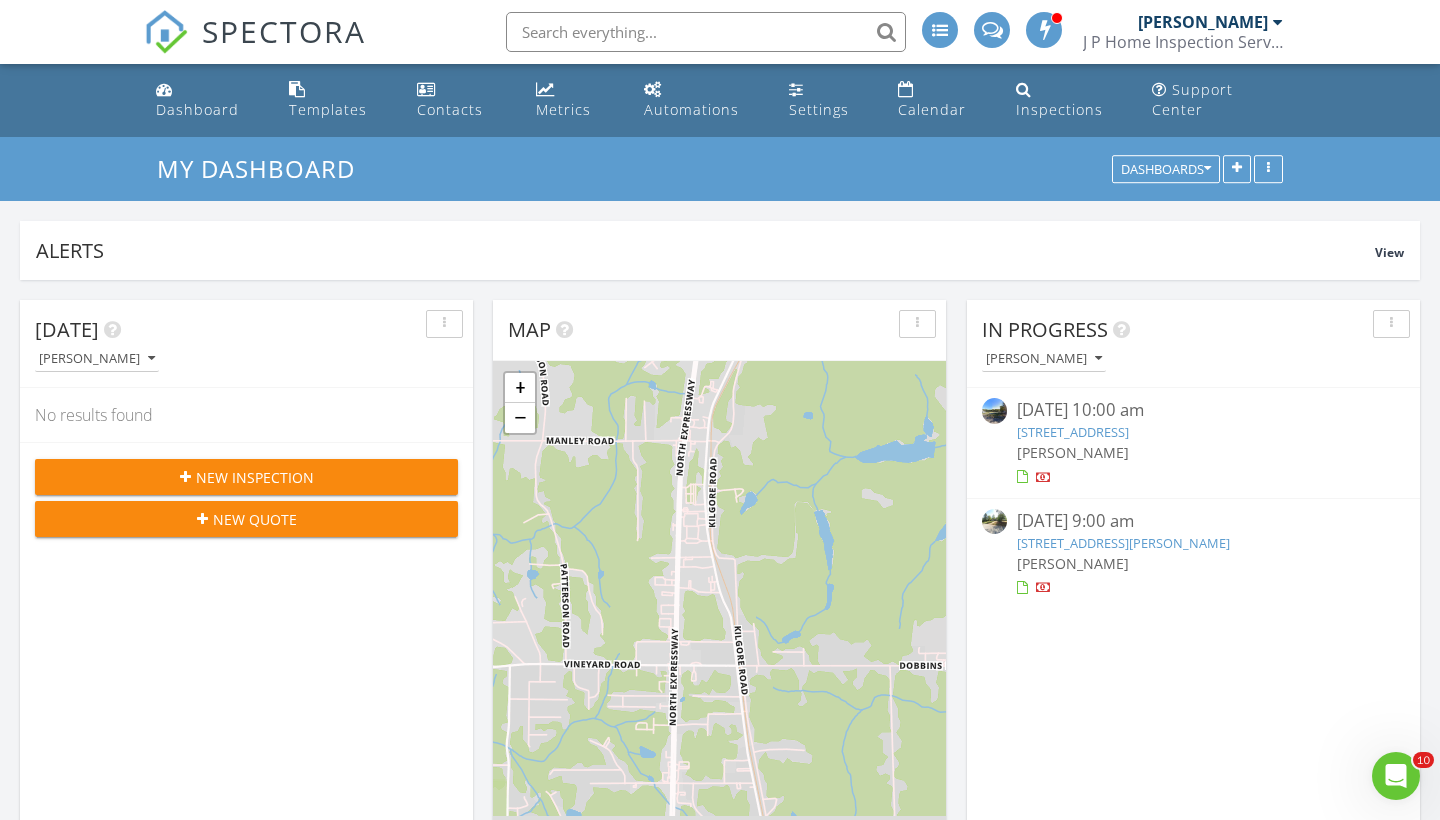 click on "New Inspection" at bounding box center (255, 477) 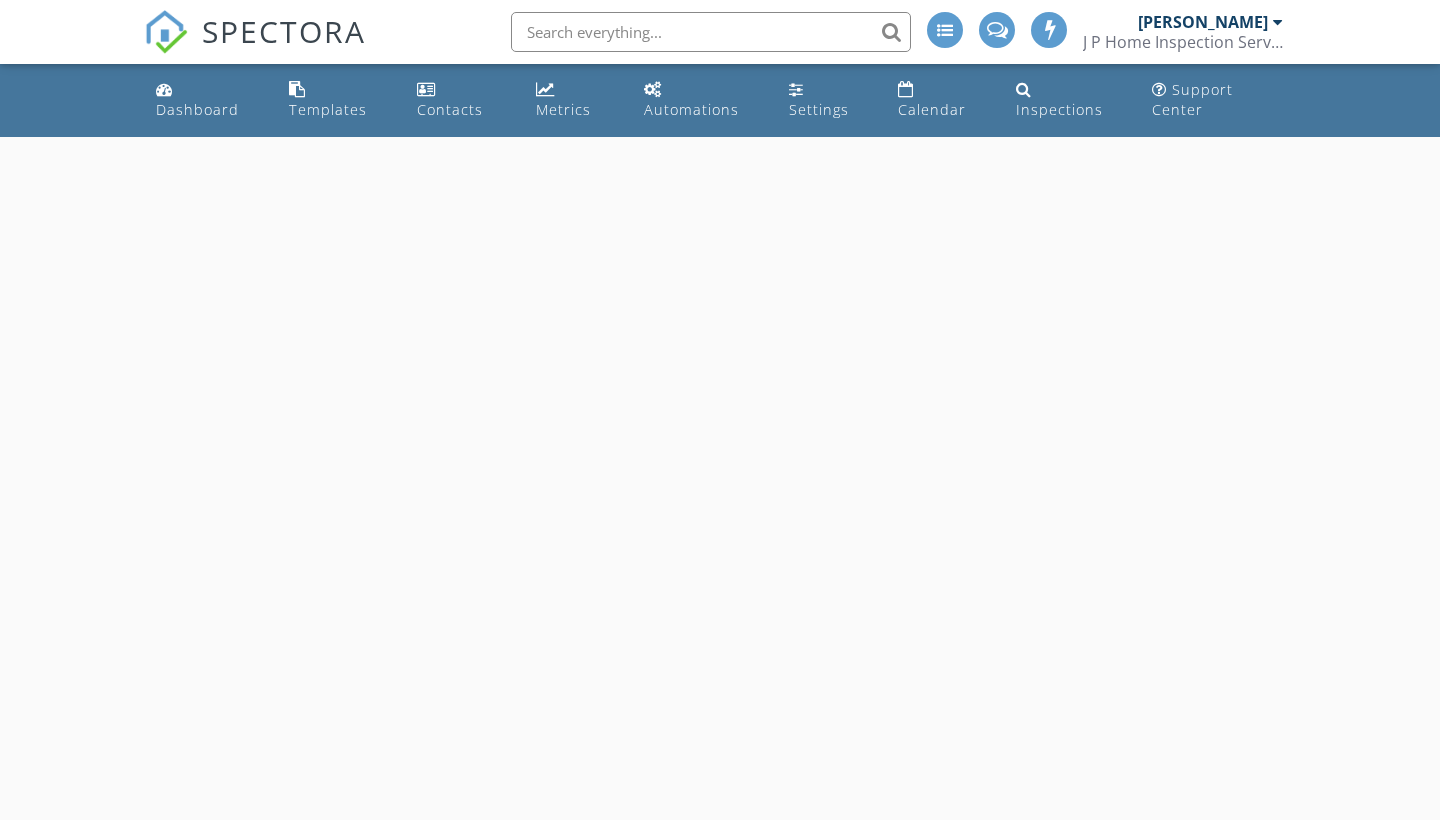 scroll, scrollTop: 0, scrollLeft: 0, axis: both 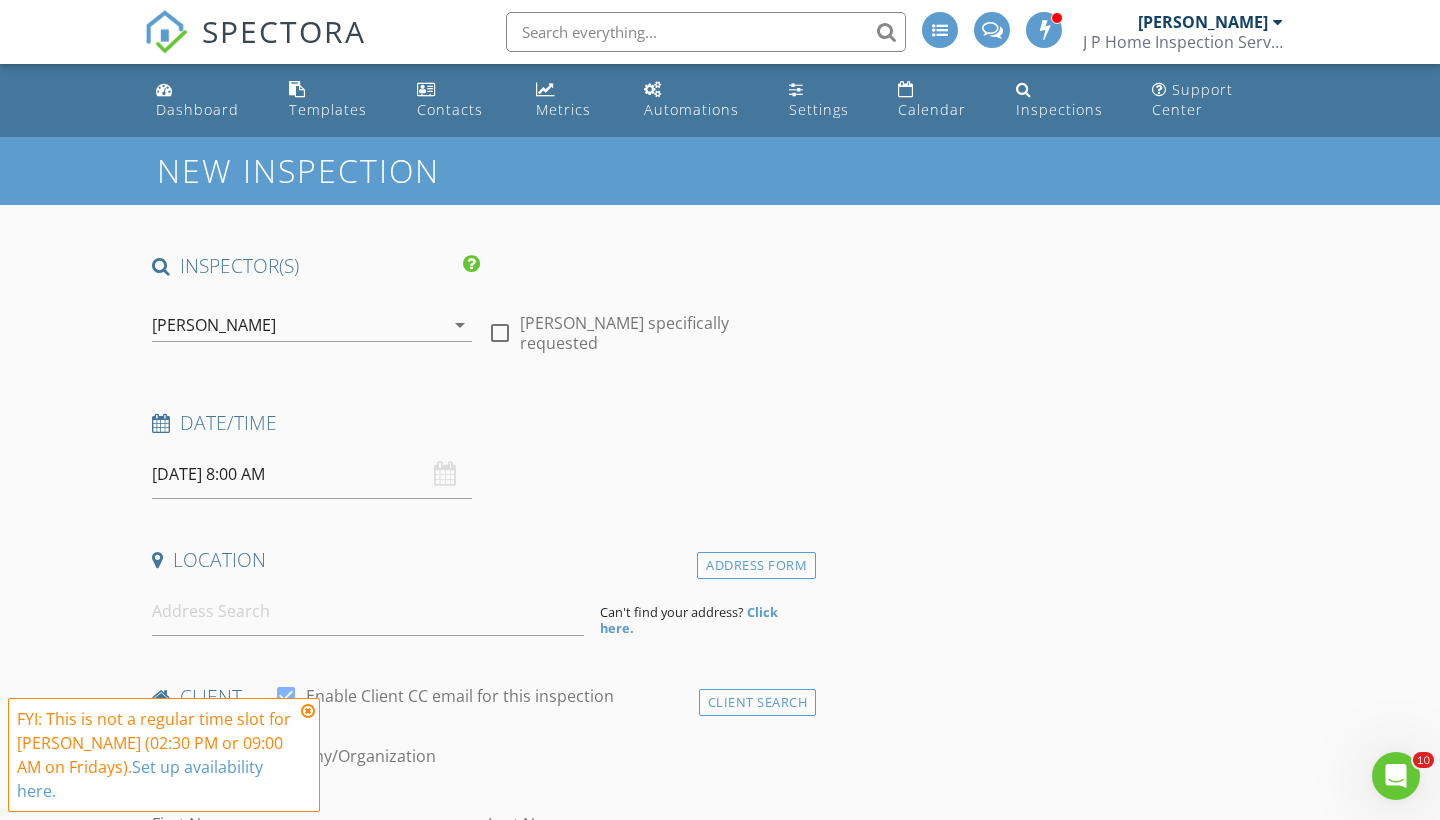 click on "07/11/2025 8:00 AM" at bounding box center [312, 474] 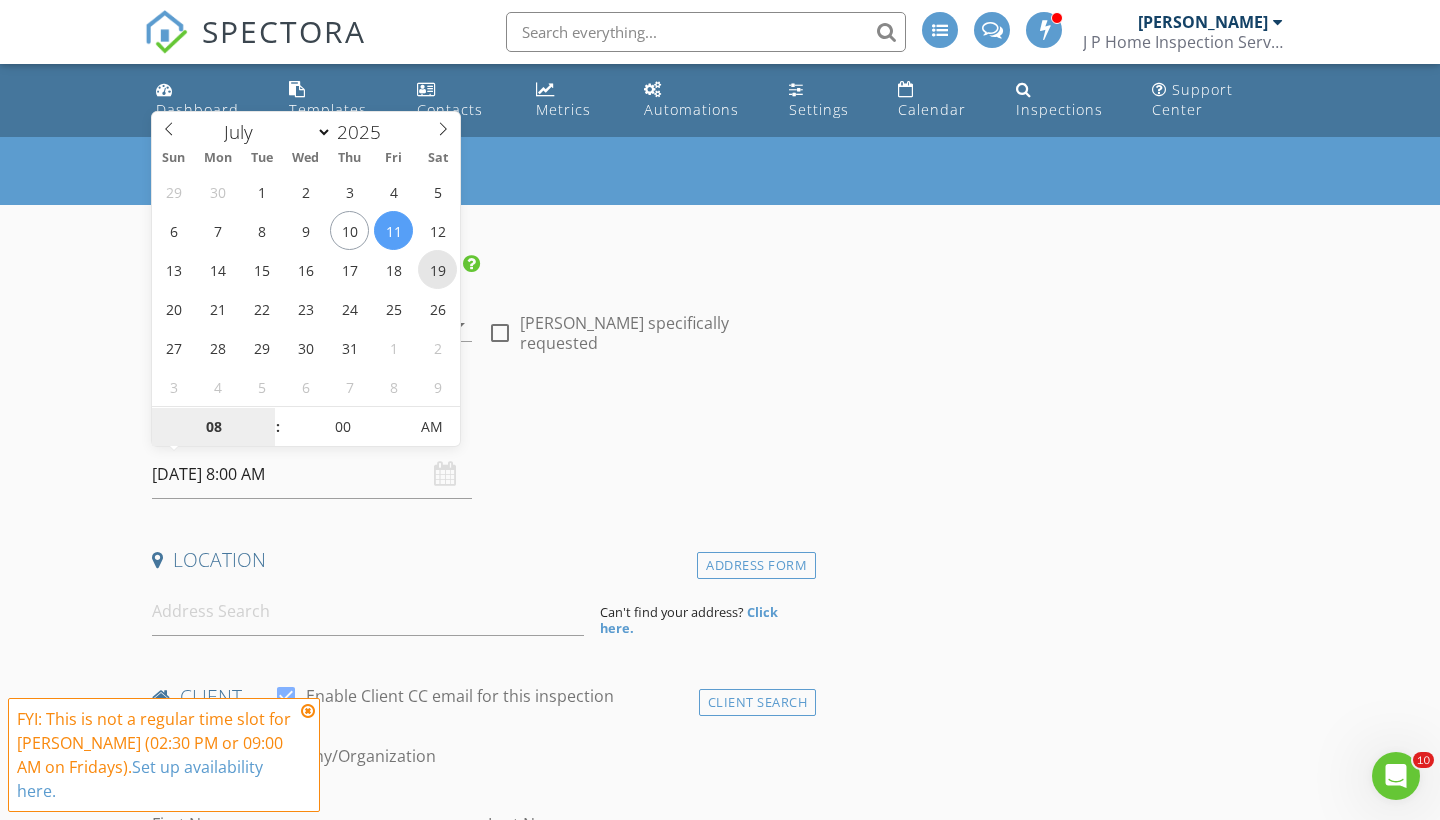 type on "07/19/2025 8:00 AM" 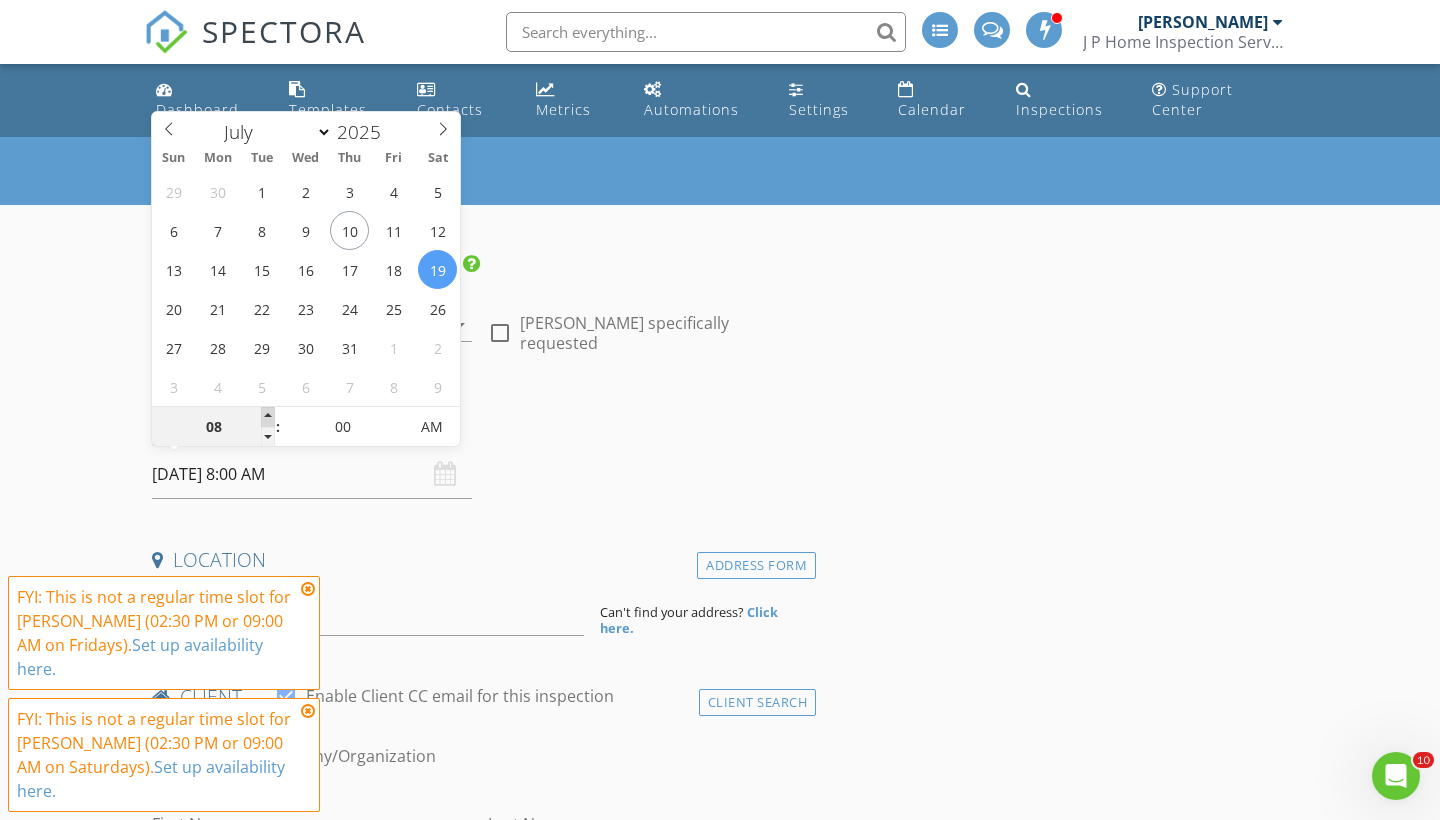 type on "09" 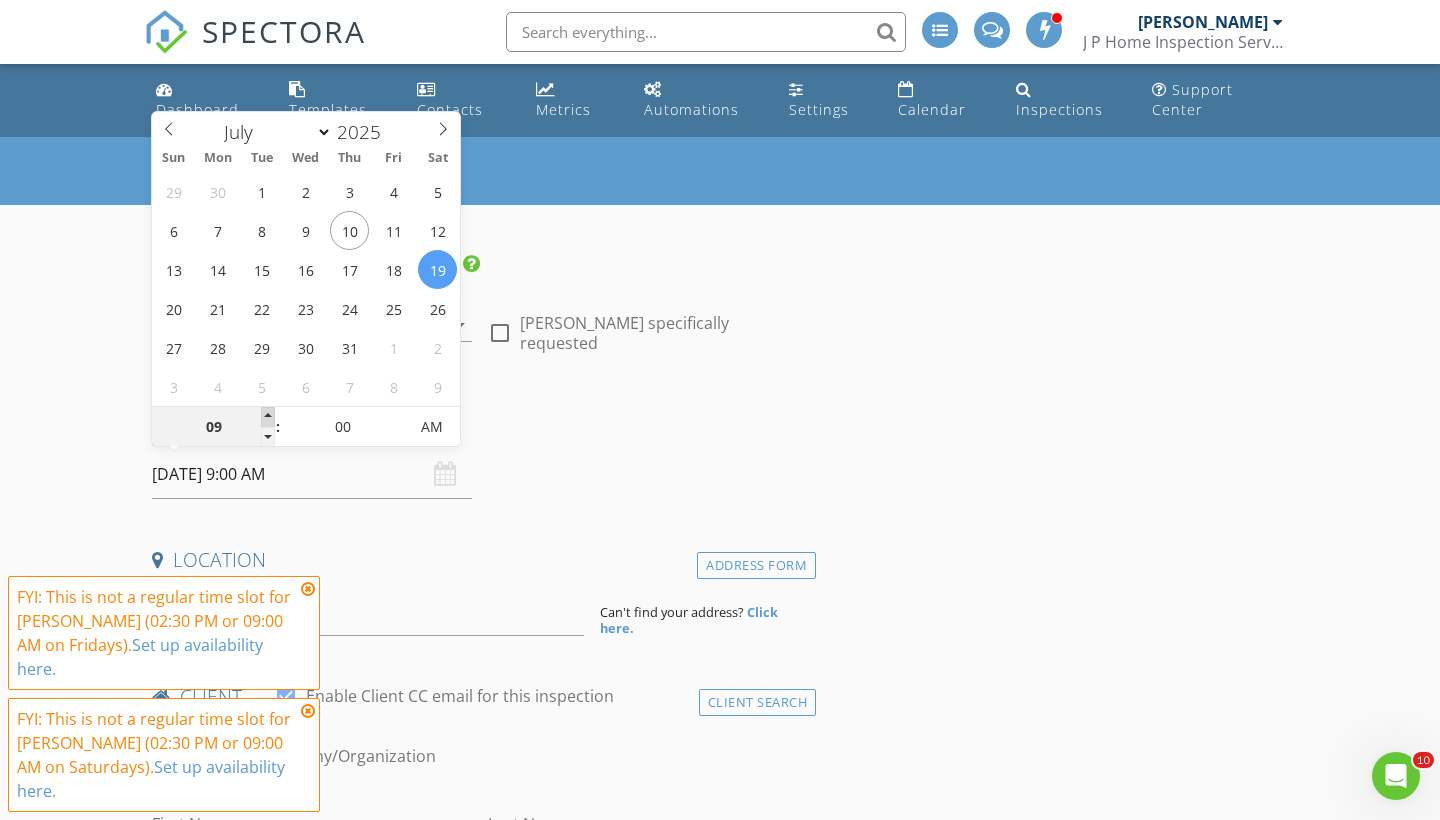 click at bounding box center (268, 417) 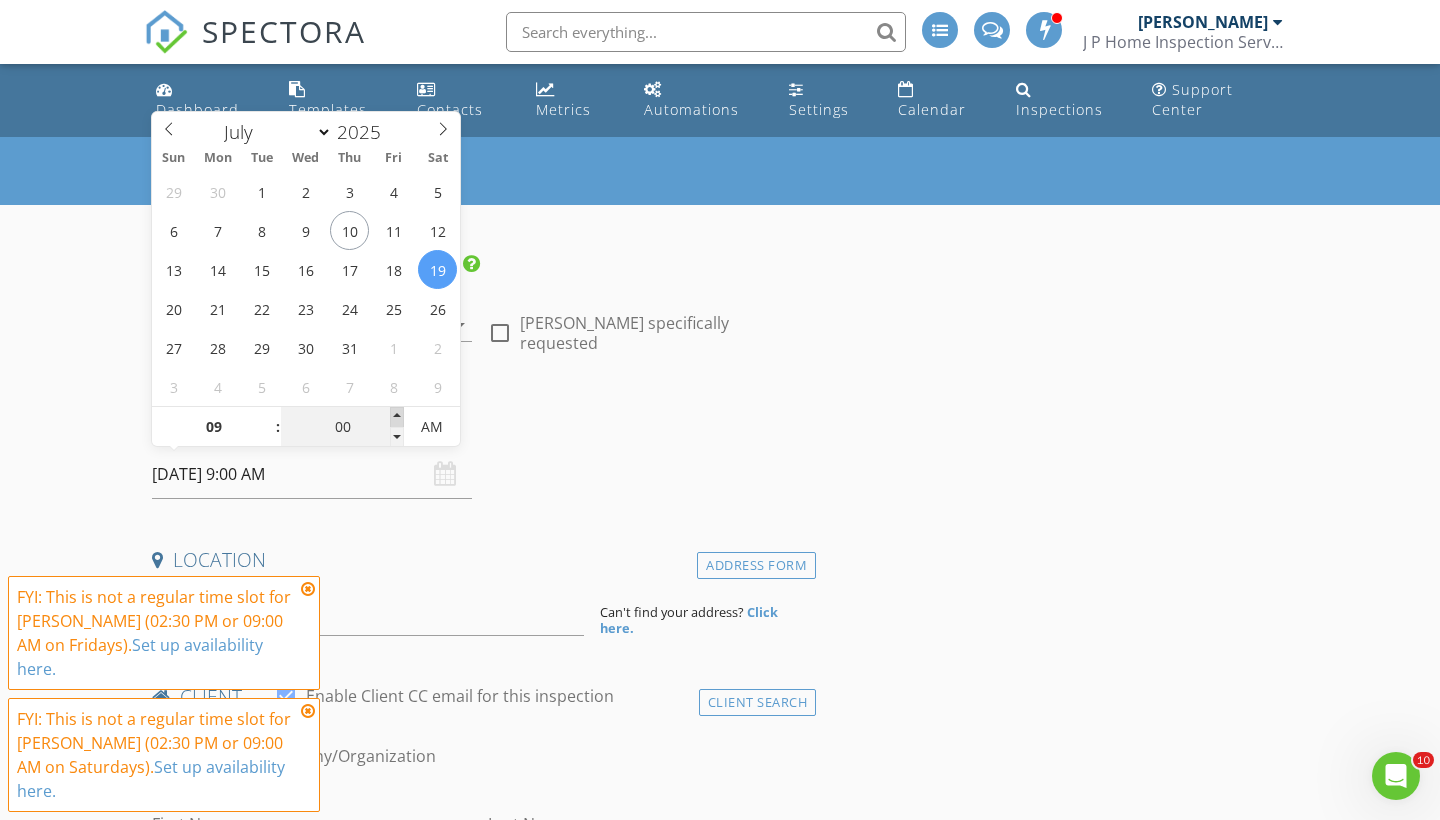 type on "05" 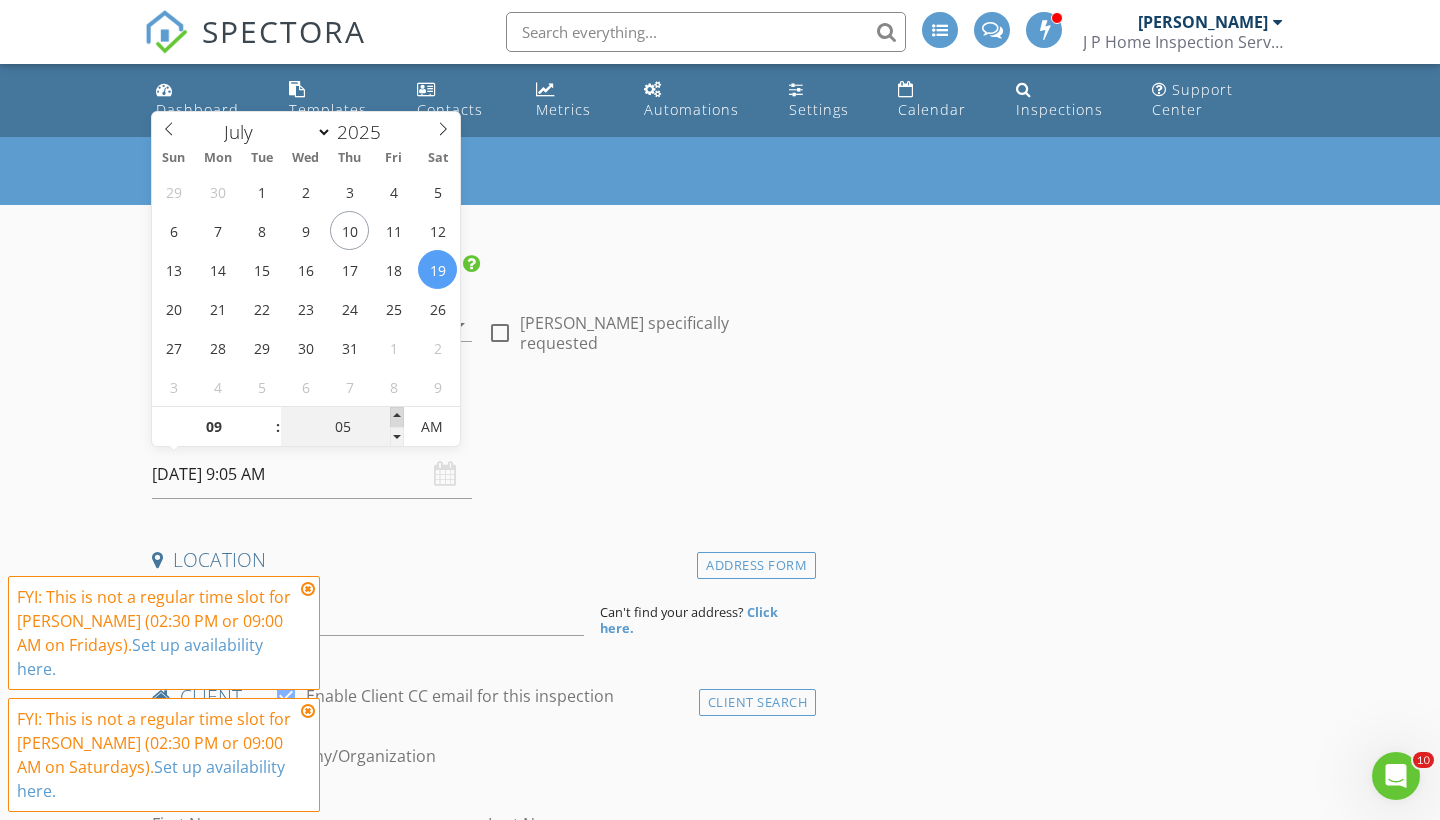 click at bounding box center (397, 417) 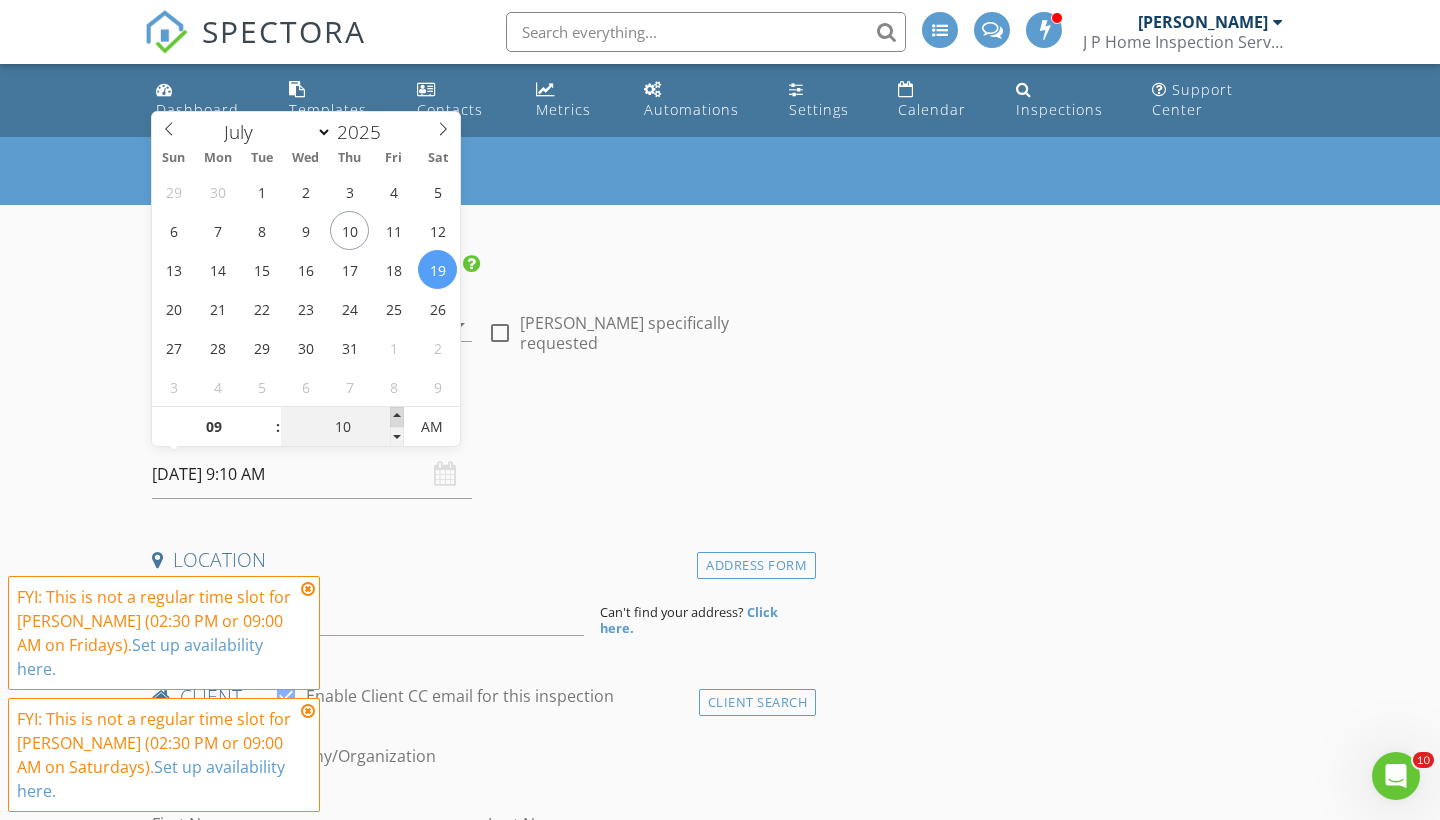 click at bounding box center [397, 417] 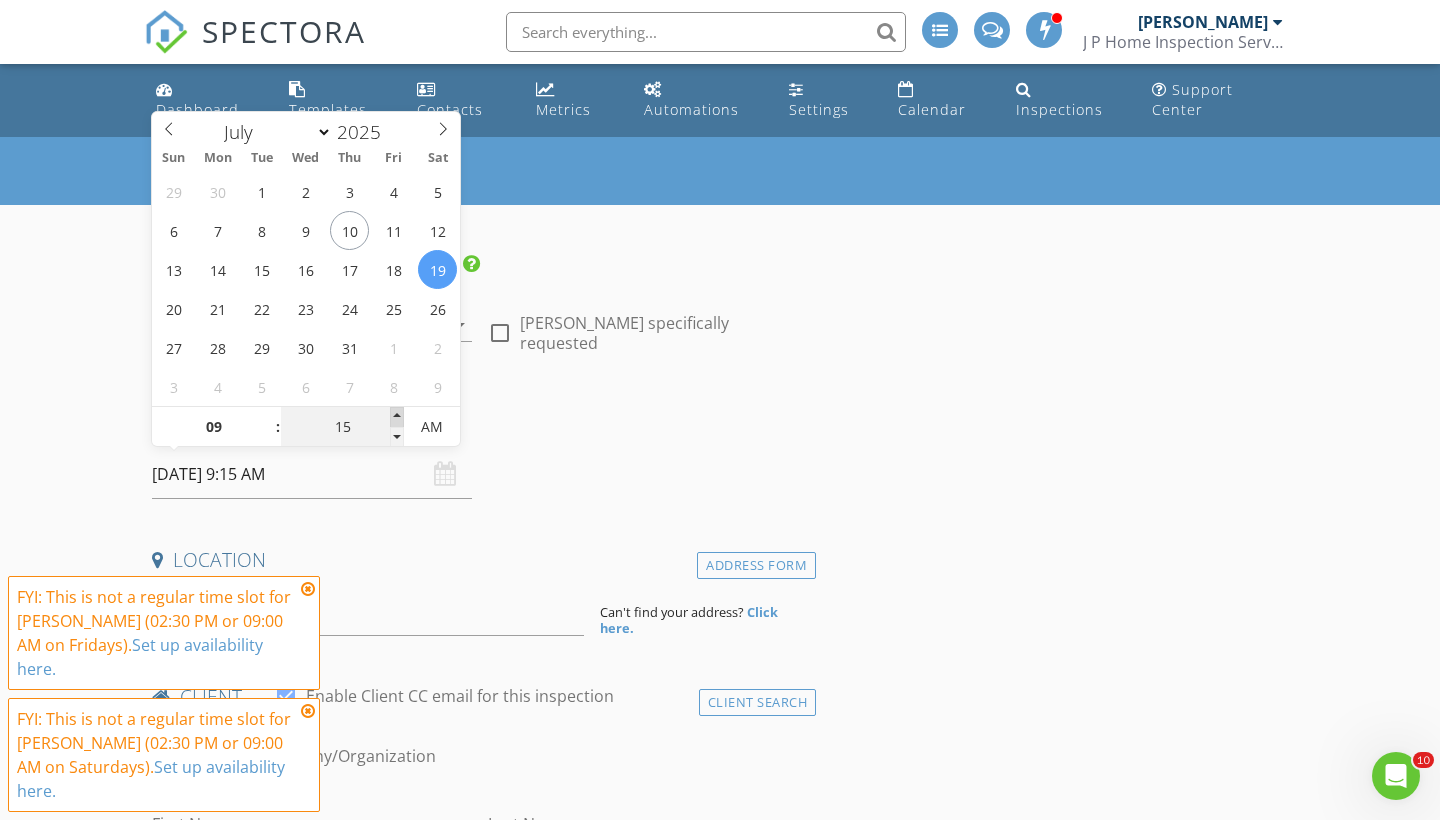 click at bounding box center (397, 417) 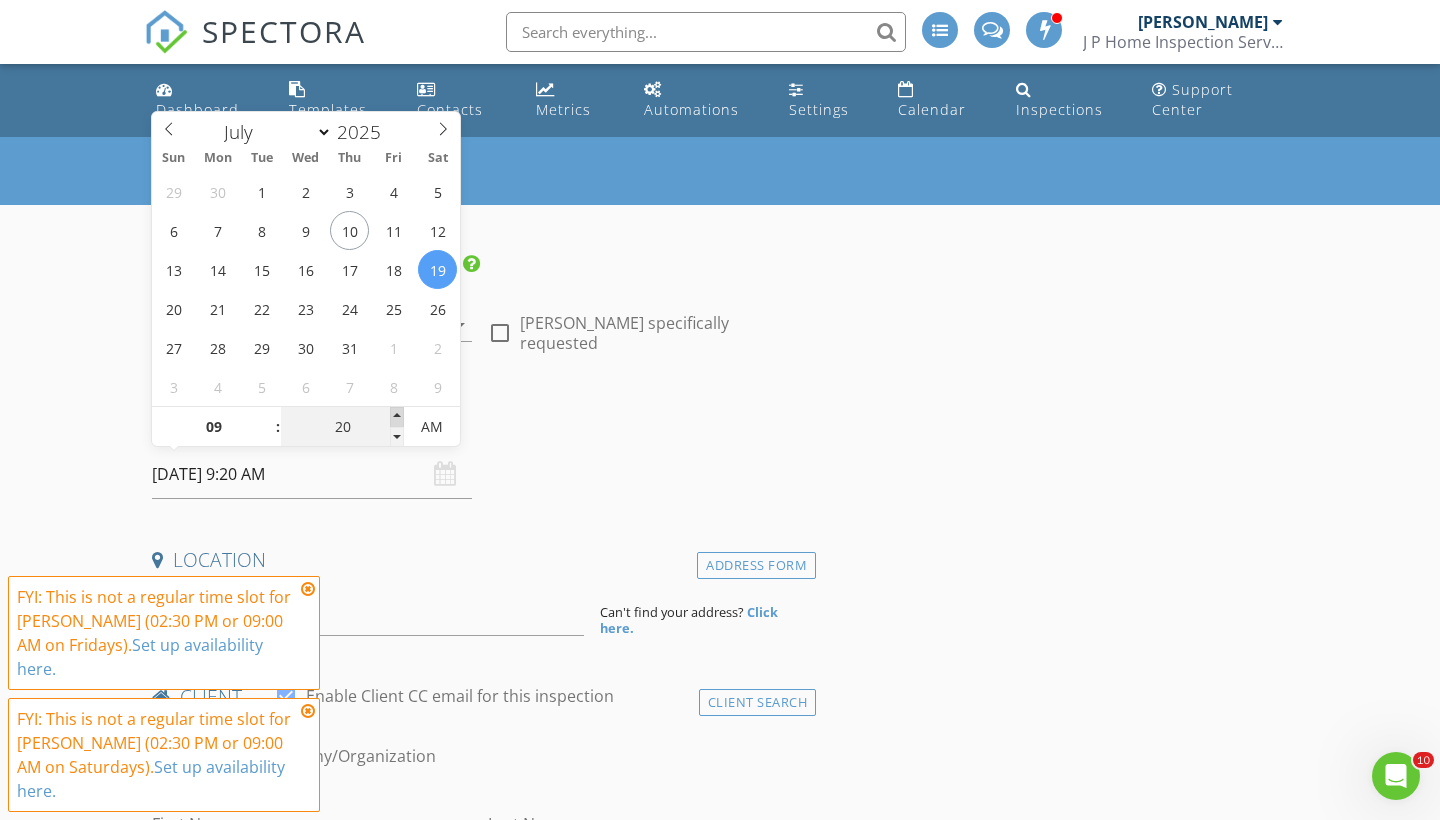 click at bounding box center (397, 417) 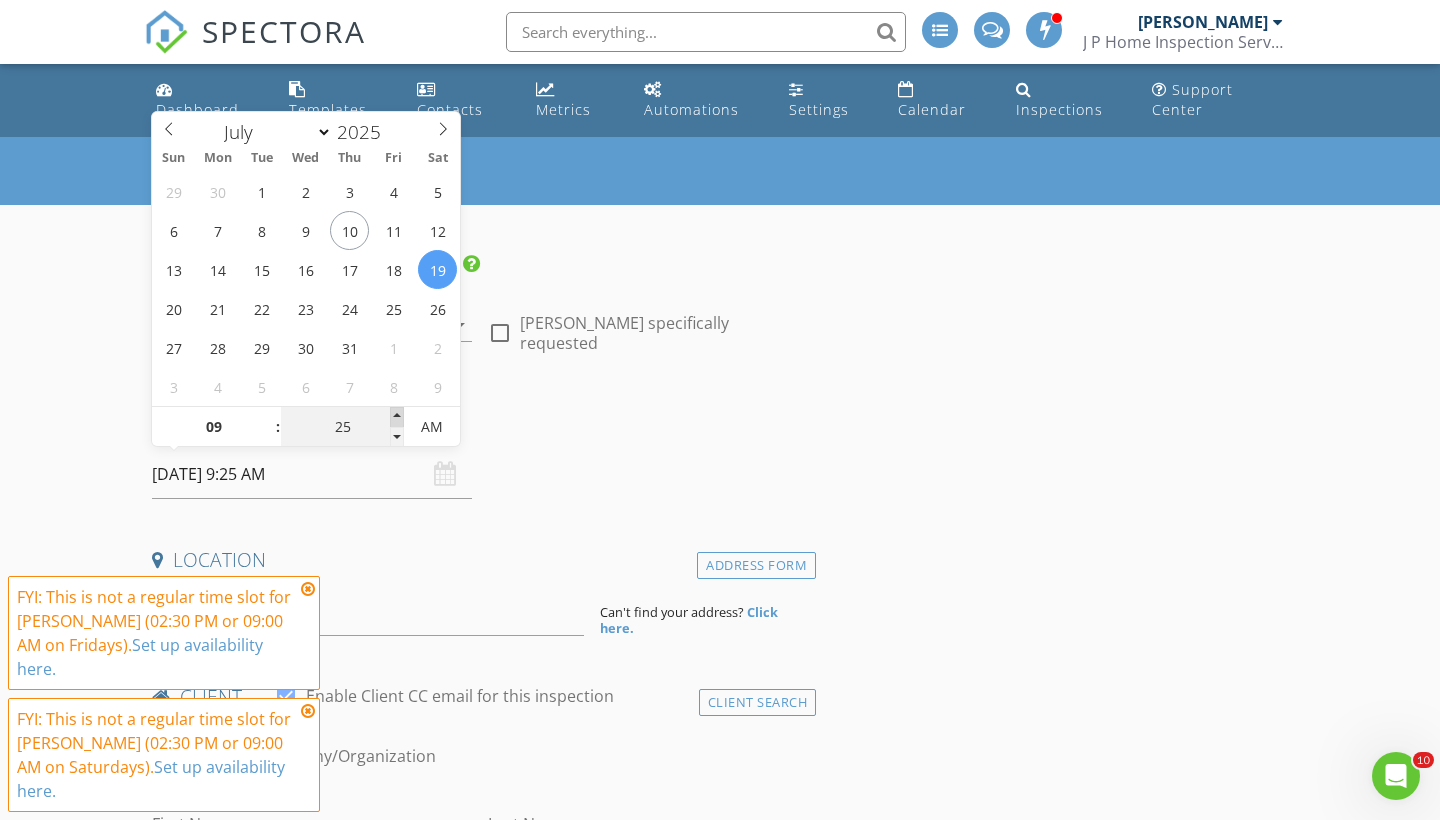 click at bounding box center [397, 417] 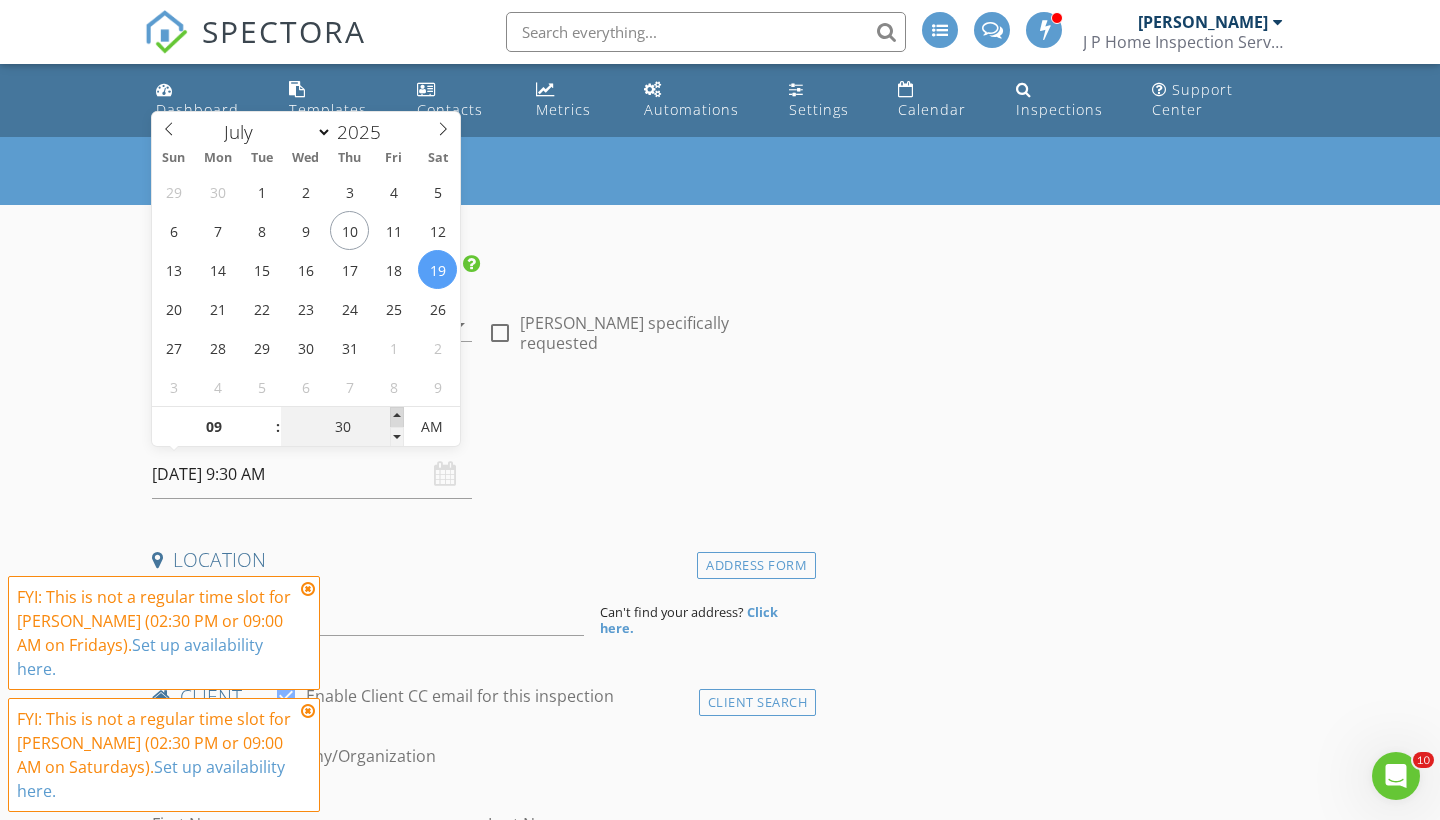 click at bounding box center [397, 417] 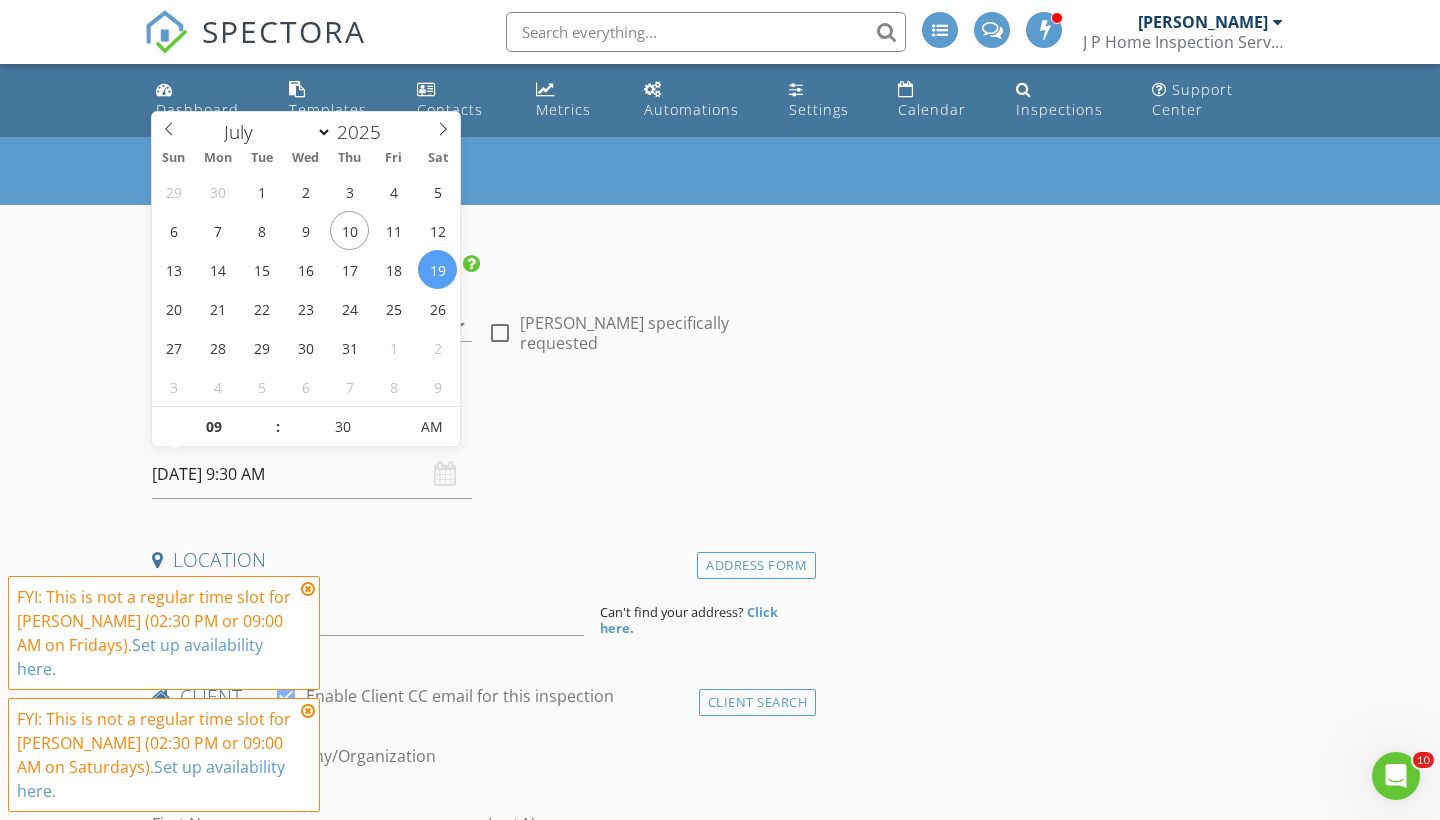 click at bounding box center (308, 589) 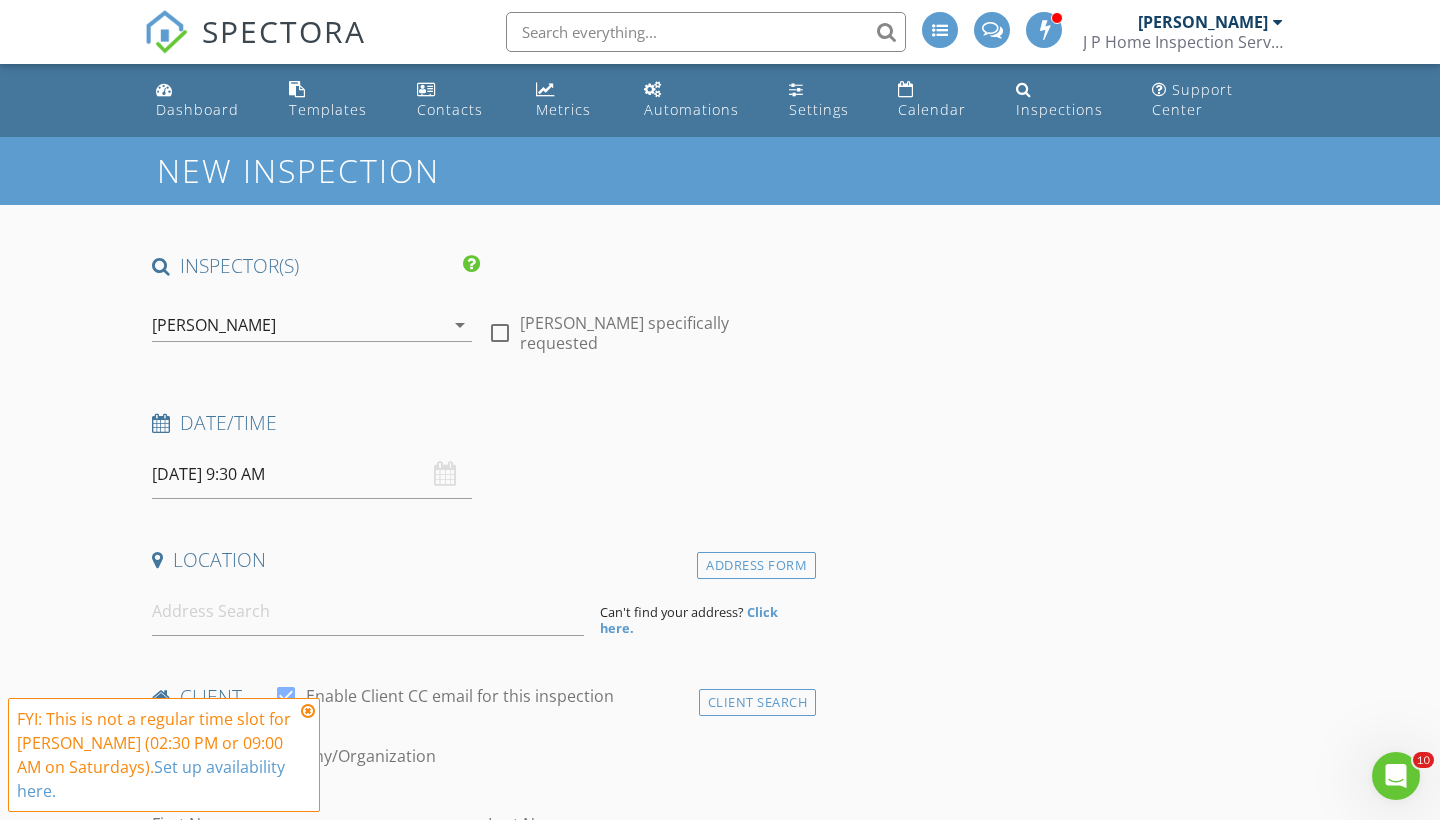 click at bounding box center [308, 711] 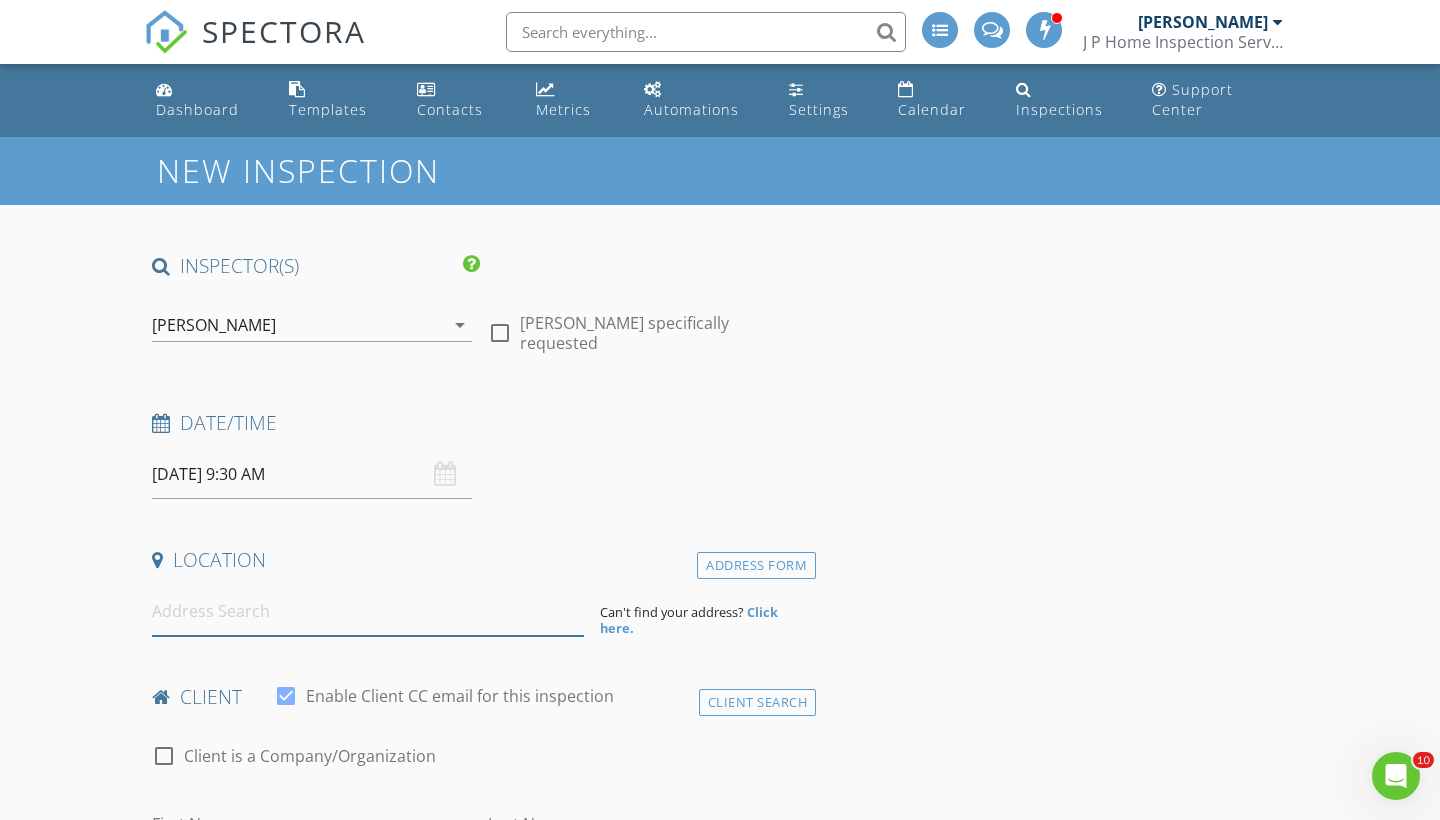 click at bounding box center (368, 611) 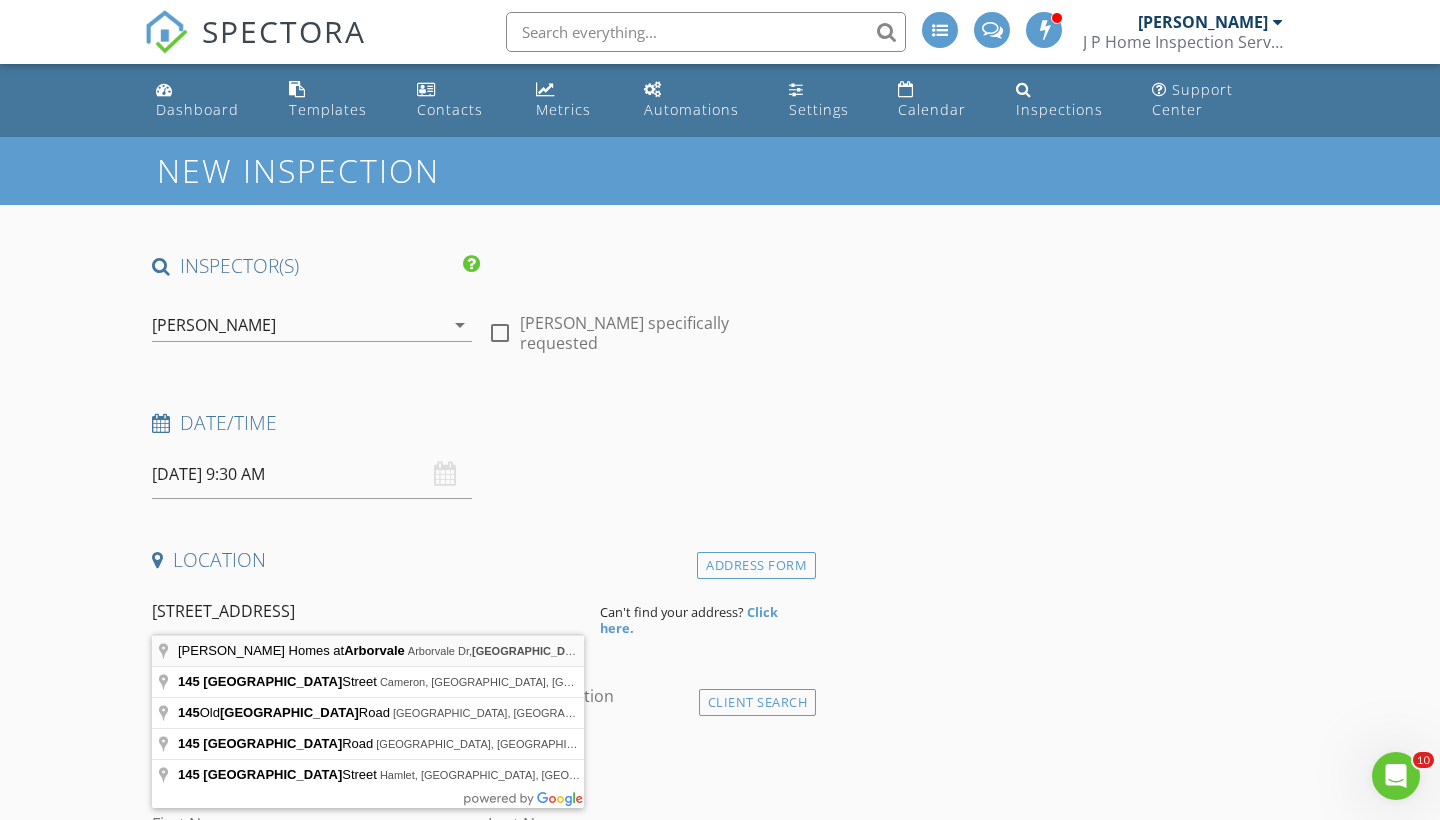 type on "Ryan Homes at Arborvale, Arborvale Dr, Fayetteville, GA, USA" 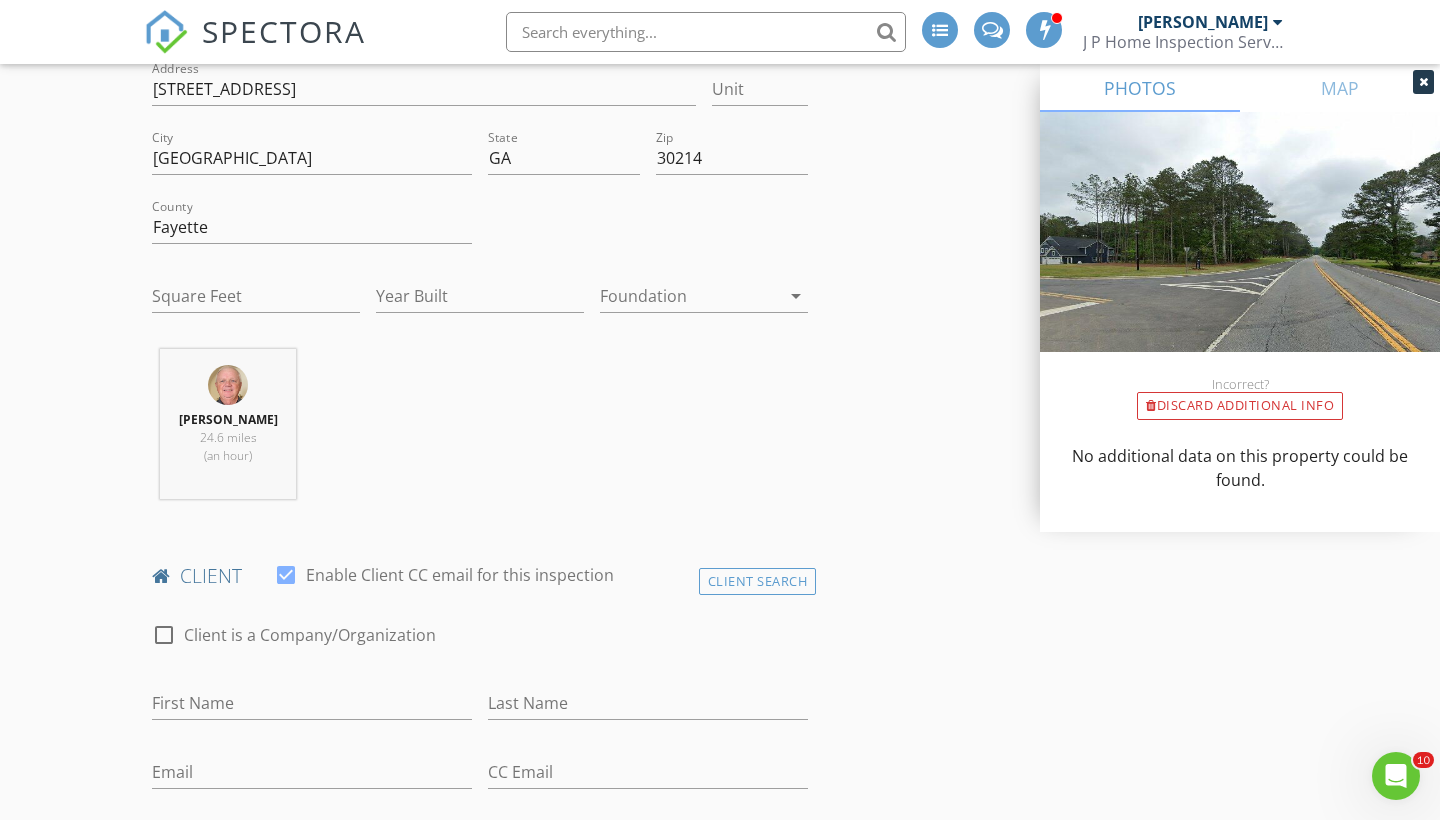 scroll, scrollTop: 530, scrollLeft: 0, axis: vertical 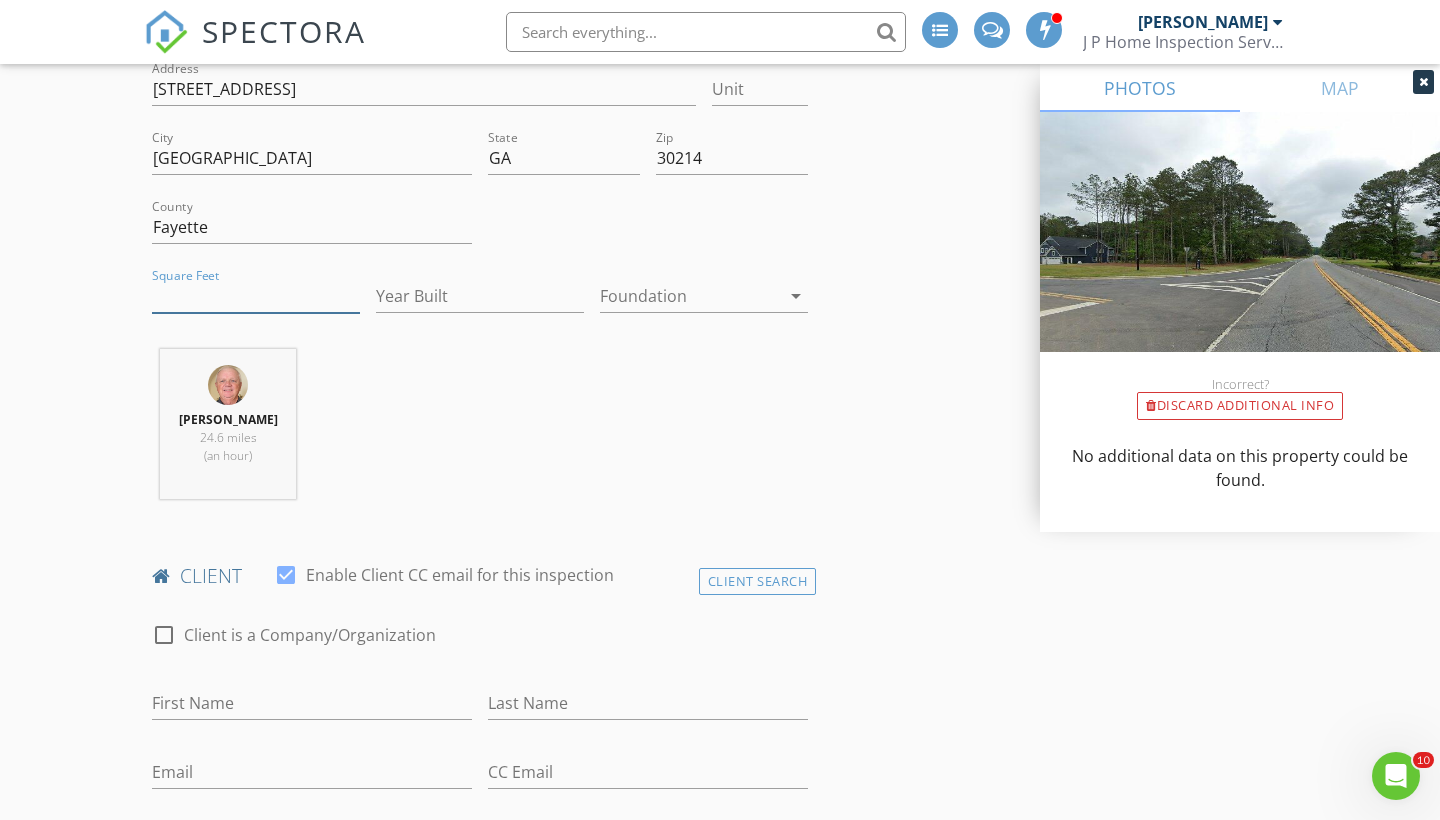click on "Square Feet" at bounding box center [256, 296] 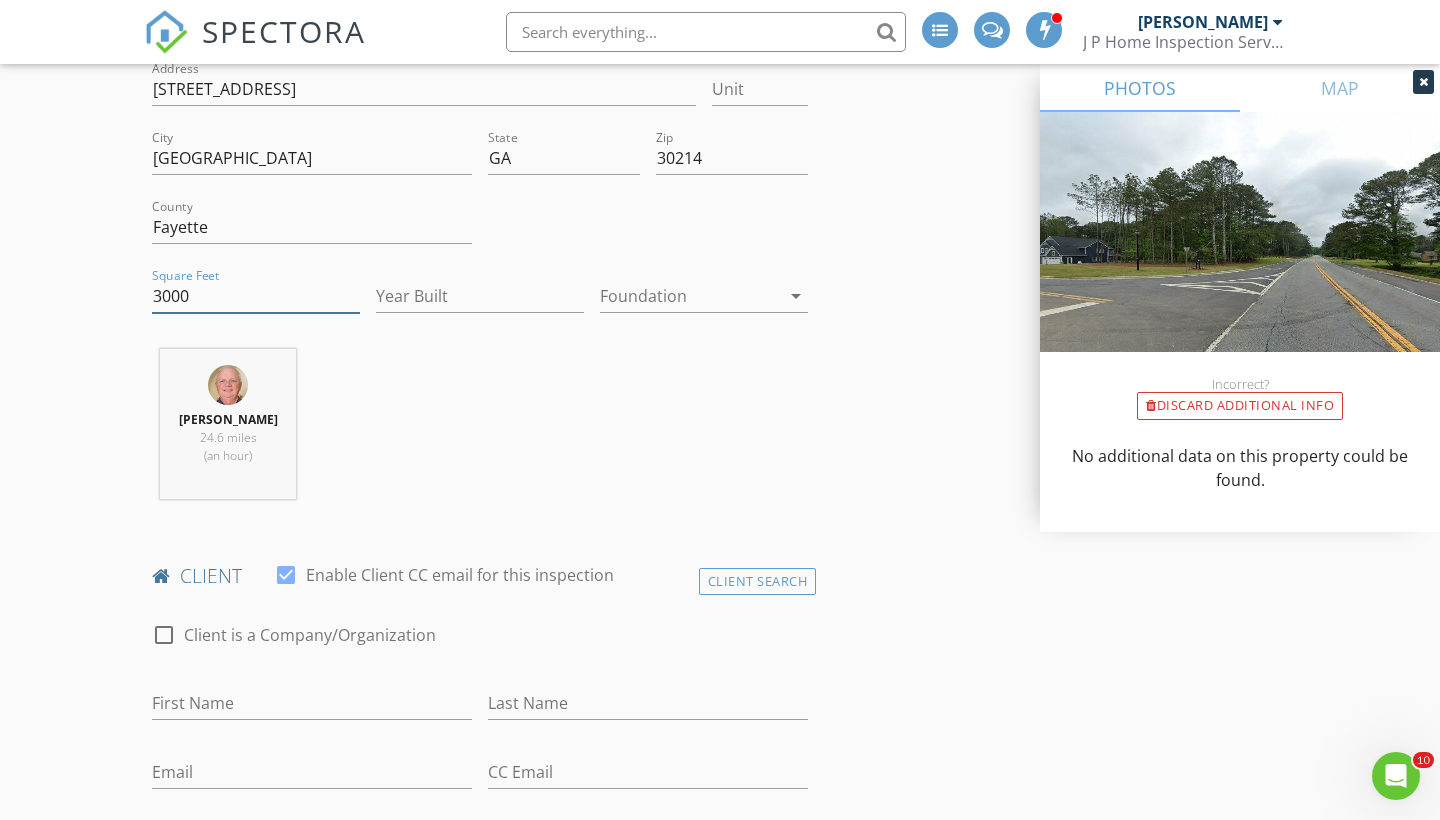 type on "3000" 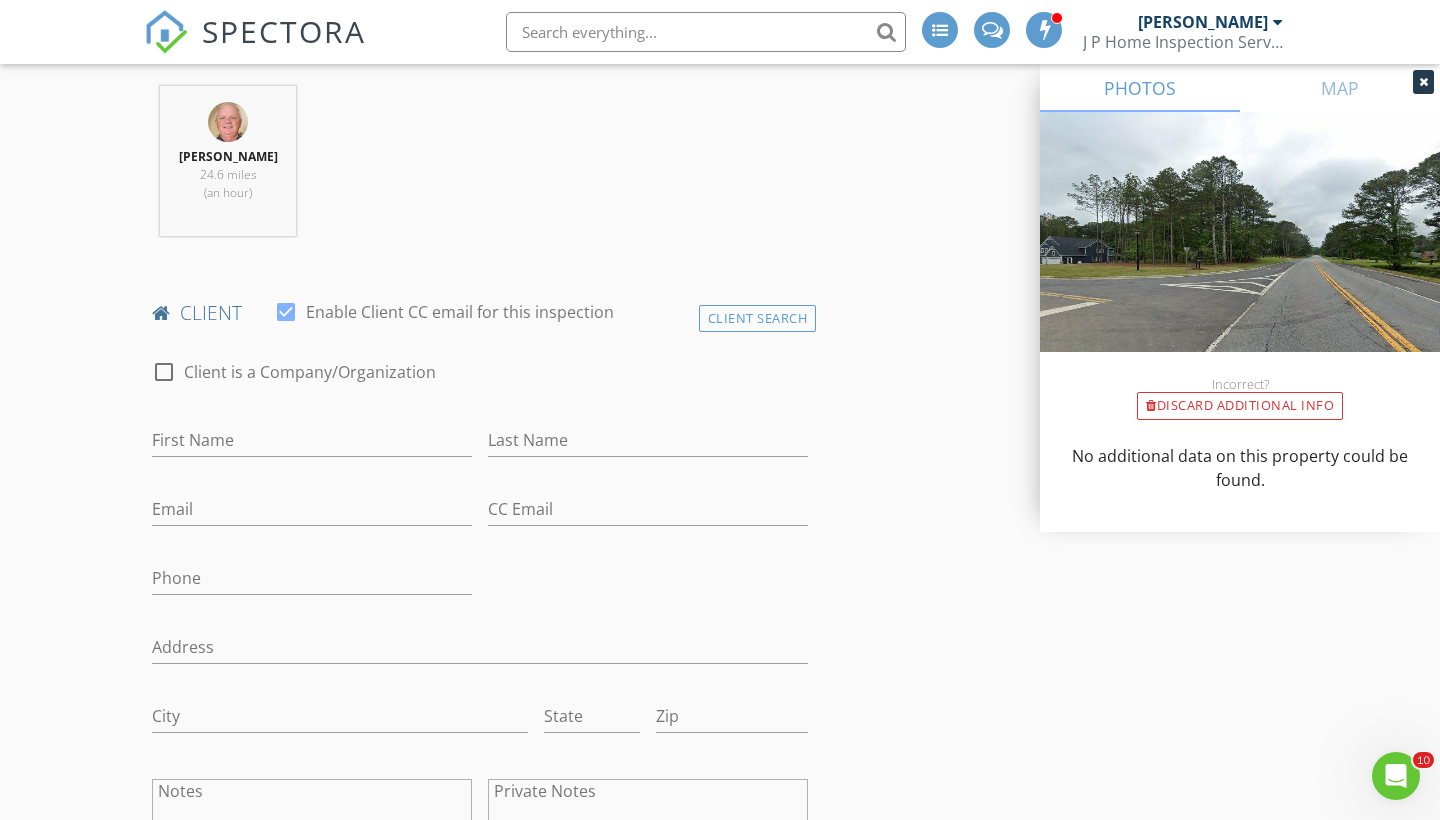 scroll, scrollTop: 801, scrollLeft: 0, axis: vertical 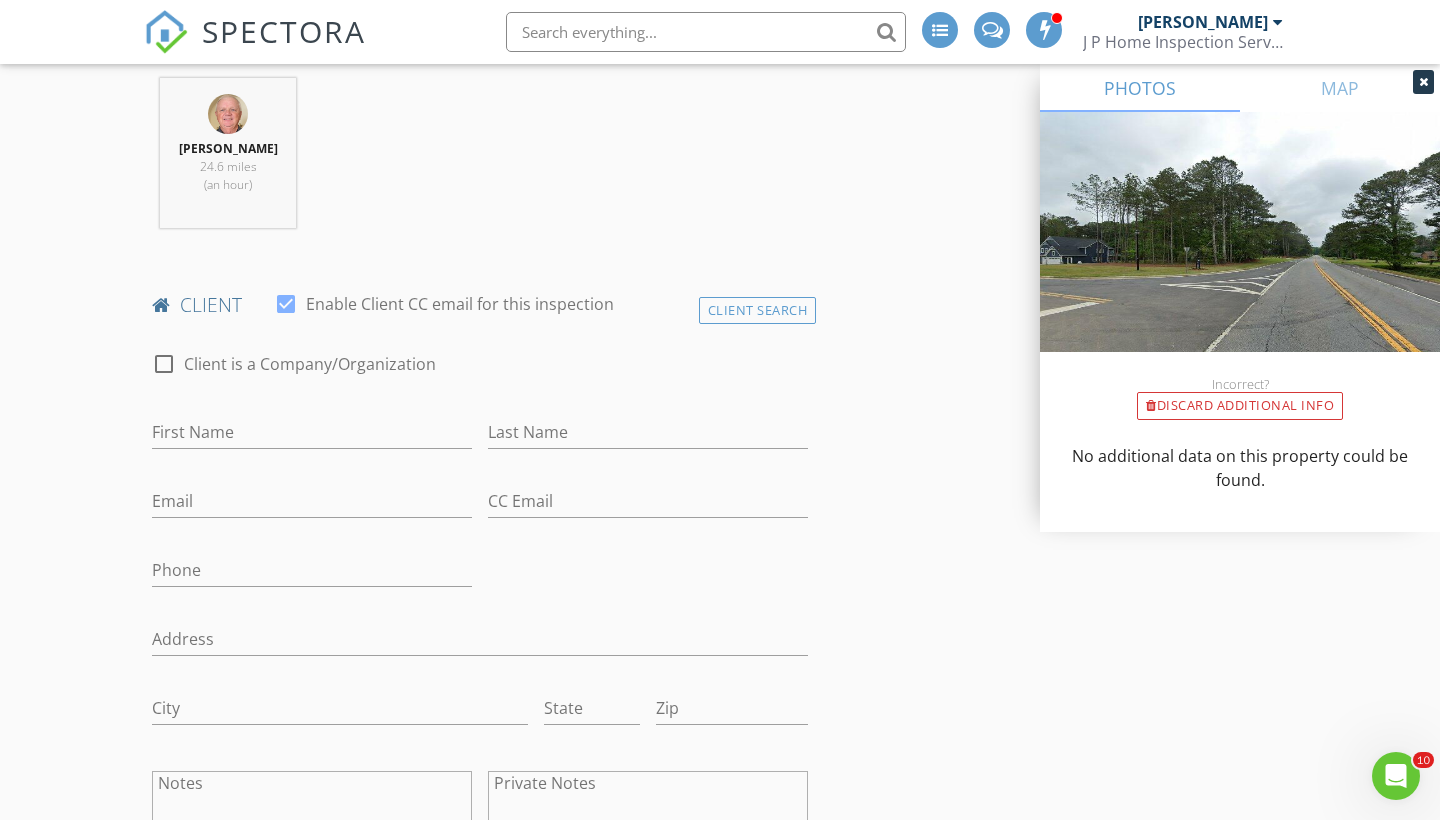 type on "2025" 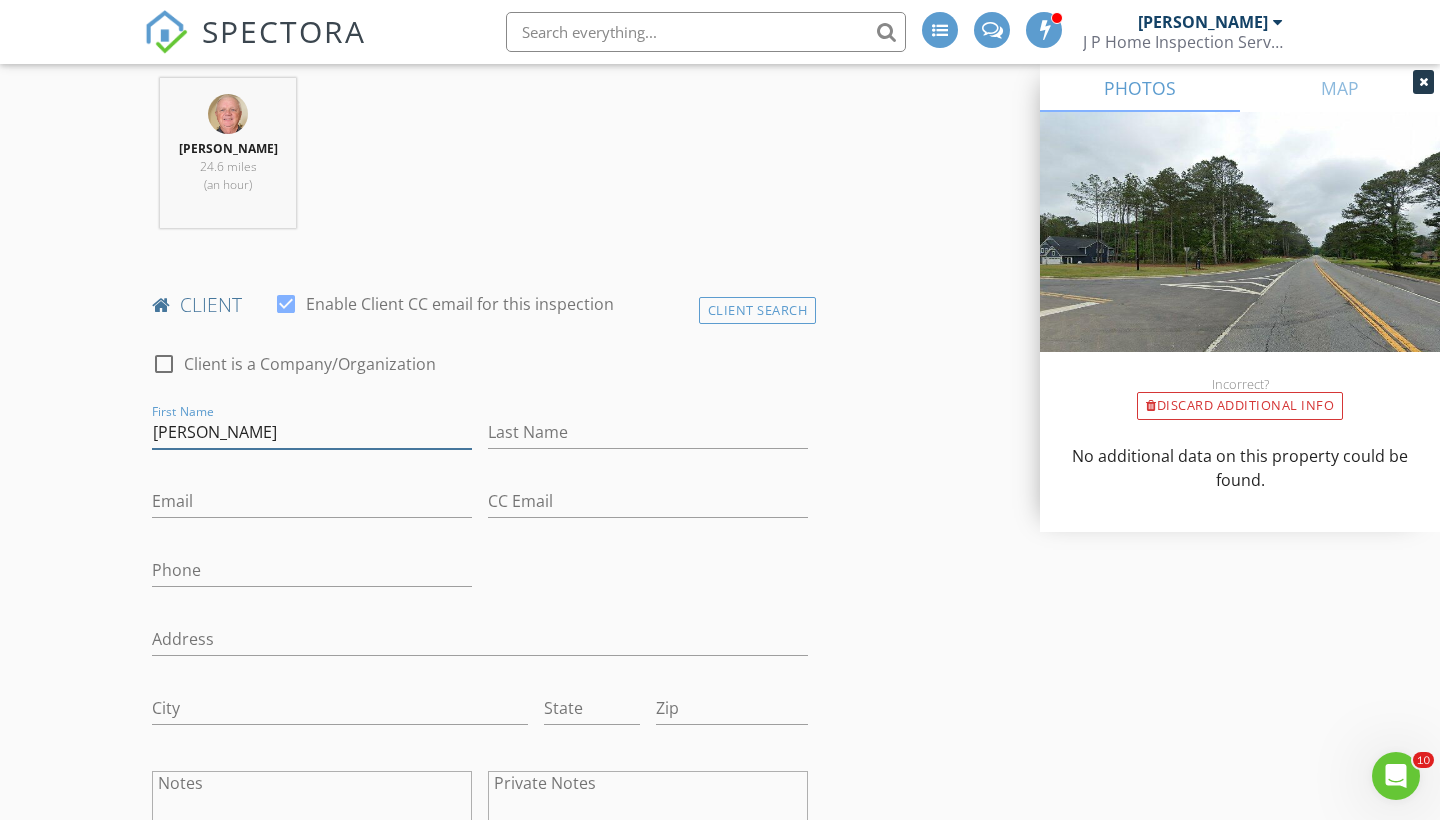 type on "Jim" 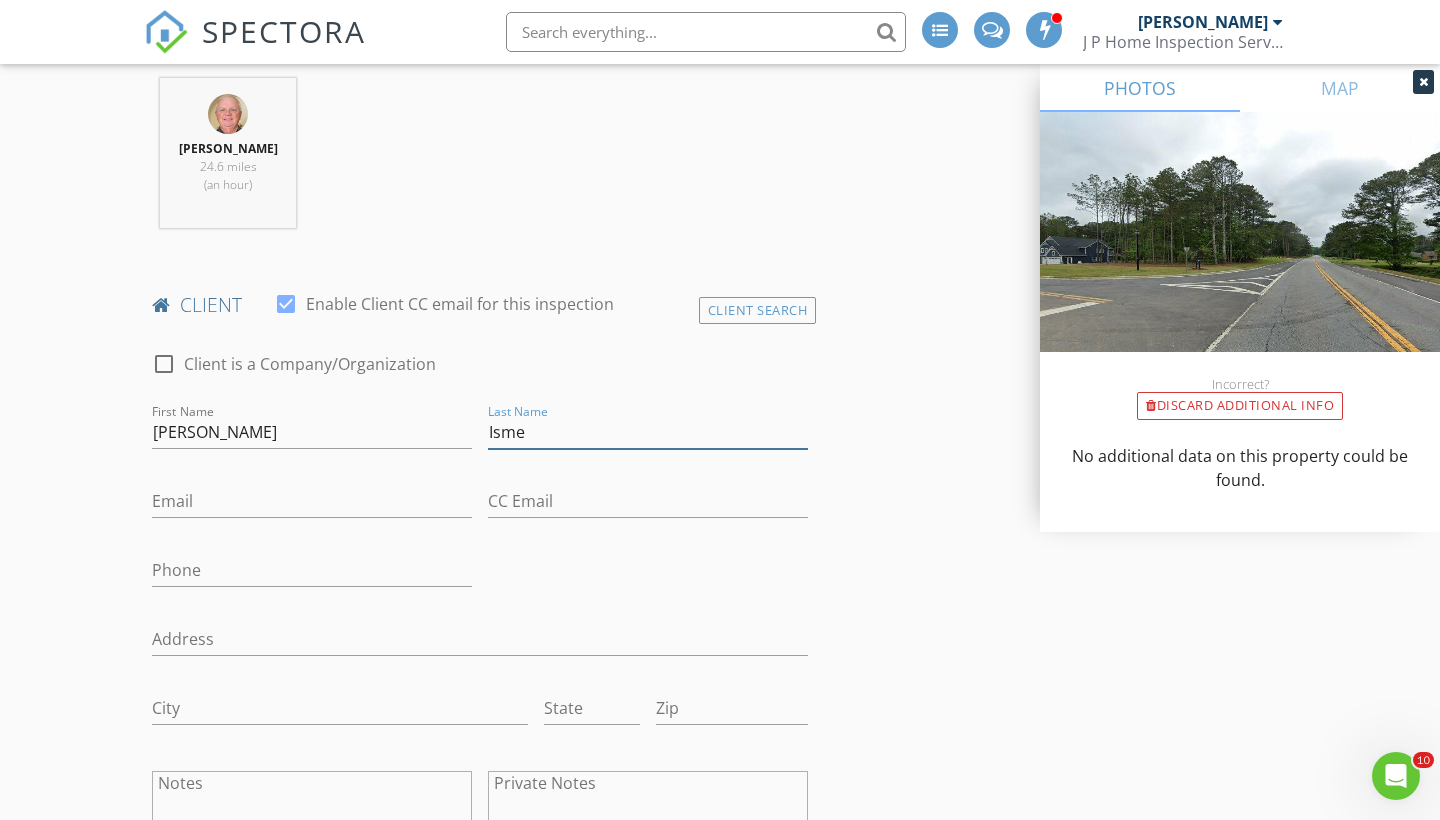 type on "Isme" 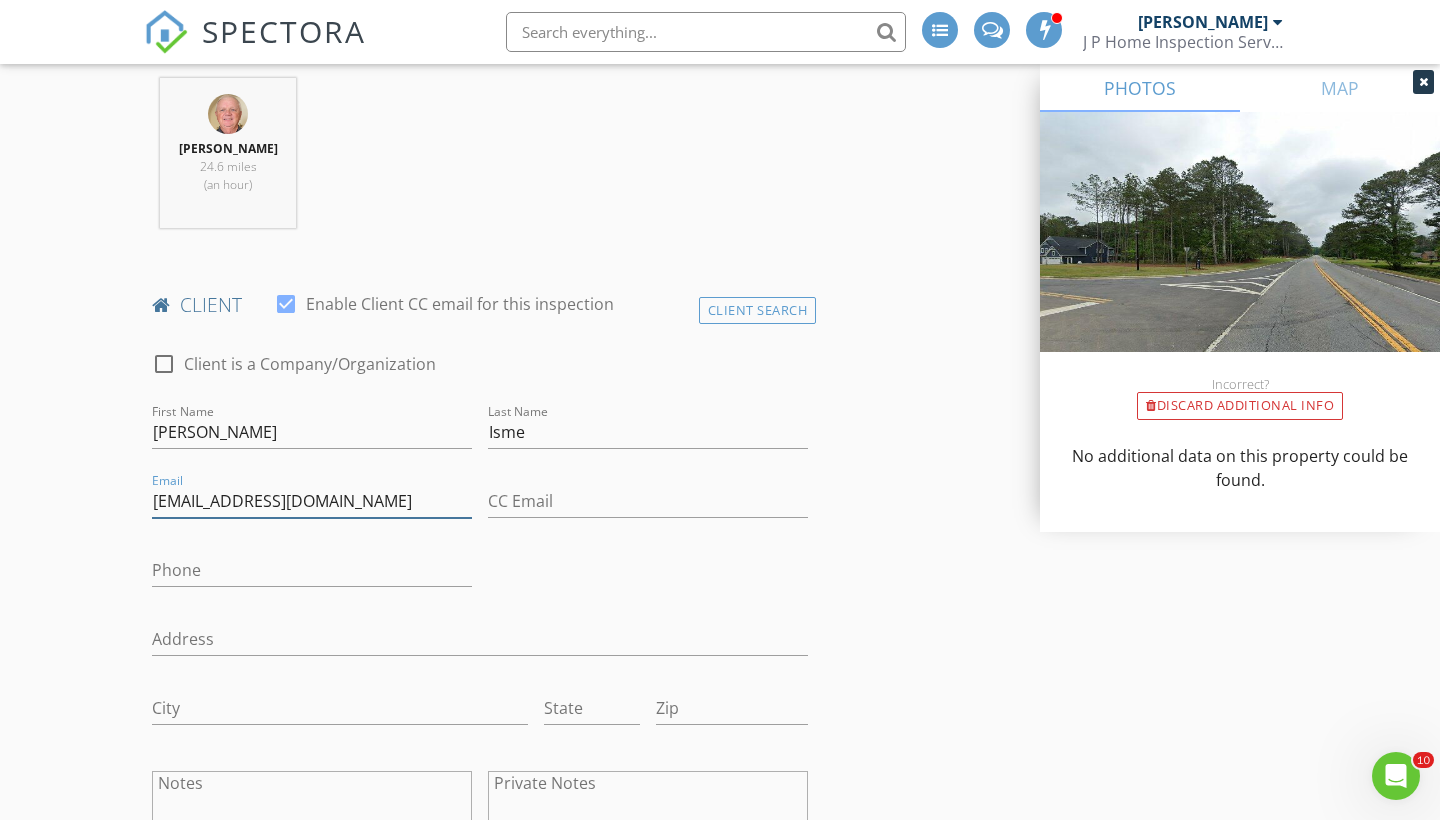 type on "jimboemma@gmail.com" 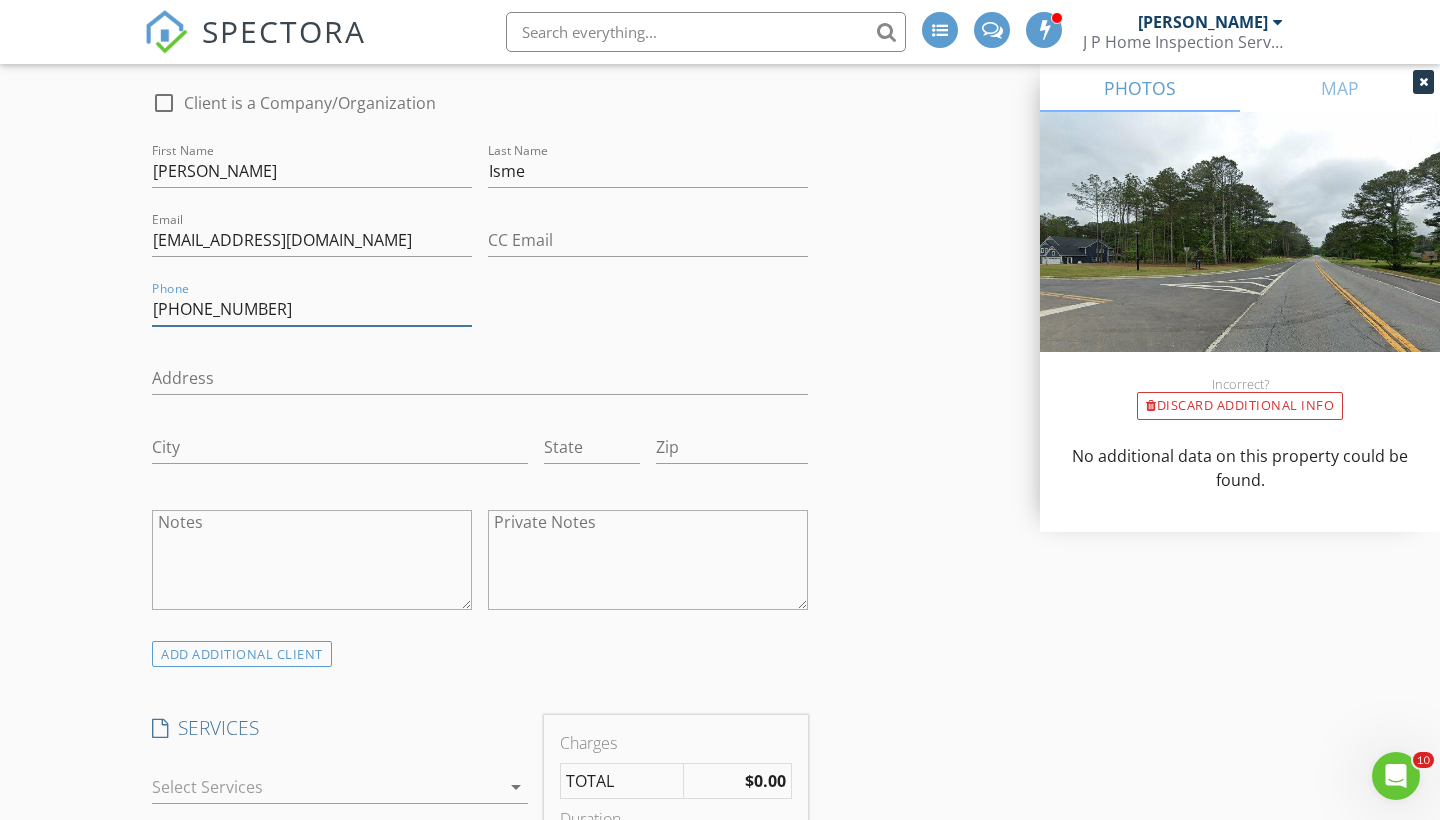 scroll, scrollTop: 1067, scrollLeft: 0, axis: vertical 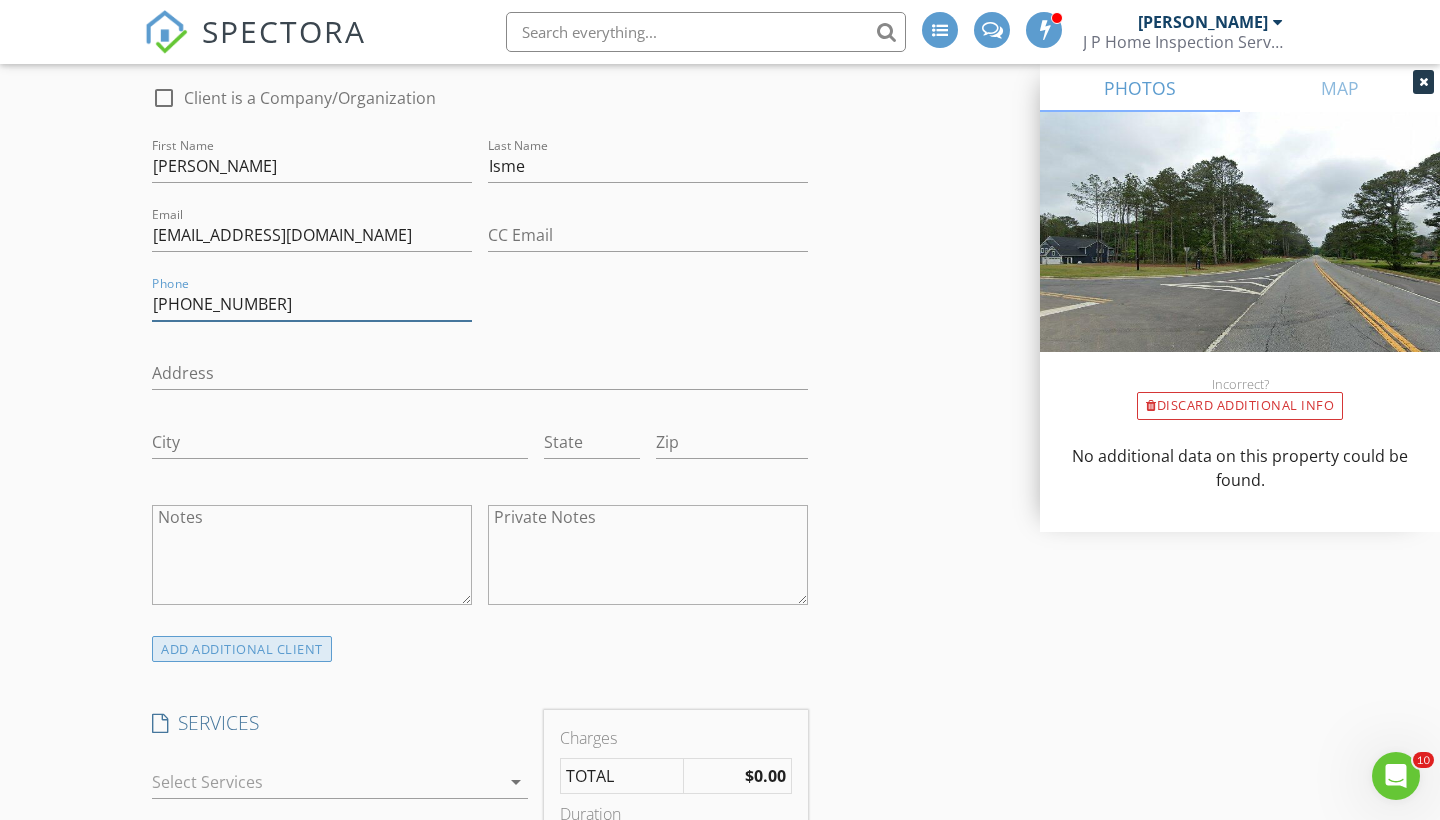 type on "401-263-0280" 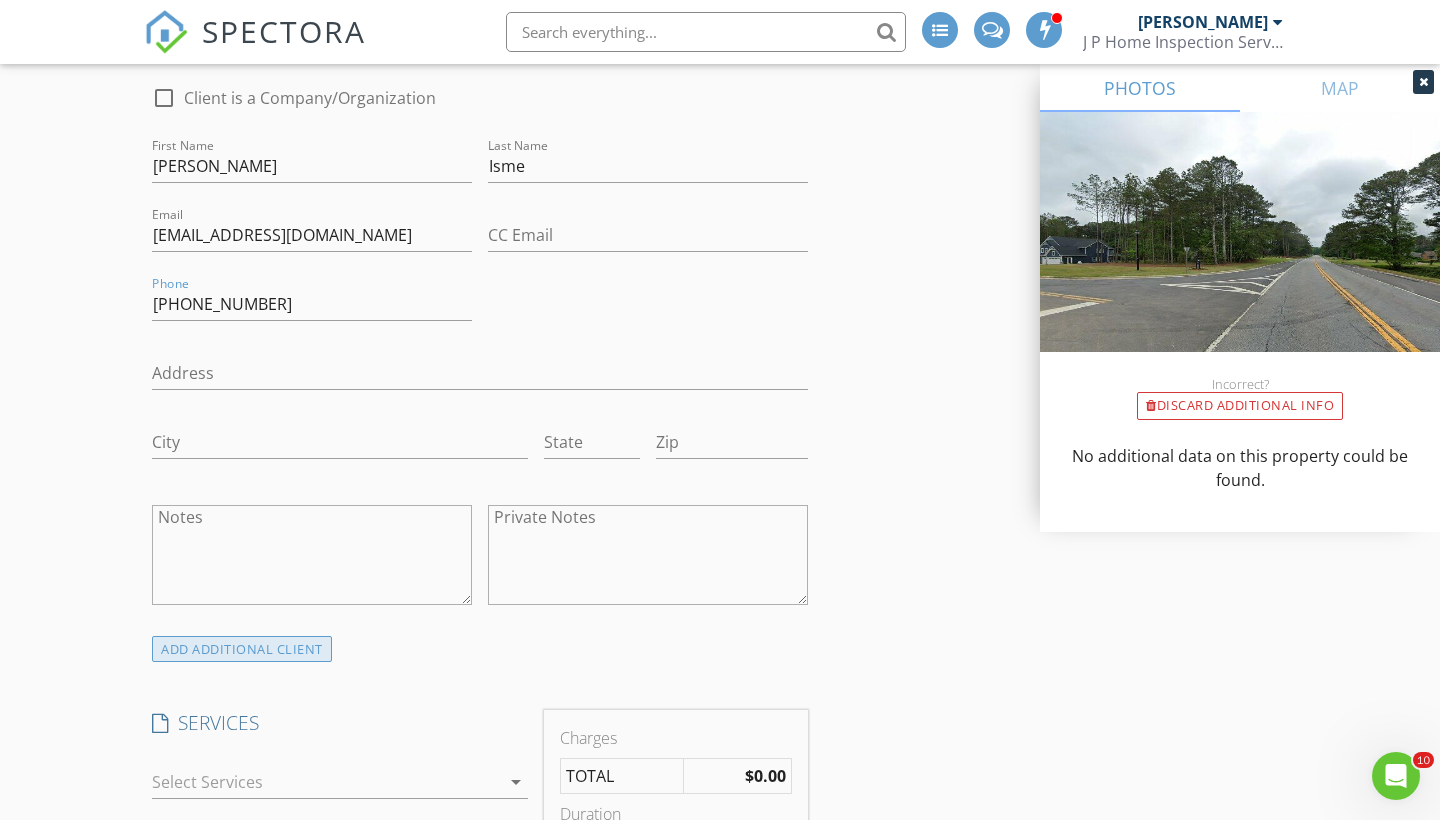 click on "ADD ADDITIONAL client" at bounding box center [242, 649] 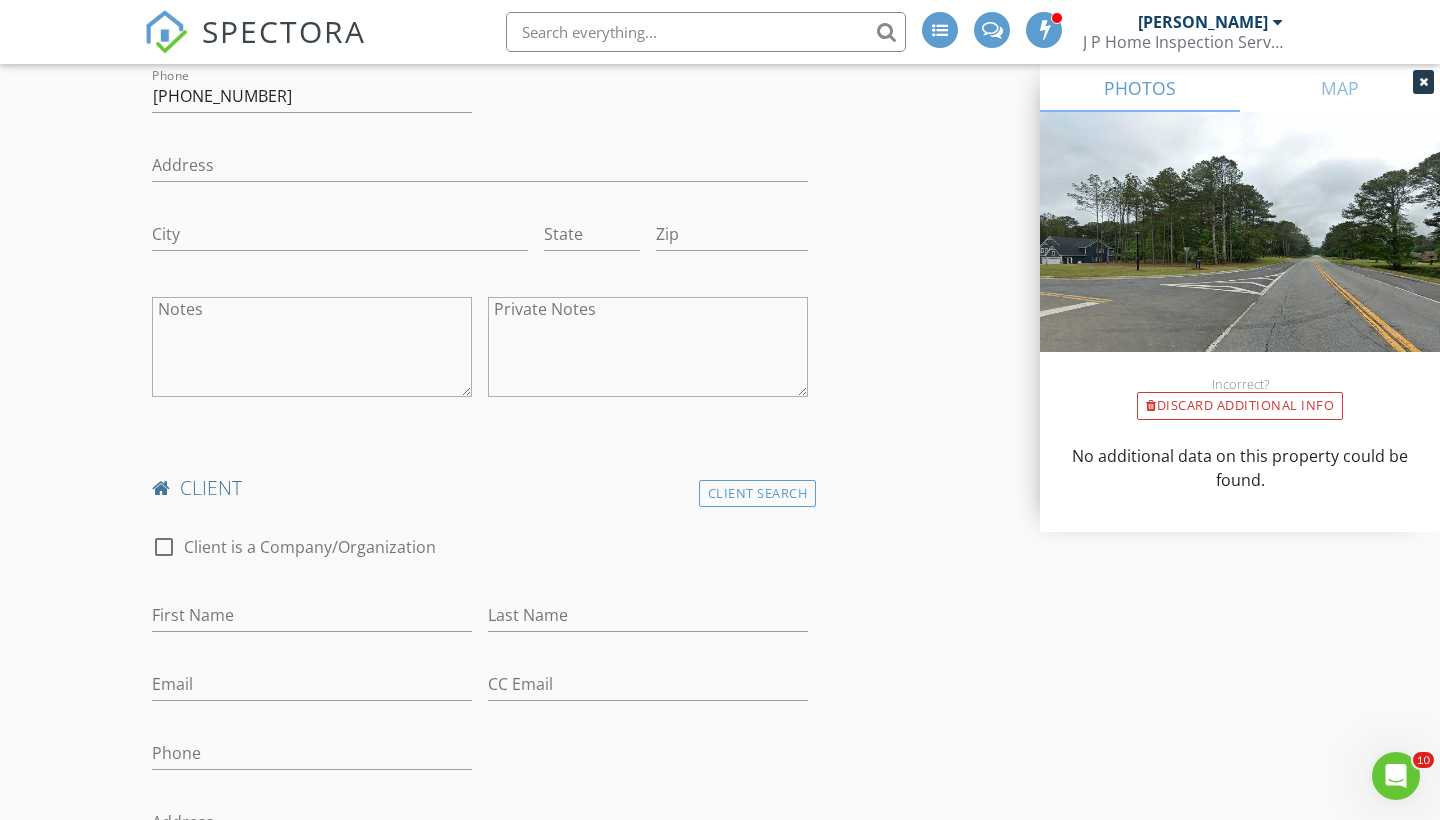 scroll, scrollTop: 1303, scrollLeft: 0, axis: vertical 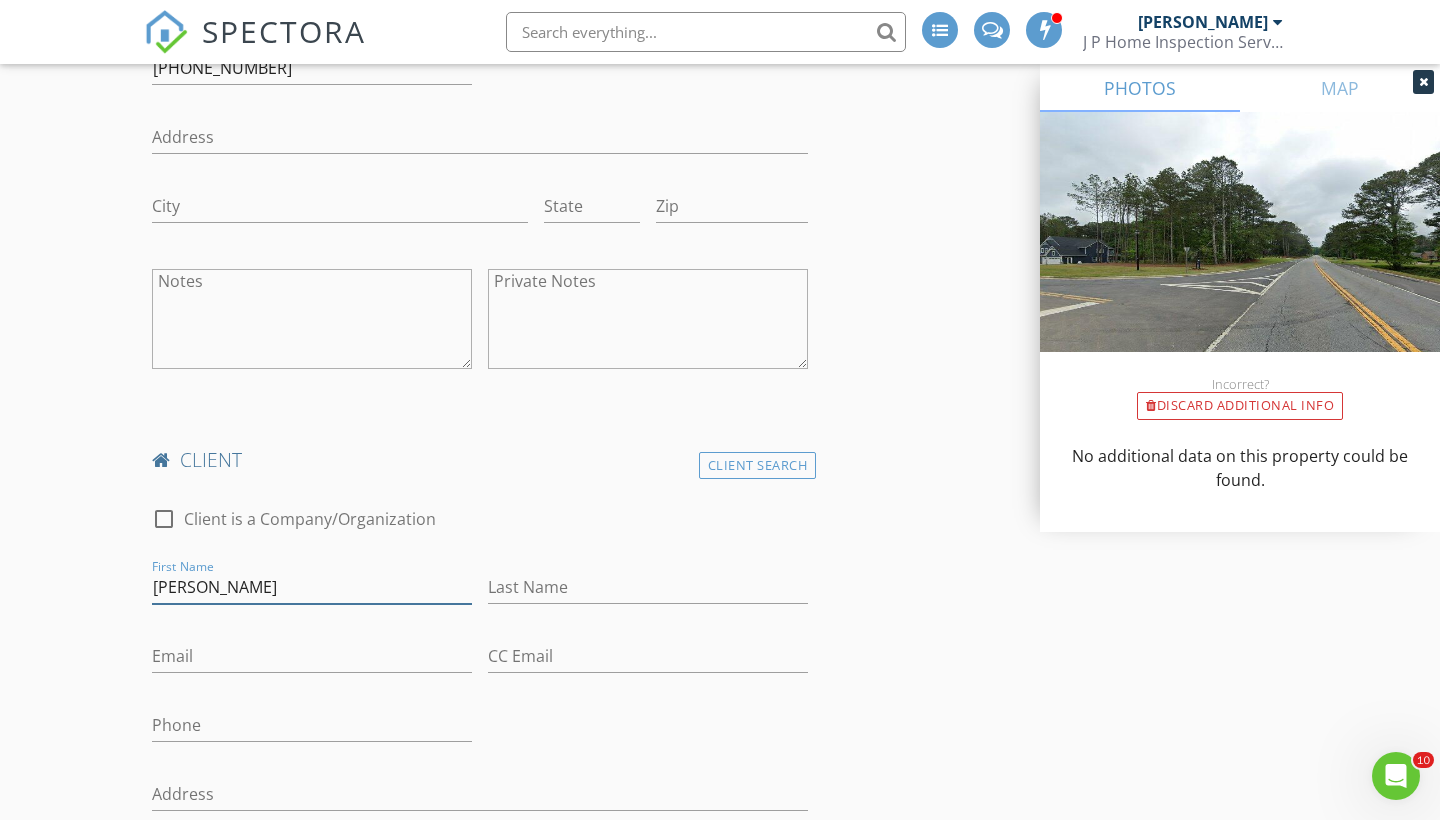 type on "Sarah" 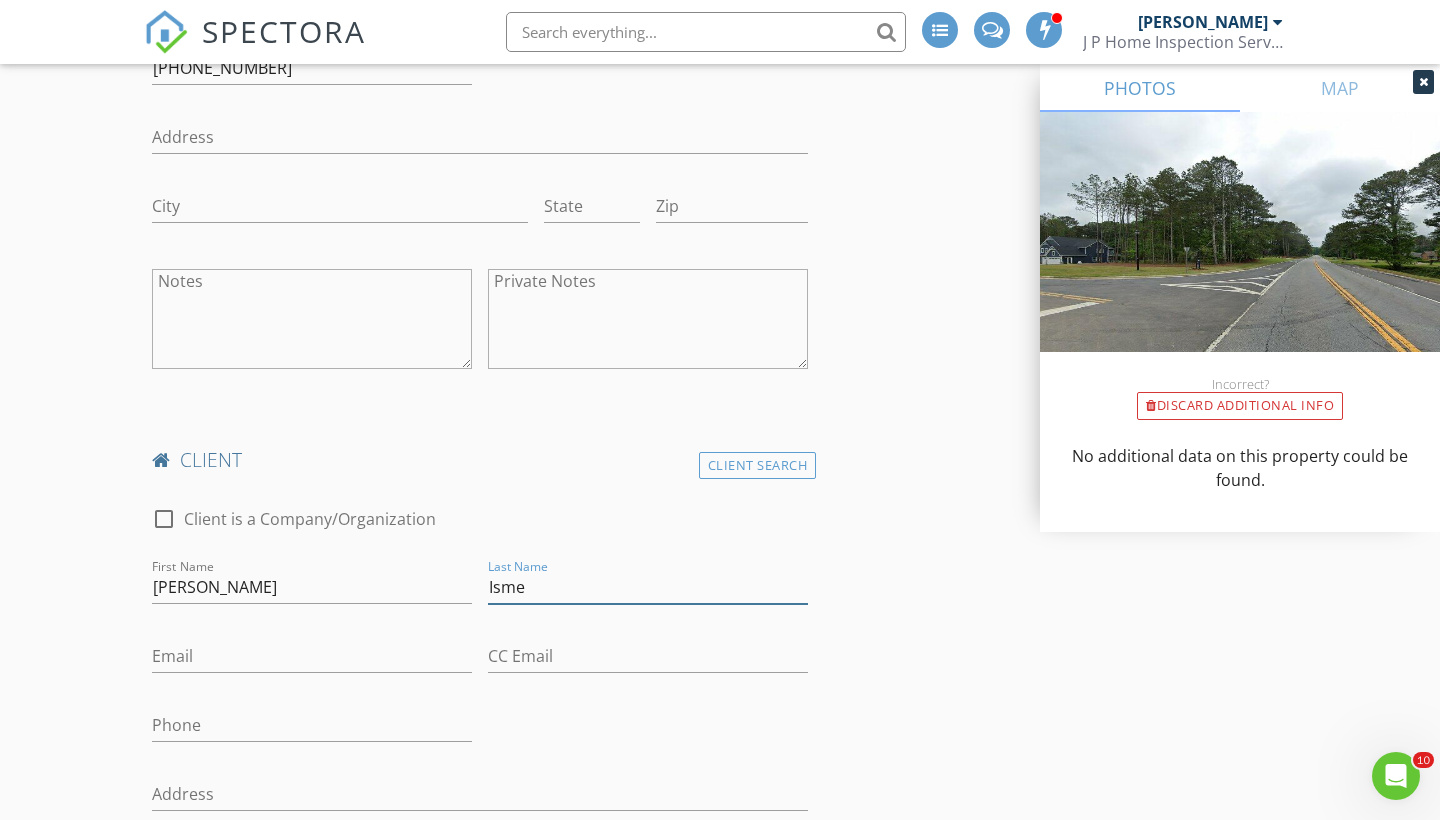 type on "Isme" 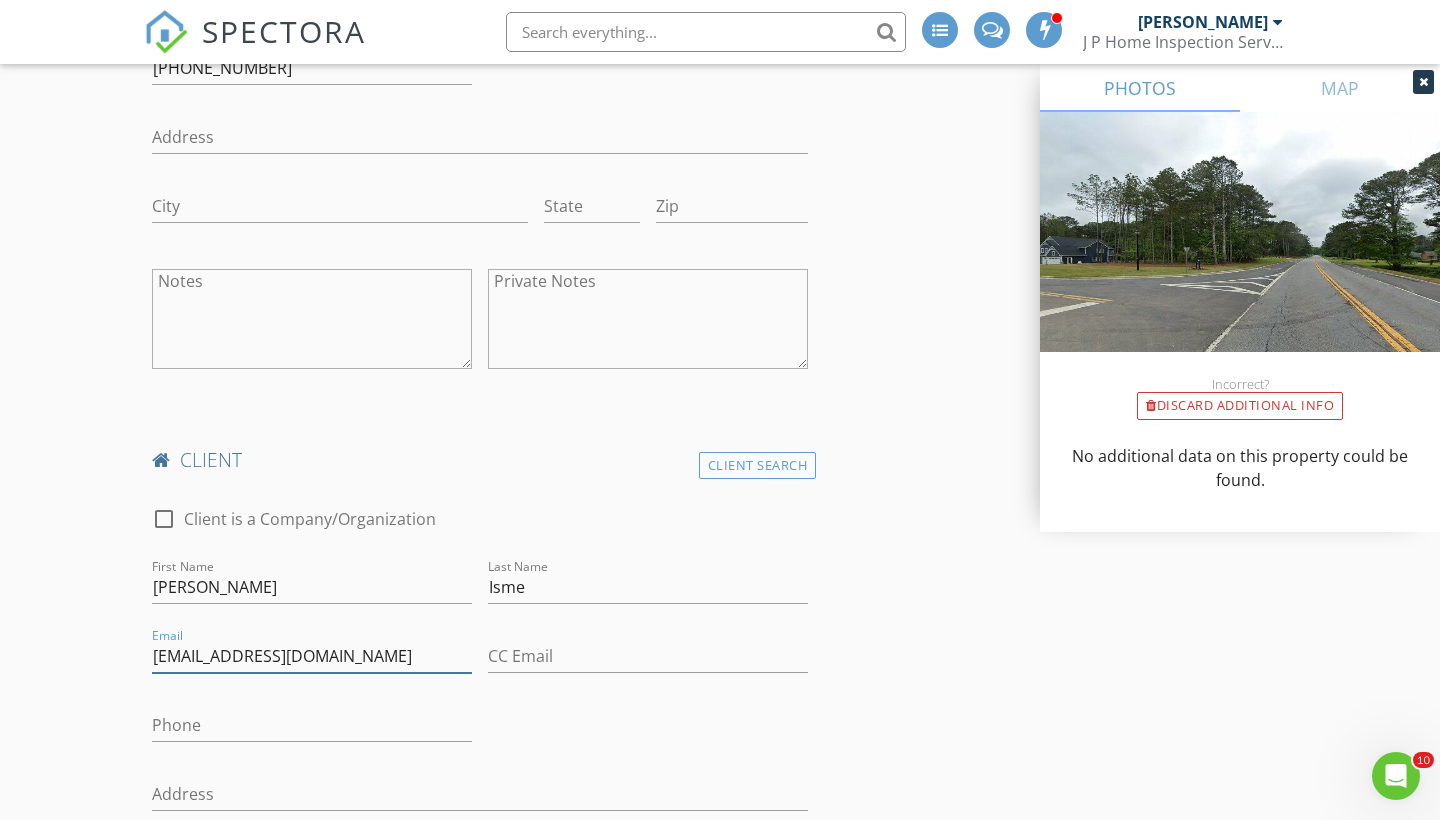 type on "sarahdolan00@yahoo.com" 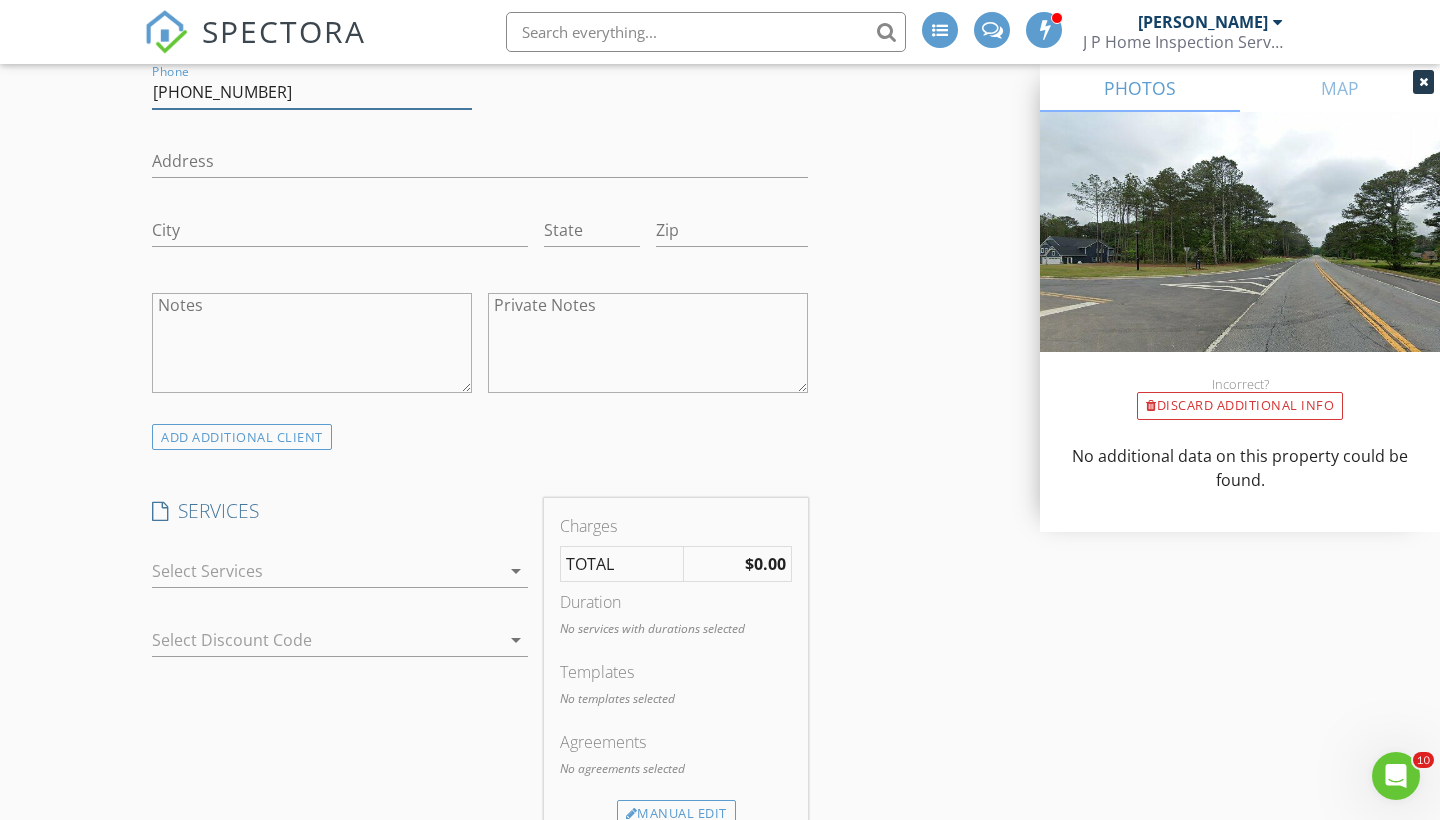 scroll, scrollTop: 1979, scrollLeft: 0, axis: vertical 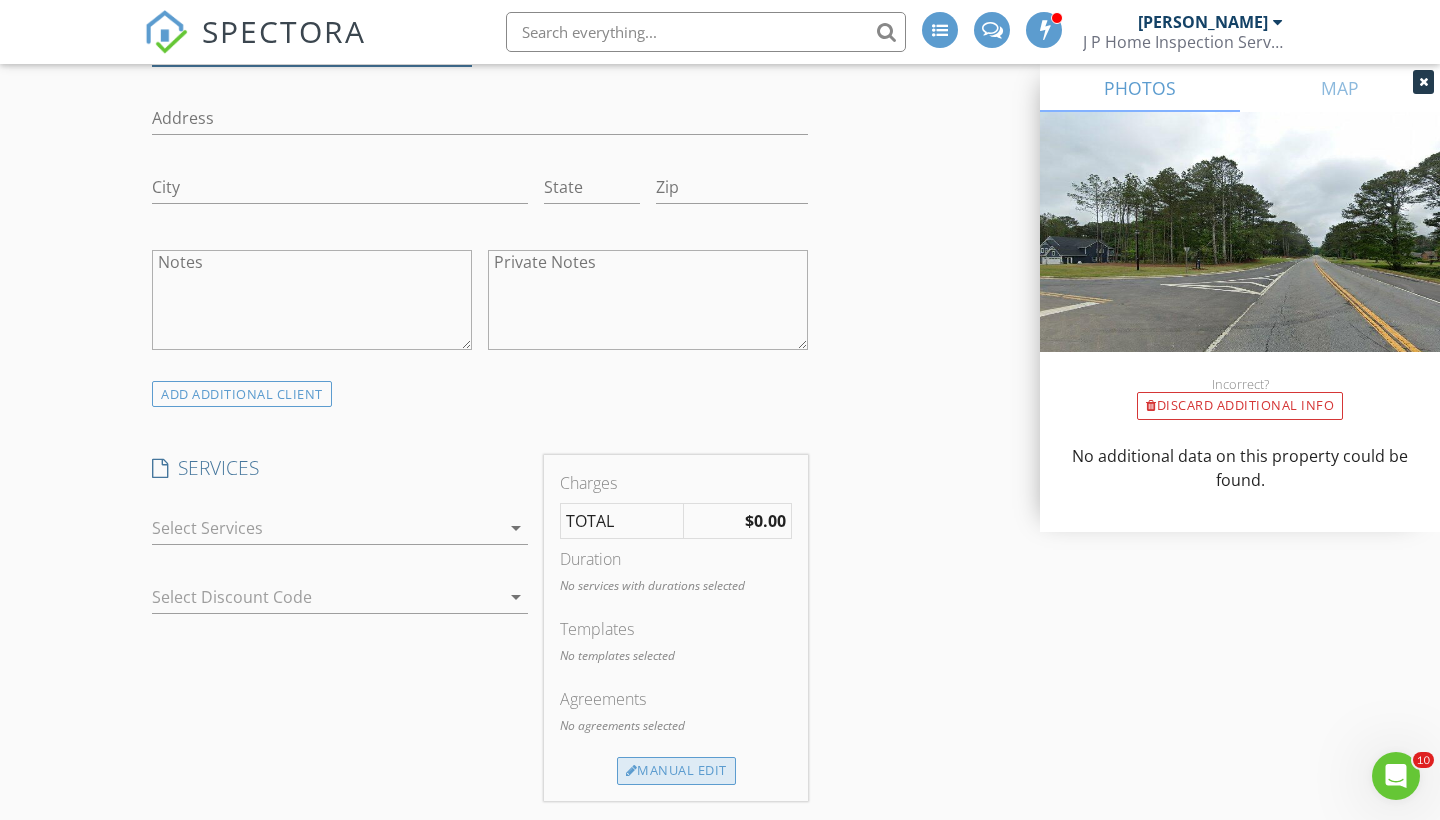 type on "561-788-0985" 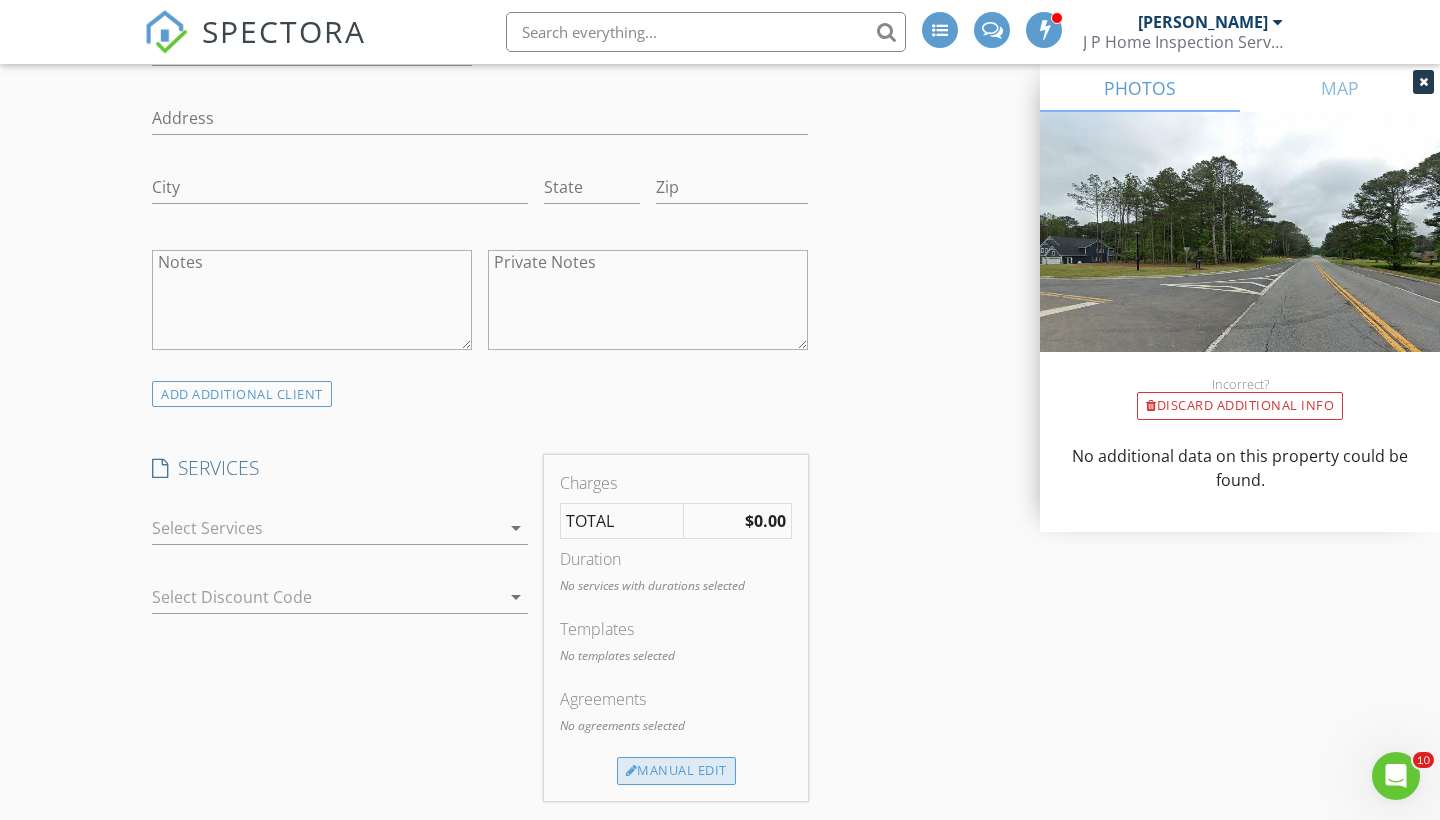 click on "Manual Edit" at bounding box center (676, 771) 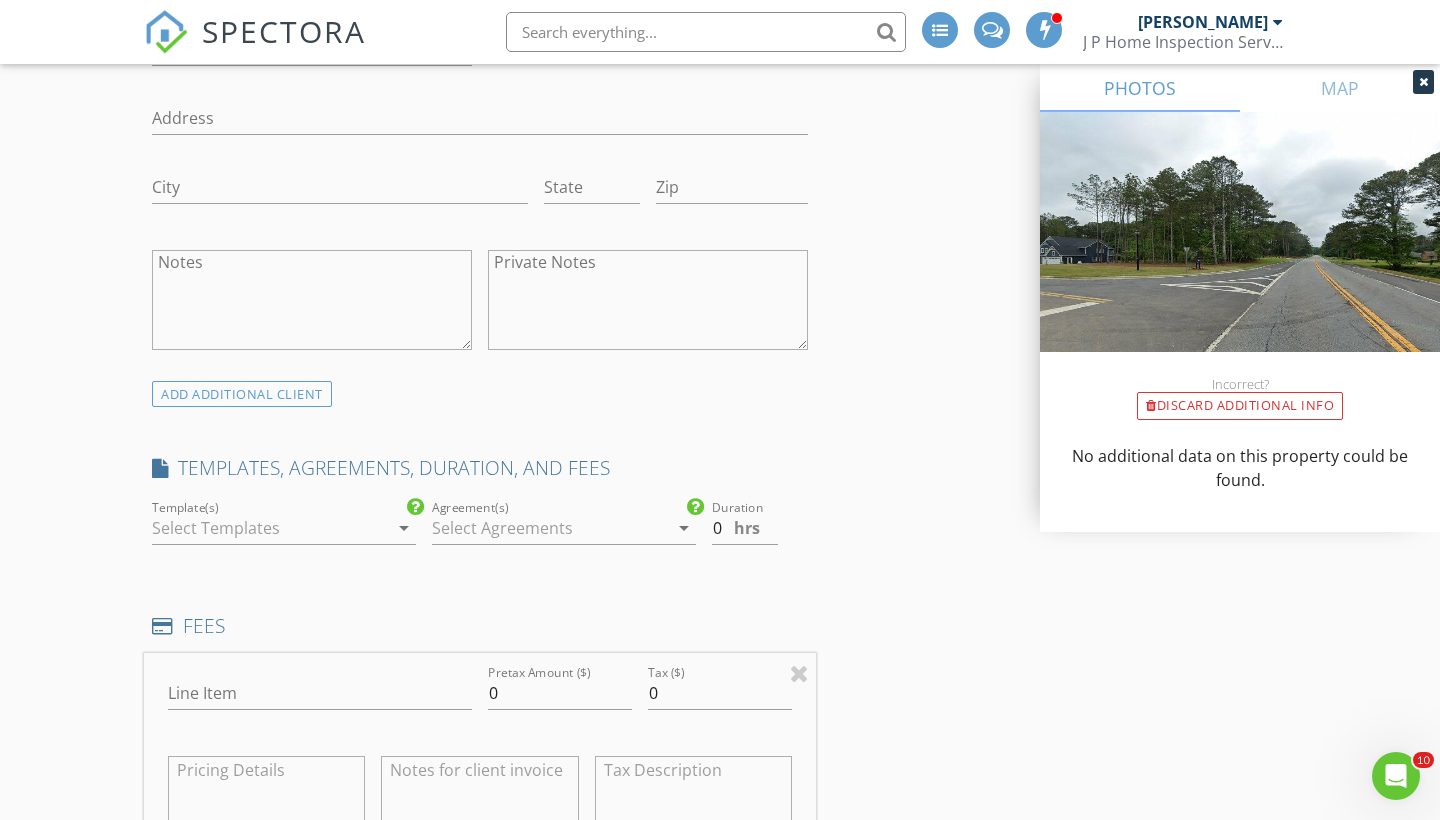 click at bounding box center (270, 528) 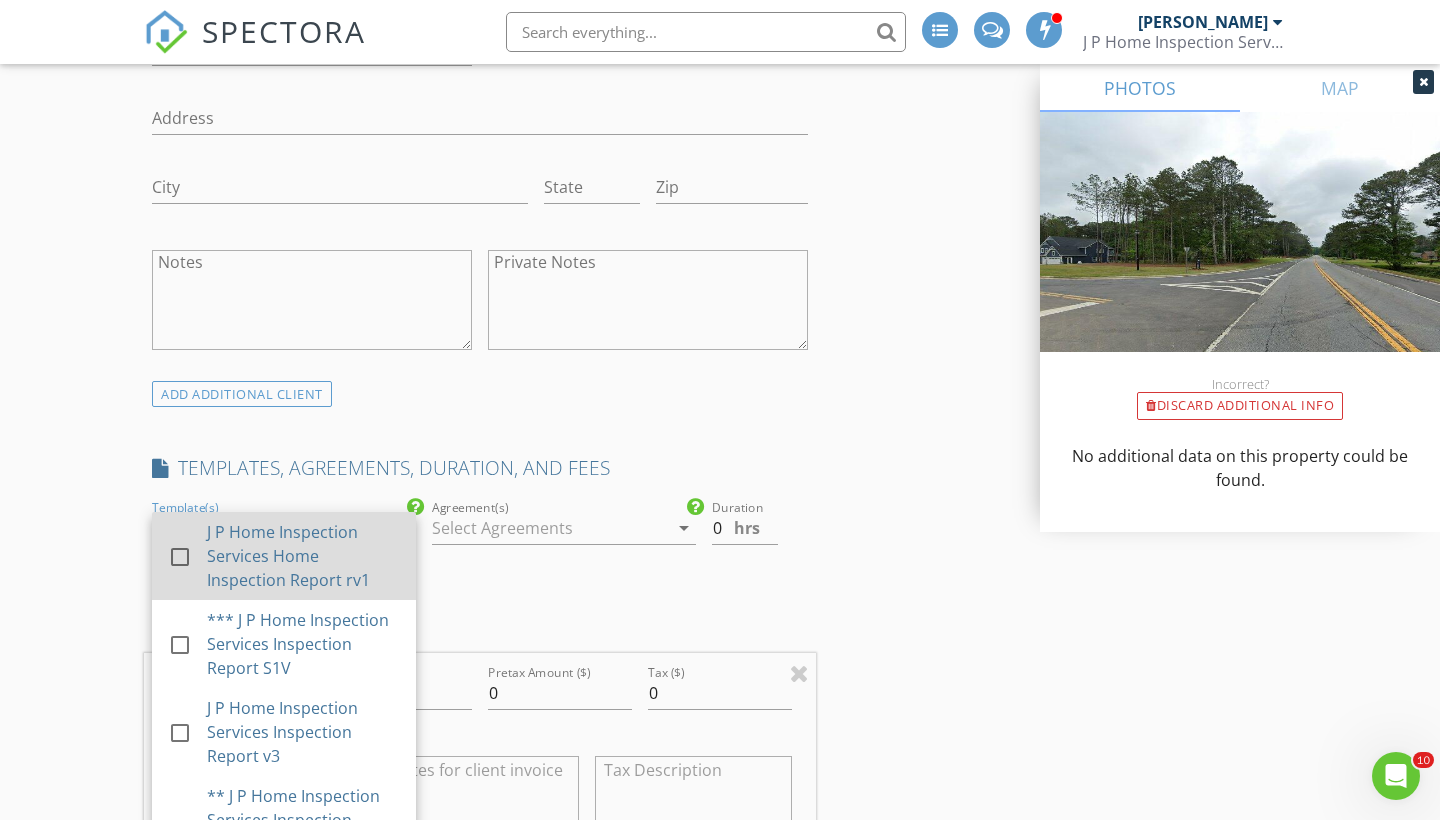 click at bounding box center (180, 556) 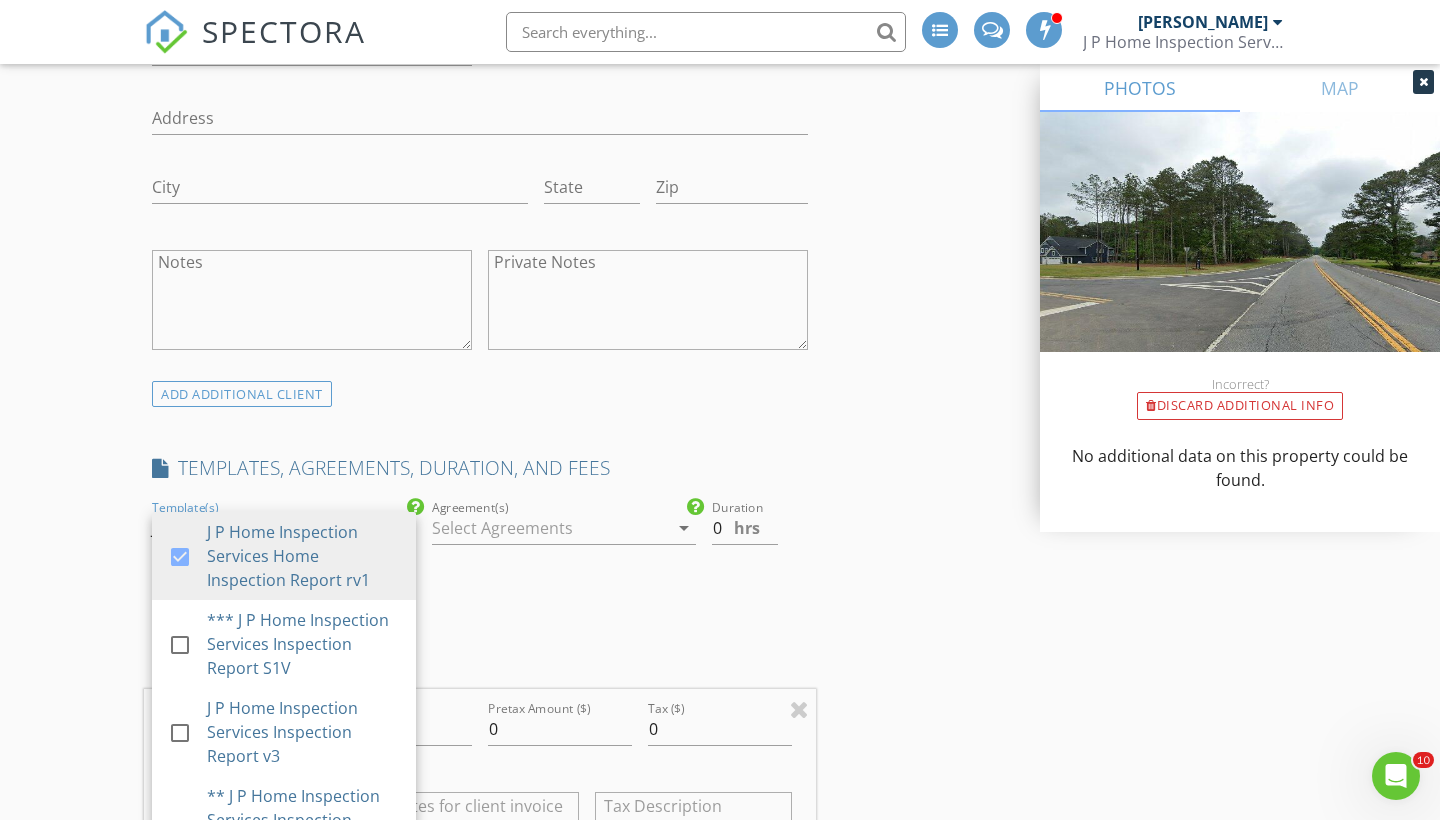click at bounding box center (550, 528) 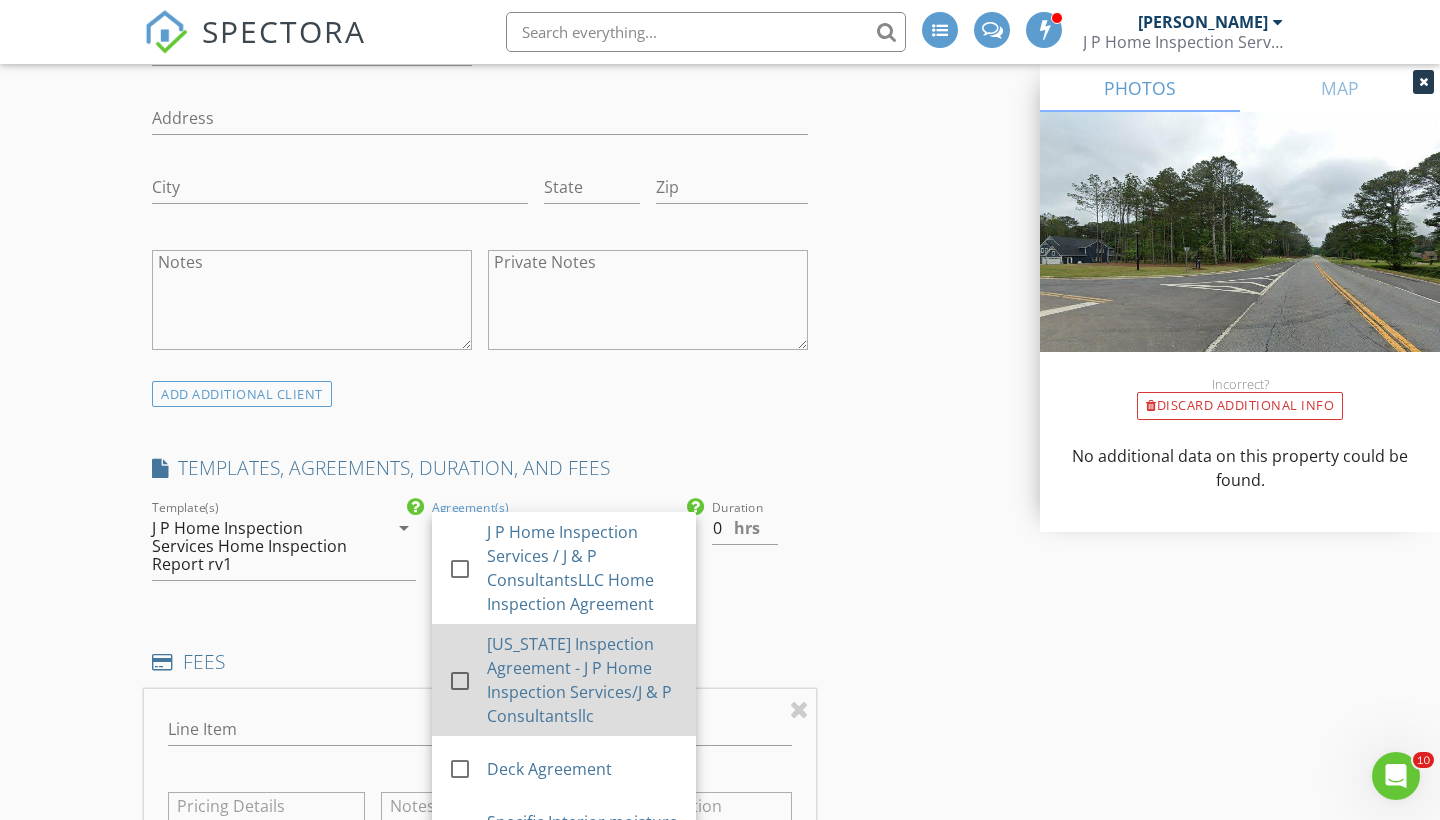 click at bounding box center (460, 680) 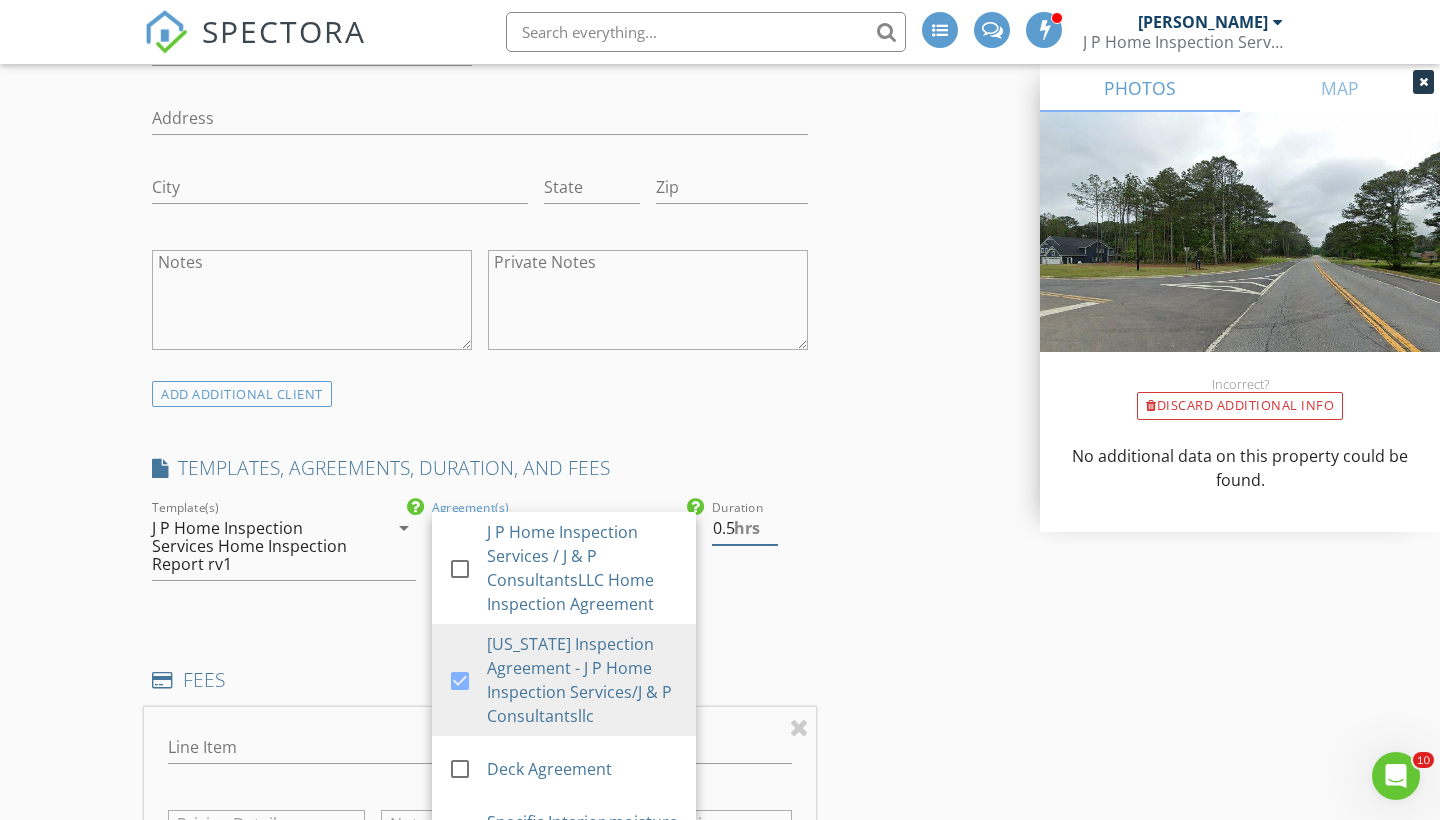 click on "0.5" at bounding box center (745, 528) 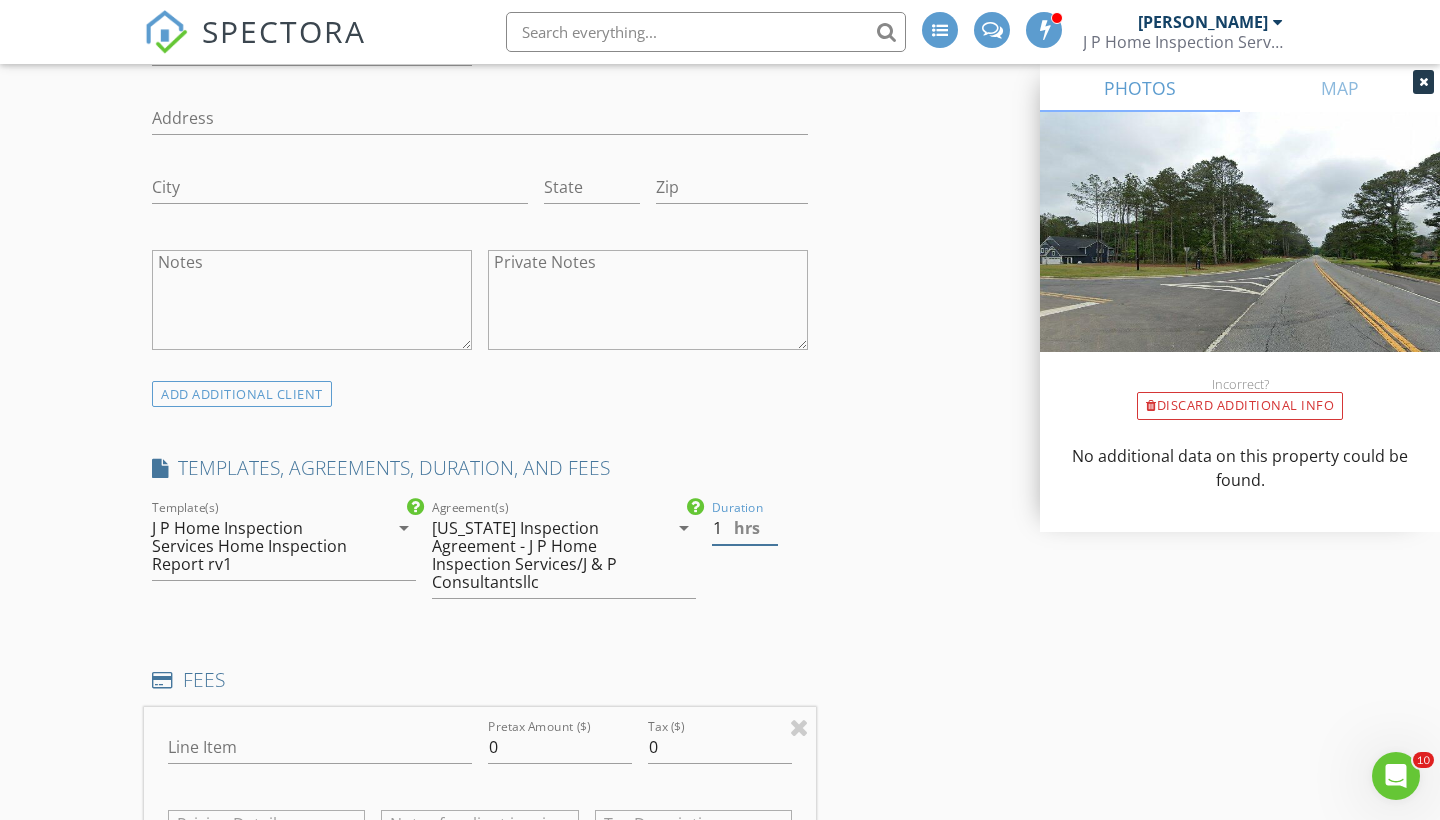 click on "1" at bounding box center (745, 528) 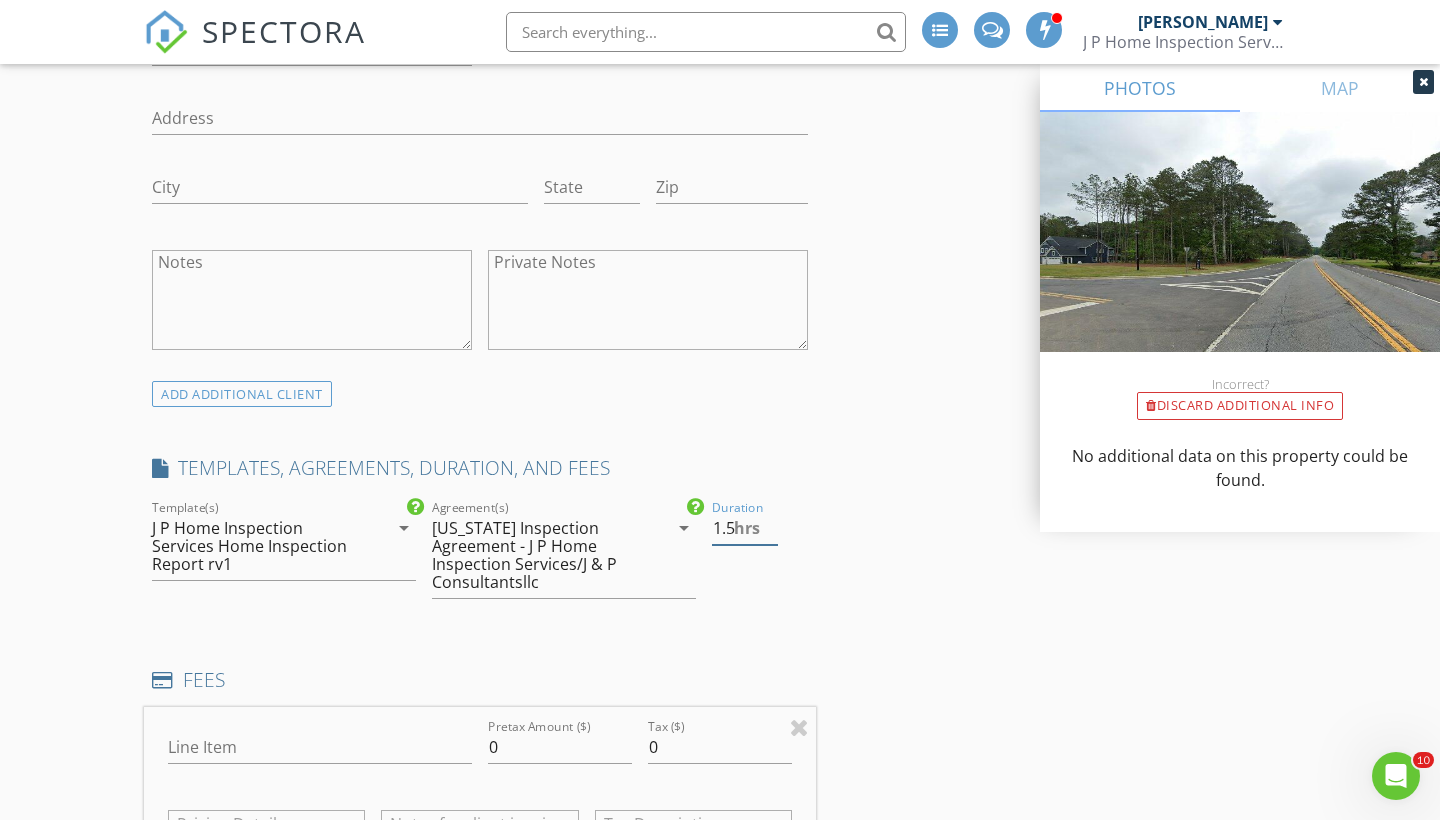 click on "1.5" at bounding box center [745, 528] 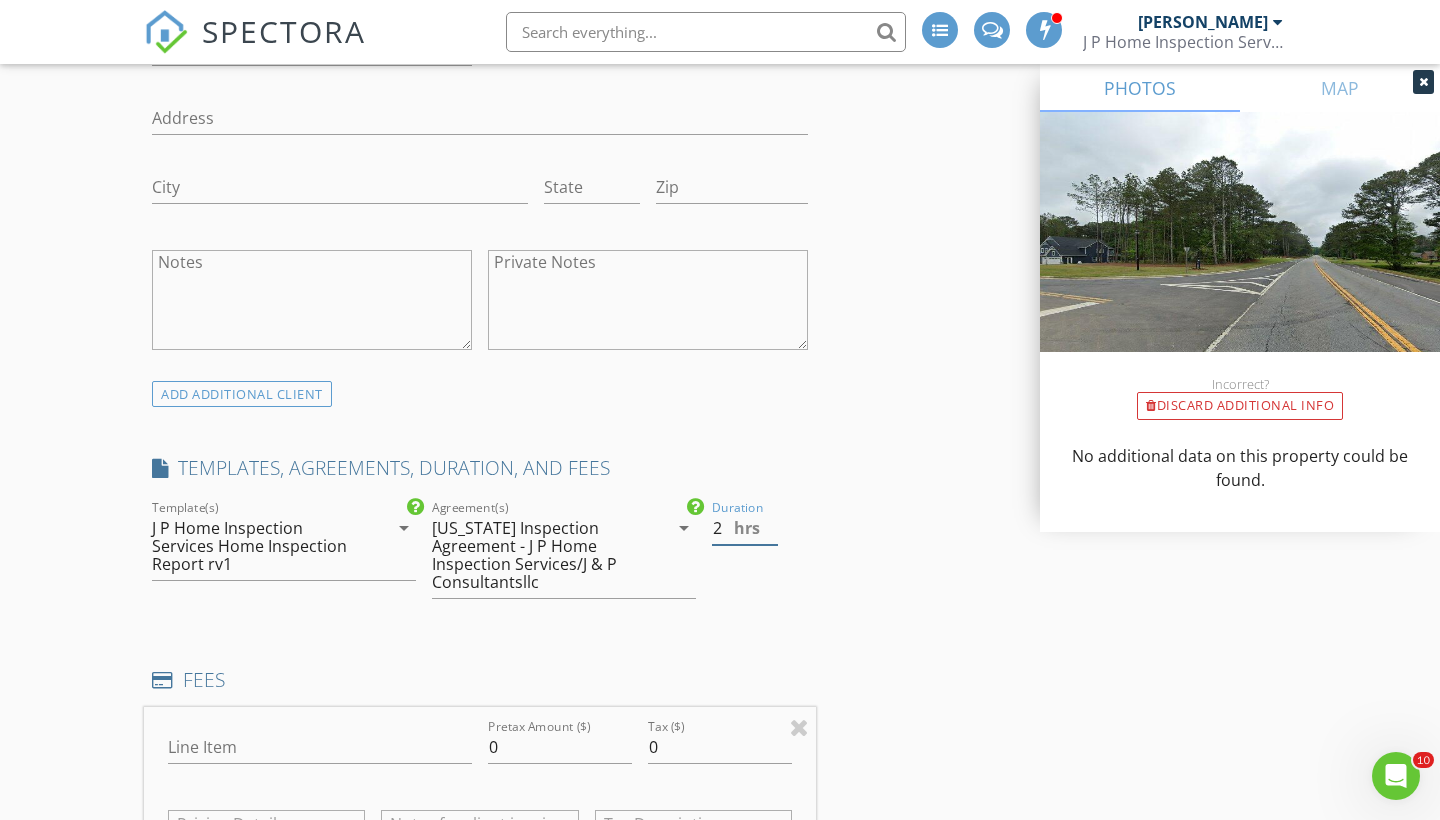click on "2" at bounding box center (745, 528) 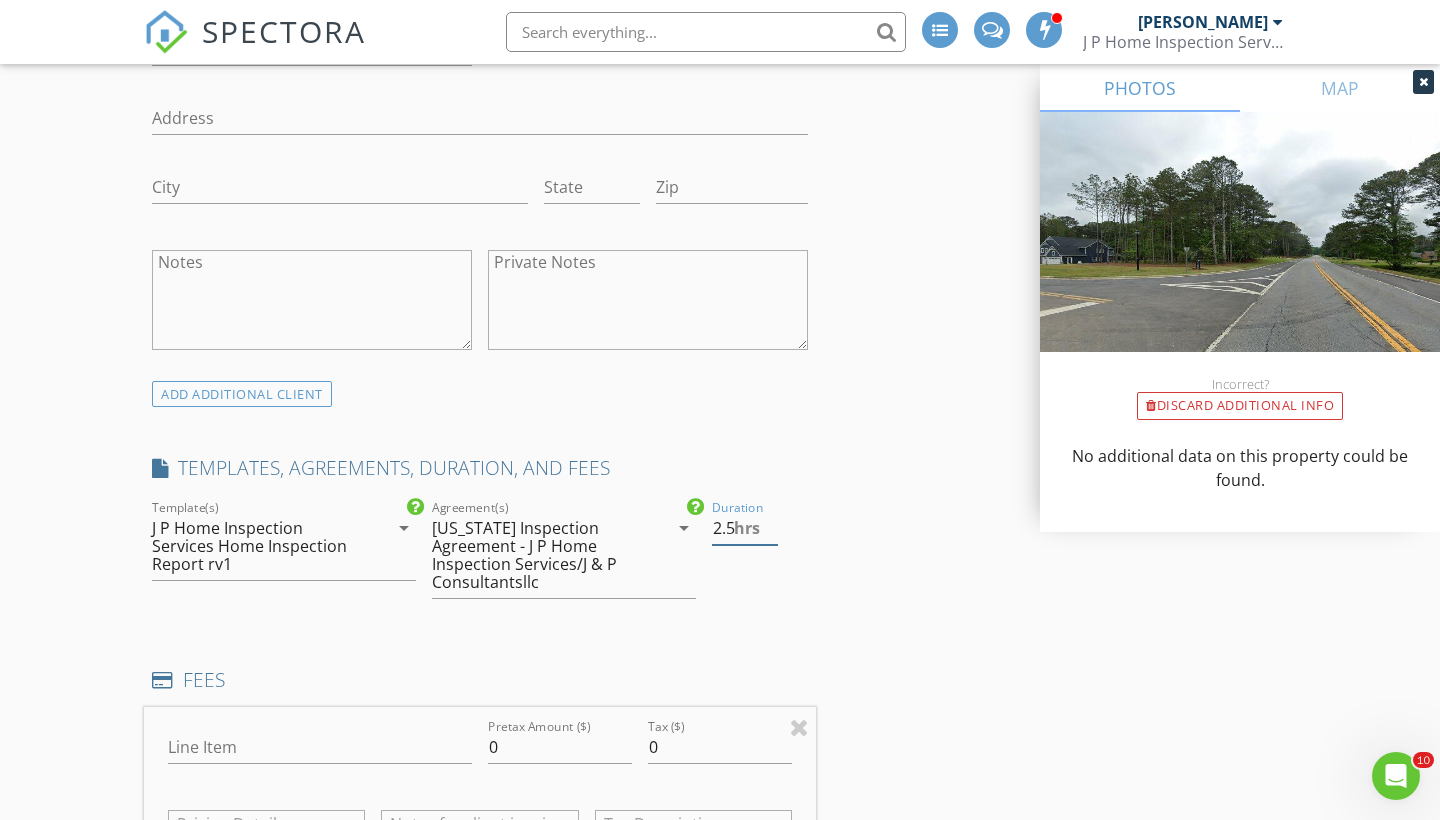click on "2.5" at bounding box center (745, 528) 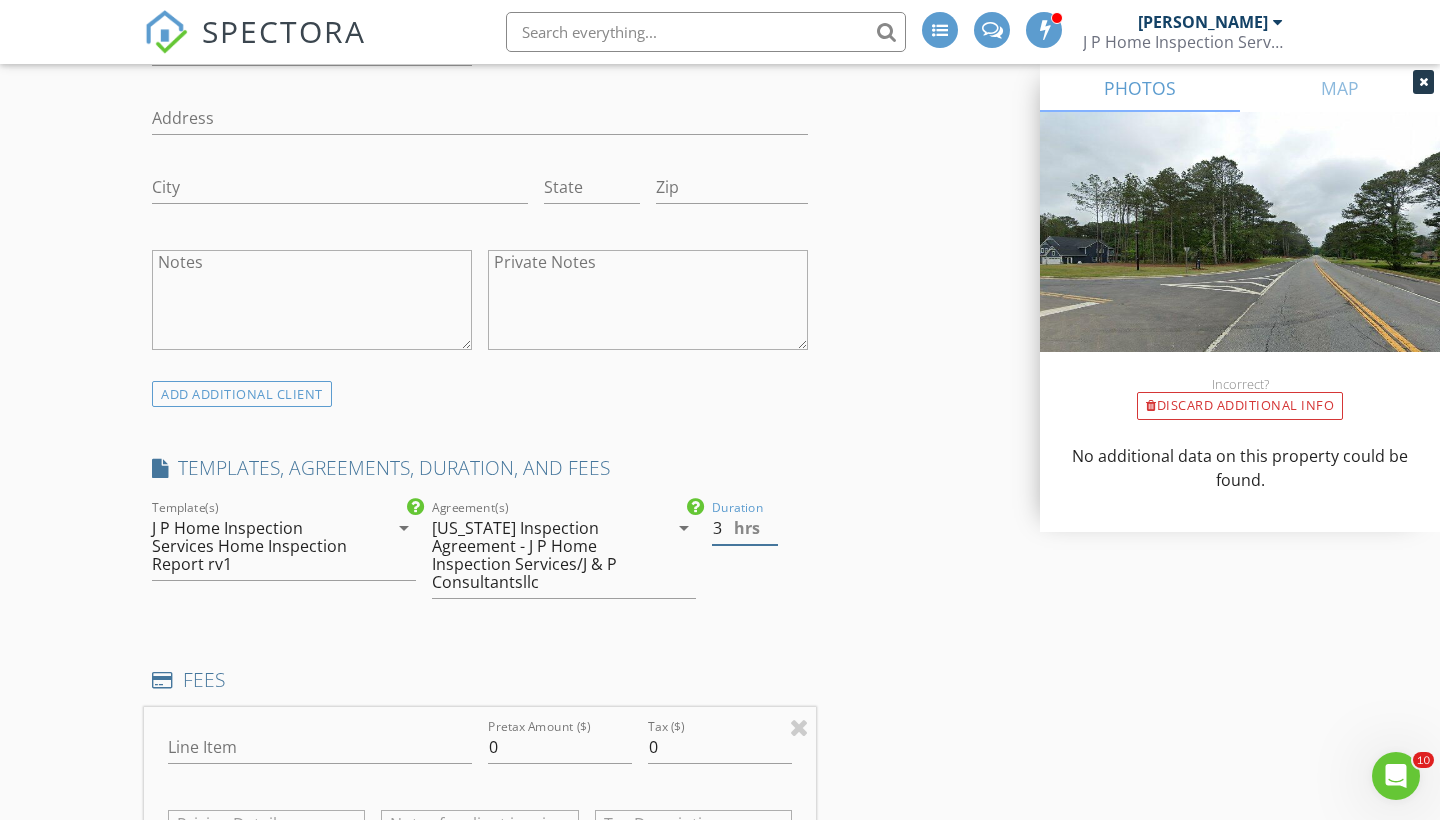 click on "3" at bounding box center (745, 528) 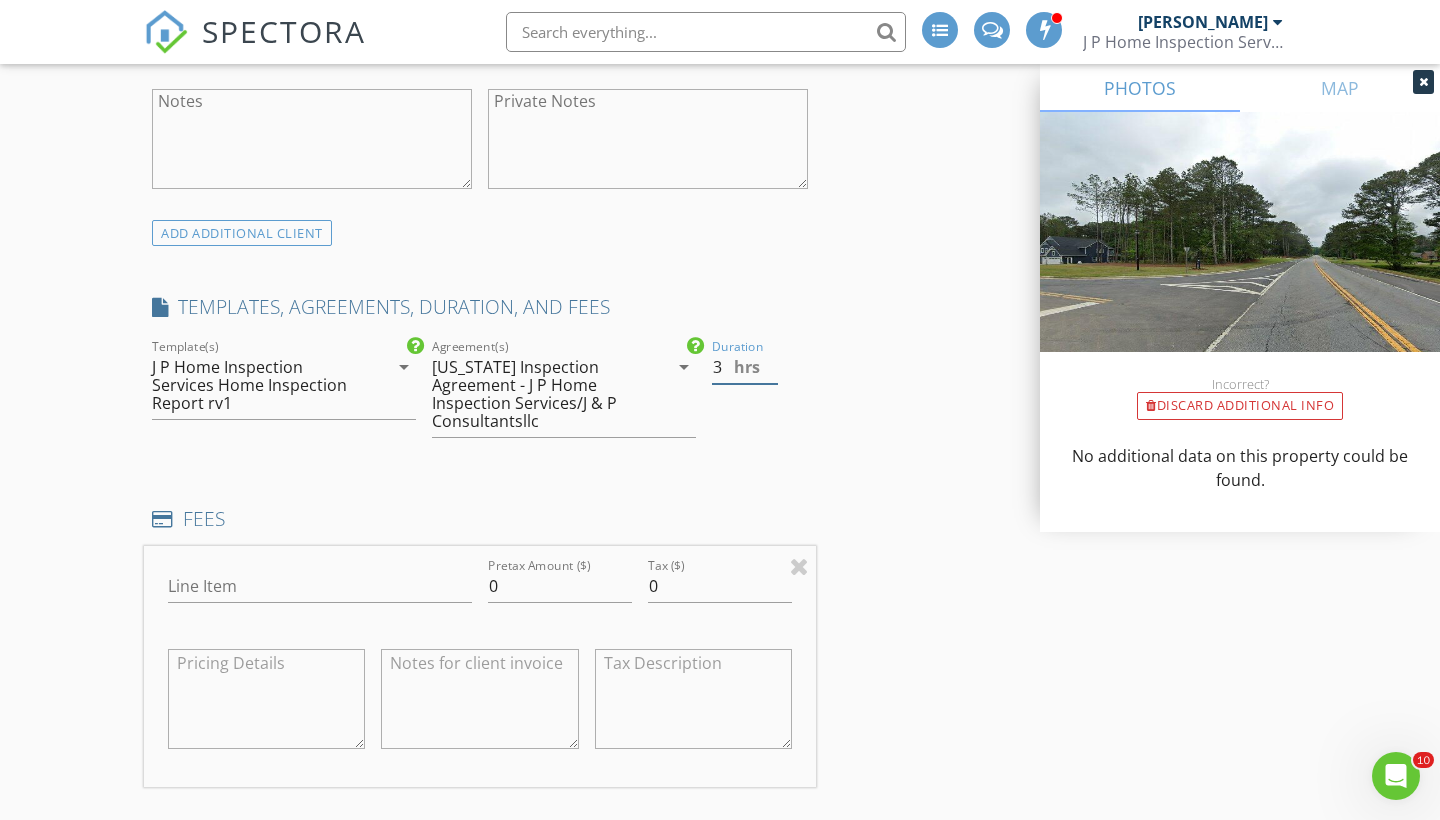 scroll, scrollTop: 2154, scrollLeft: 0, axis: vertical 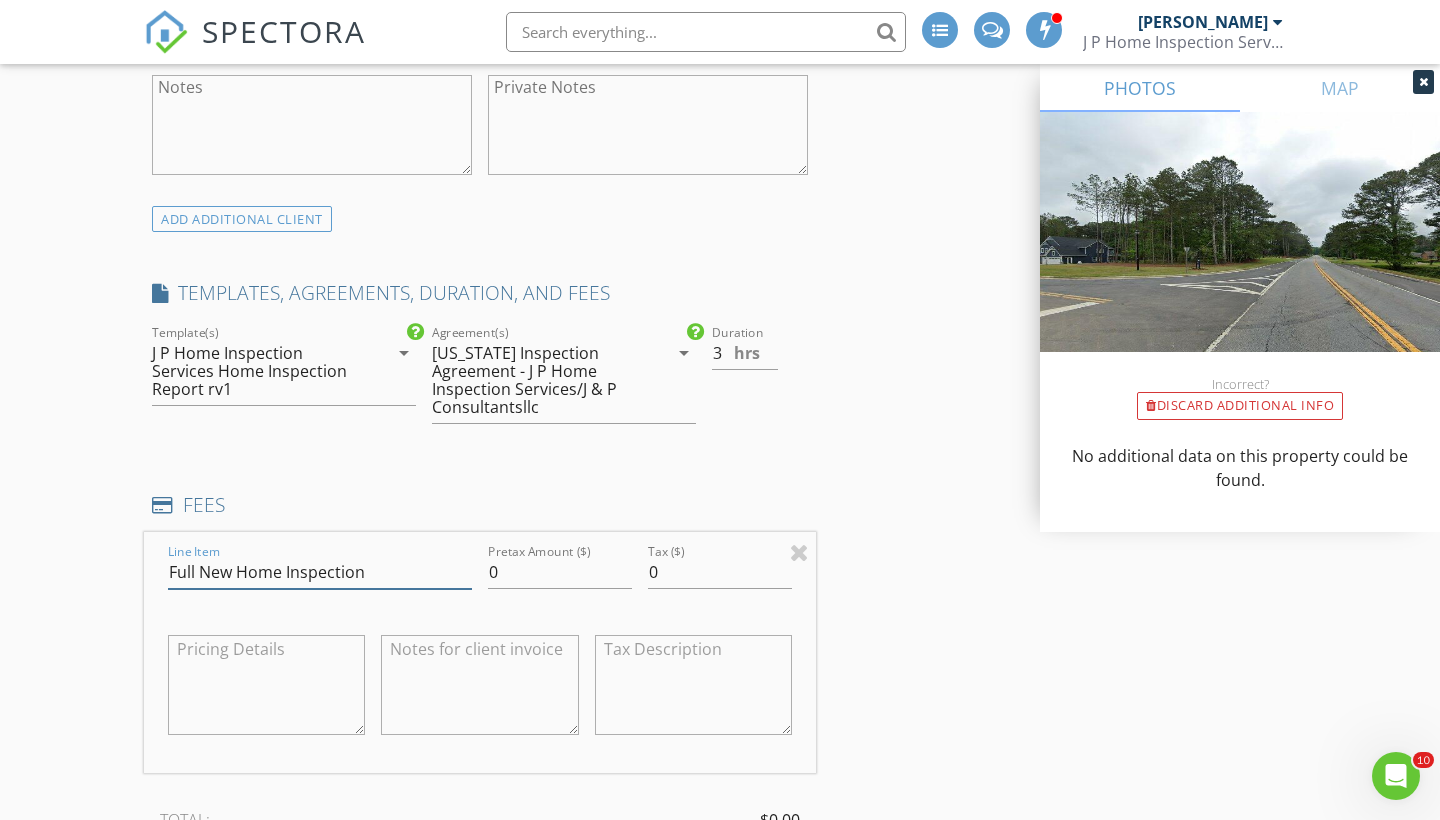 type on "Full New Home Inspection" 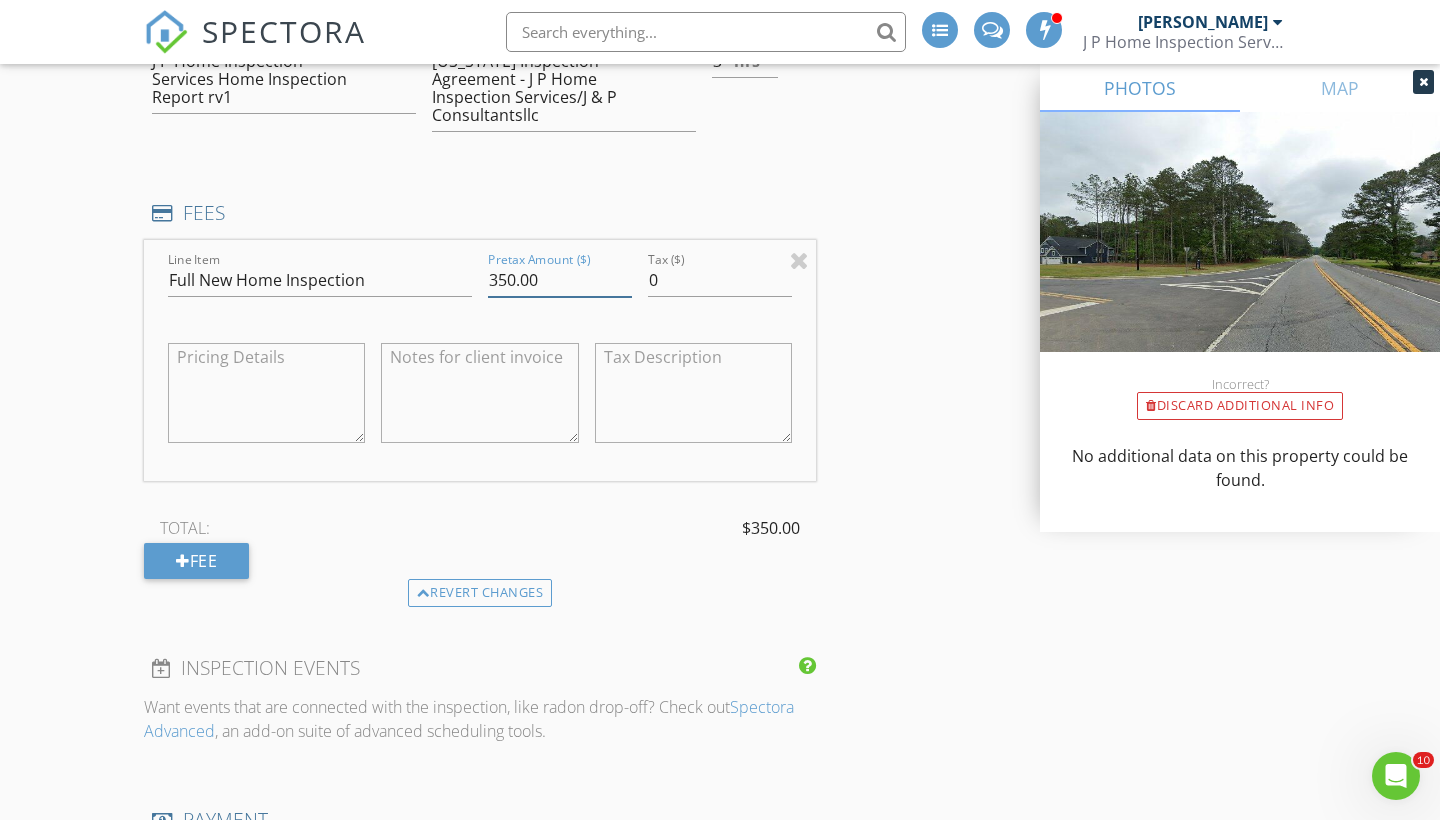 scroll, scrollTop: 2446, scrollLeft: 0, axis: vertical 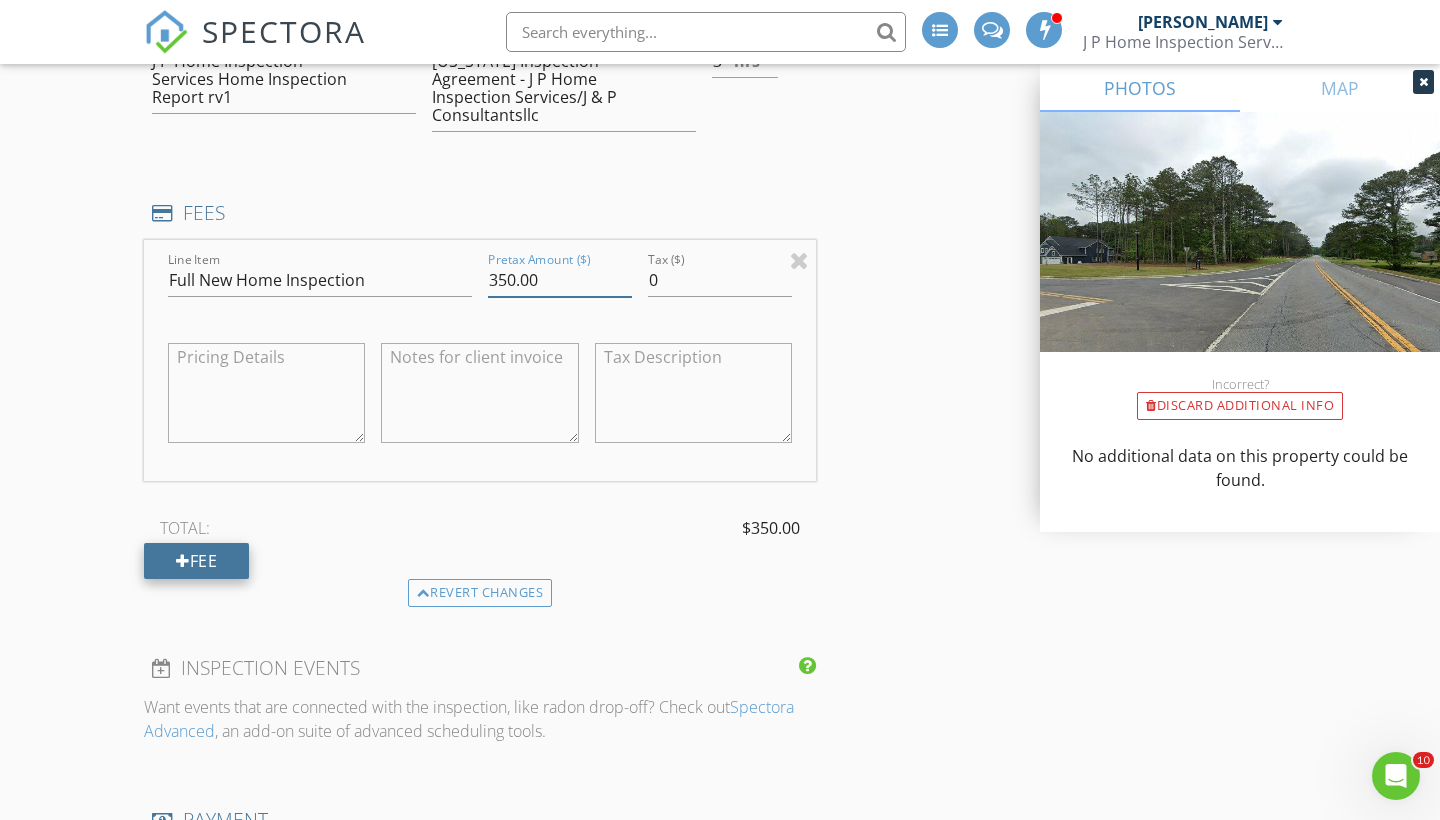 type on "350.00" 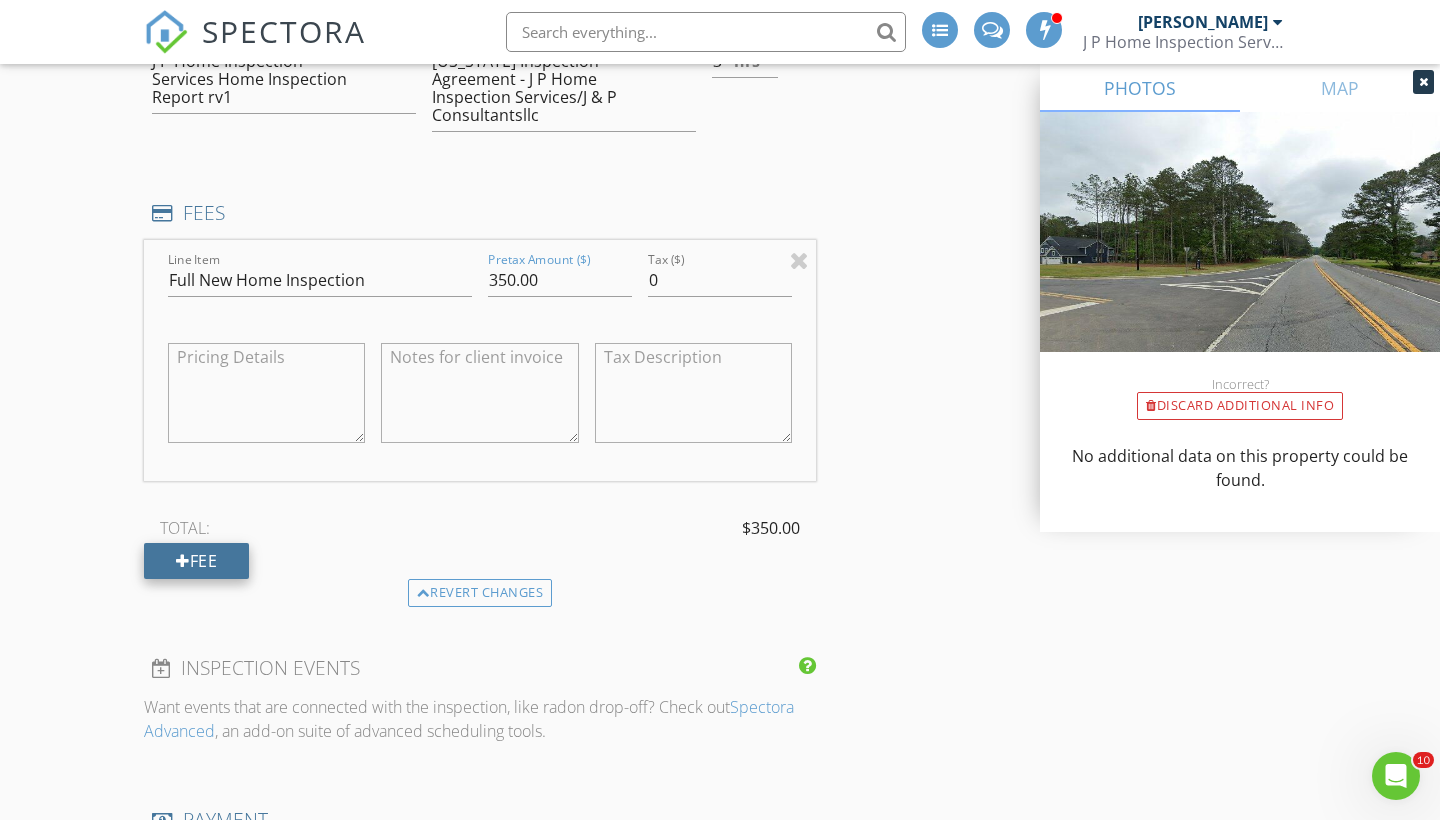 click on "Fee" at bounding box center [196, 561] 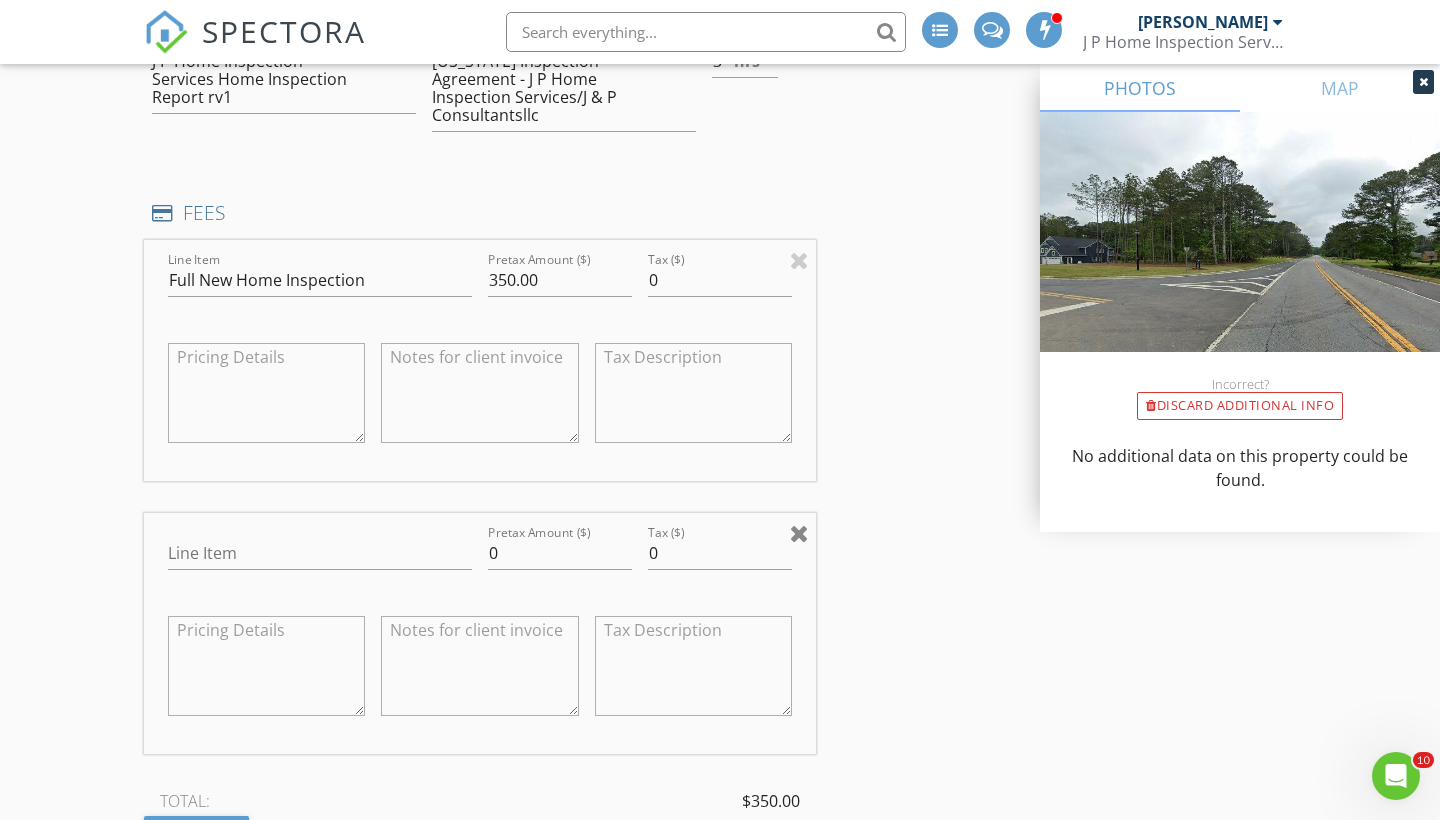 click at bounding box center (799, 533) 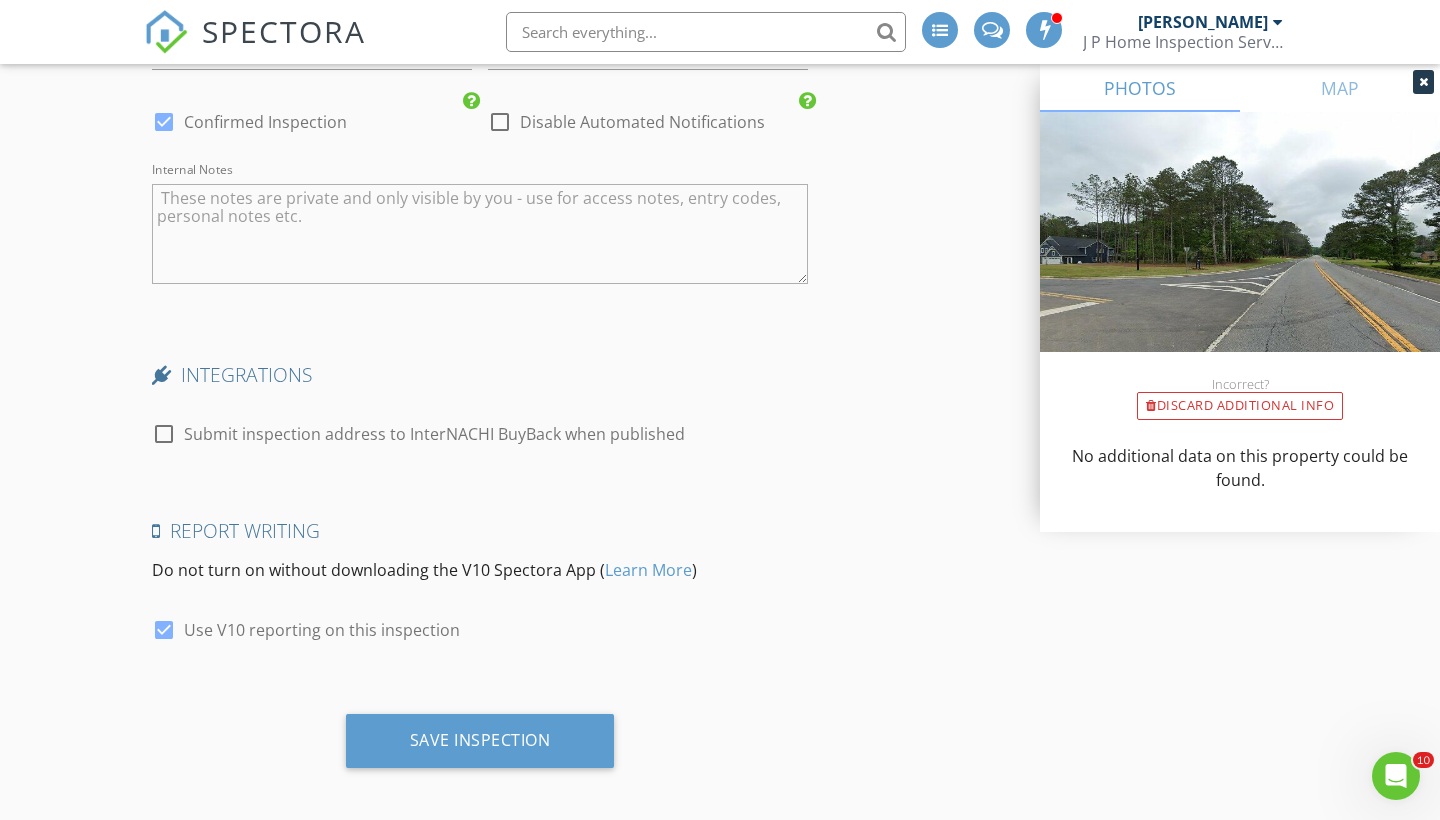 scroll, scrollTop: 4074, scrollLeft: 0, axis: vertical 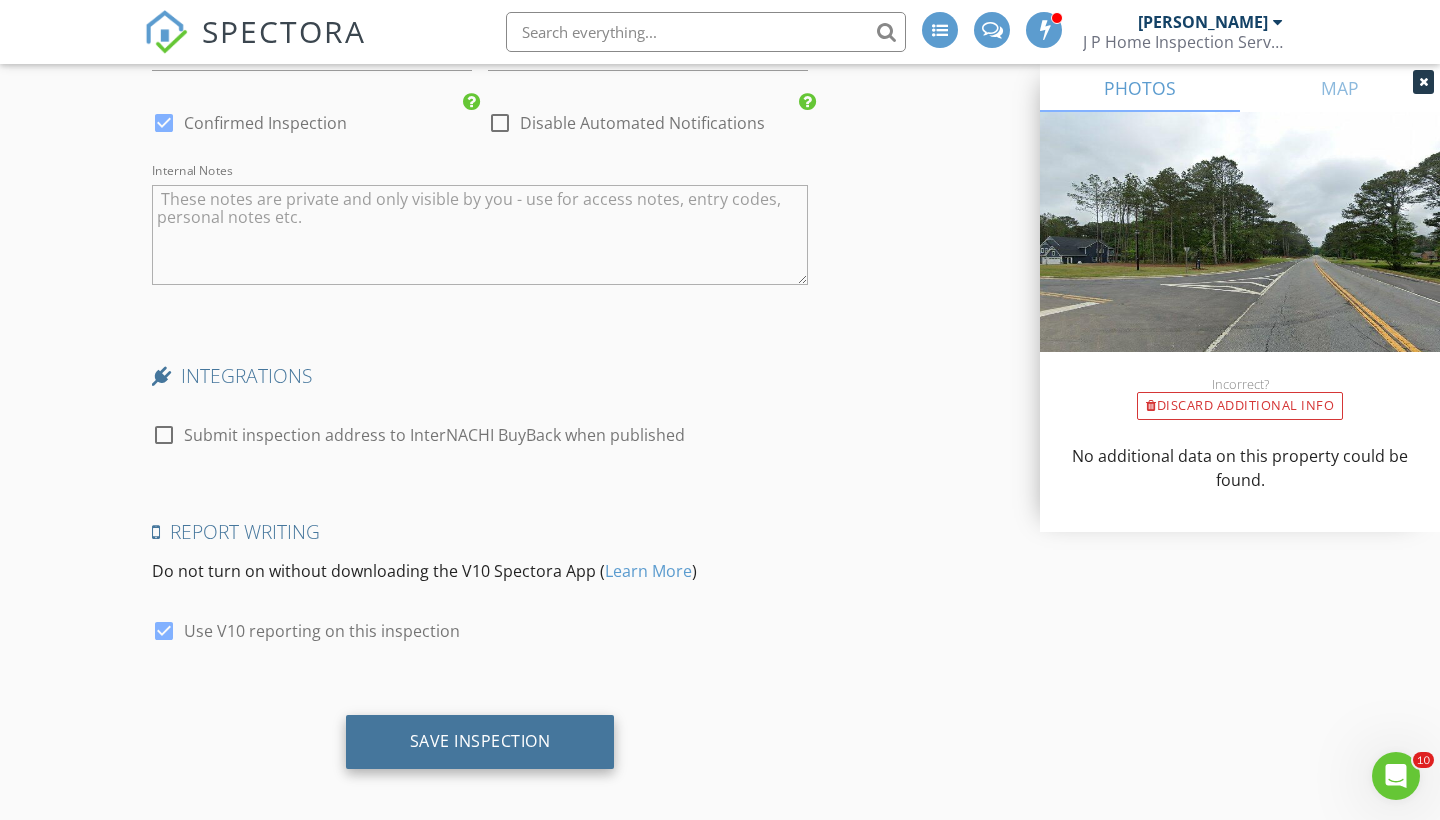 click on "Save Inspection" at bounding box center [480, 741] 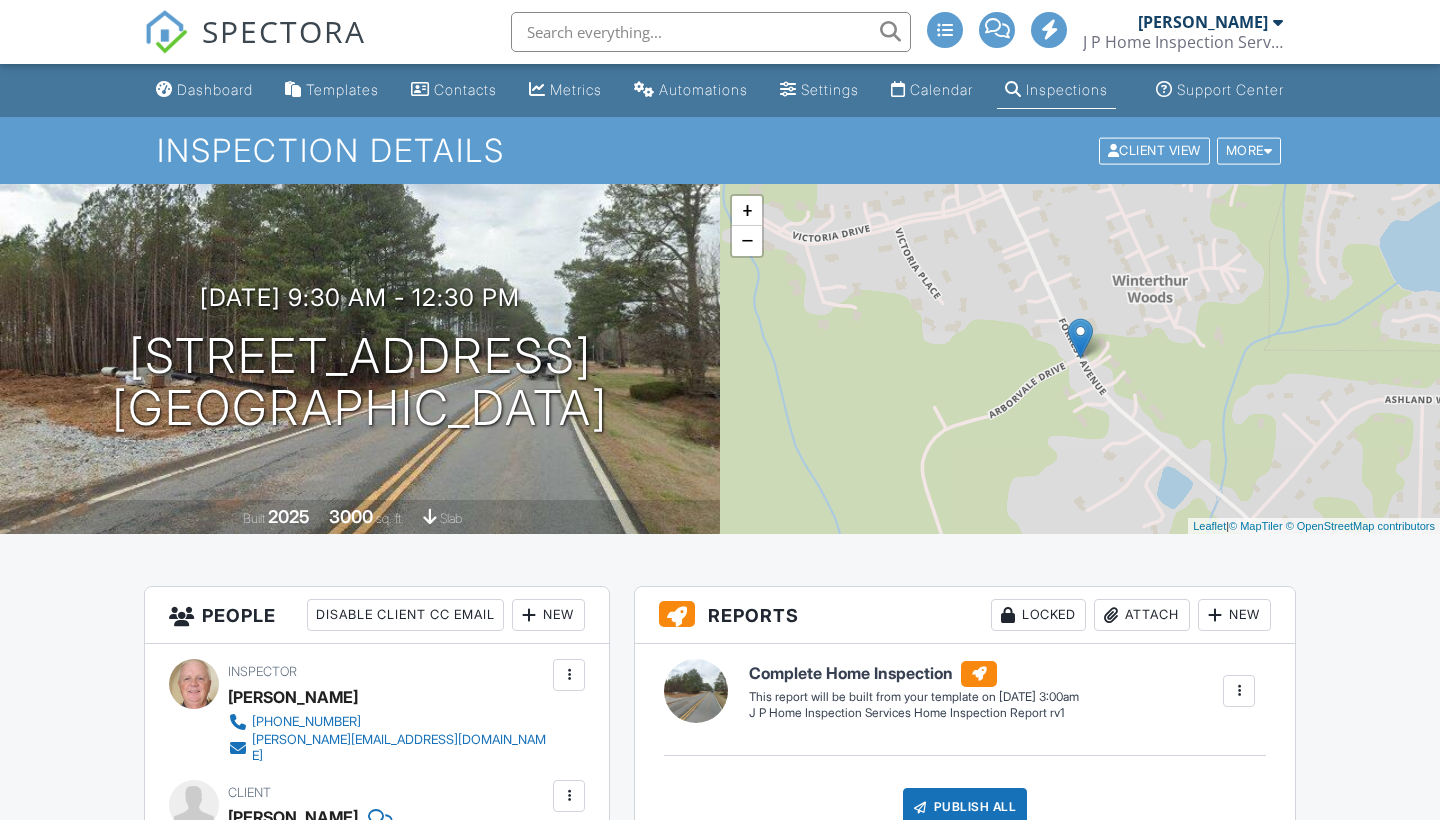 scroll, scrollTop: 0, scrollLeft: 0, axis: both 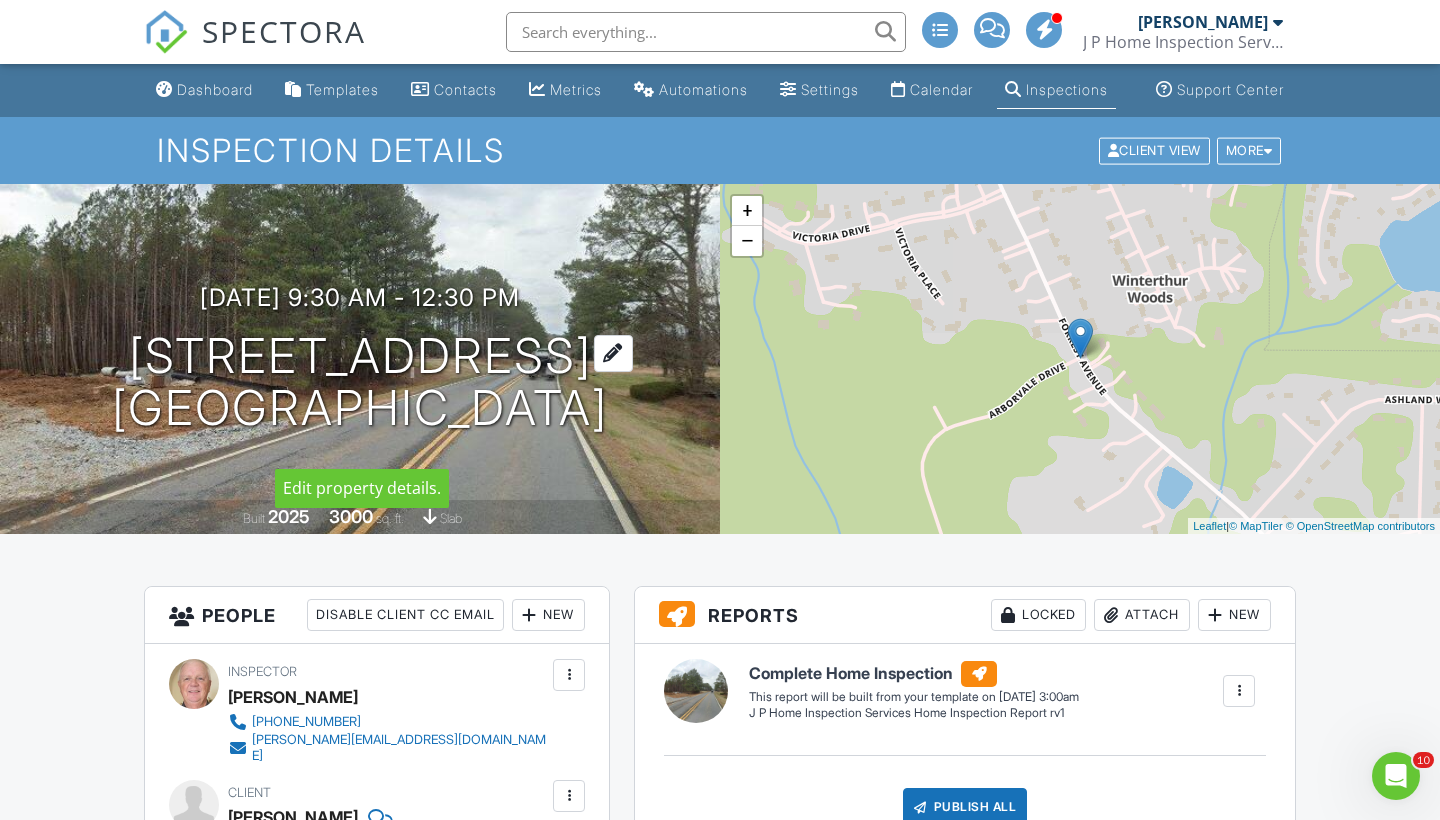 click at bounding box center (613, 353) 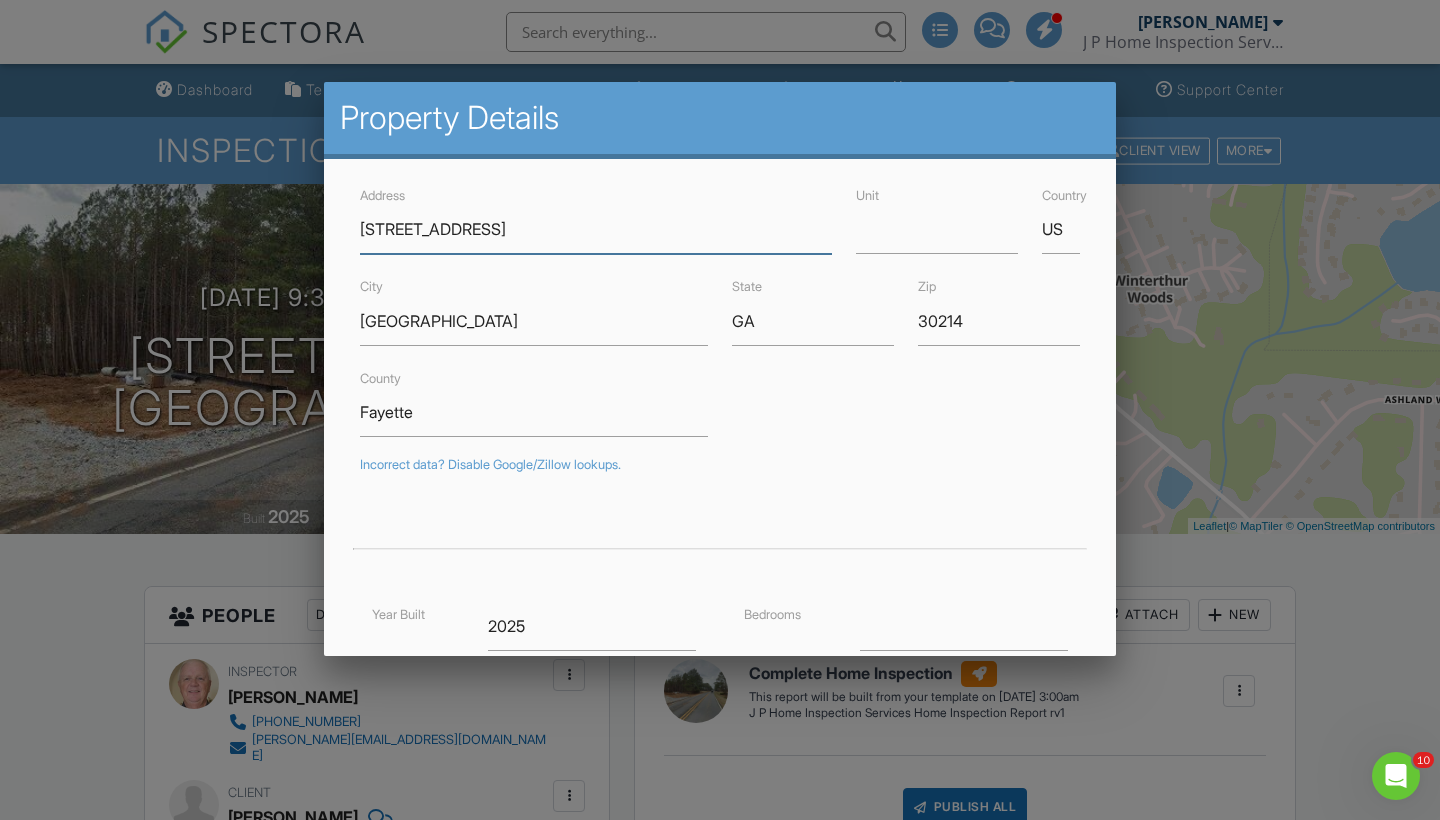 click on "[STREET_ADDRESS]" at bounding box center [596, 229] 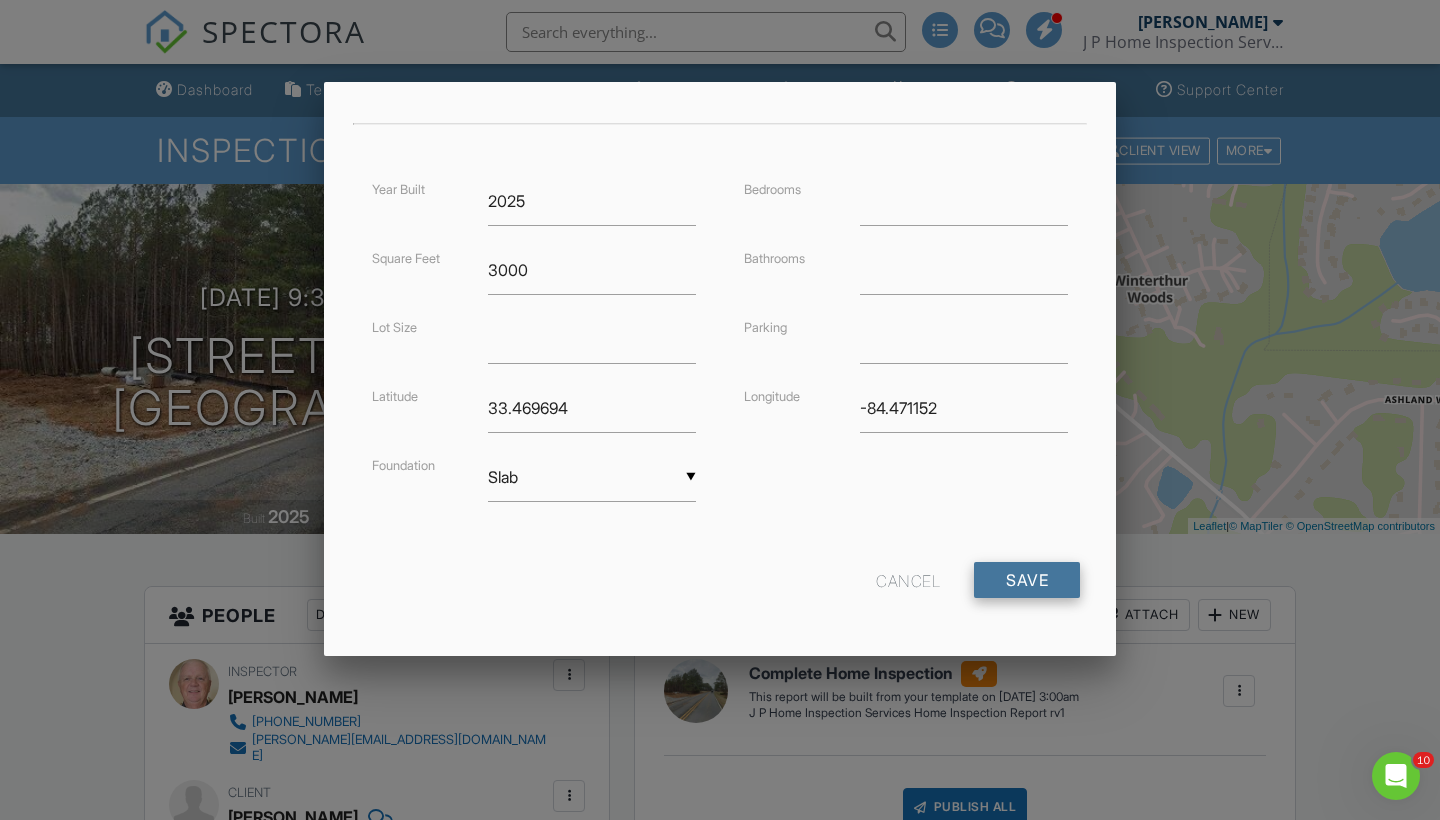 scroll, scrollTop: 424, scrollLeft: 0, axis: vertical 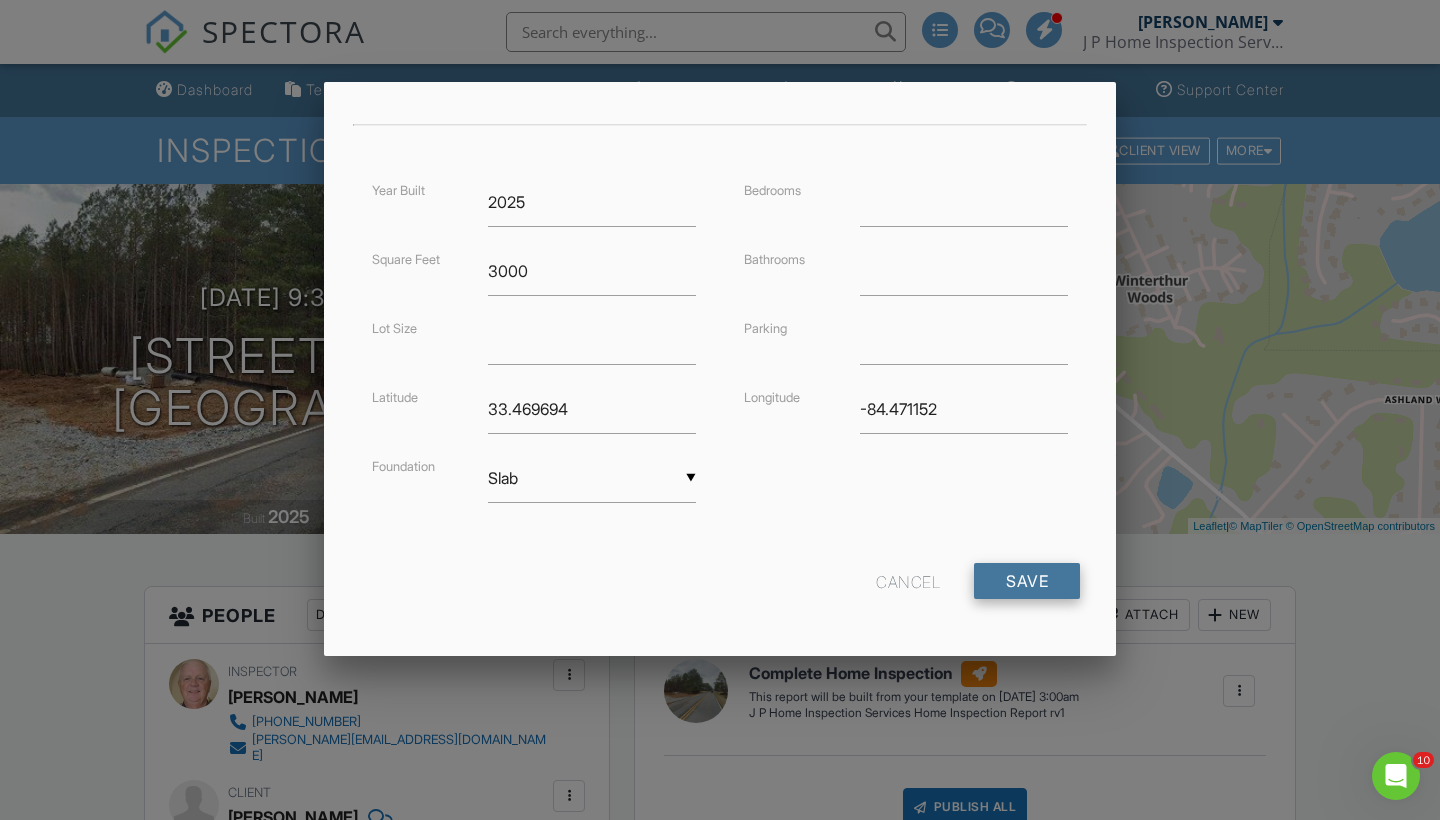 type on "[STREET_ADDRESS]" 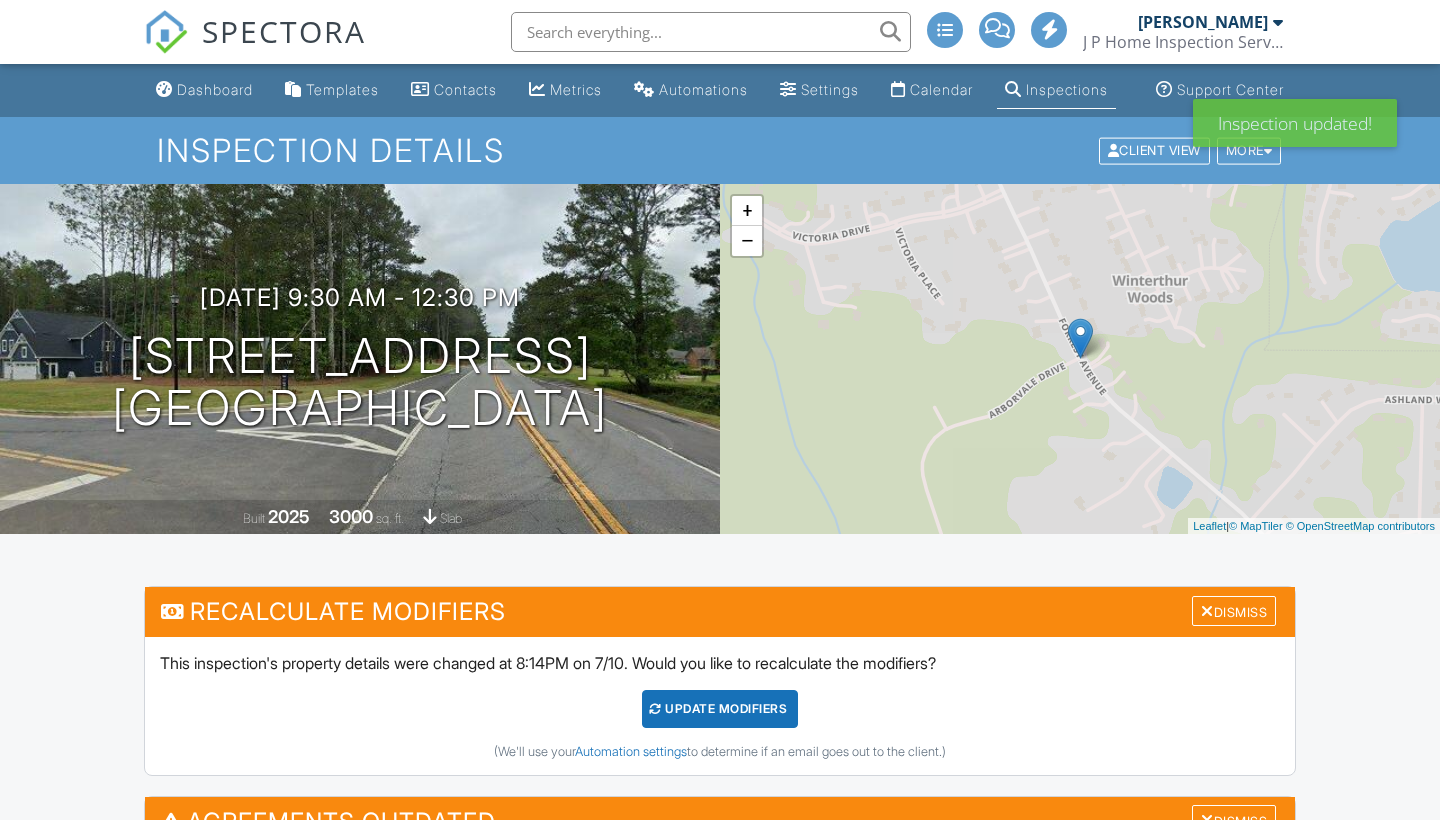 scroll, scrollTop: -3, scrollLeft: 0, axis: vertical 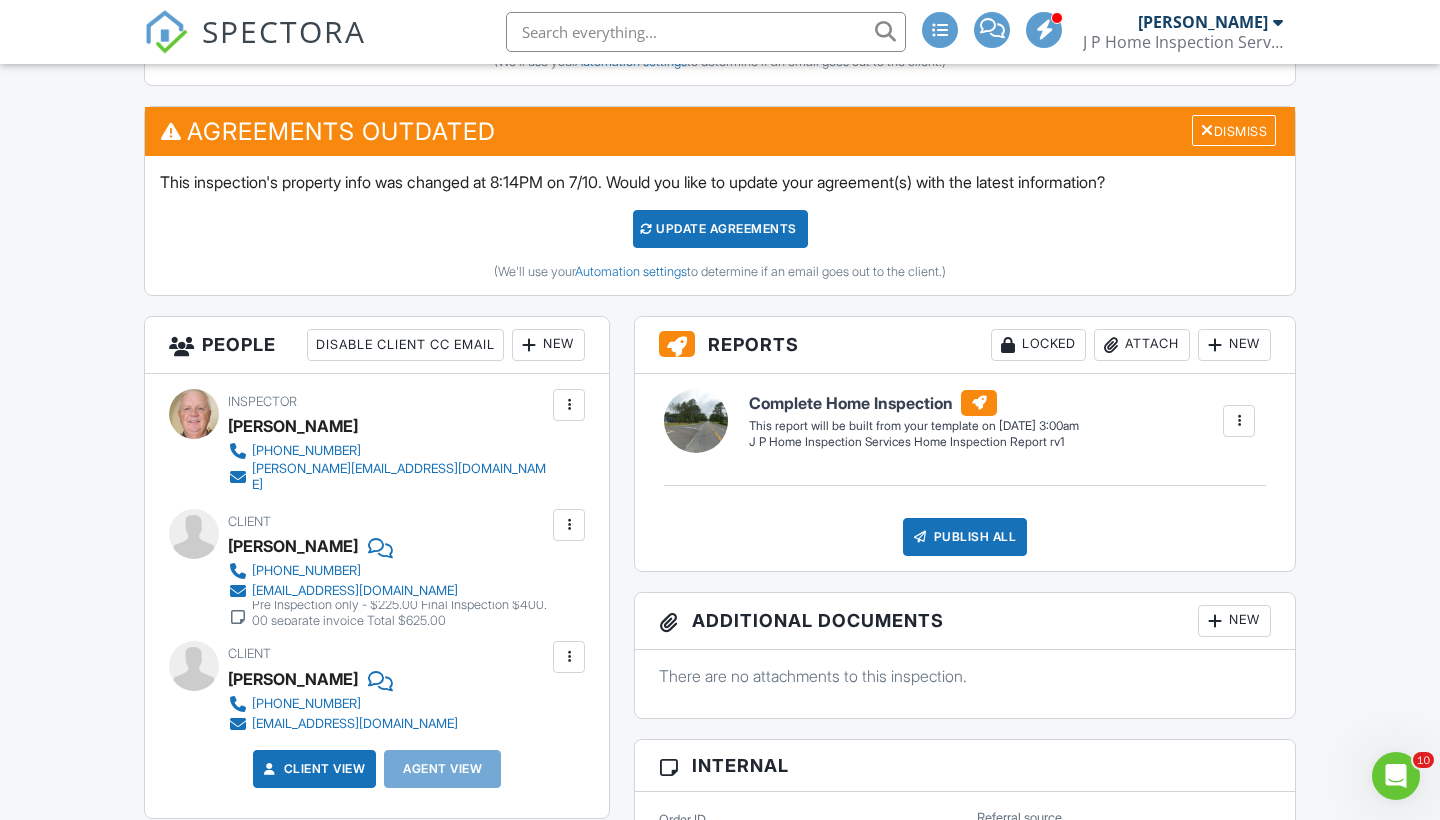 click on "Pre Inspection only - $225.00
Final Inspection          $400.00 separate invoice
Total                              $625.00" at bounding box center (400, 613) 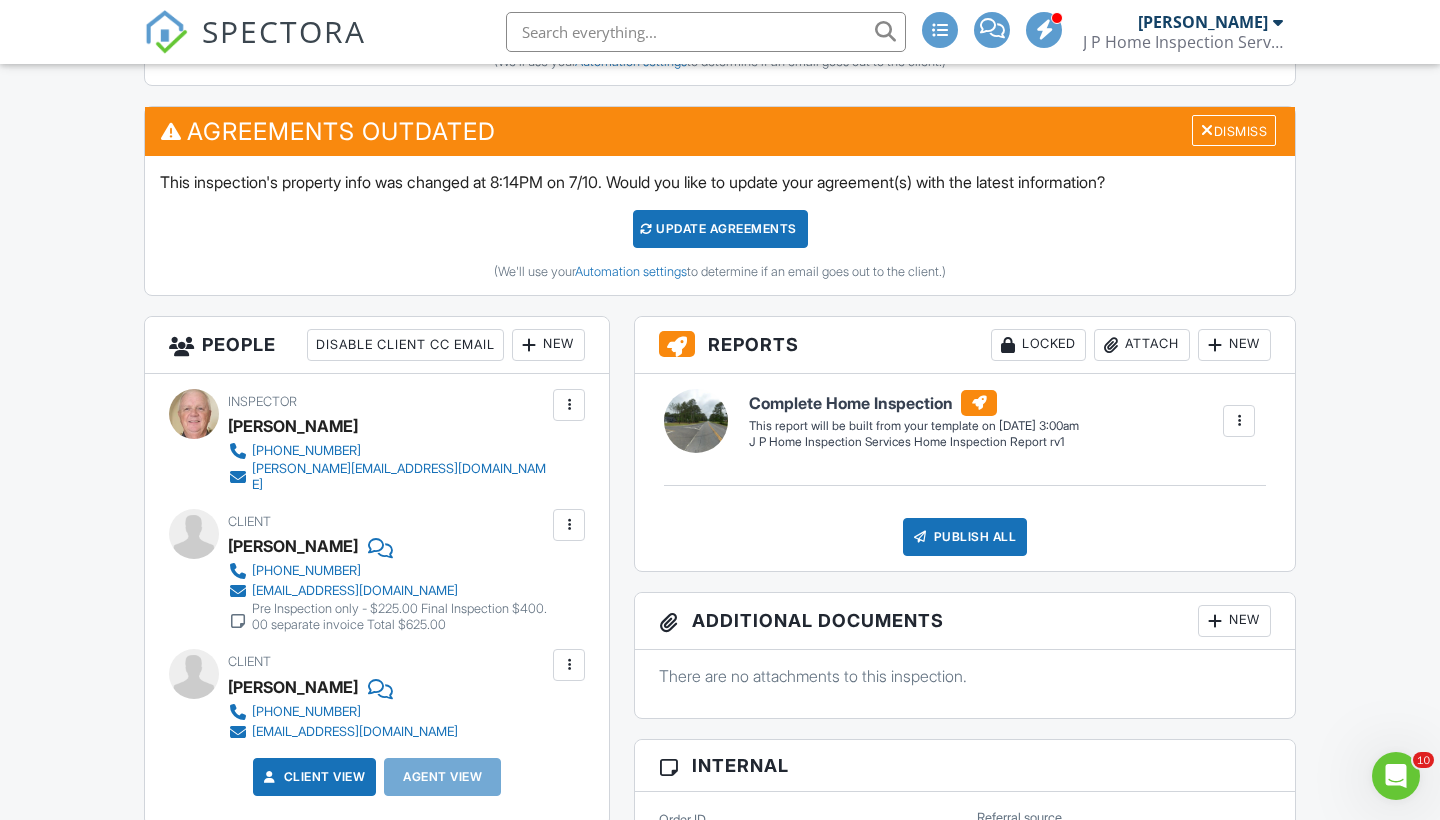 click on "Pre Inspection only - $225.00
Final Inspection          $400.00 separate invoice
Total                              $625.00" at bounding box center [400, 617] 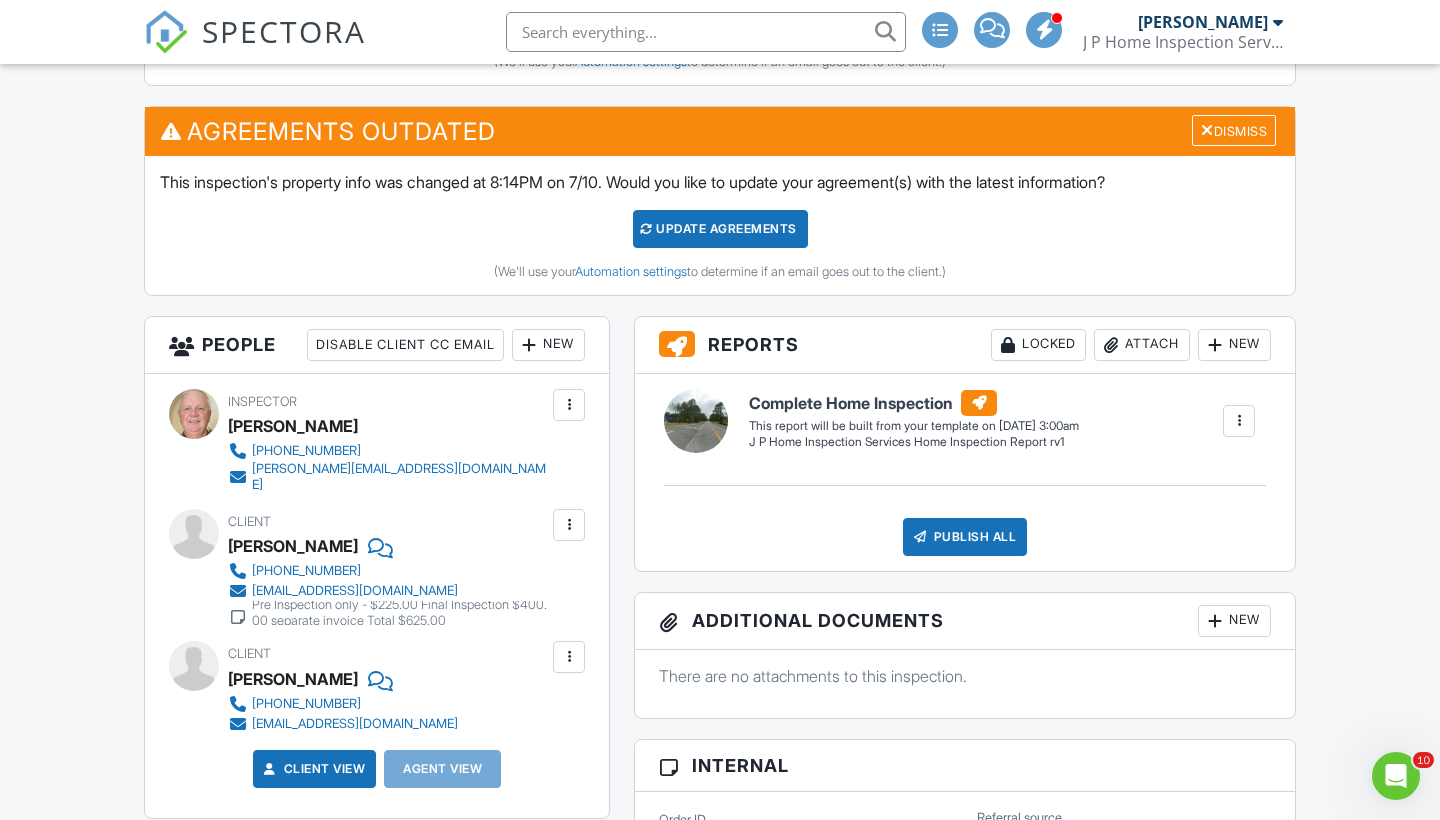 click at bounding box center (569, 525) 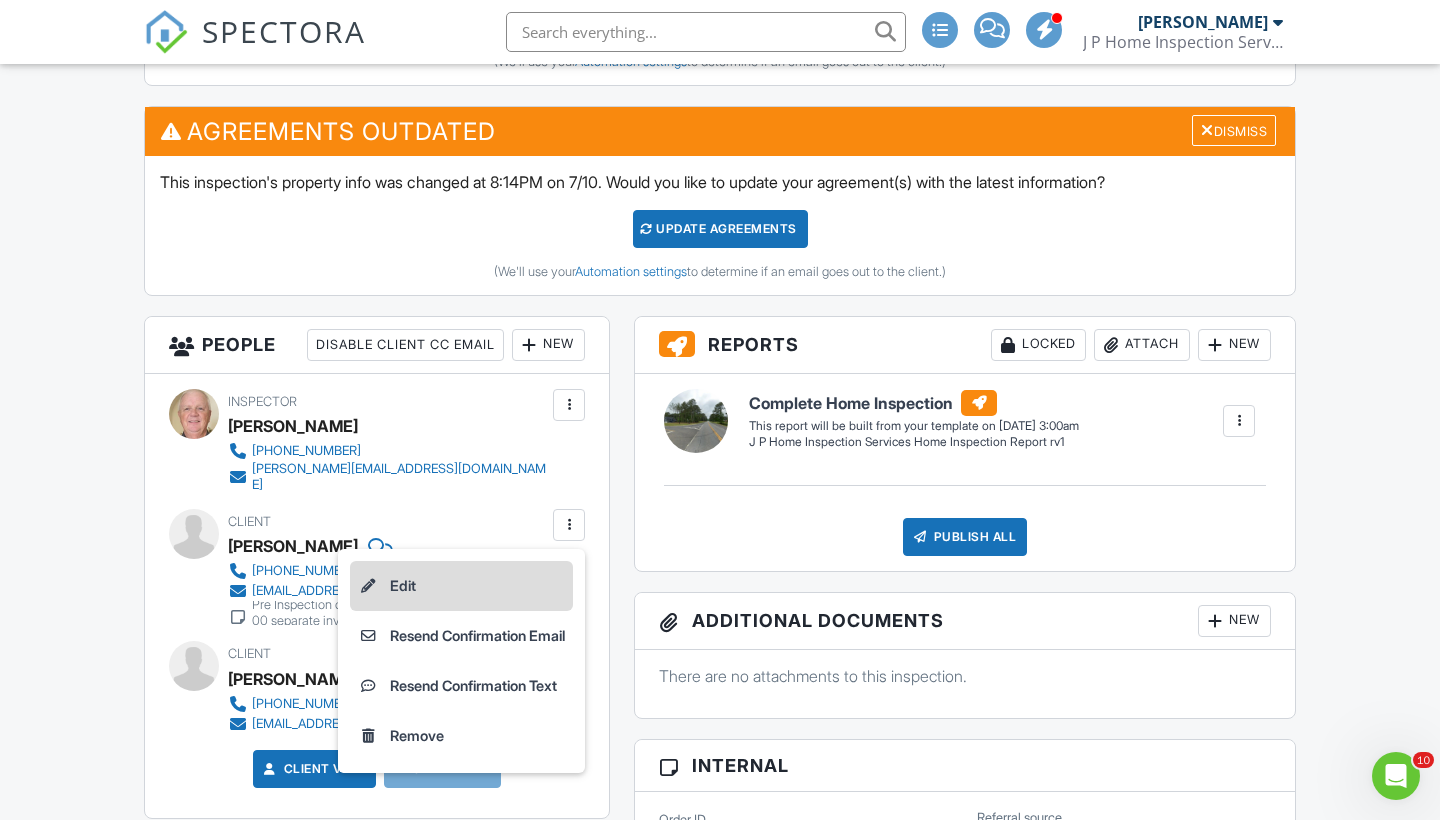 click on "Edit" at bounding box center (461, 586) 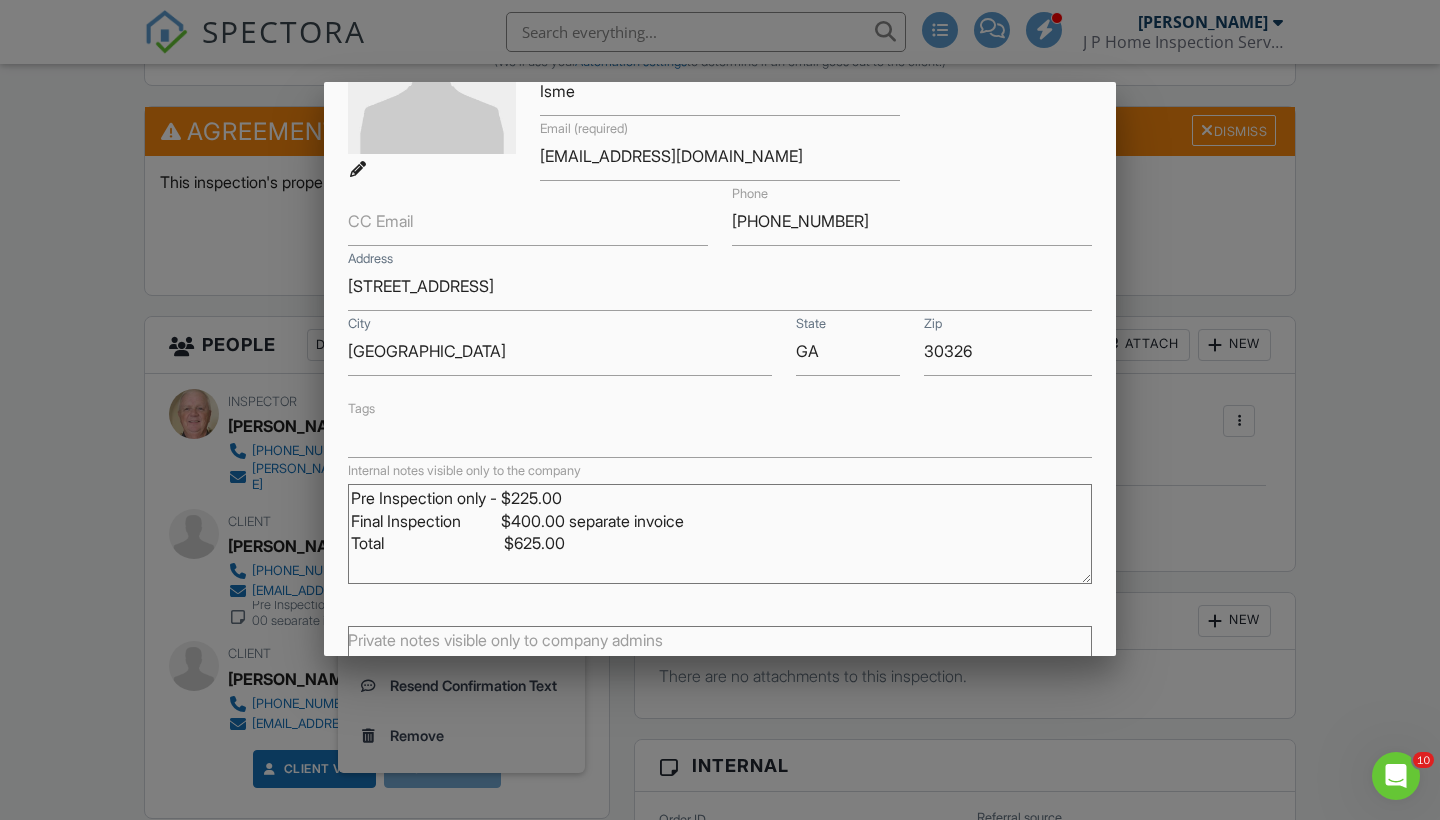 scroll, scrollTop: 202, scrollLeft: 0, axis: vertical 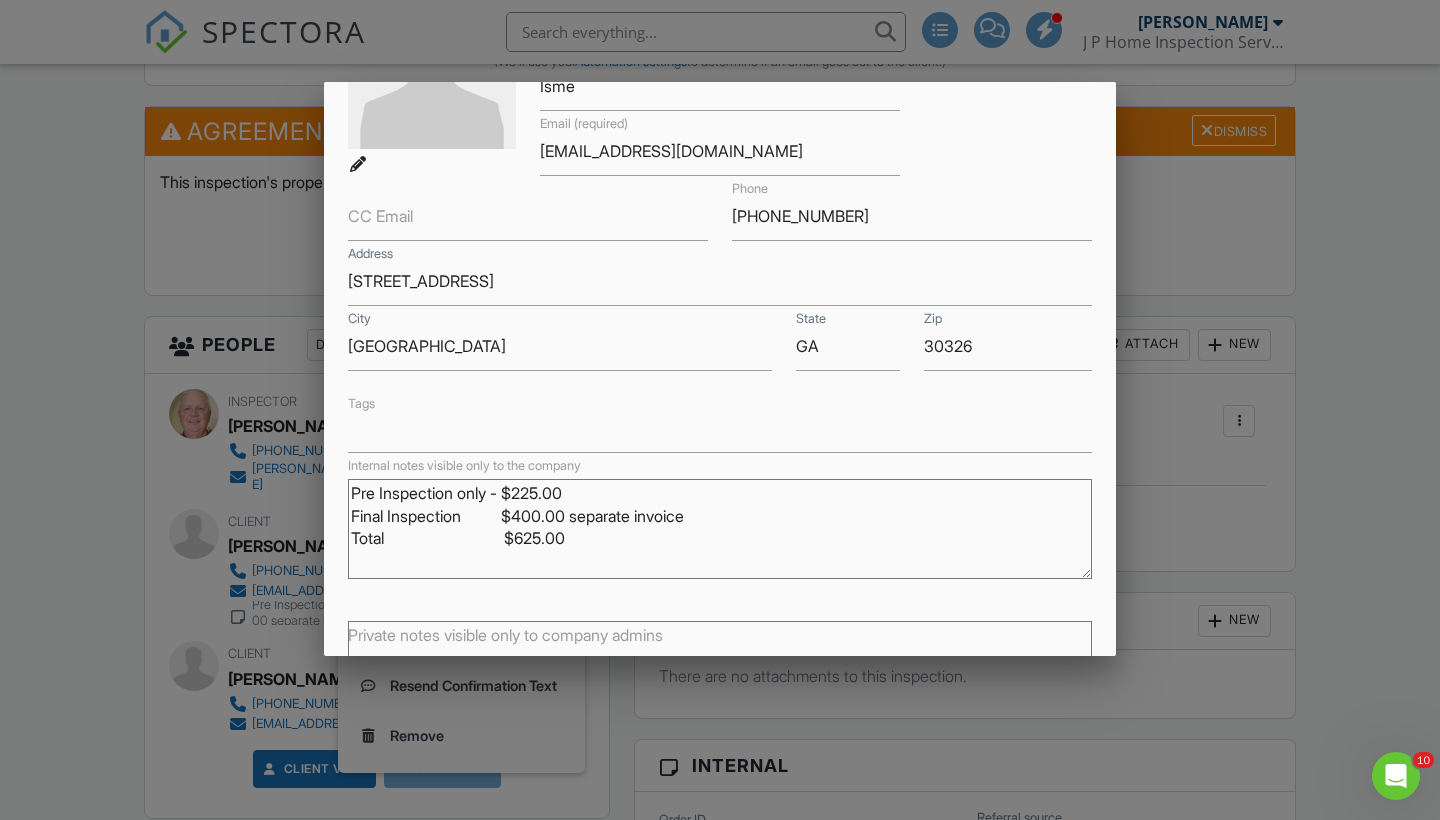 click on "Pre Inspection only - $225.00
Final Inspection          $400.00 separate invoice
Total                              $625.00" at bounding box center [720, 529] 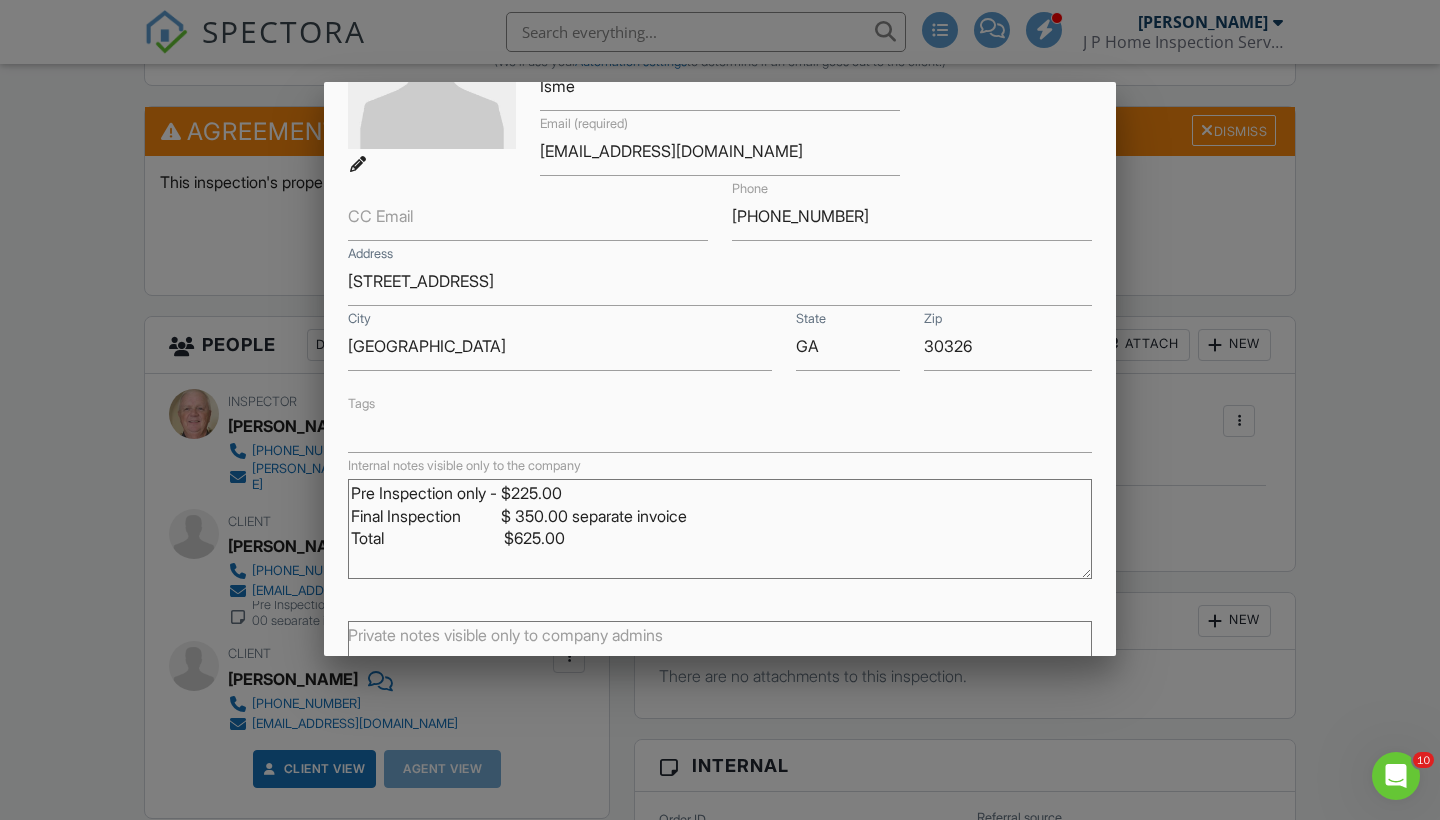 click on "Pre Inspection only - $225.00
Final Inspection          $400.00 separate invoice
Total                              $625.00" at bounding box center (720, 529) 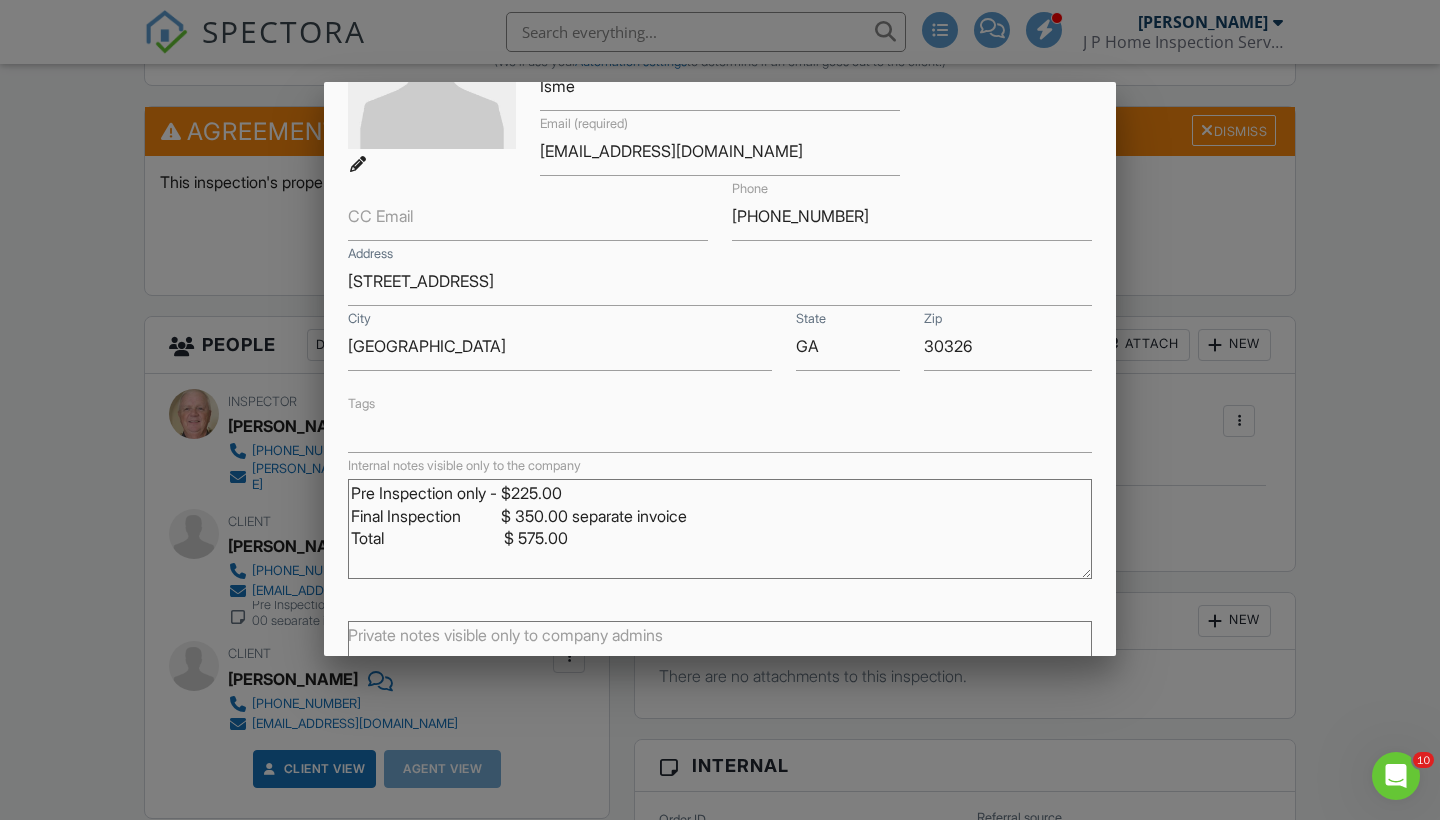 click on "Pre Inspection only - $225.00
Final Inspection          $400.00 separate invoice
Total                              $625.00" at bounding box center [720, 529] 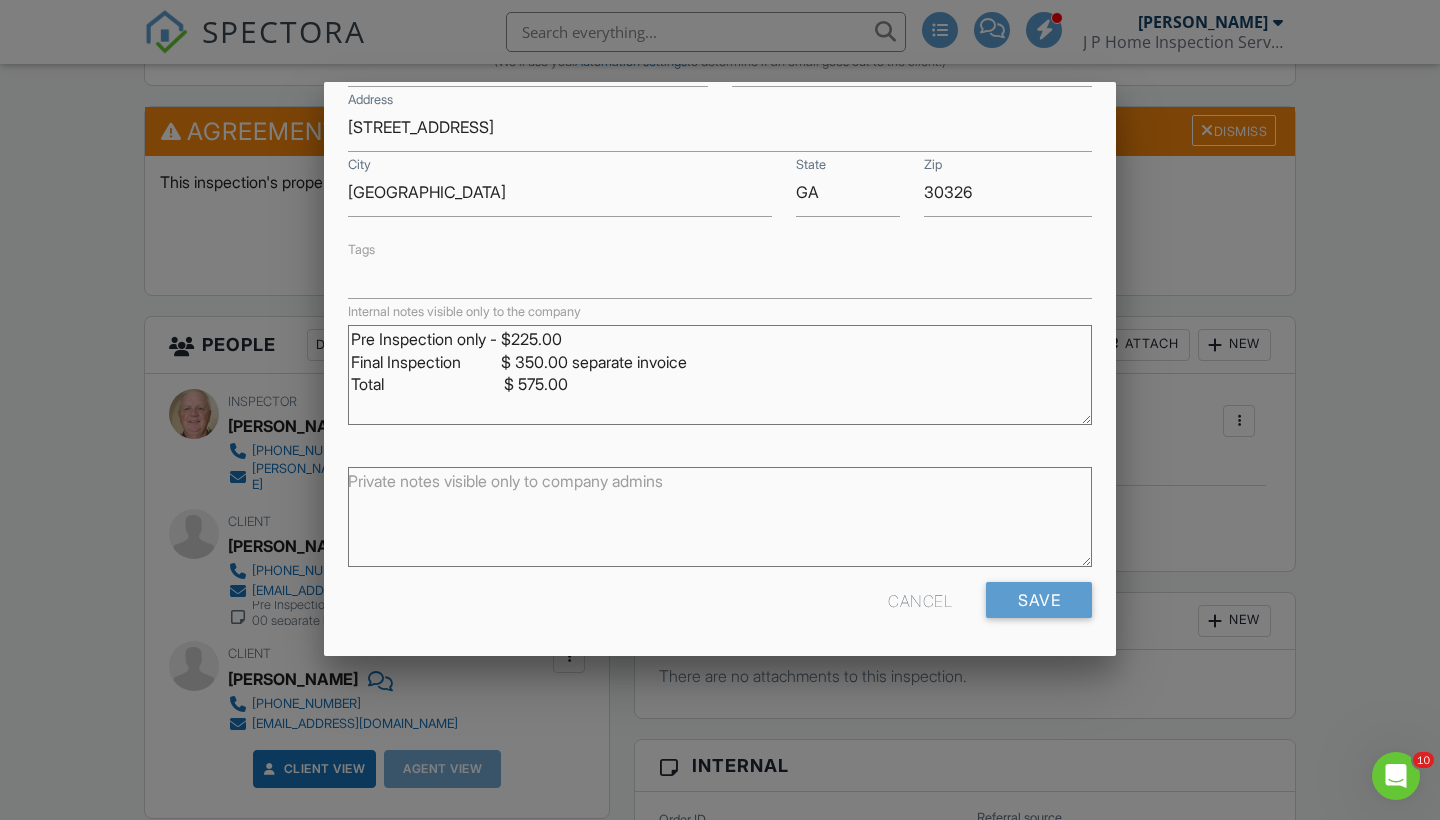 scroll, scrollTop: 355, scrollLeft: 0, axis: vertical 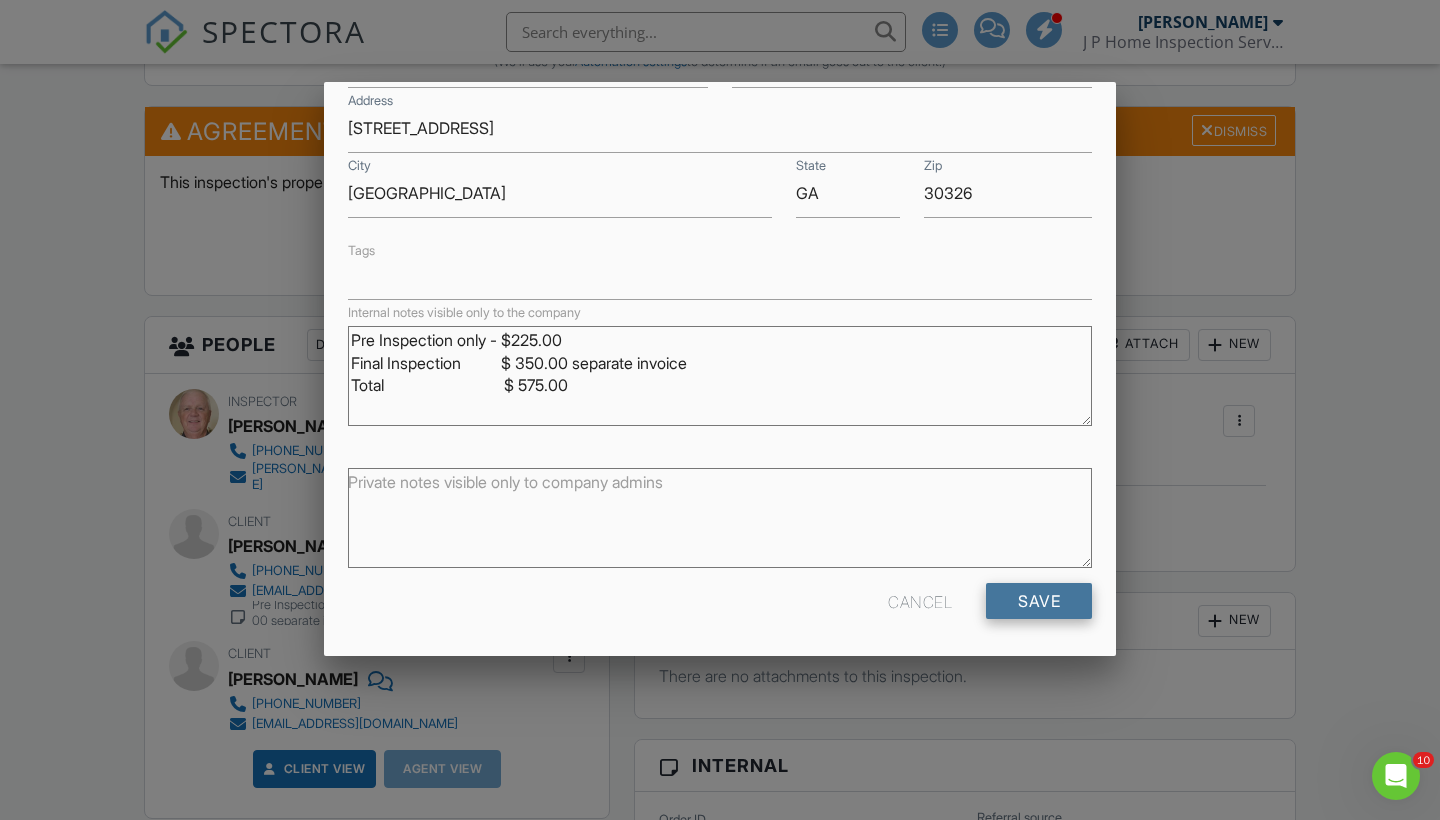 type on "Pre Inspection only - $225.00
Final Inspection          $ 350.00 separate invoice
Total                              $ 575.00" 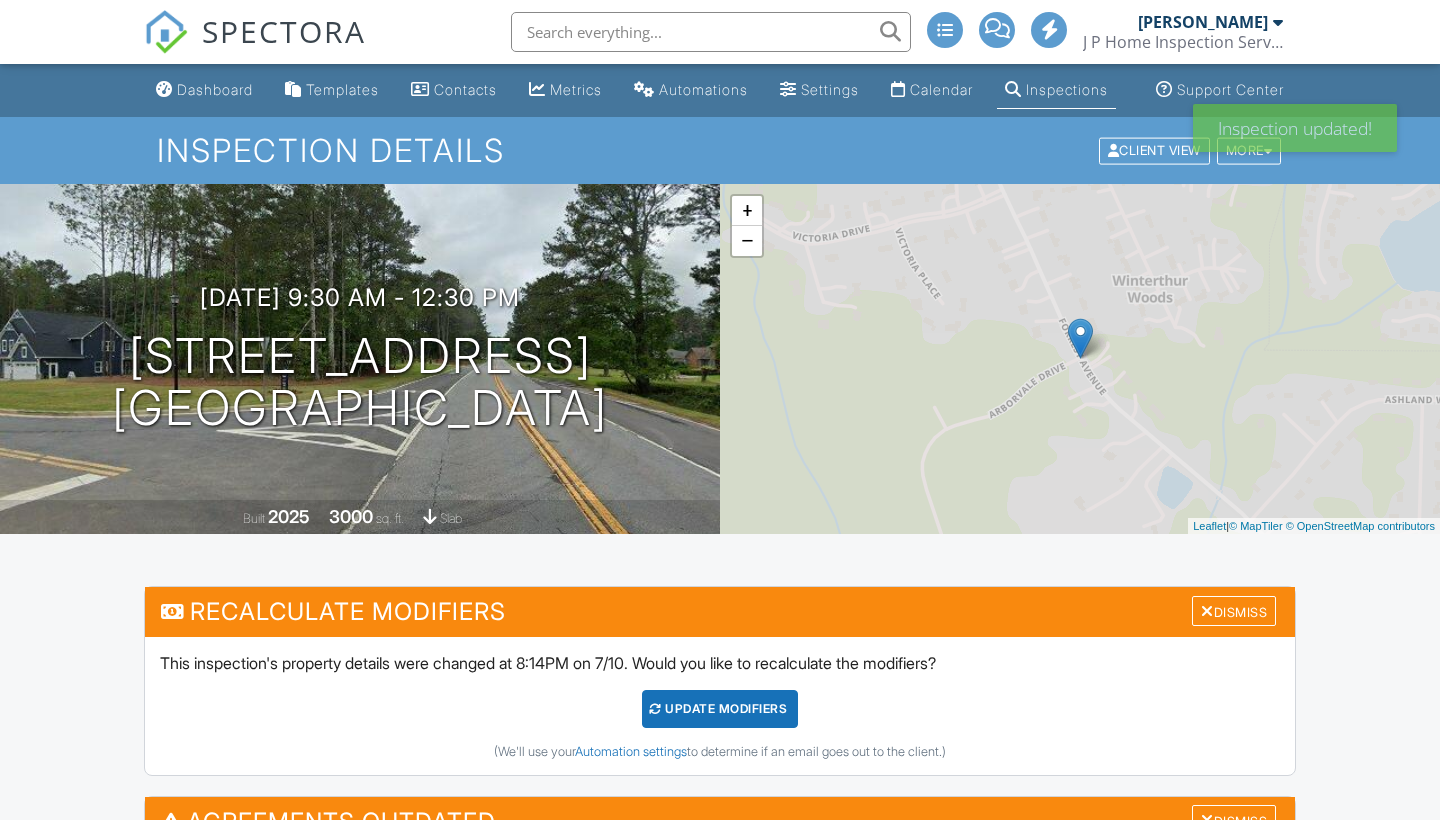 scroll, scrollTop: 0, scrollLeft: 0, axis: both 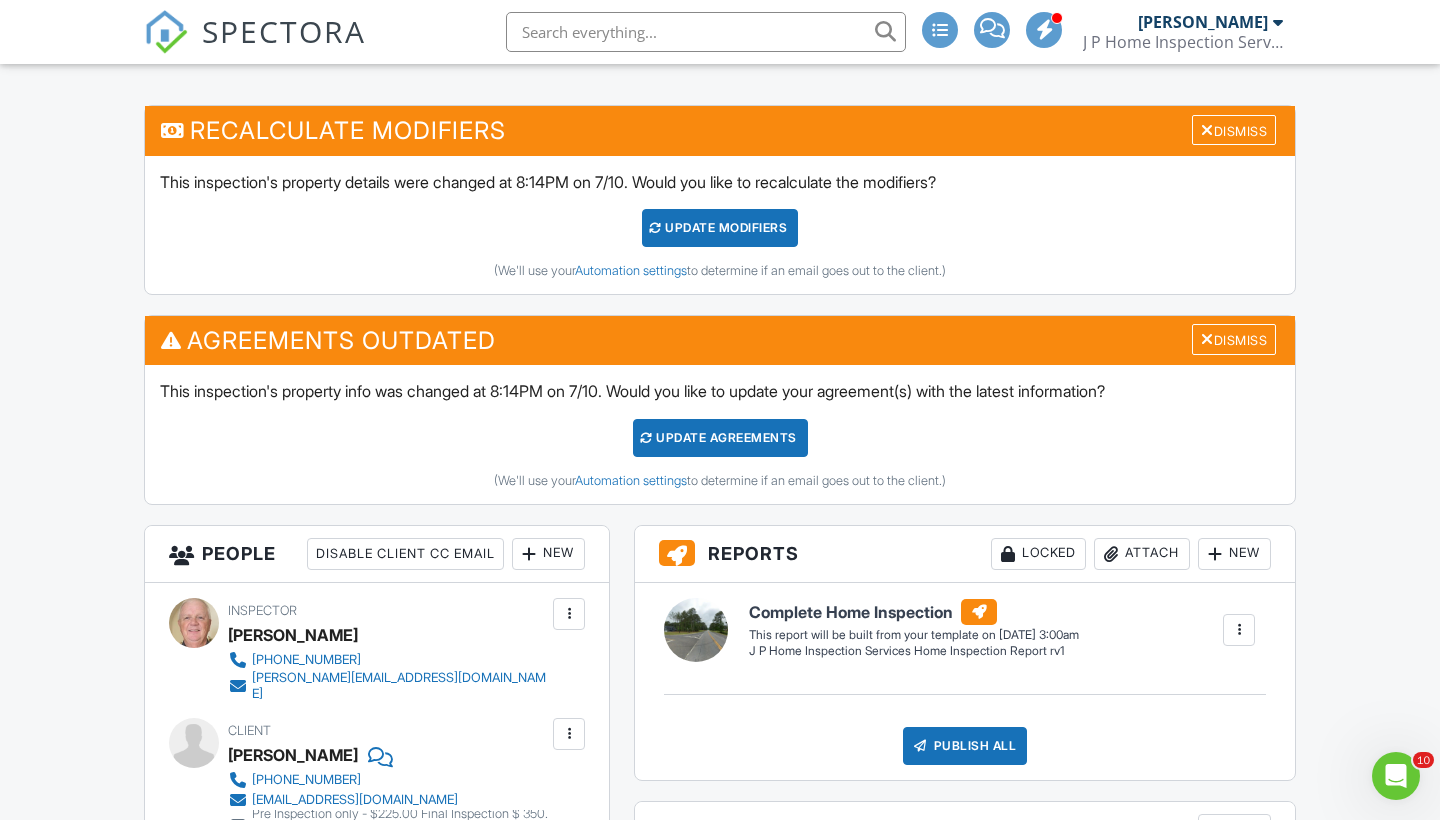 click on "Update Agreements" at bounding box center [720, 438] 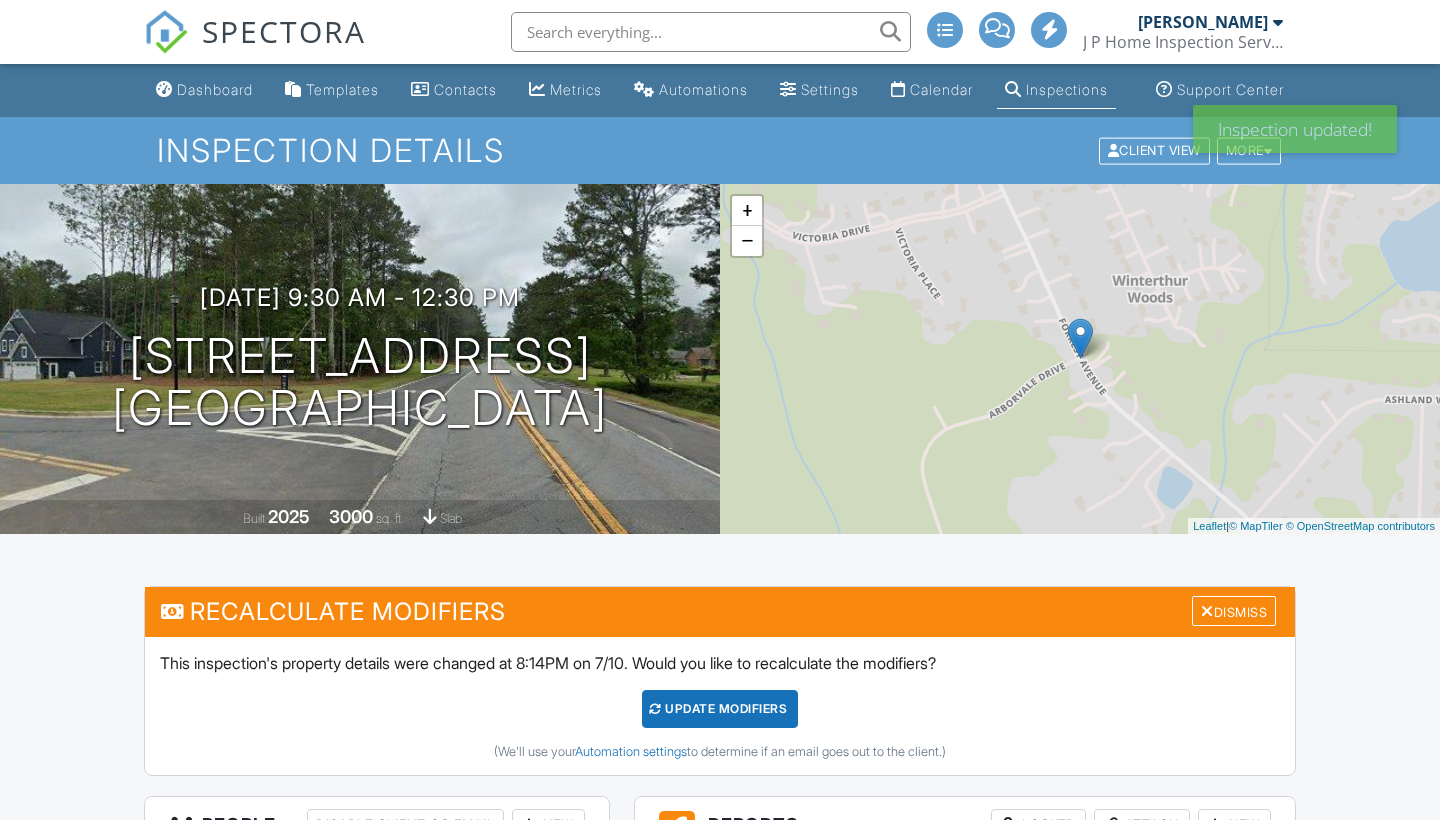 scroll, scrollTop: 0, scrollLeft: 0, axis: both 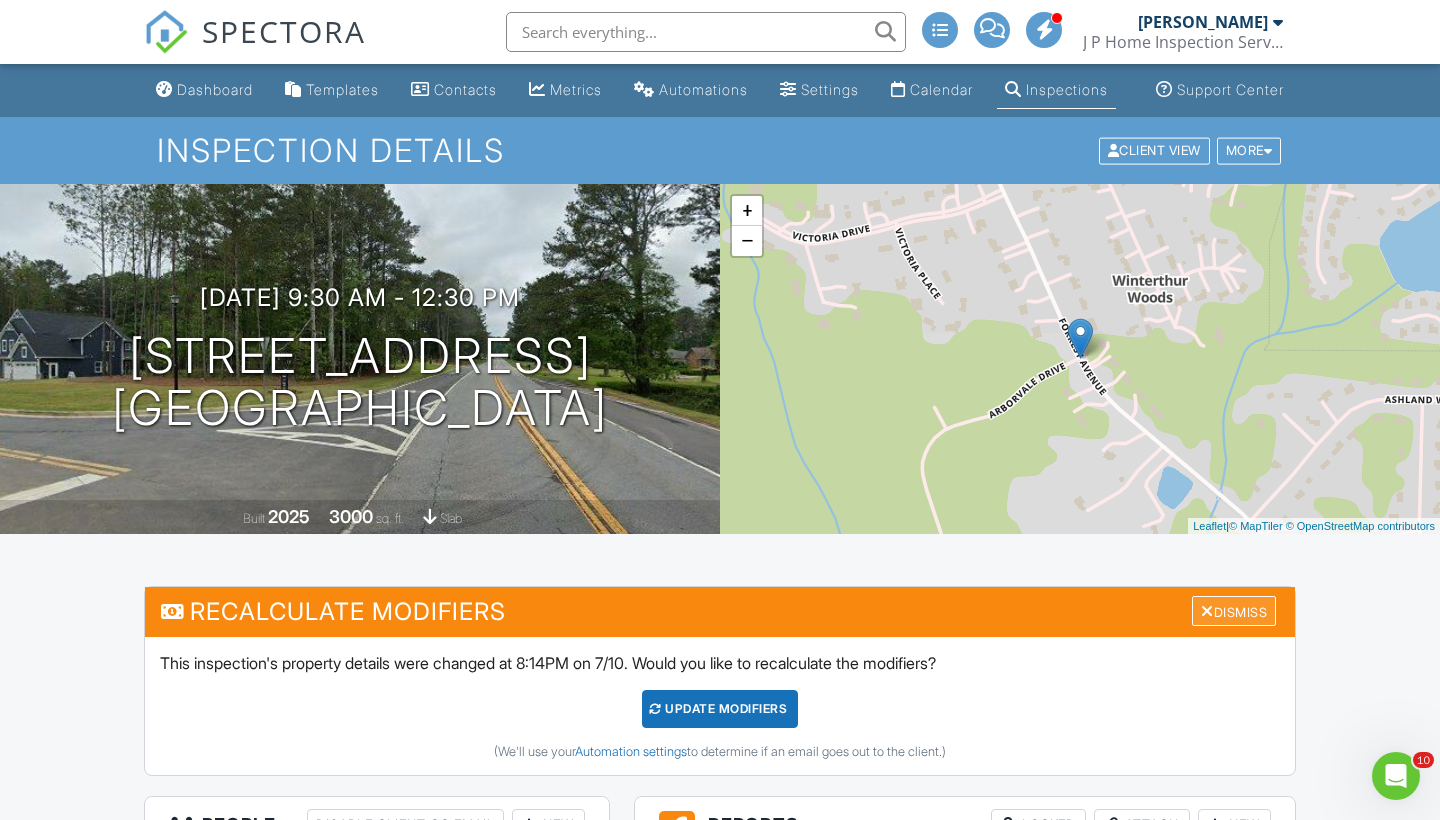 click on "Dismiss" at bounding box center (1234, 611) 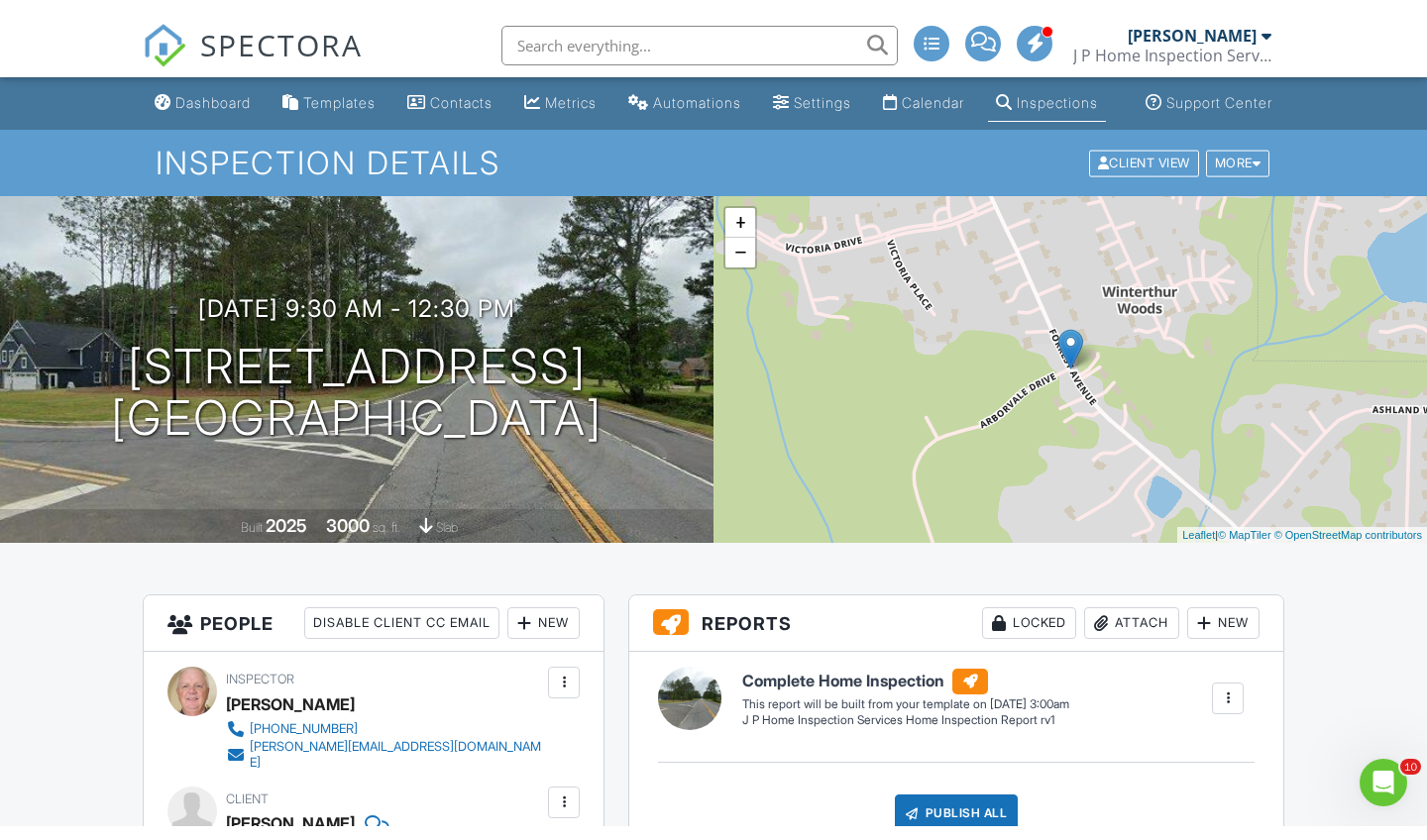 scroll, scrollTop: 0, scrollLeft: 0, axis: both 